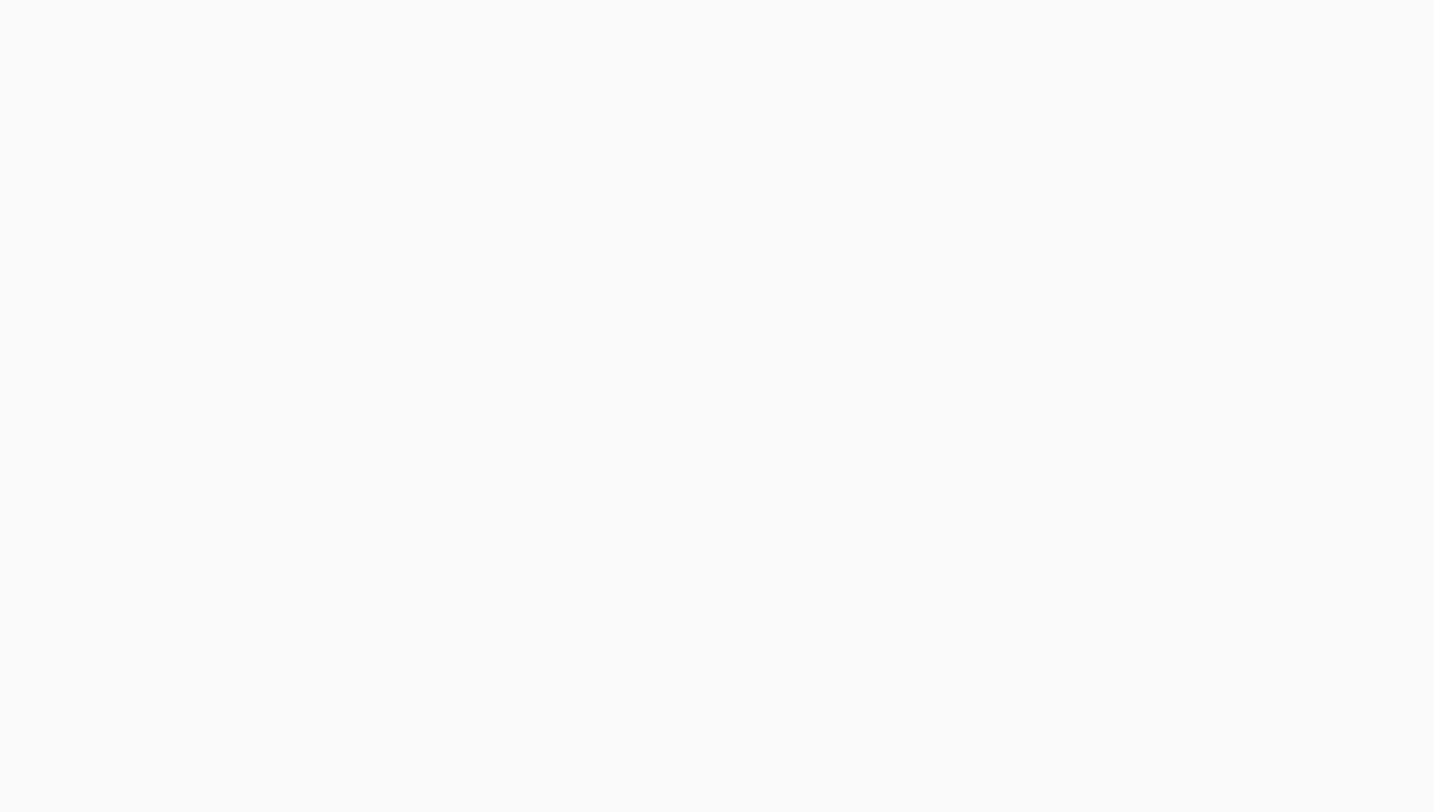 scroll, scrollTop: 0, scrollLeft: 0, axis: both 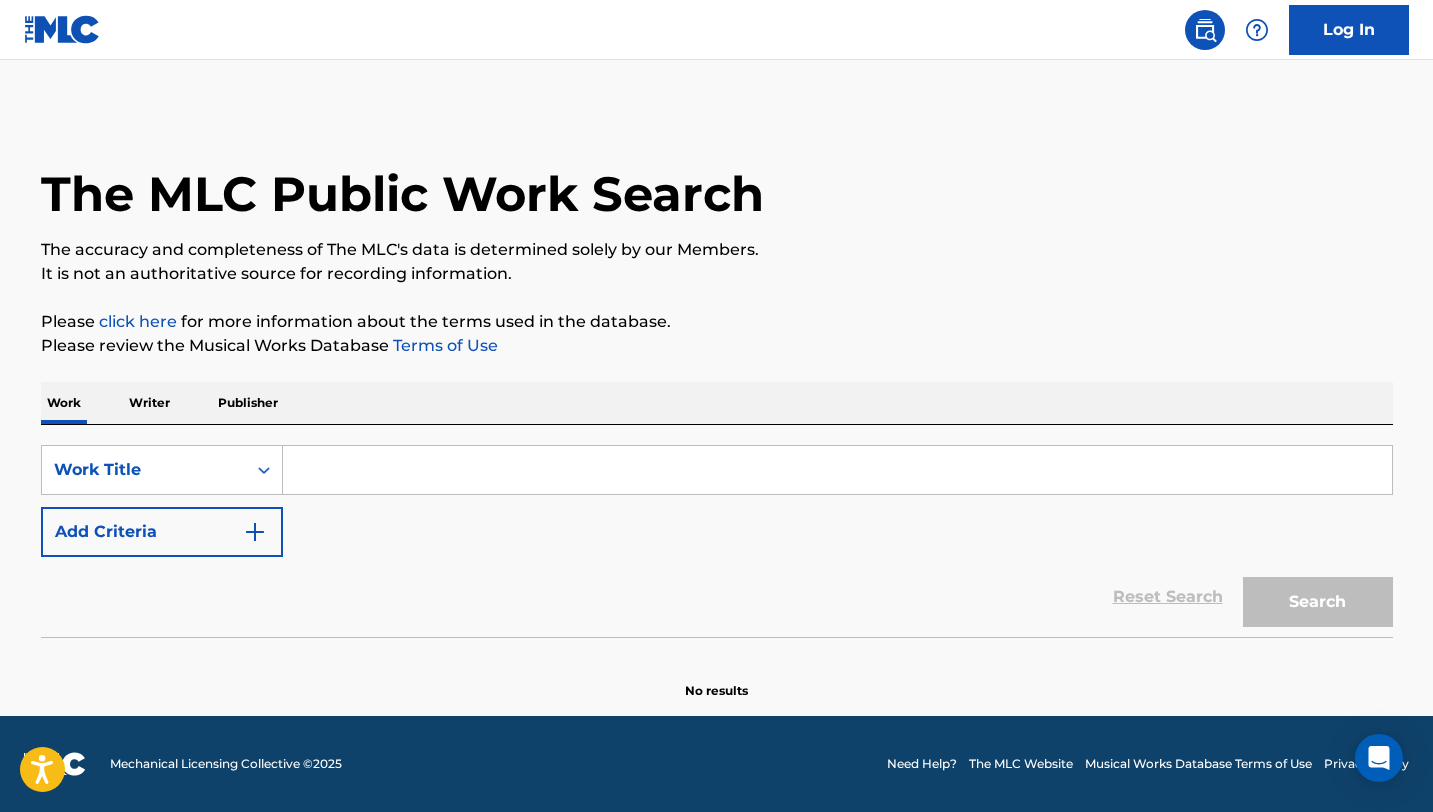 click on "Add Criteria" at bounding box center (162, 532) 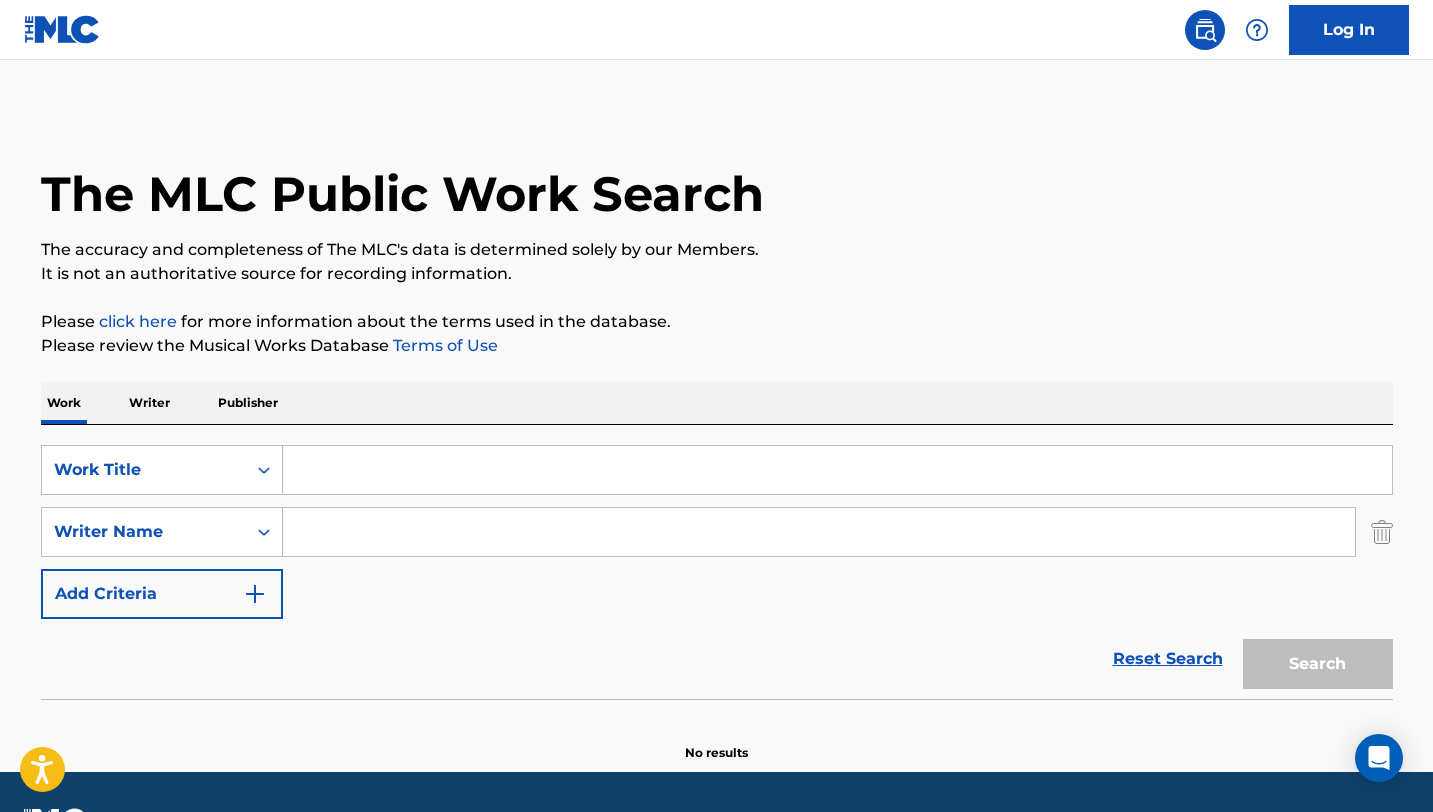 click at bounding box center [819, 532] 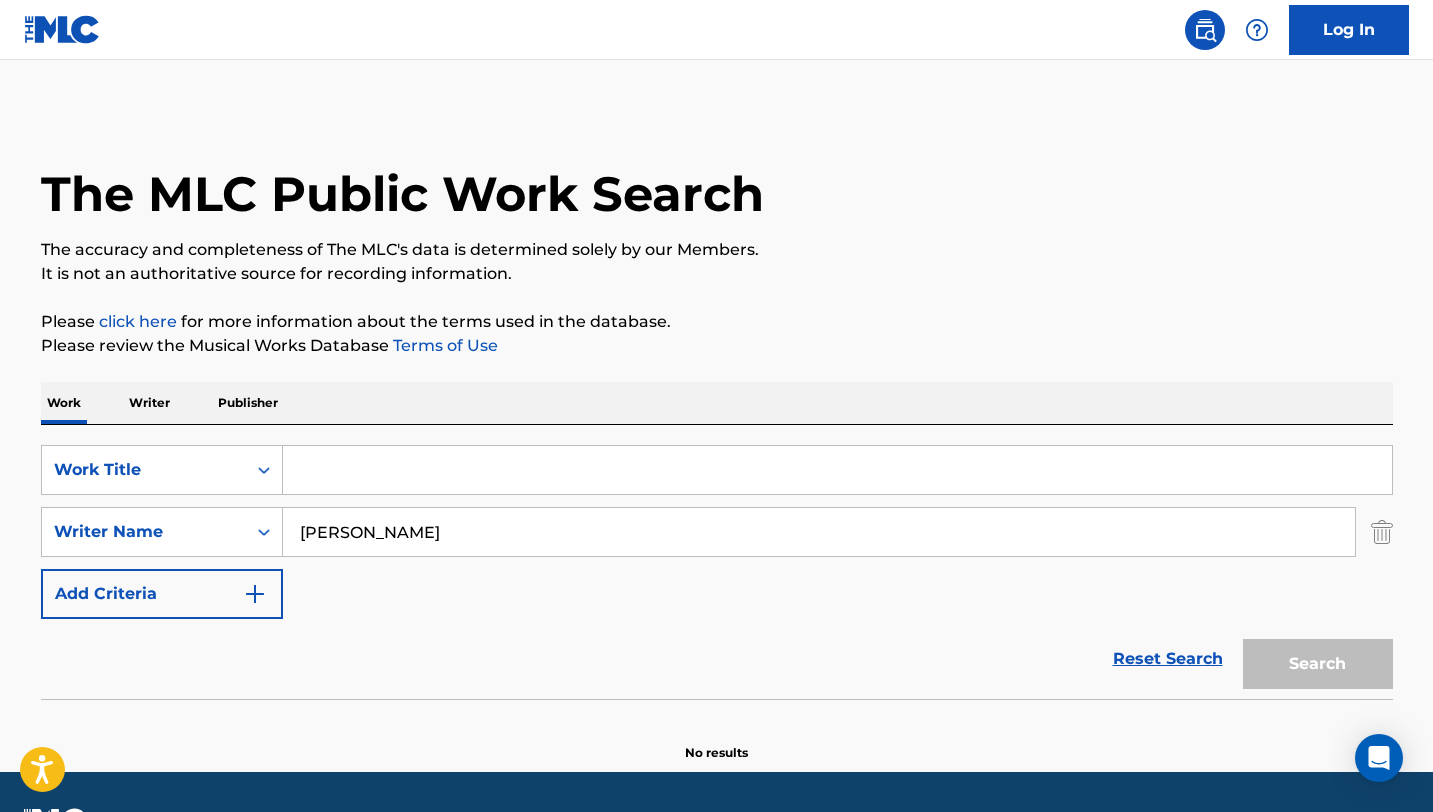 type on "[PERSON_NAME]" 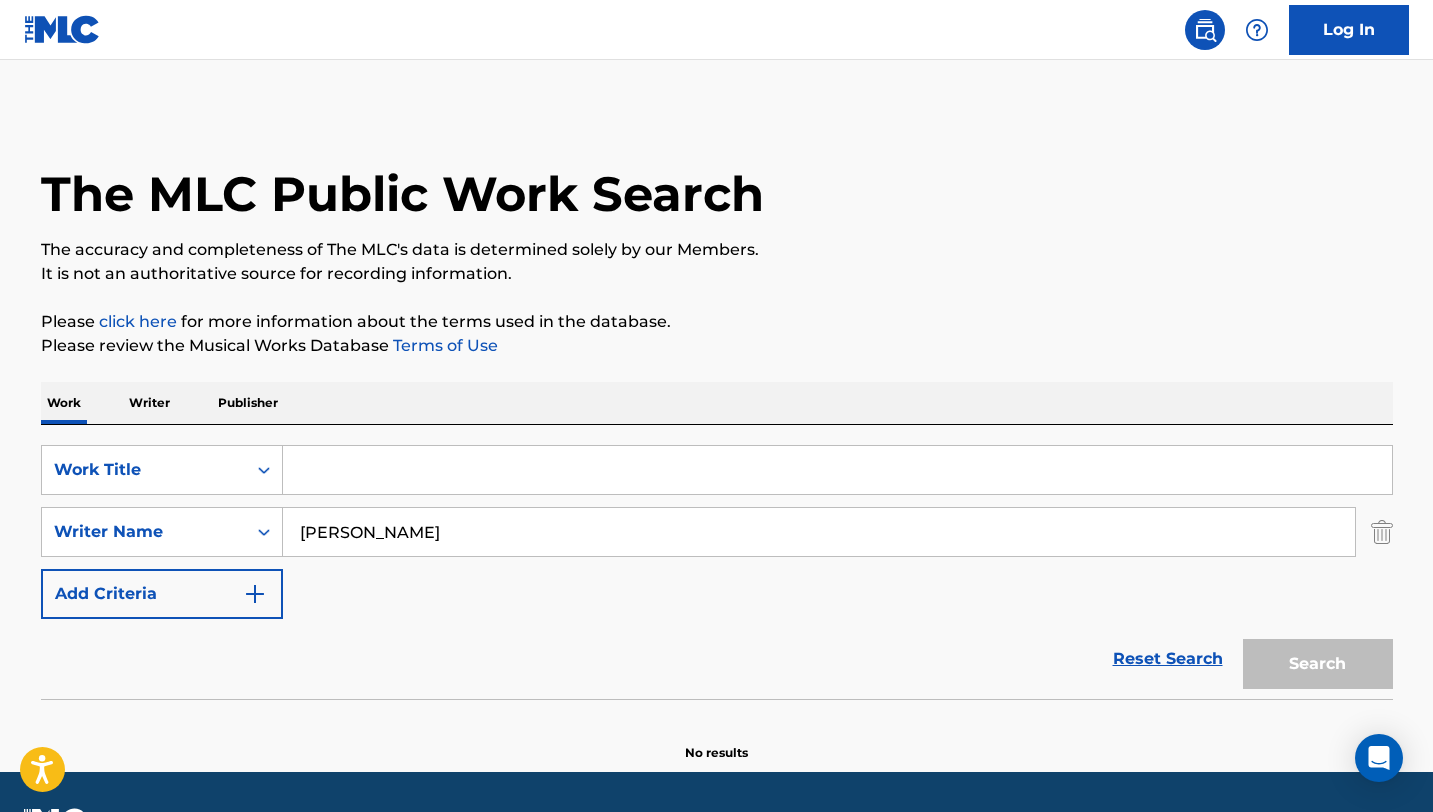 click at bounding box center [837, 470] 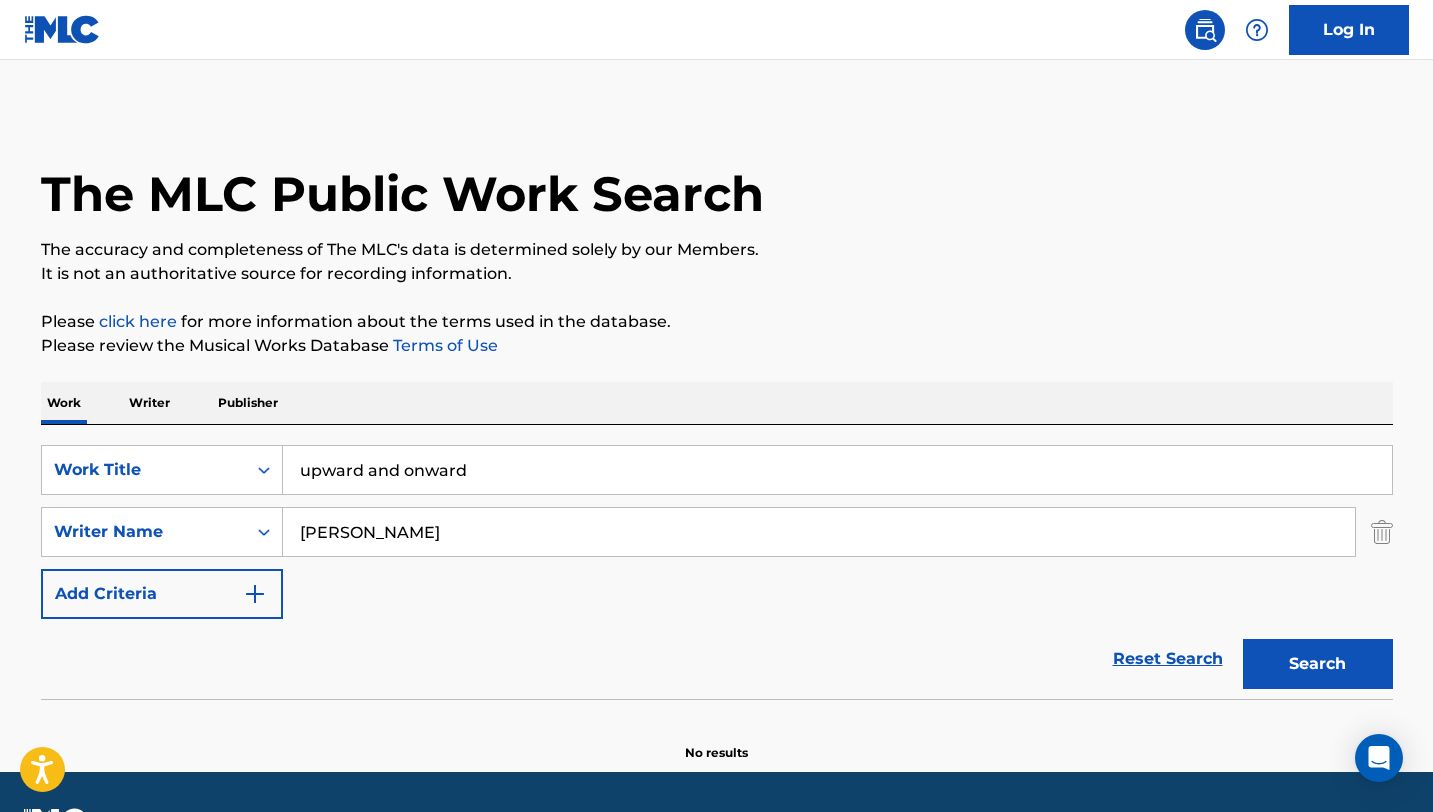 scroll, scrollTop: 56, scrollLeft: 0, axis: vertical 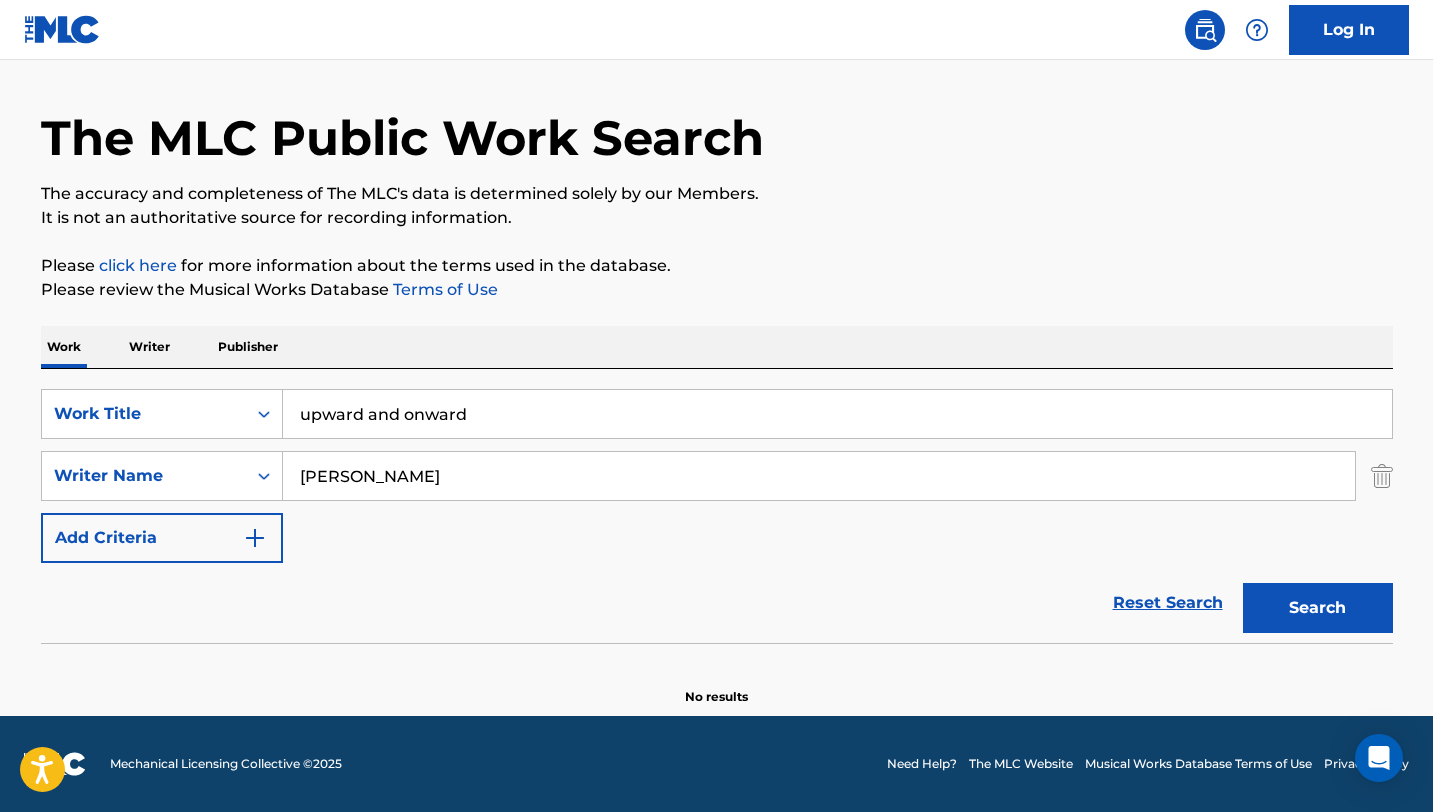 type on "upward and onward" 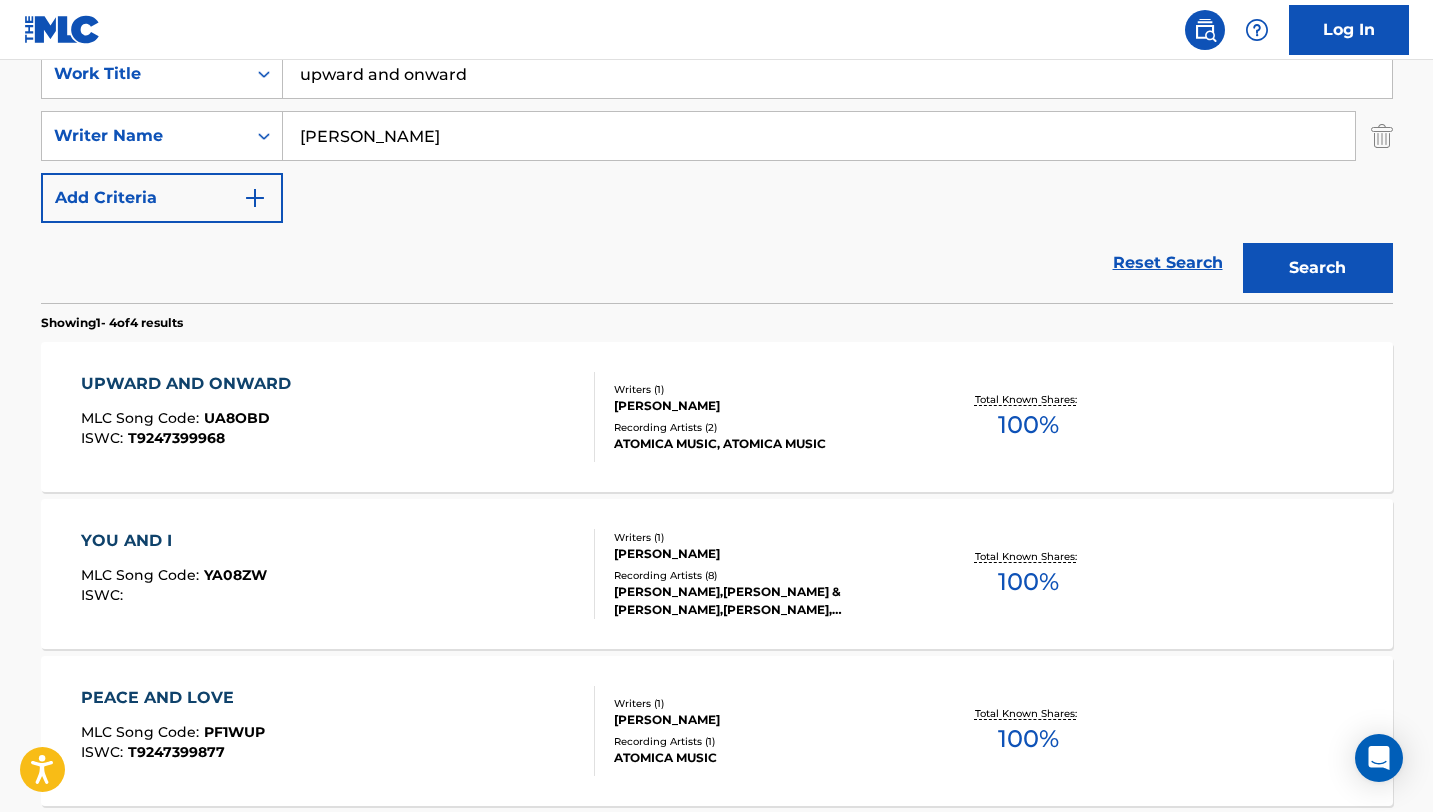 scroll, scrollTop: 426, scrollLeft: 0, axis: vertical 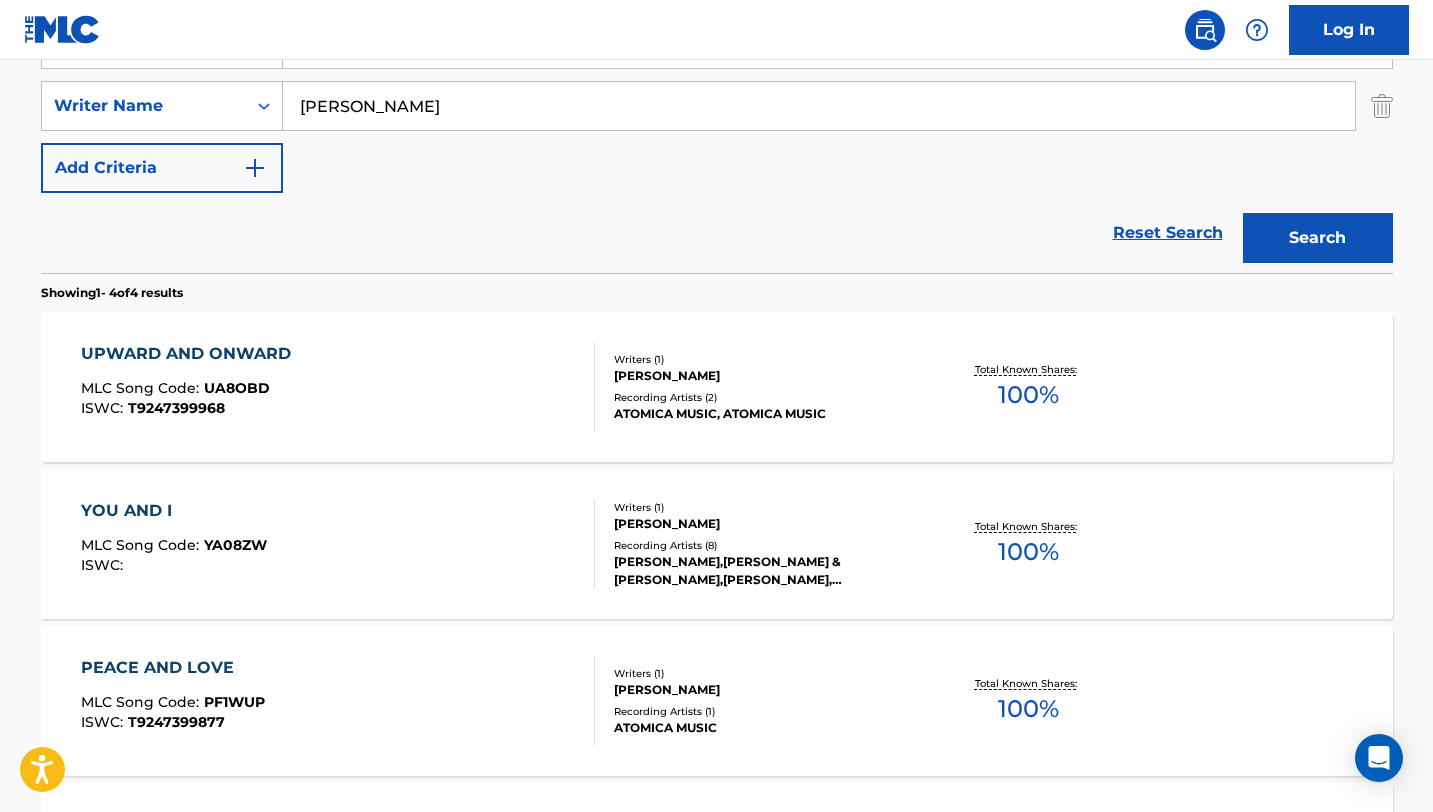click on "UPWARD AND ONWARD MLC Song Code : UA8OBD ISWC : T9247399968" at bounding box center (338, 387) 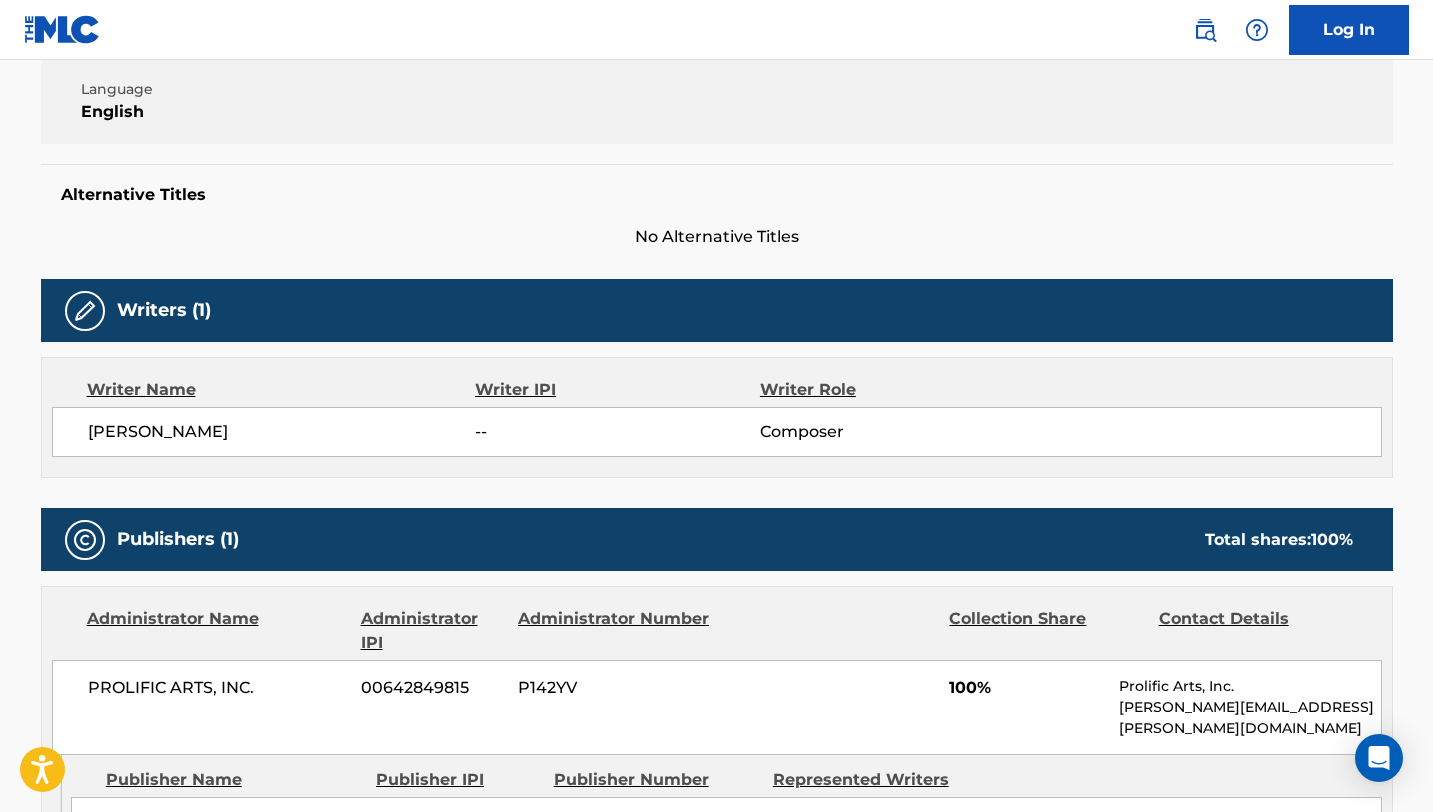 scroll, scrollTop: 292, scrollLeft: 0, axis: vertical 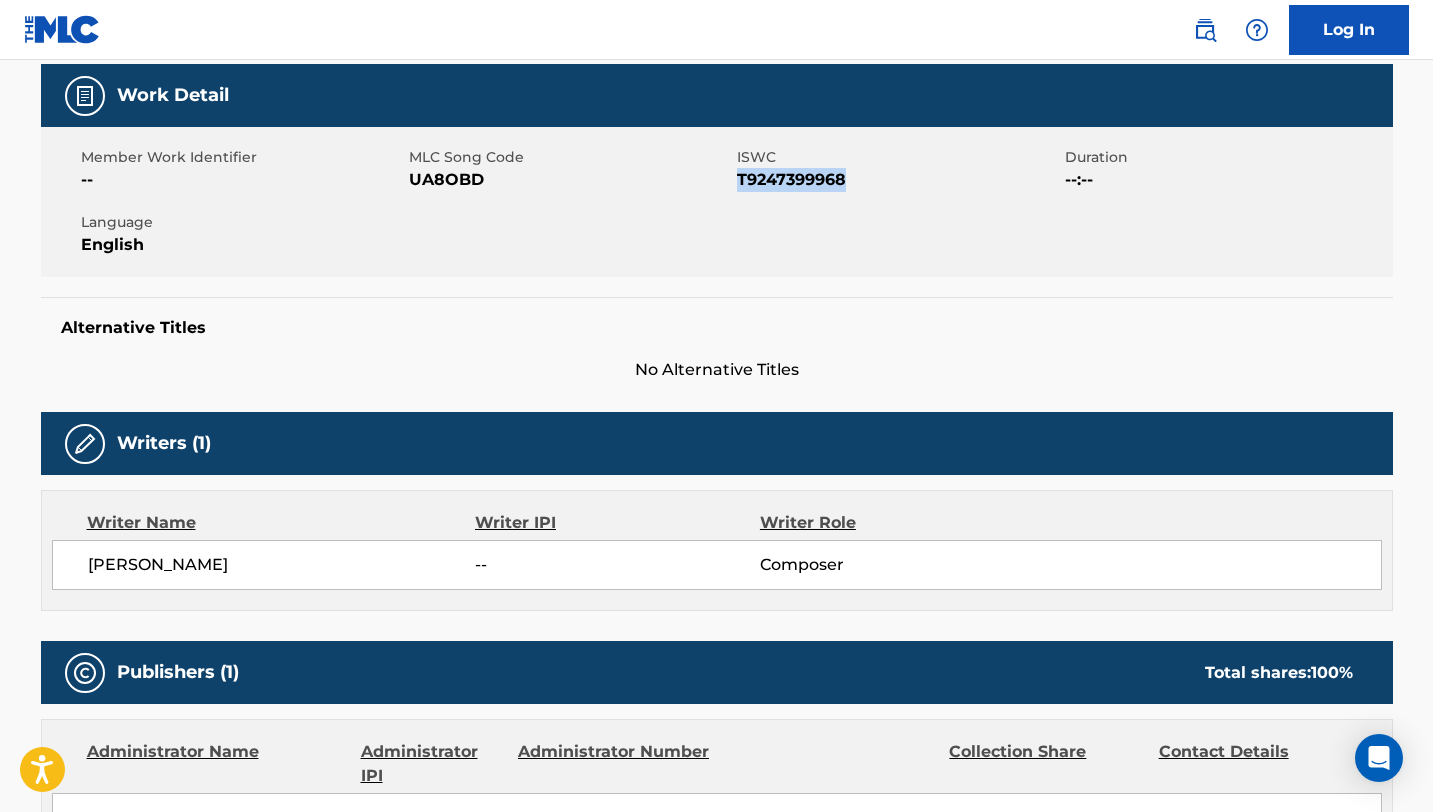 drag, startPoint x: 854, startPoint y: 178, endPoint x: 740, endPoint y: 176, distance: 114.01754 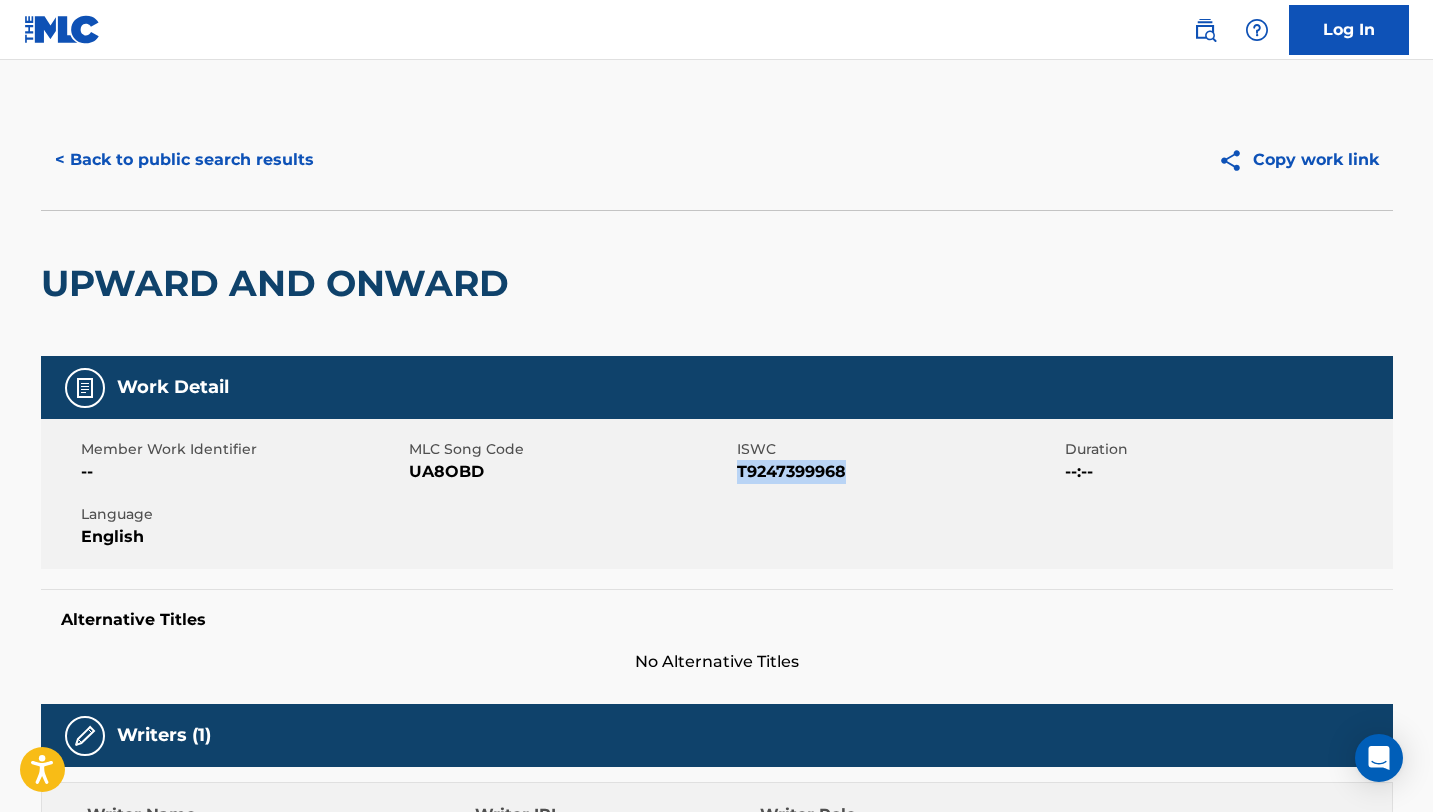 scroll, scrollTop: 311, scrollLeft: 0, axis: vertical 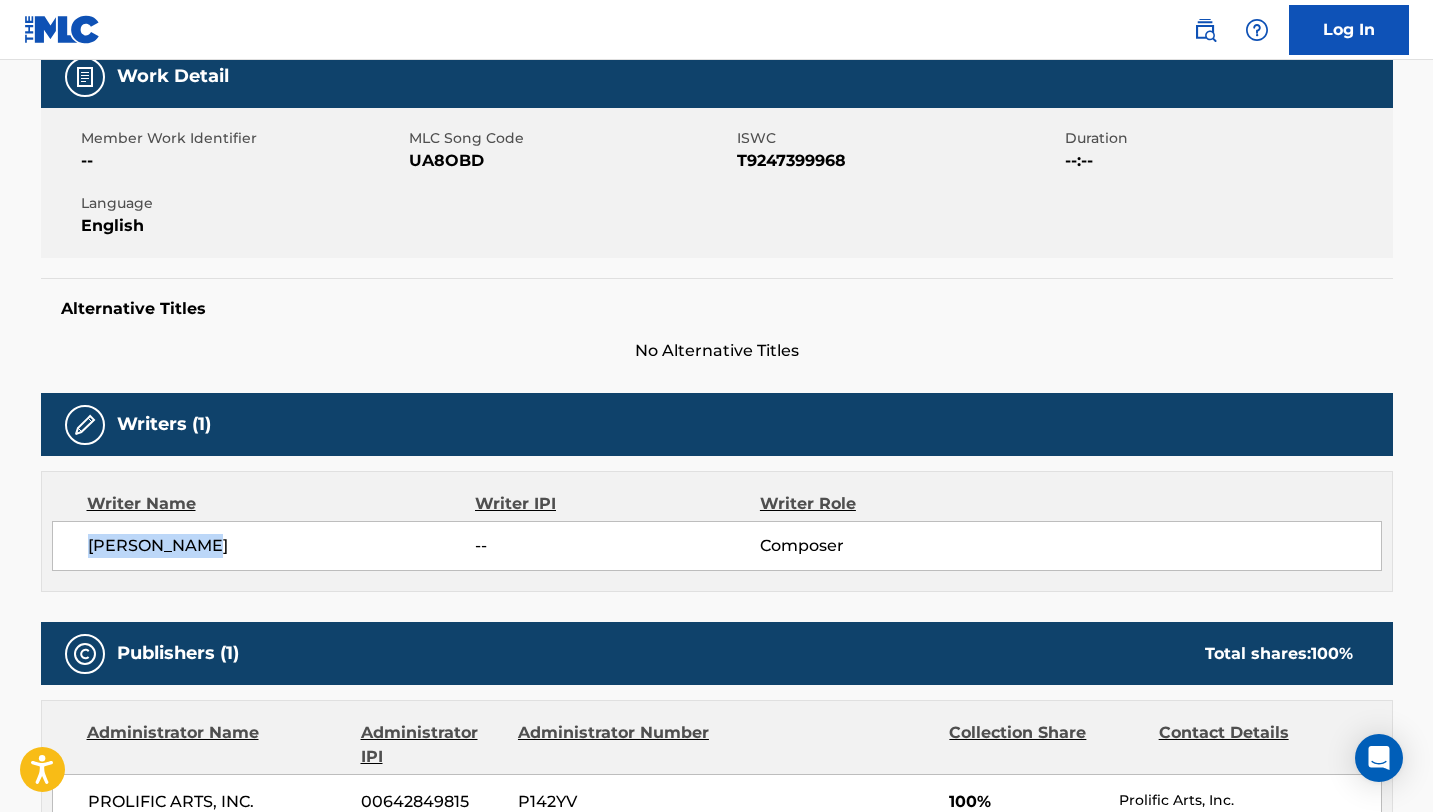 drag, startPoint x: 215, startPoint y: 542, endPoint x: 67, endPoint y: 541, distance: 148.00337 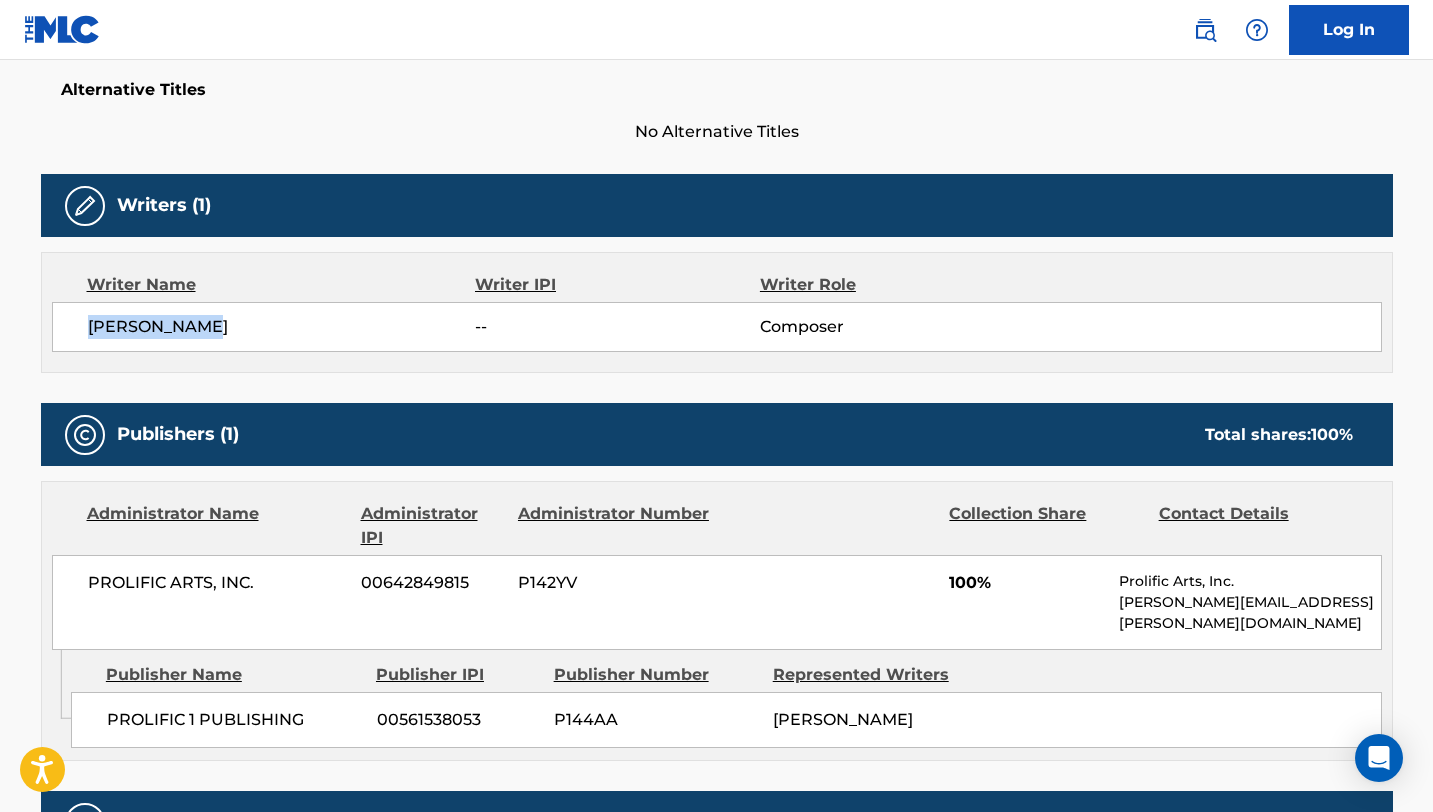scroll, scrollTop: 560, scrollLeft: 0, axis: vertical 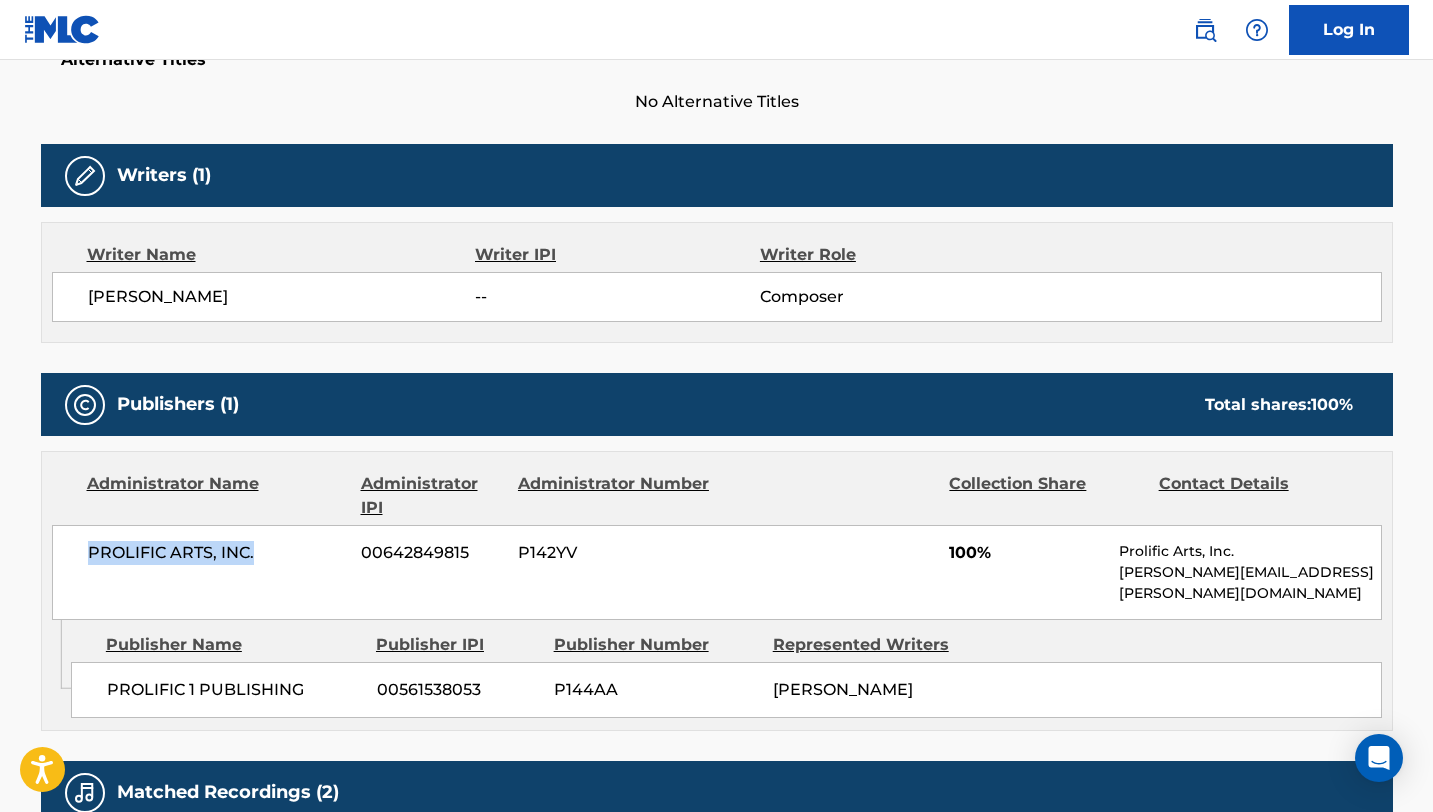 drag, startPoint x: 86, startPoint y: 553, endPoint x: 279, endPoint y: 554, distance: 193.0026 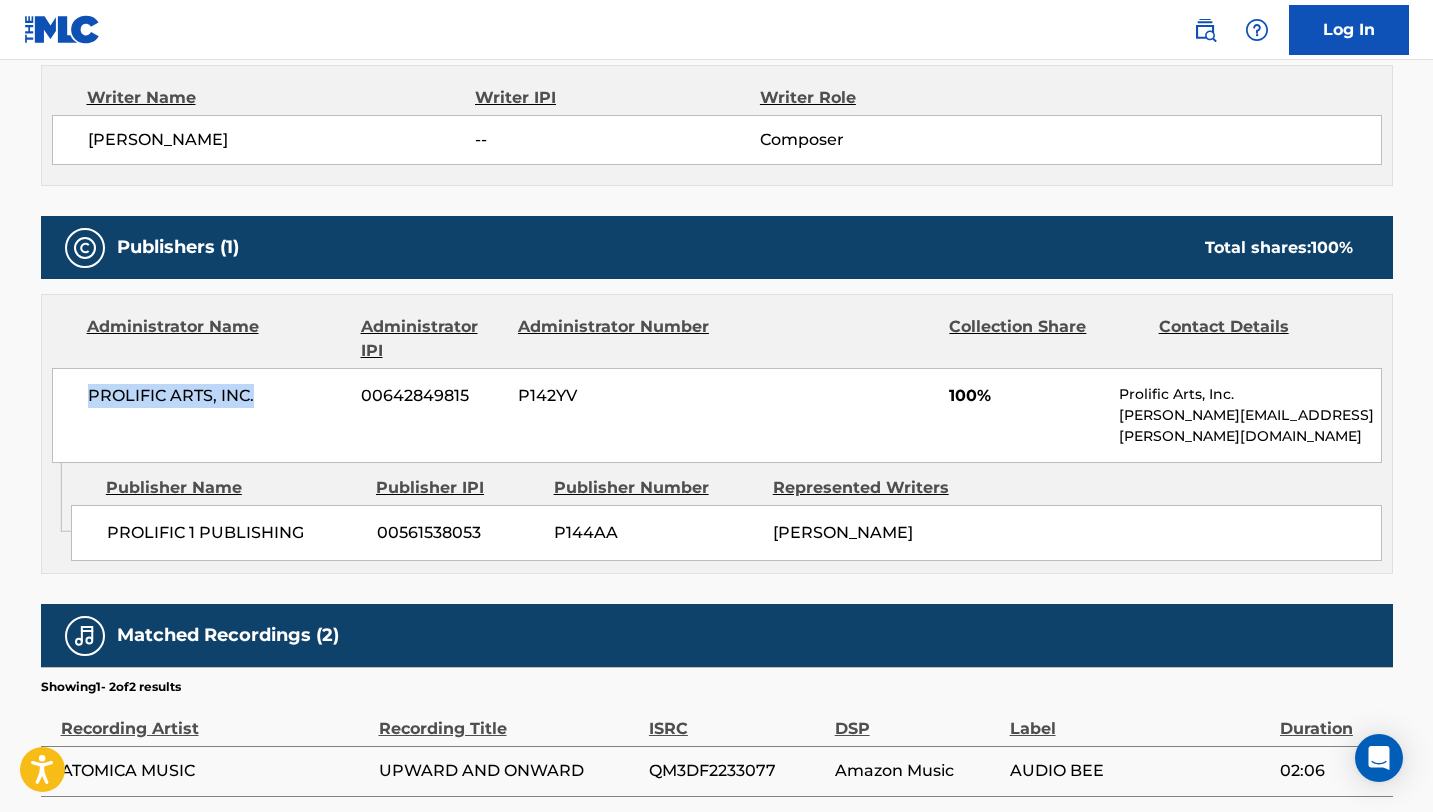 scroll, scrollTop: 737, scrollLeft: 0, axis: vertical 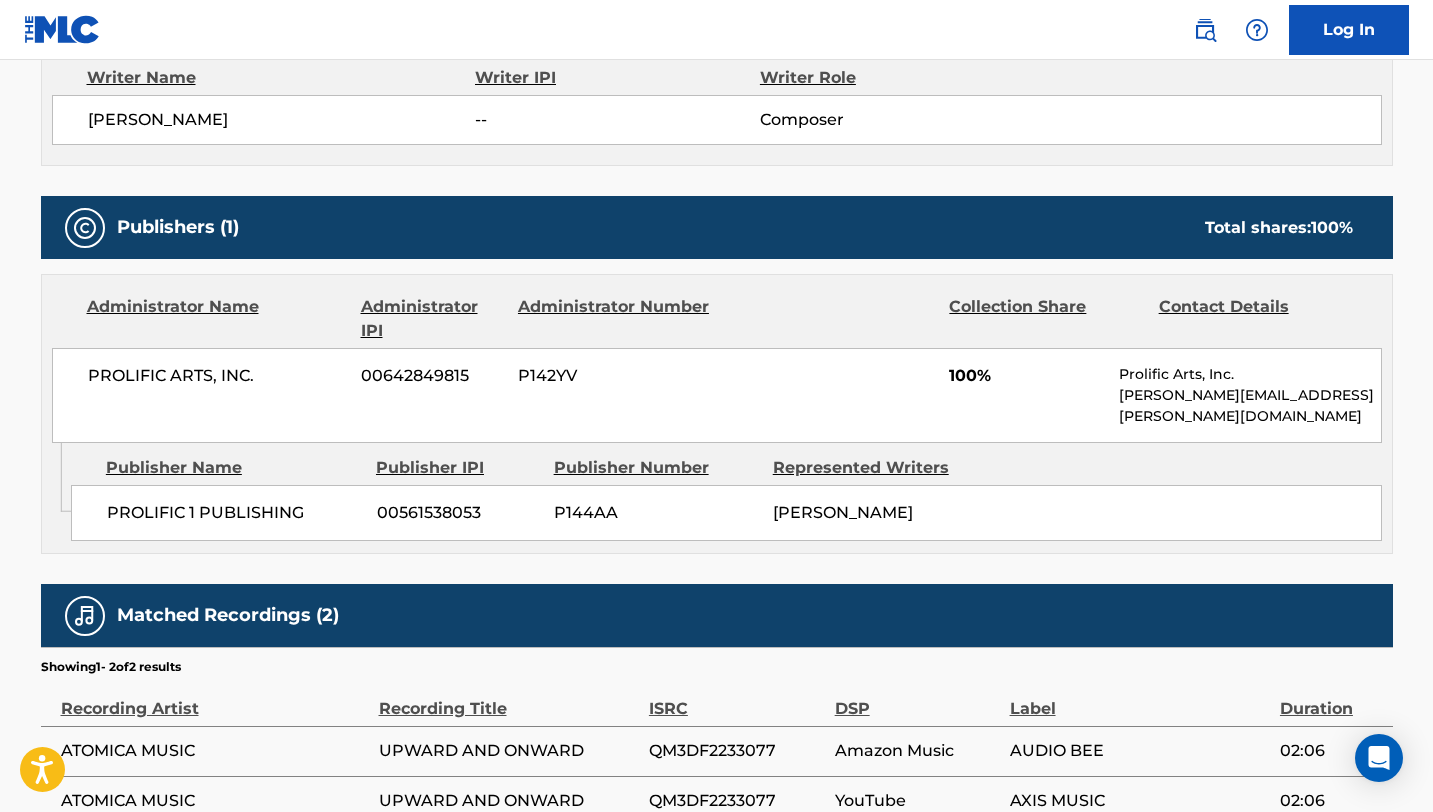 click on "PROLIFIC 1 PUBLISHING" at bounding box center (234, 513) 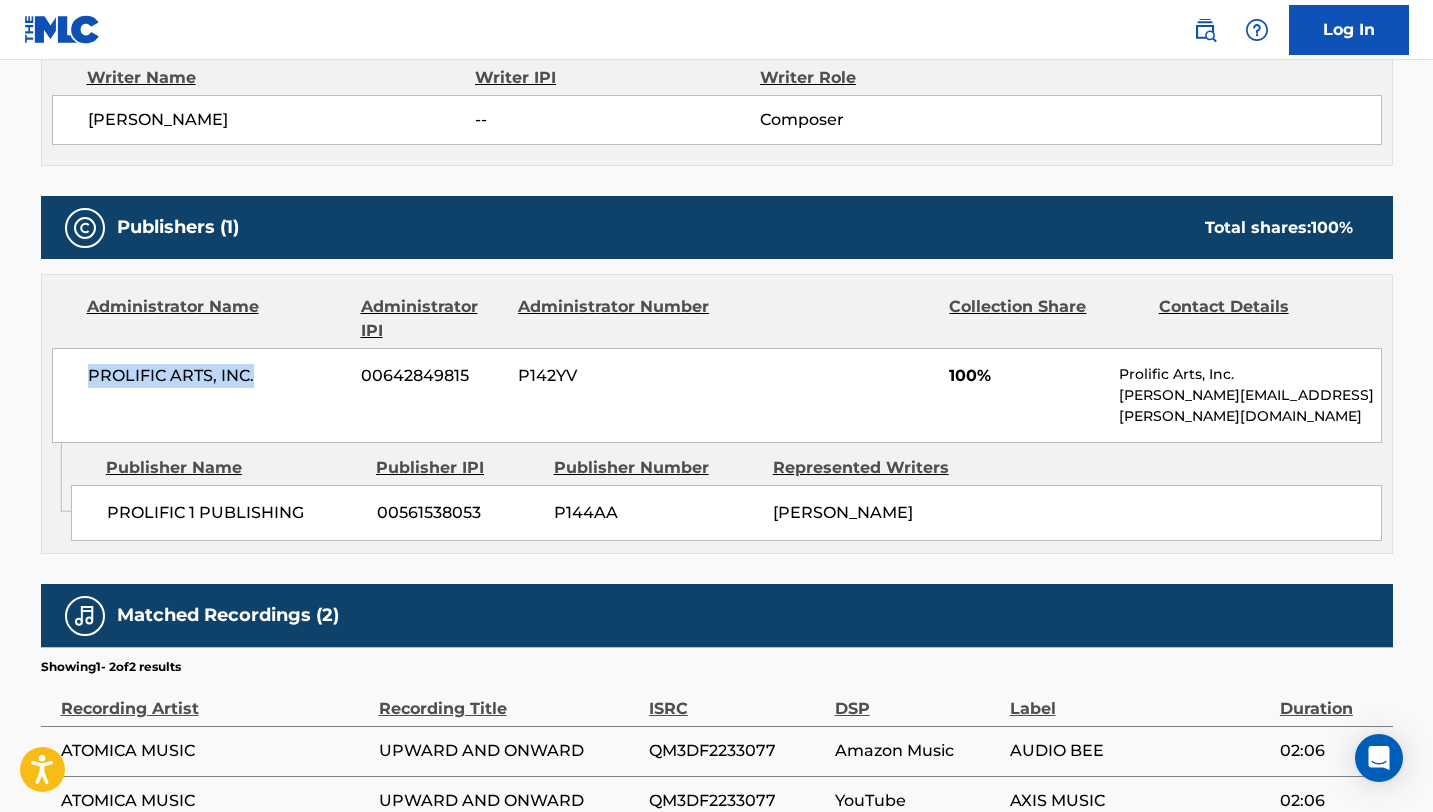 drag, startPoint x: 269, startPoint y: 384, endPoint x: 84, endPoint y: 371, distance: 185.45619 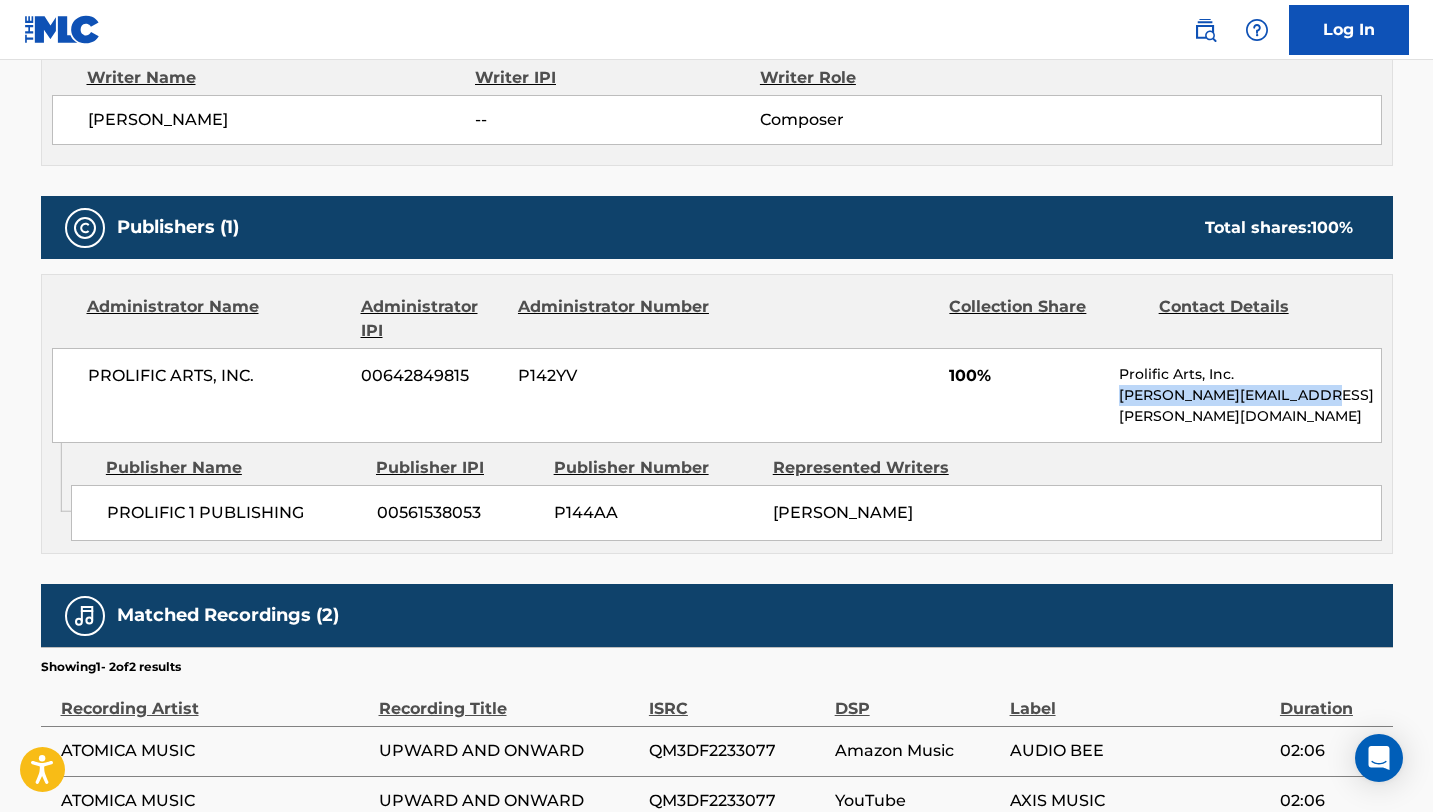 drag, startPoint x: 1318, startPoint y: 401, endPoint x: 1114, endPoint y: 400, distance: 204.00246 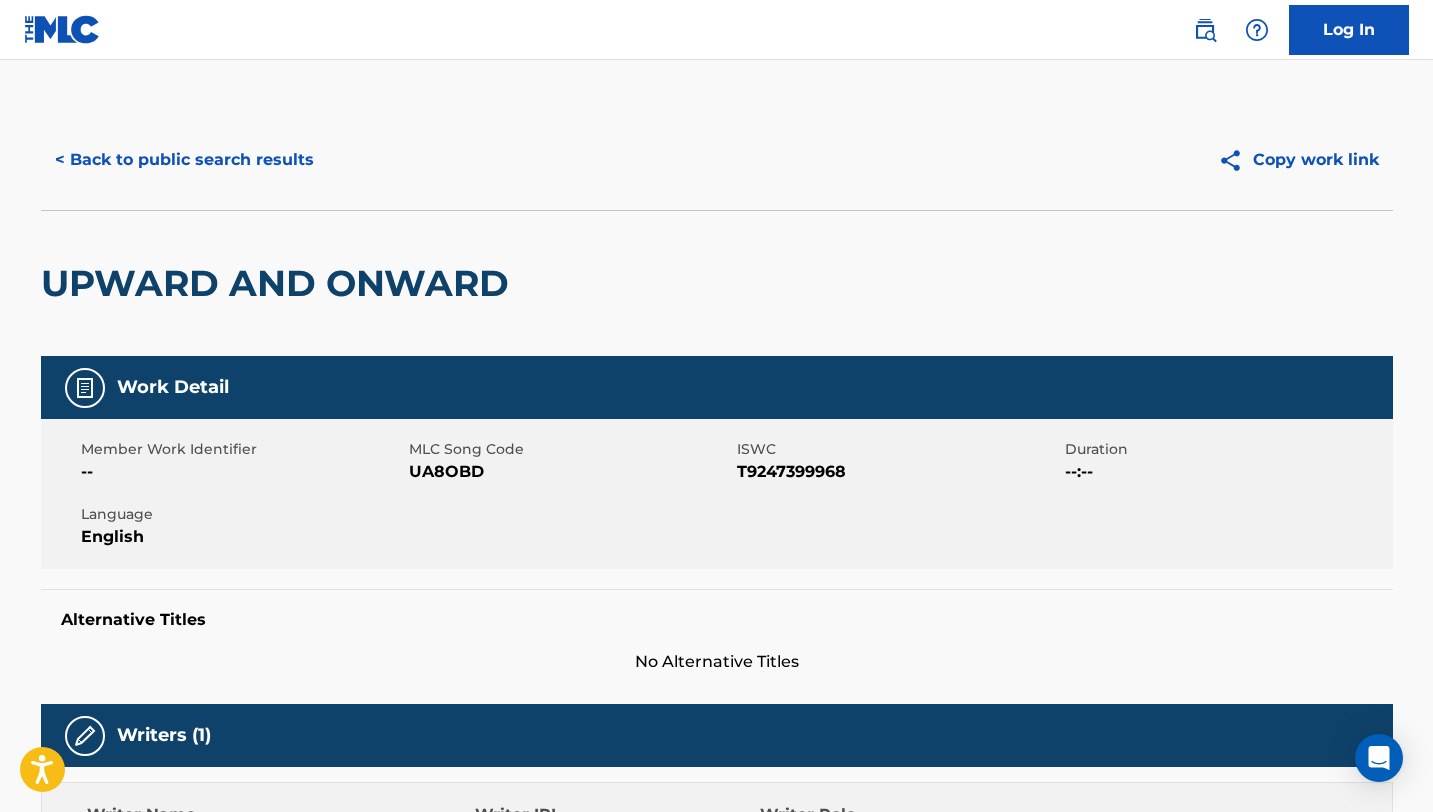 click on "< Back to public search results" at bounding box center (184, 160) 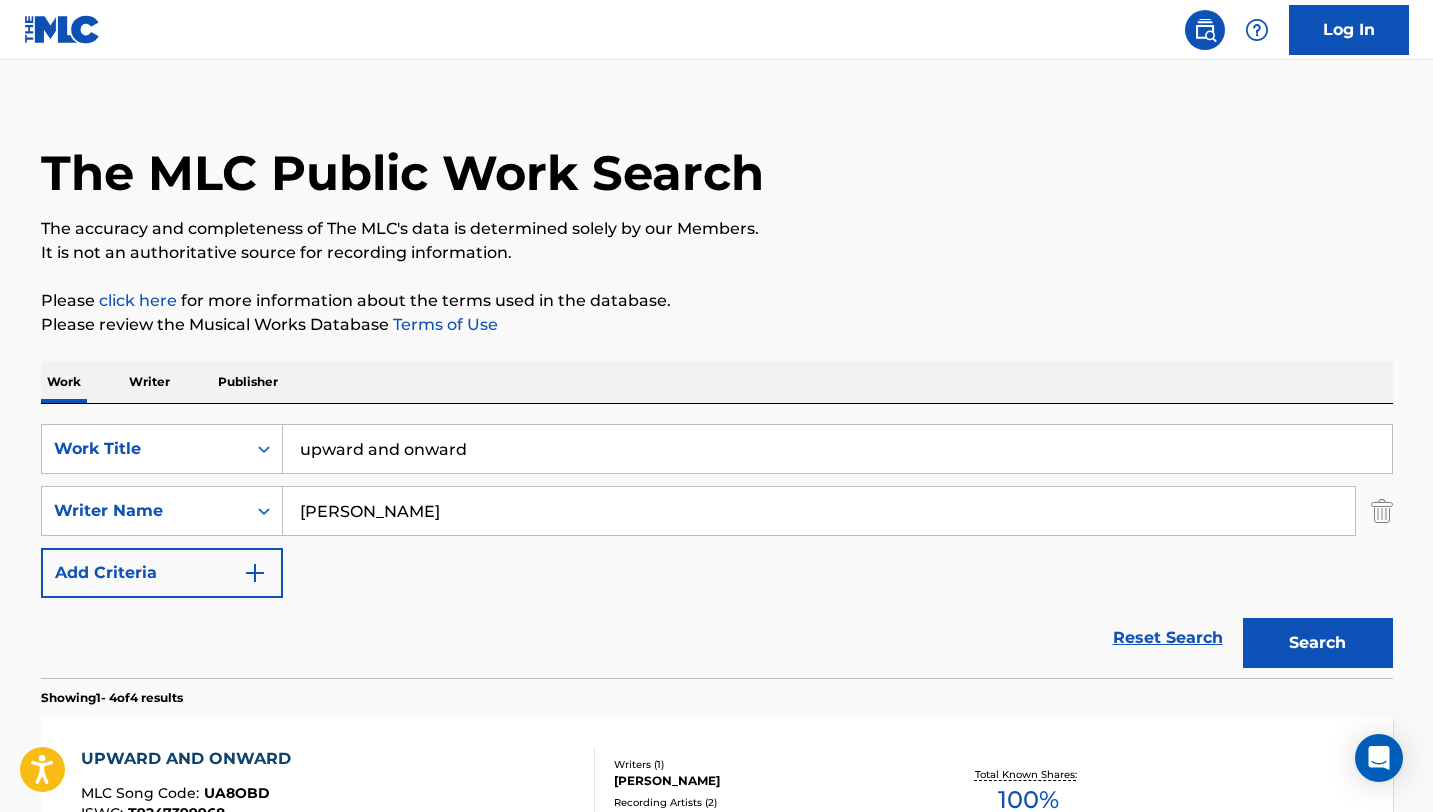 scroll, scrollTop: 0, scrollLeft: 0, axis: both 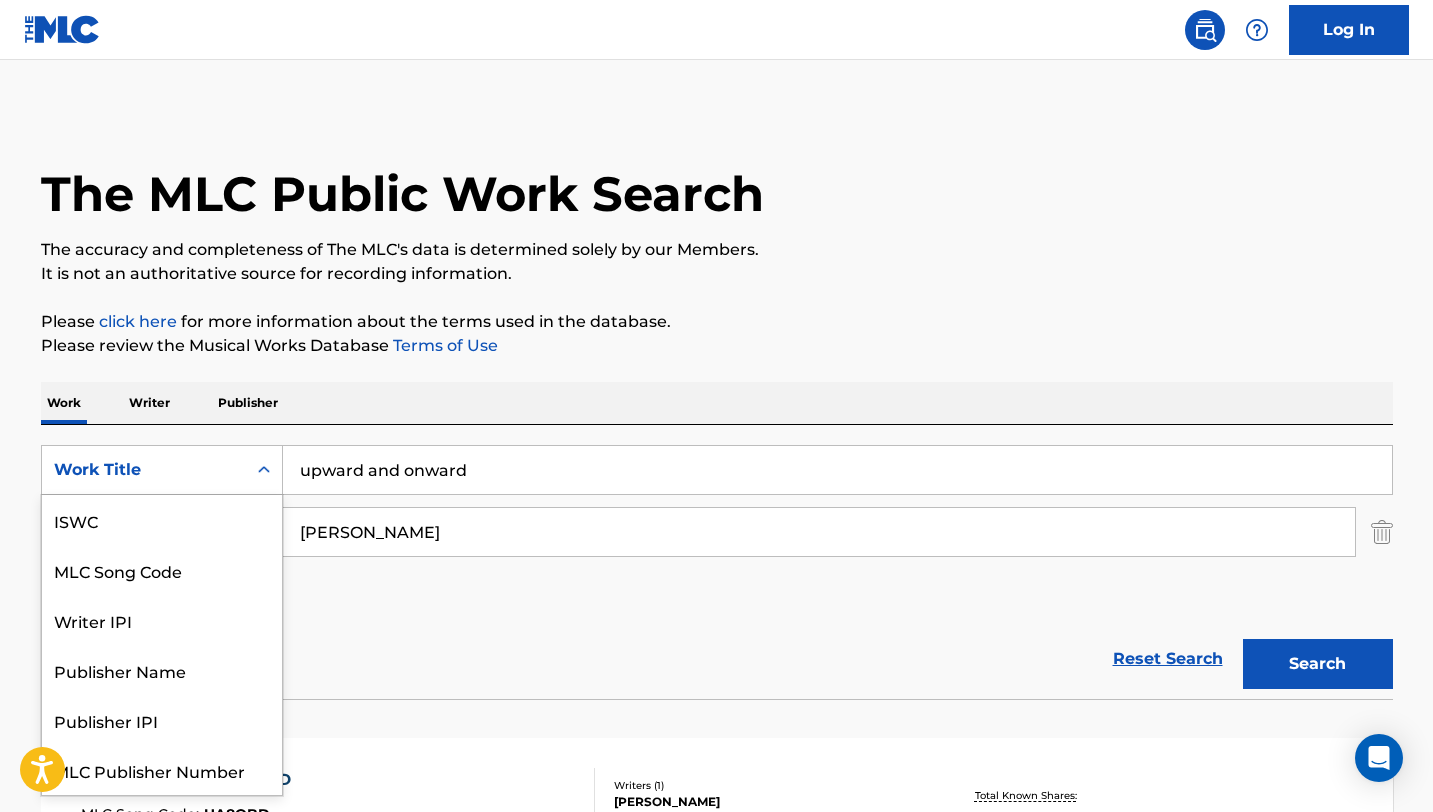 click on "Work Title" at bounding box center [144, 470] 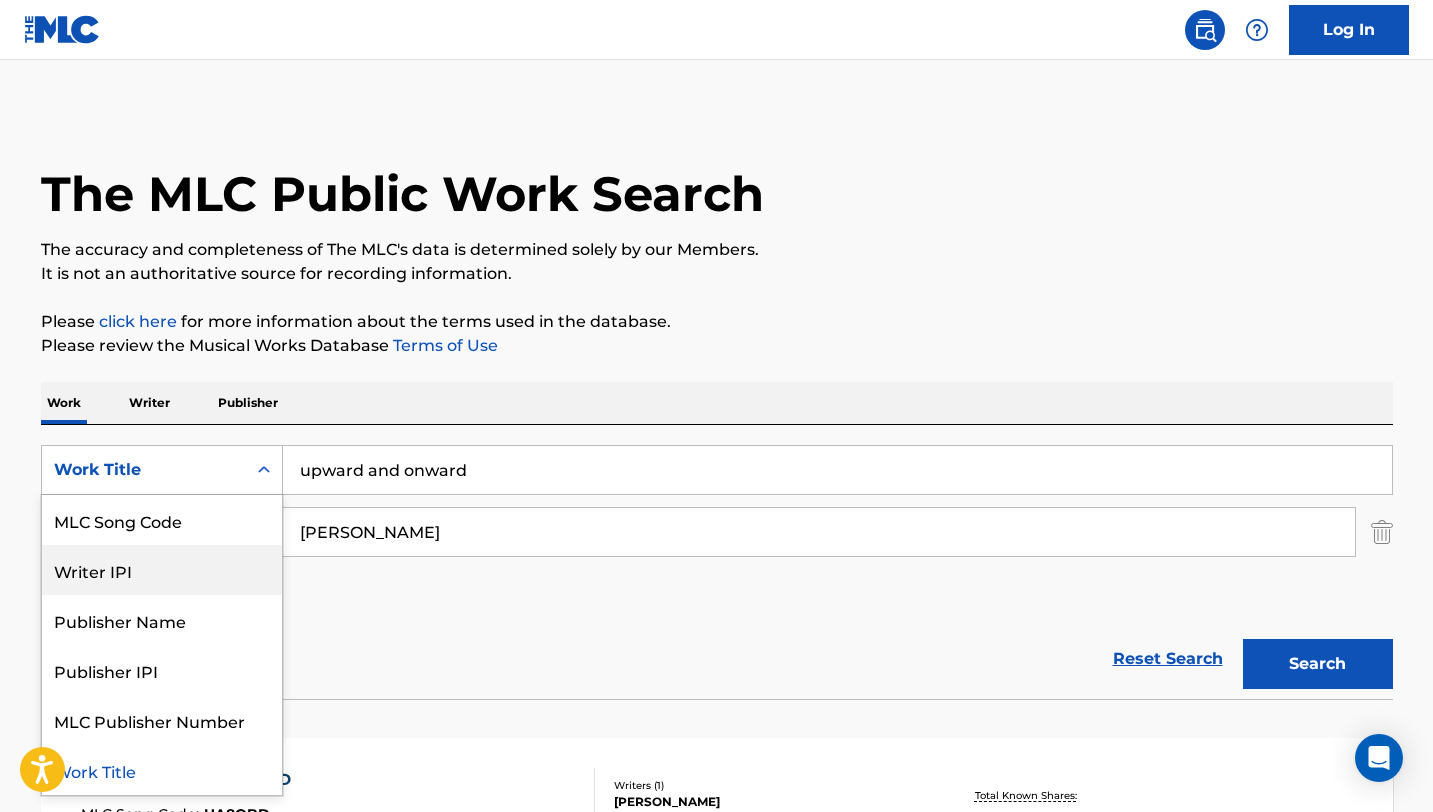 scroll, scrollTop: 0, scrollLeft: 0, axis: both 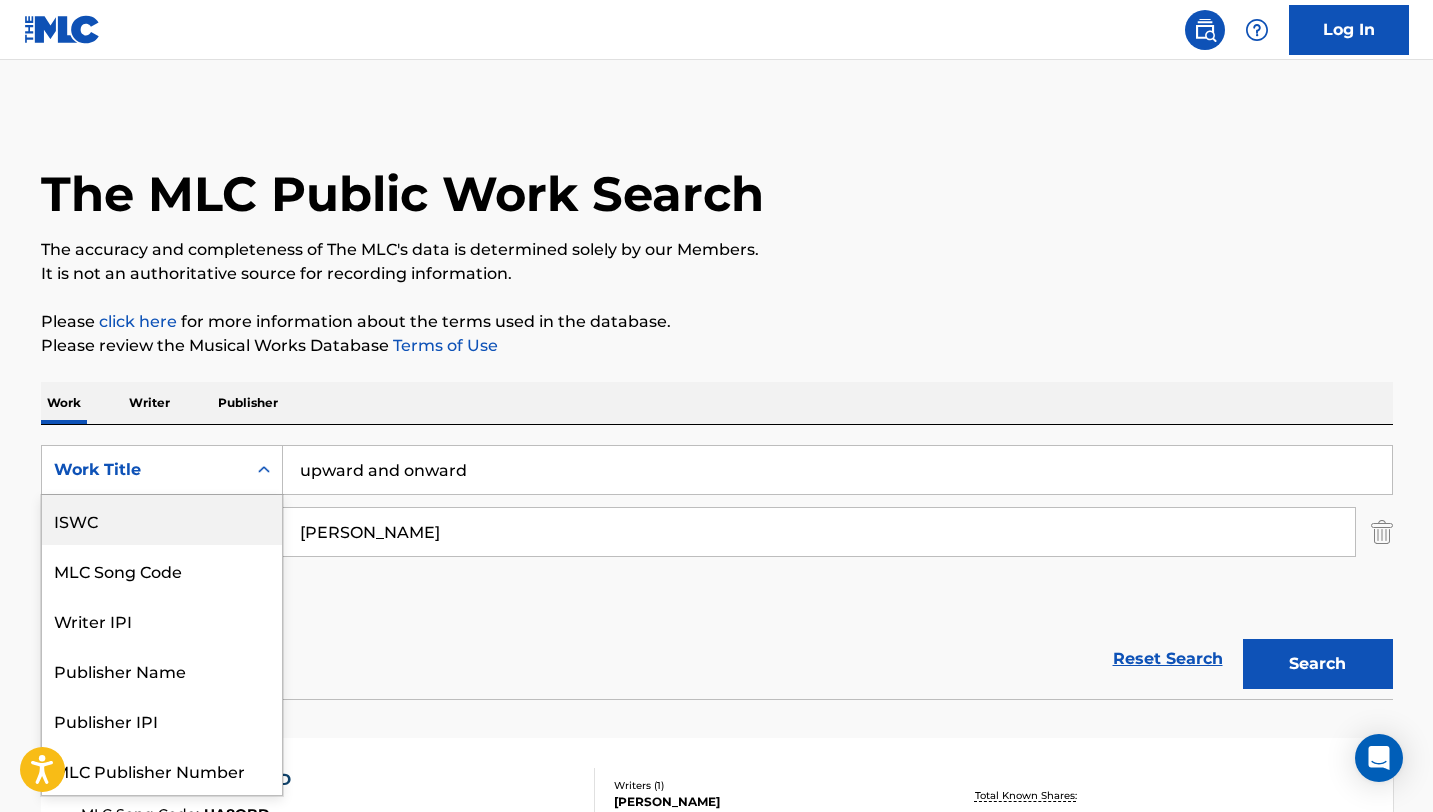 click on "ISWC" at bounding box center (162, 520) 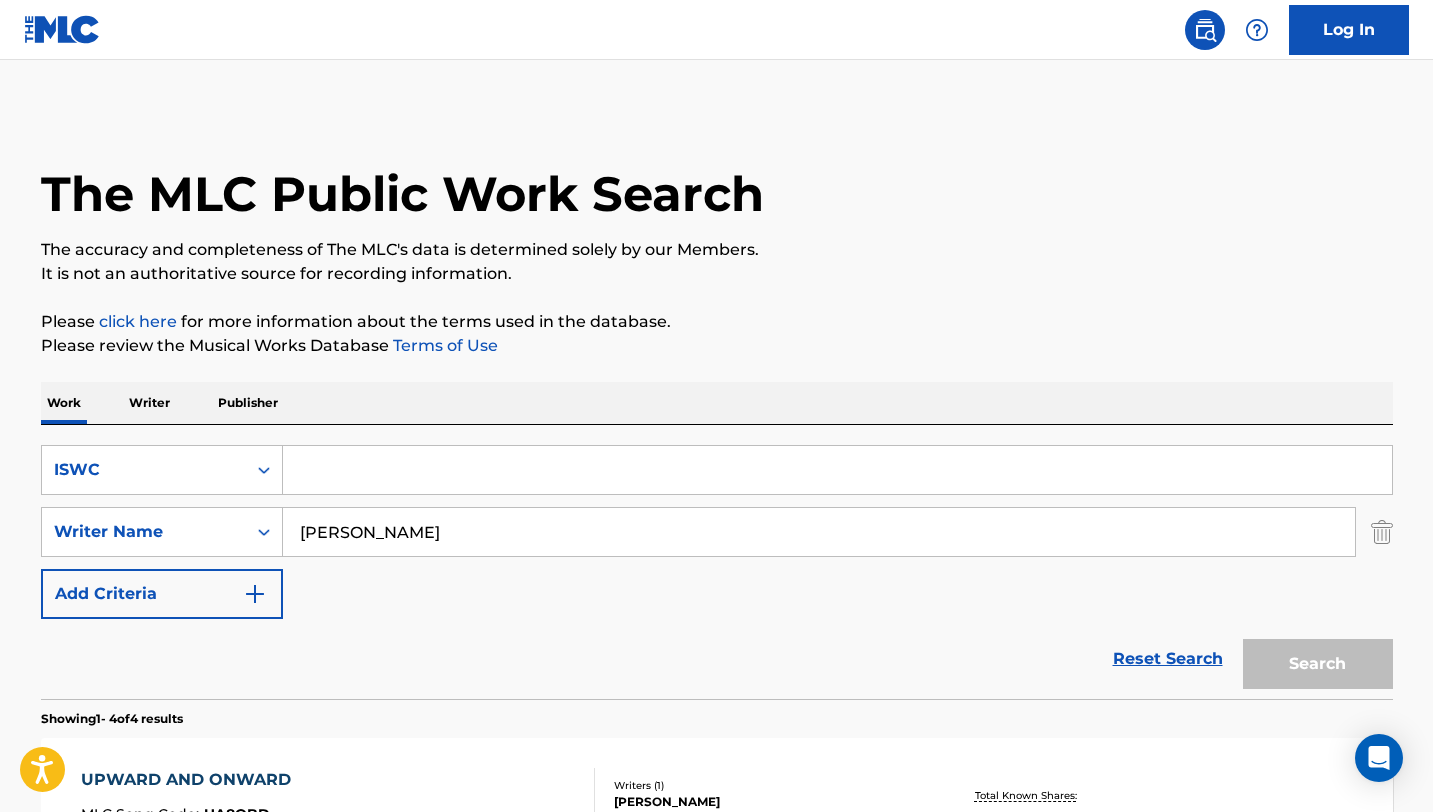 click at bounding box center (837, 470) 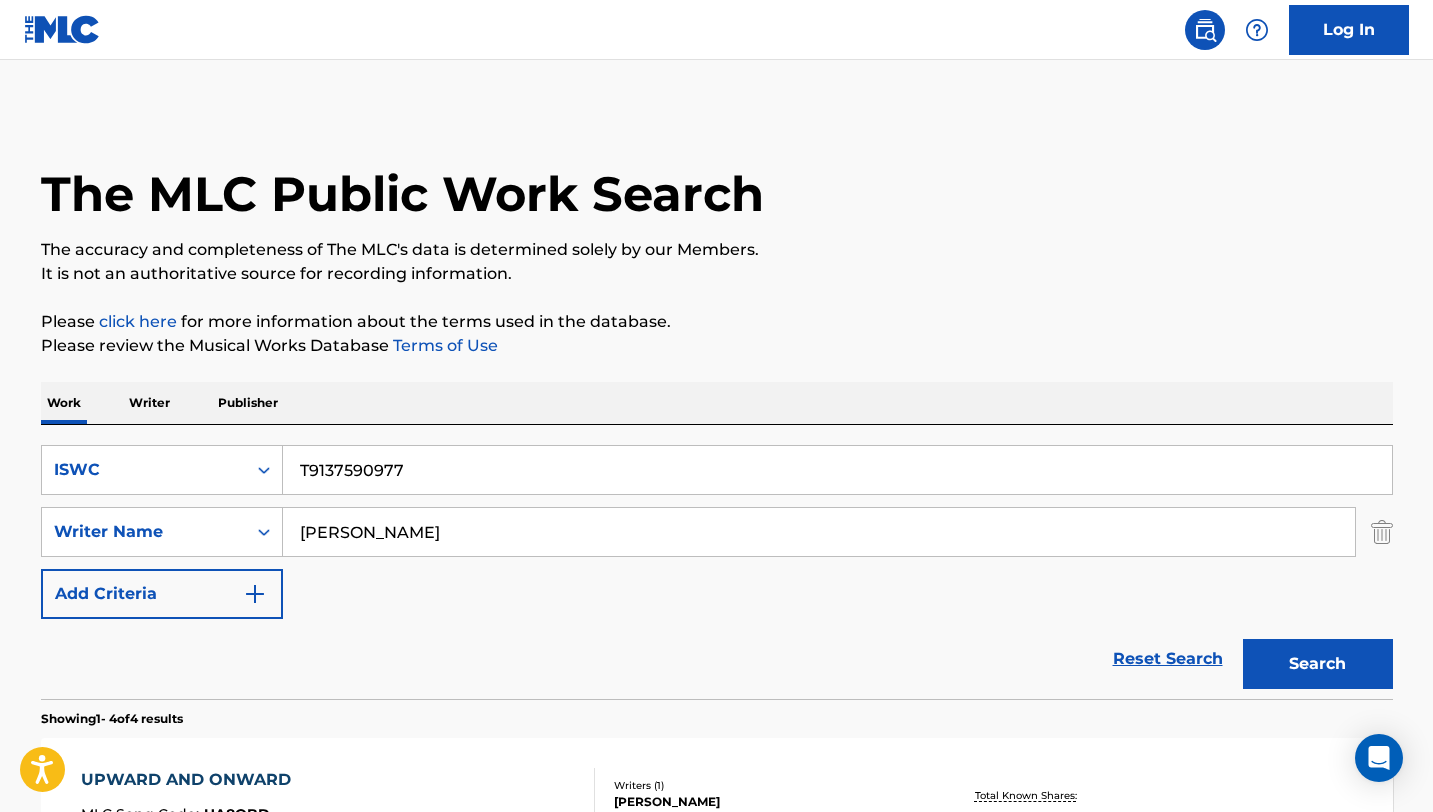 type on "T9137590977" 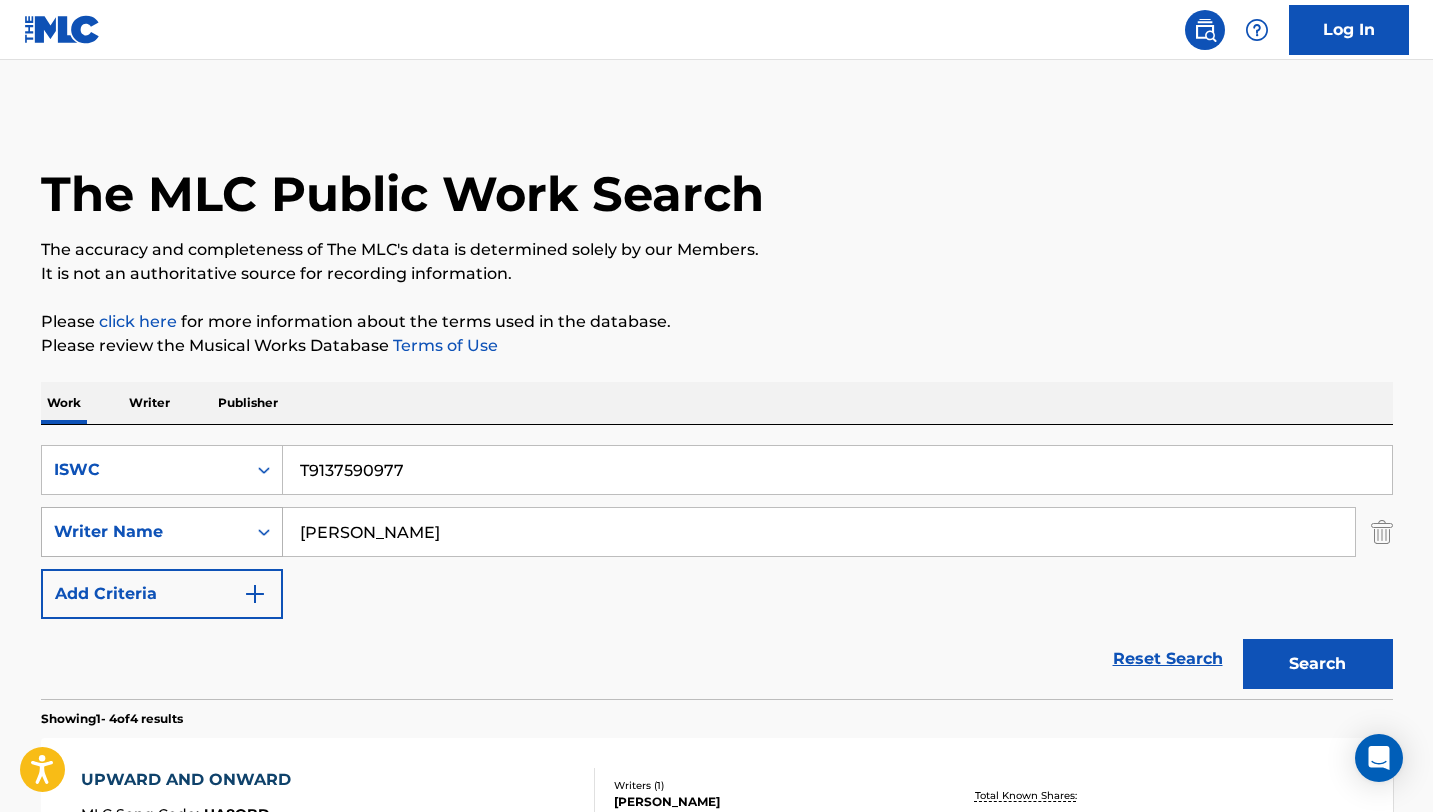 drag, startPoint x: 425, startPoint y: 540, endPoint x: 173, endPoint y: 508, distance: 254.02362 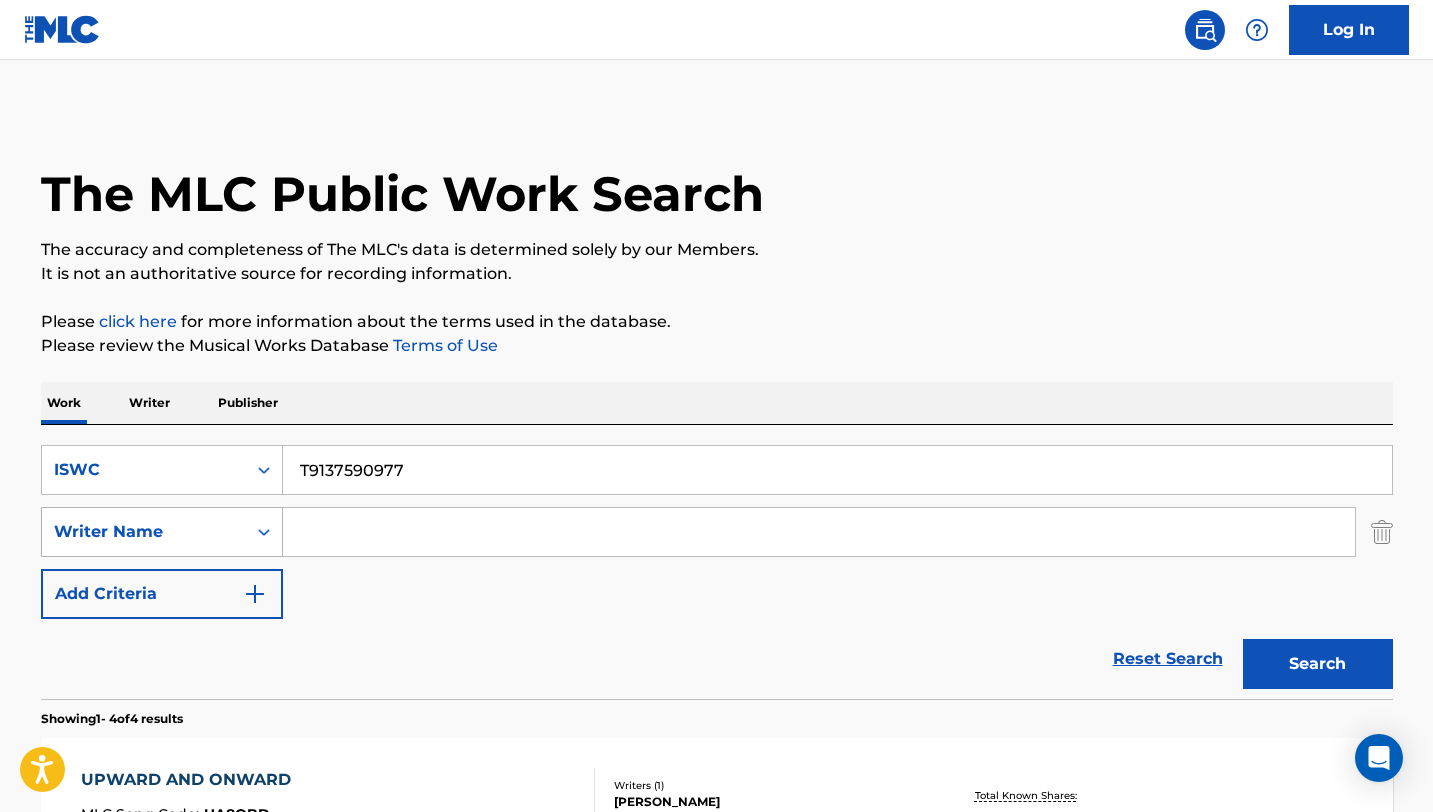 type 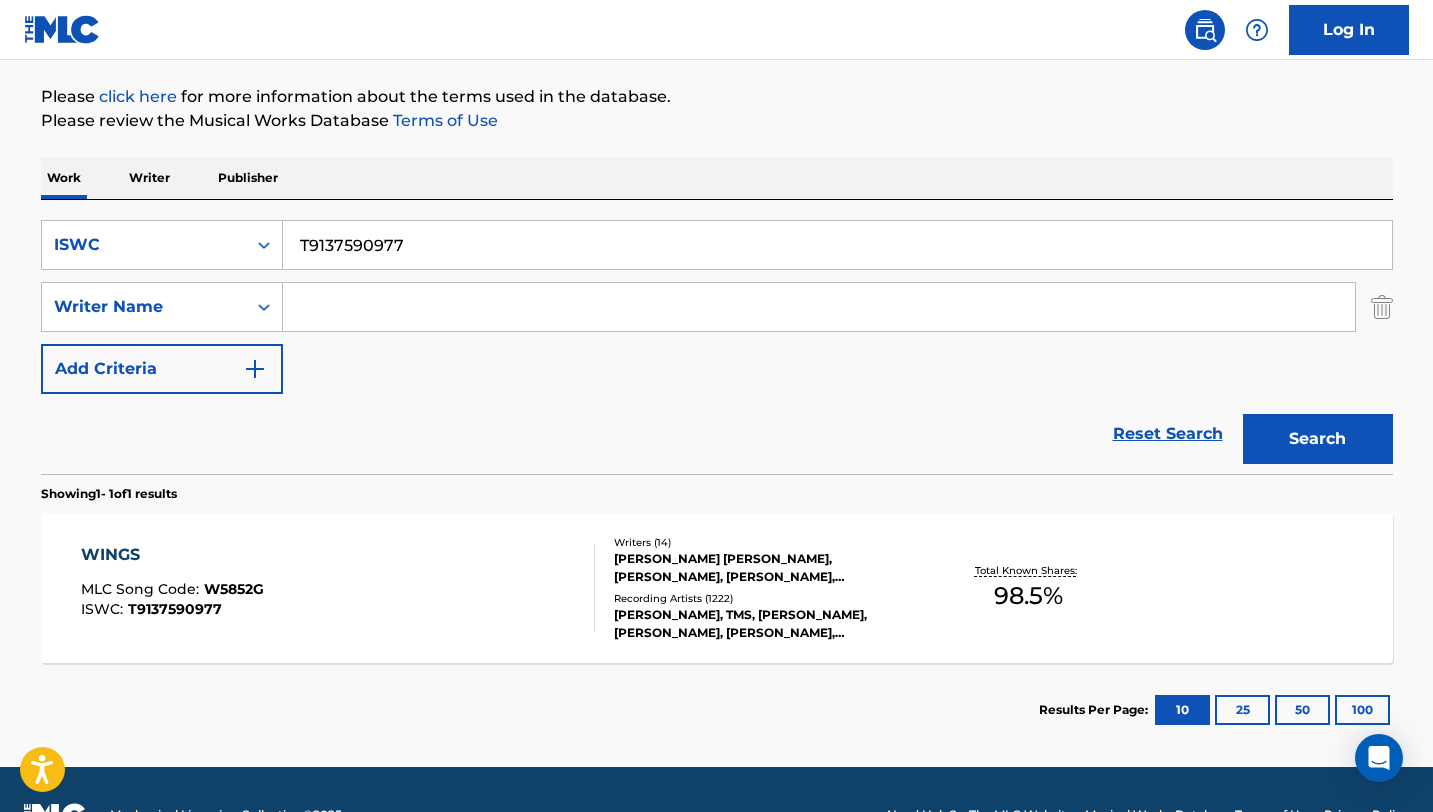 scroll, scrollTop: 226, scrollLeft: 0, axis: vertical 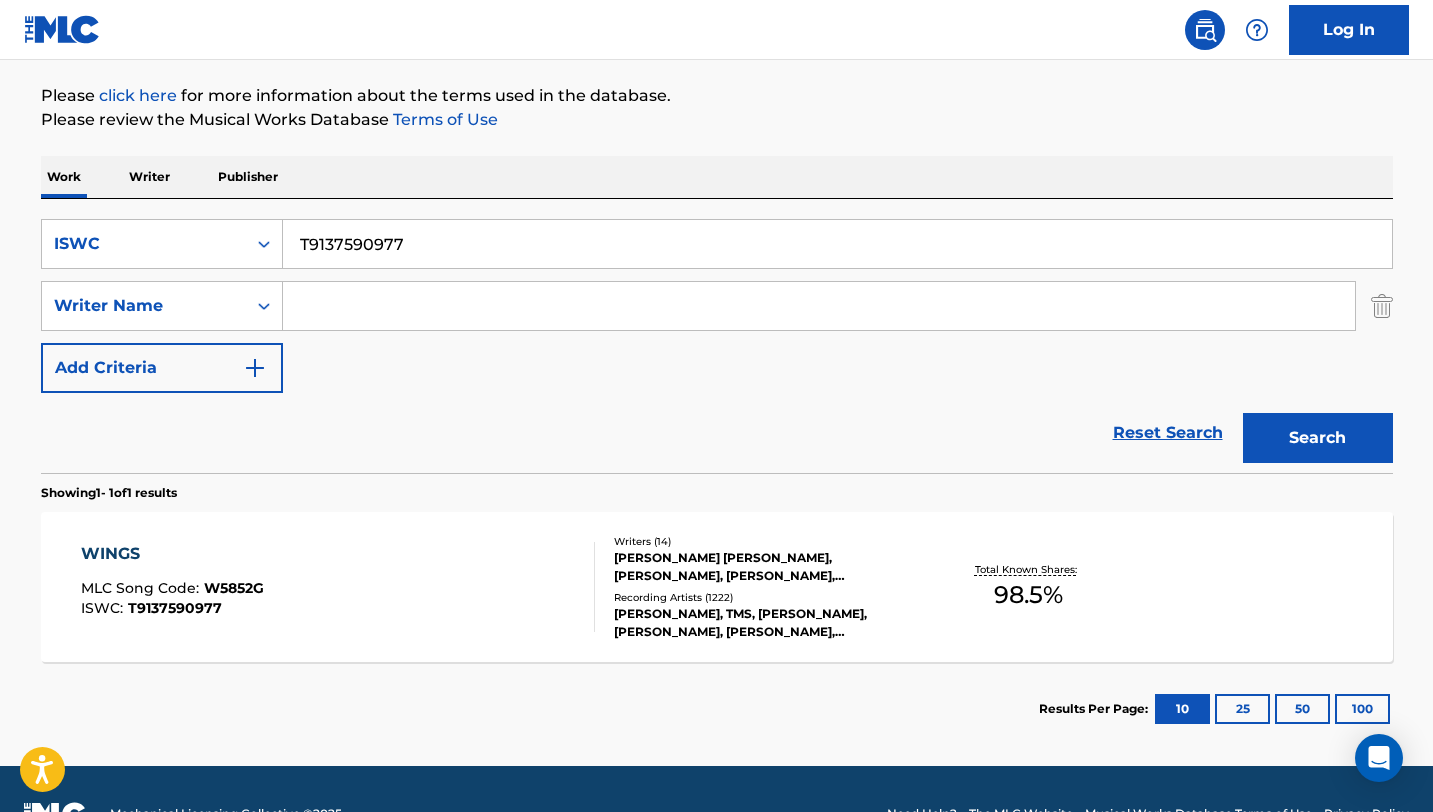 click on "WINGS MLC Song Code : W5852G ISWC : T9137590977" at bounding box center [338, 587] 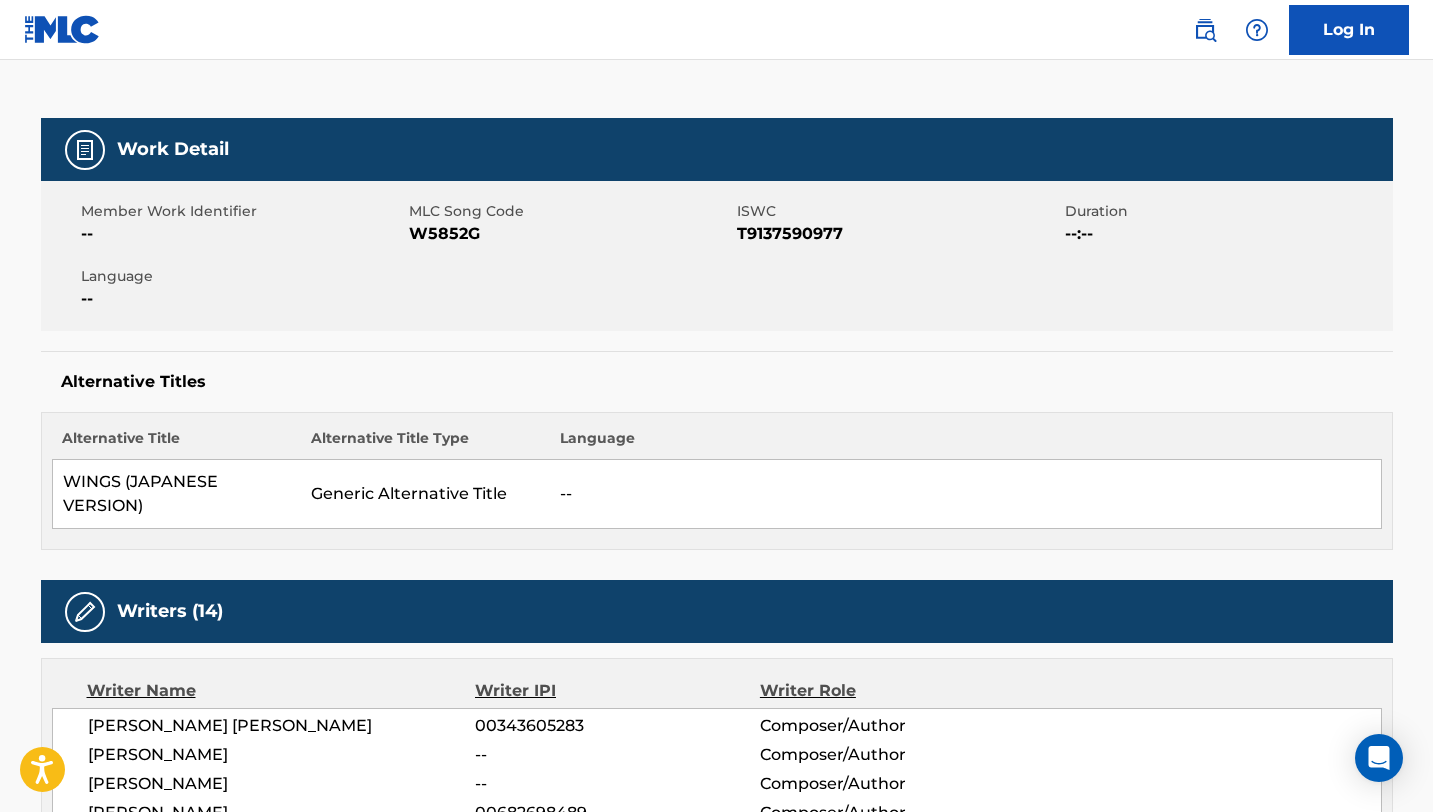 scroll, scrollTop: 0, scrollLeft: 0, axis: both 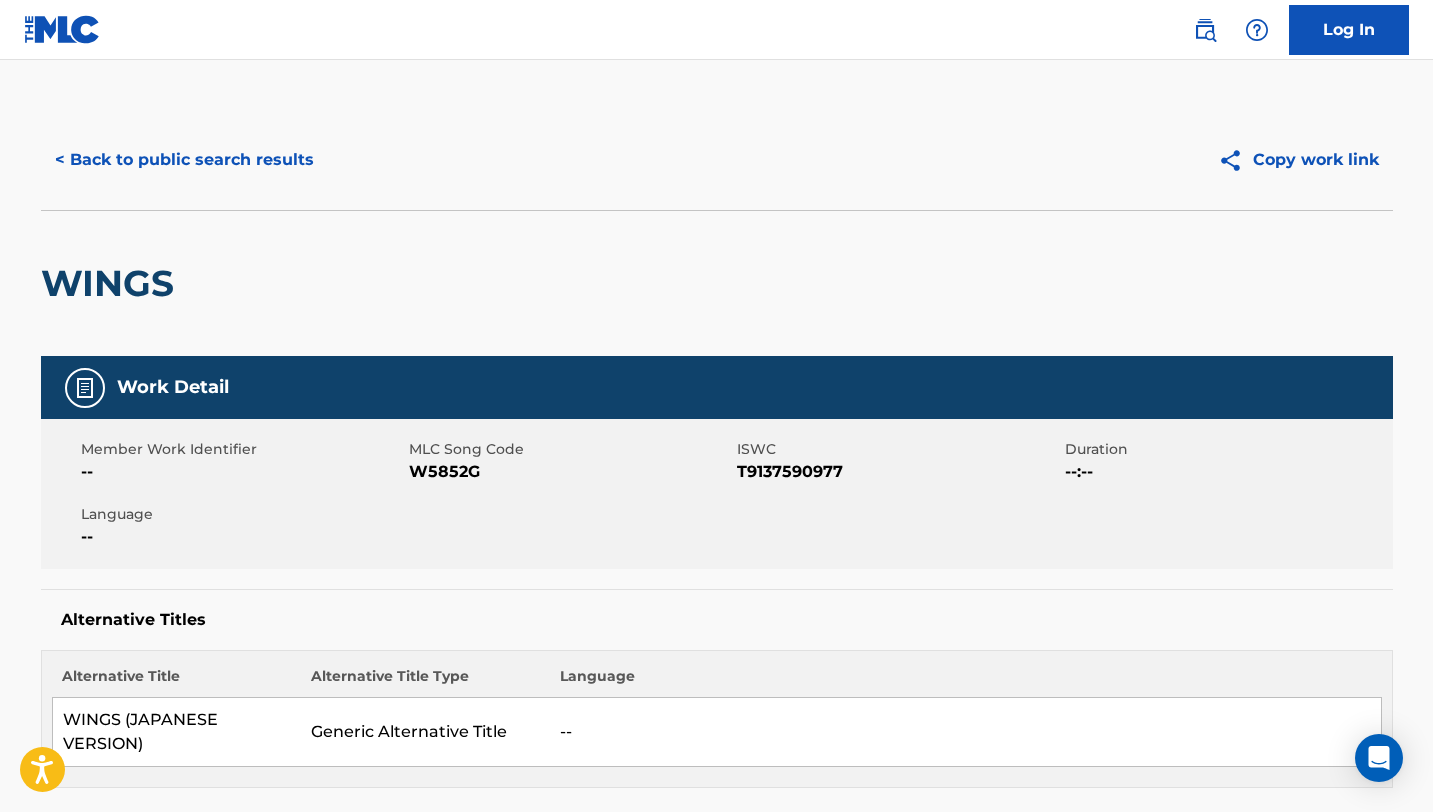 click on "< Back to public search results" at bounding box center (184, 160) 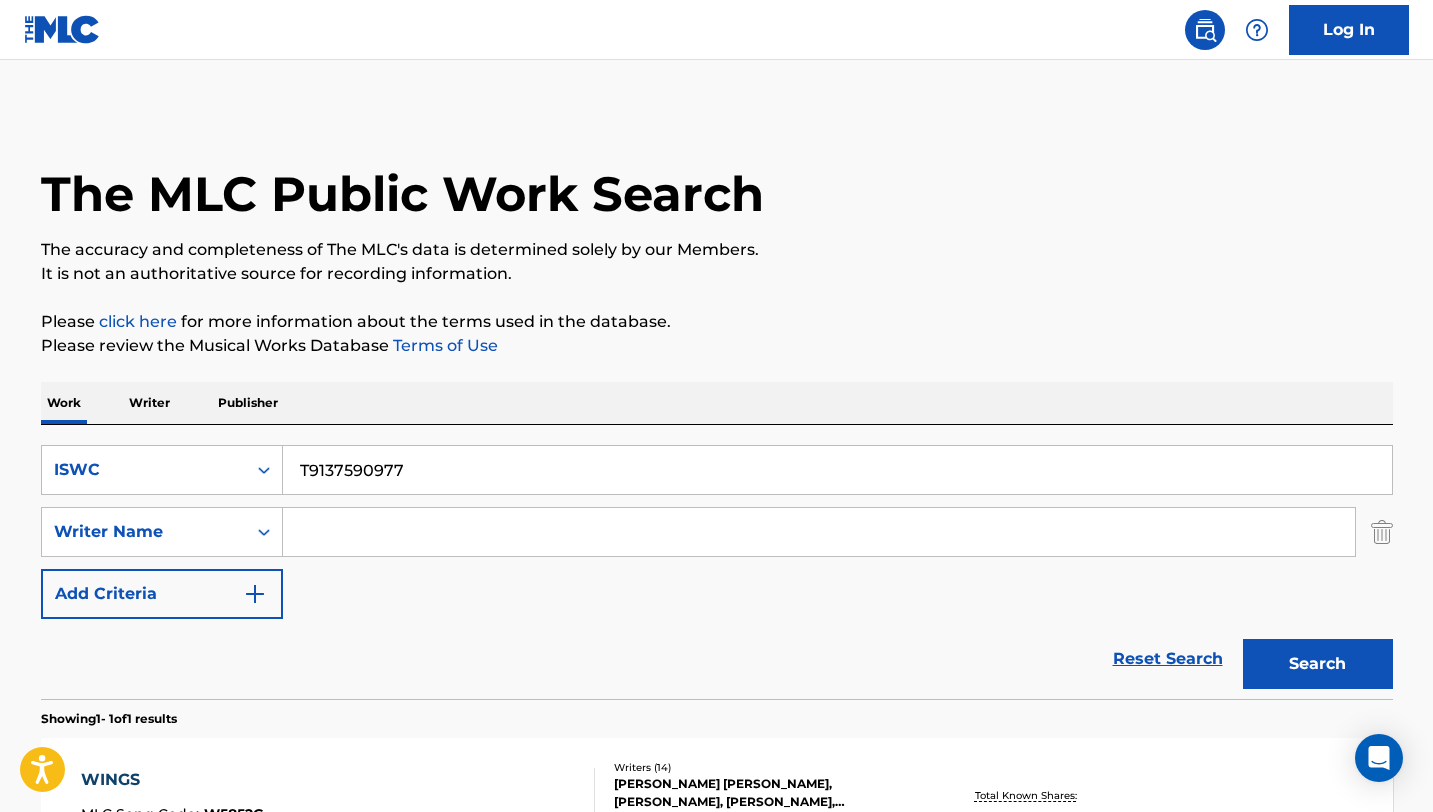 scroll, scrollTop: 162, scrollLeft: 0, axis: vertical 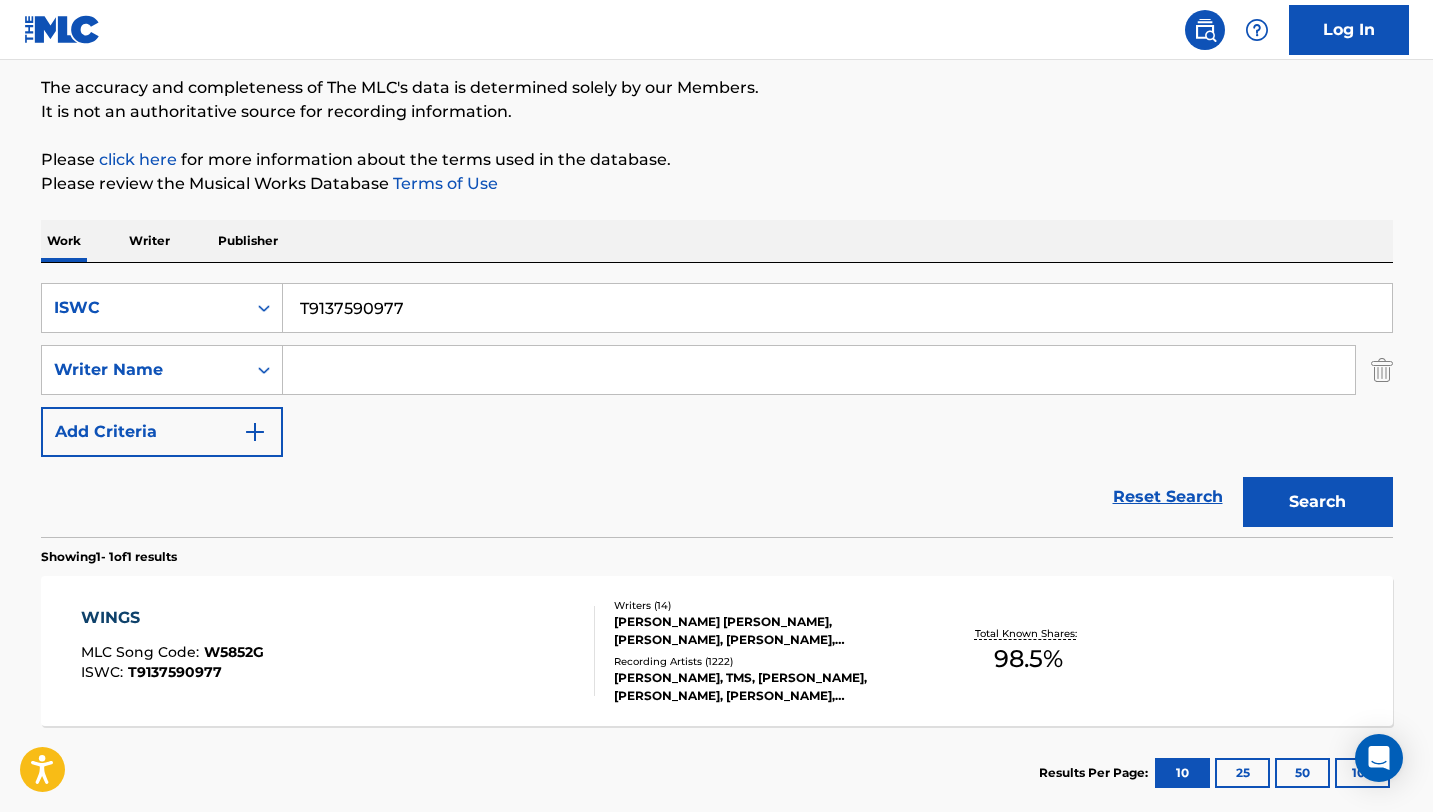click at bounding box center (819, 370) 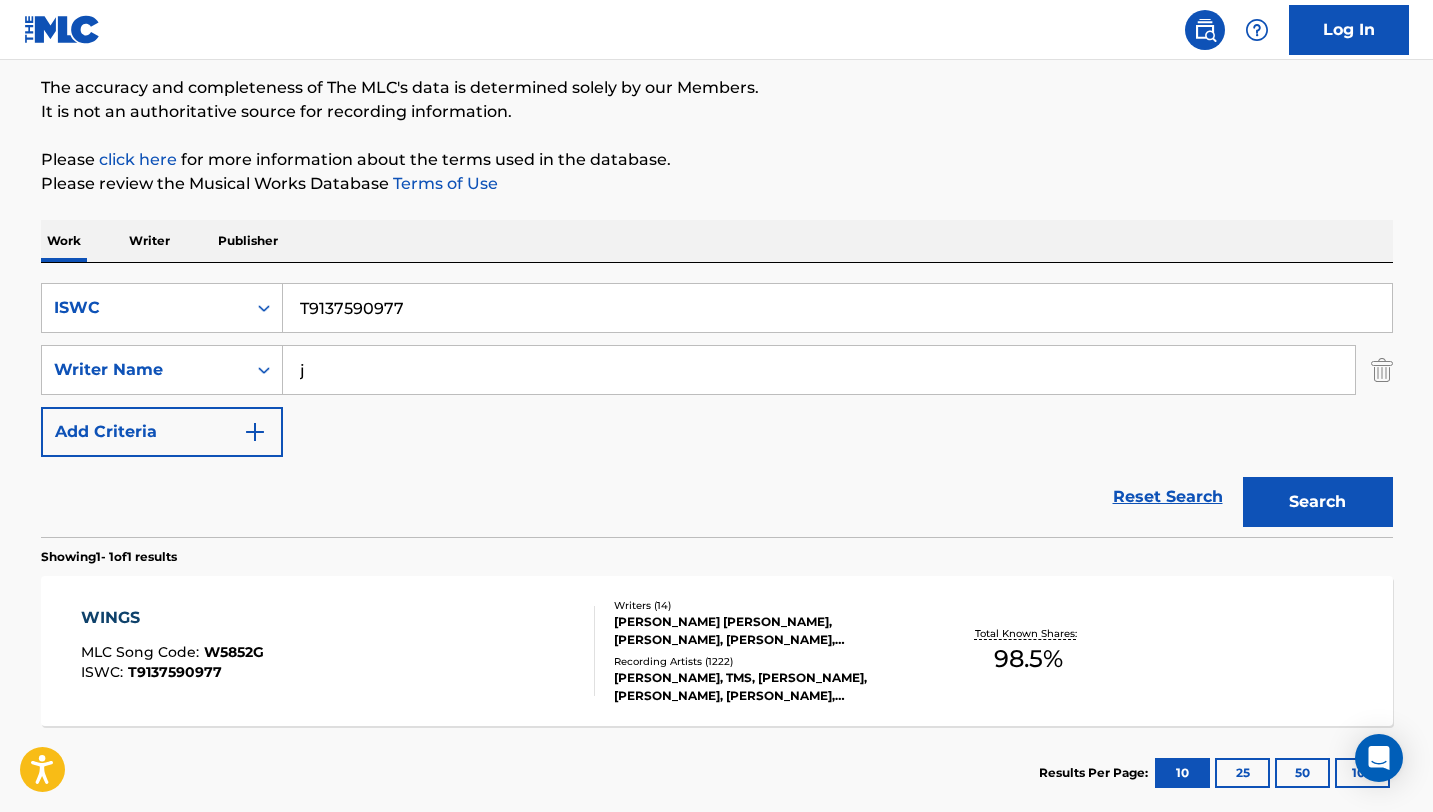 paste on "[PERSON_NAME]" 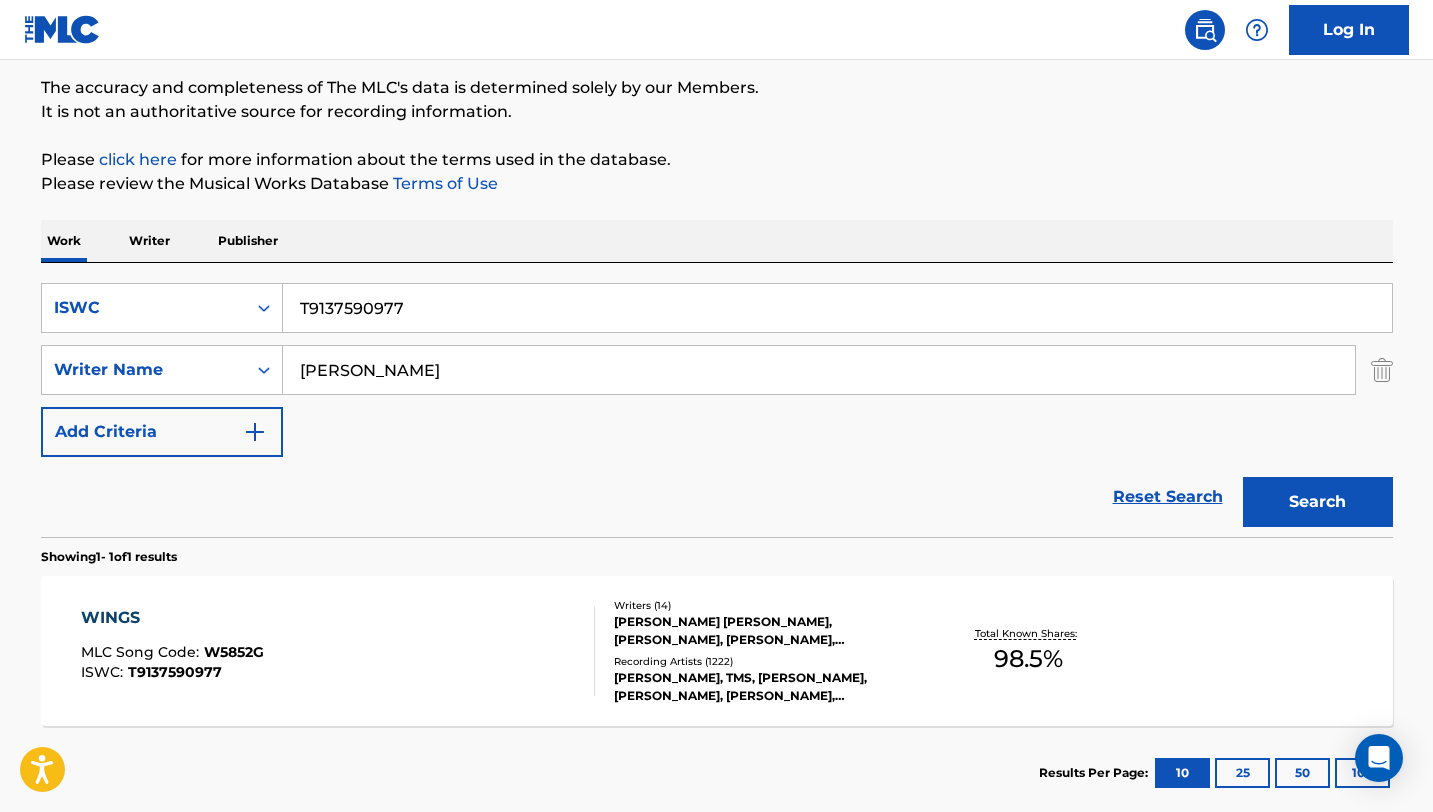 type on "[PERSON_NAME]" 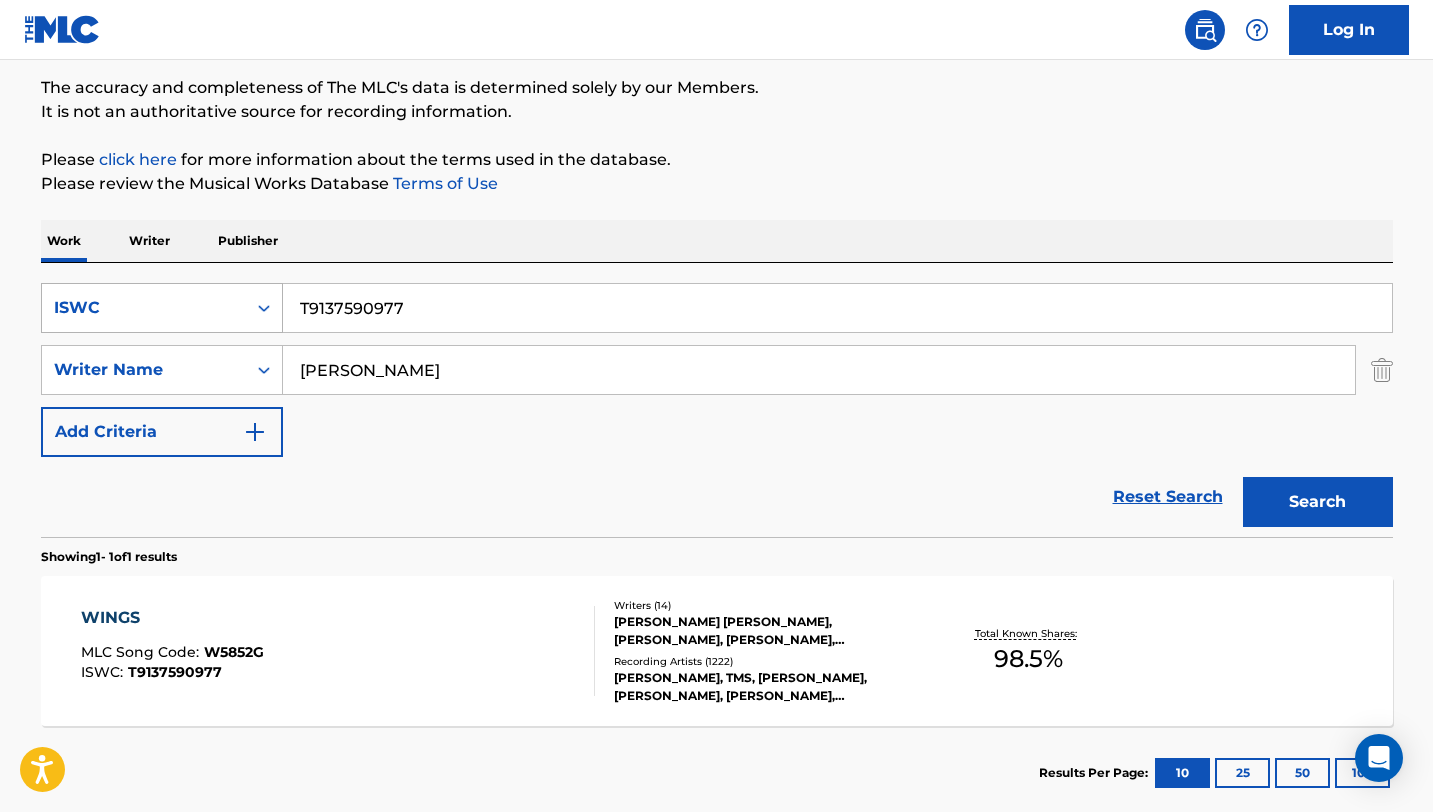 drag, startPoint x: 448, startPoint y: 310, endPoint x: 151, endPoint y: 283, distance: 298.22476 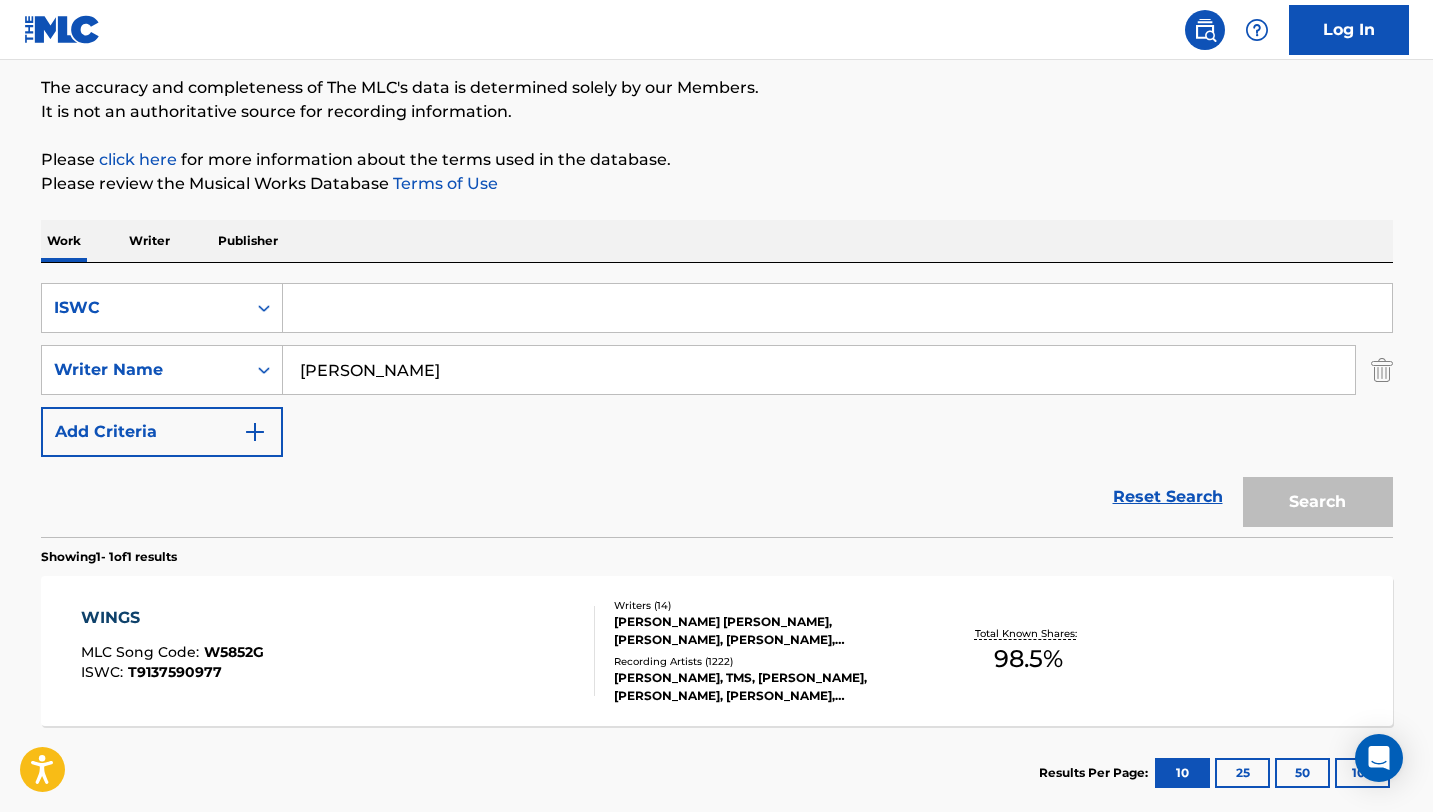 paste on "L'Oiseau et l'enfant" 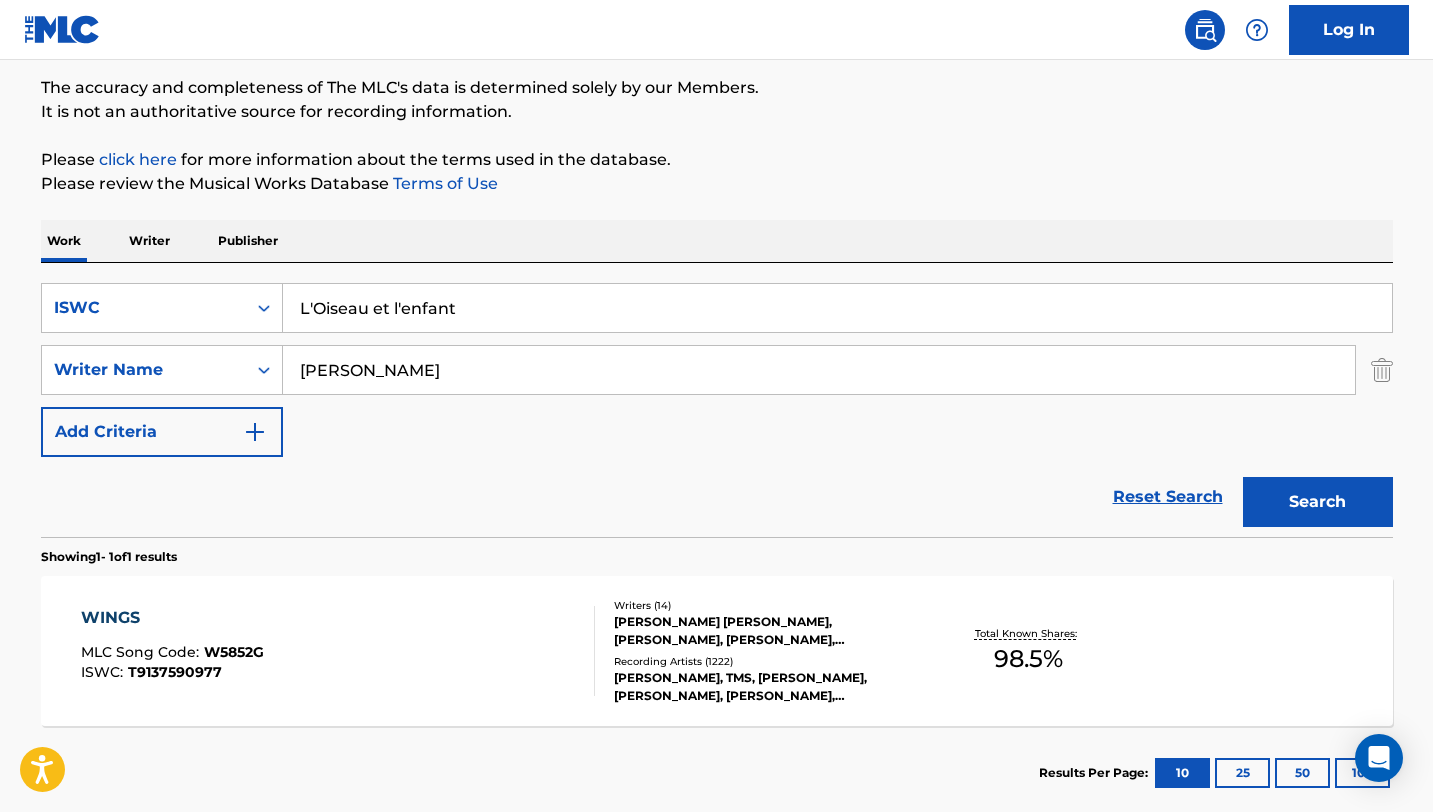 type on "L'Oiseau et l'enfant" 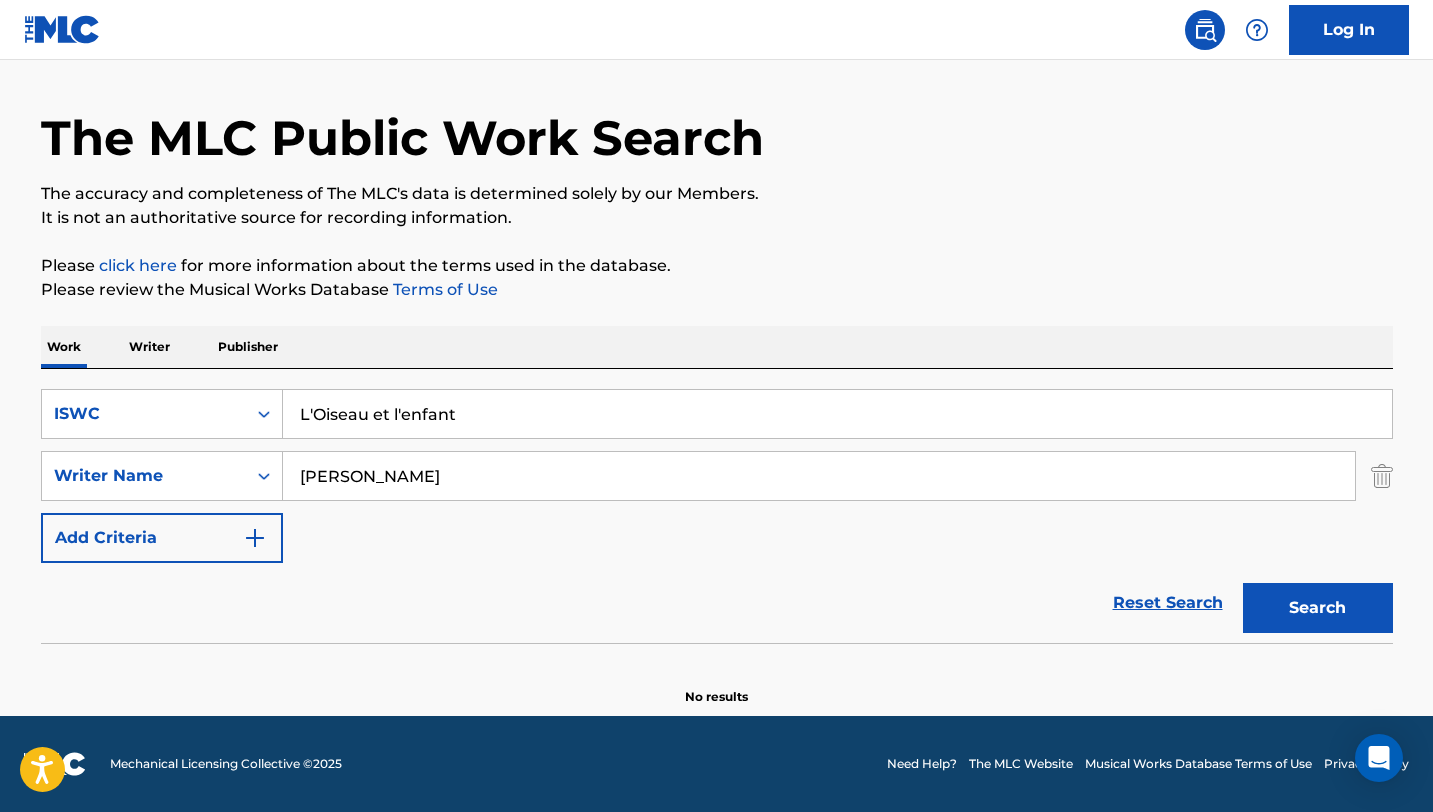 scroll, scrollTop: 56, scrollLeft: 0, axis: vertical 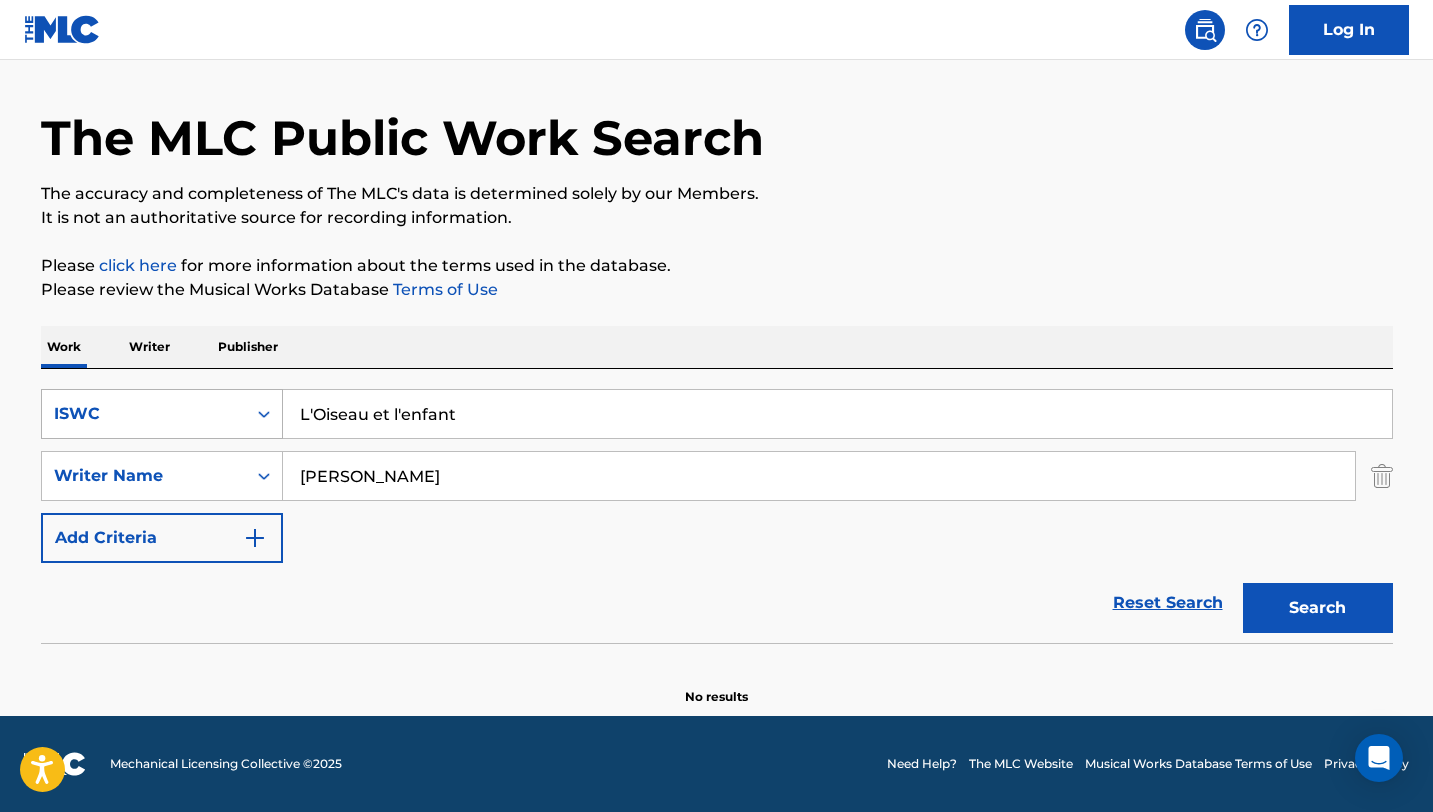 click on "ISWC" at bounding box center (144, 414) 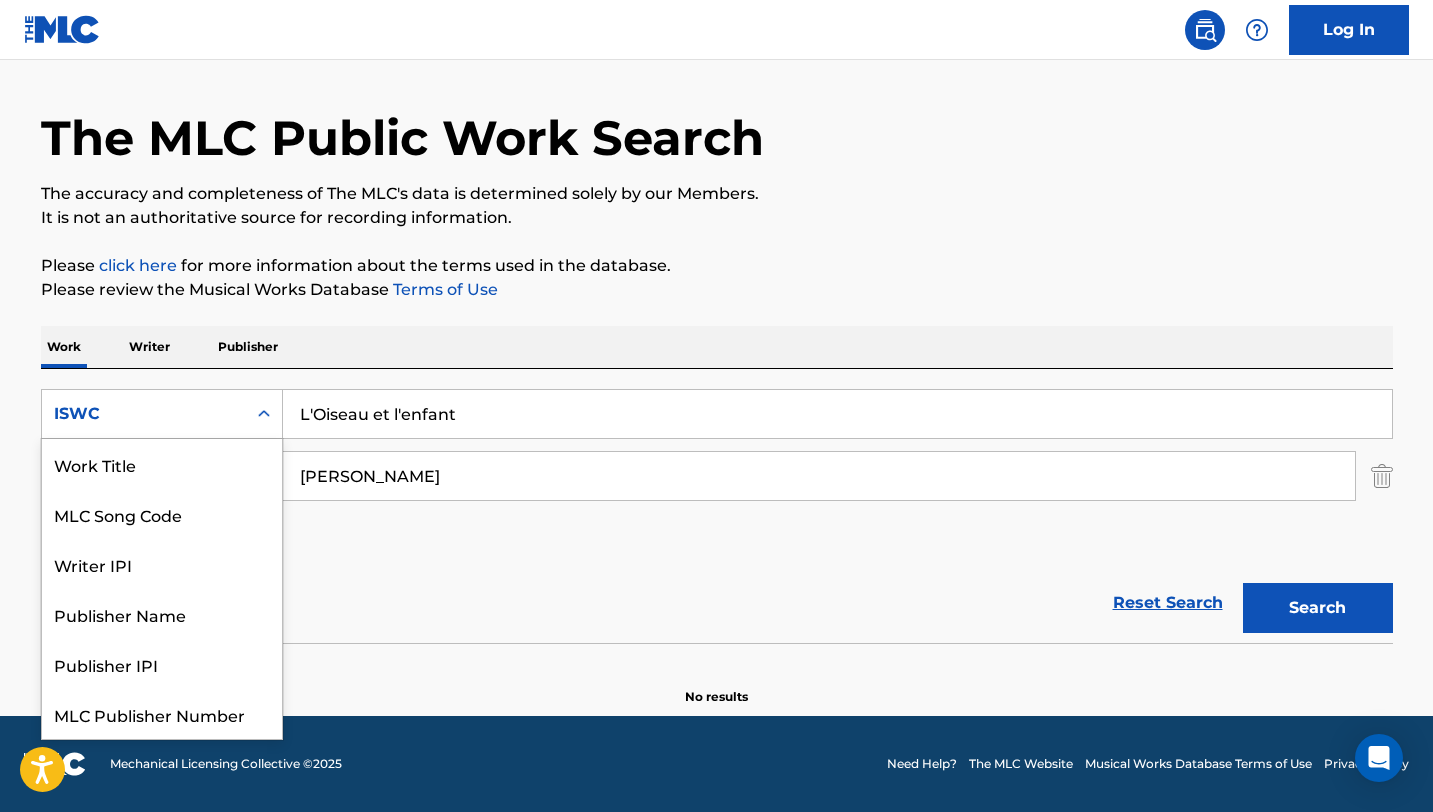 scroll, scrollTop: 50, scrollLeft: 0, axis: vertical 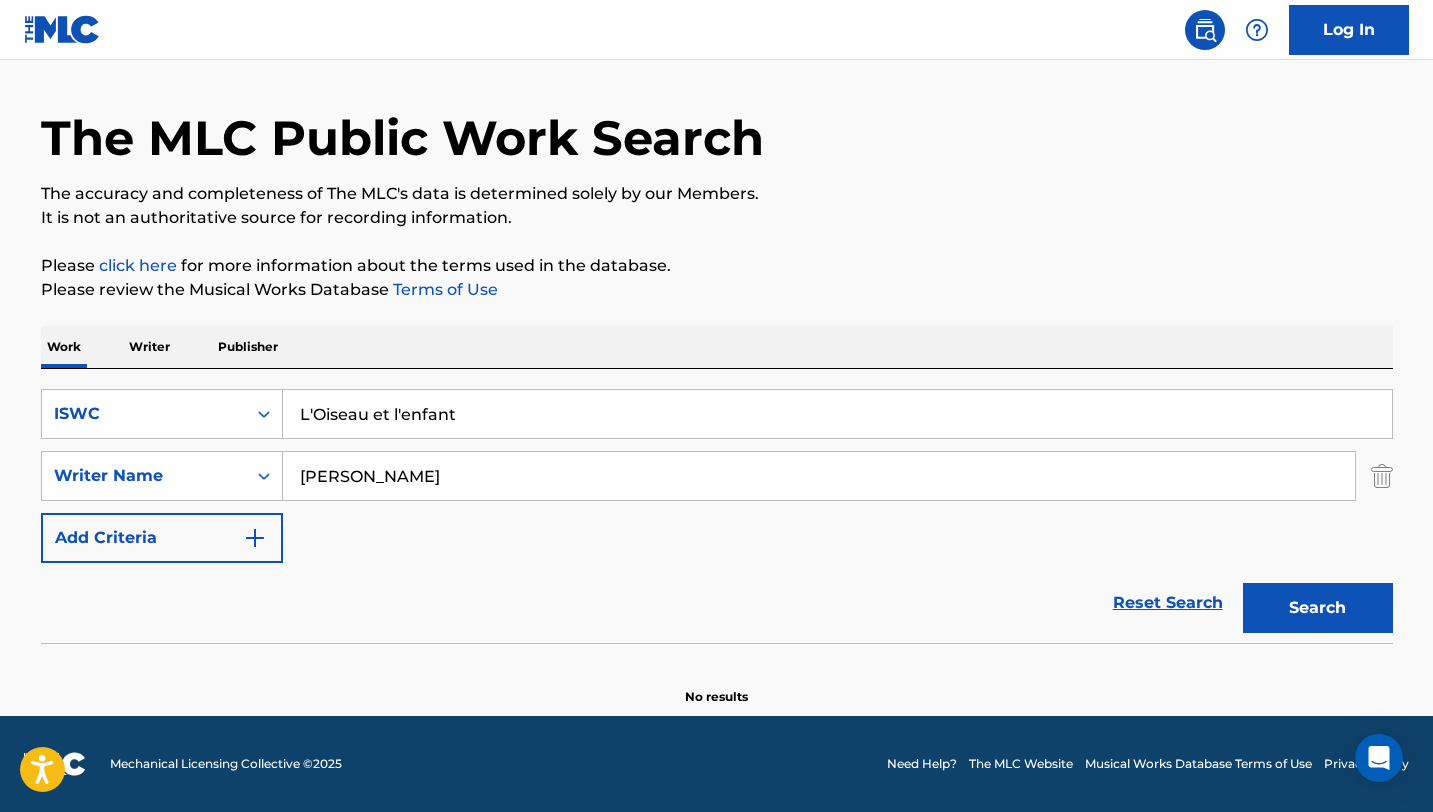 click on "L'Oiseau et l'enfant" at bounding box center [837, 414] 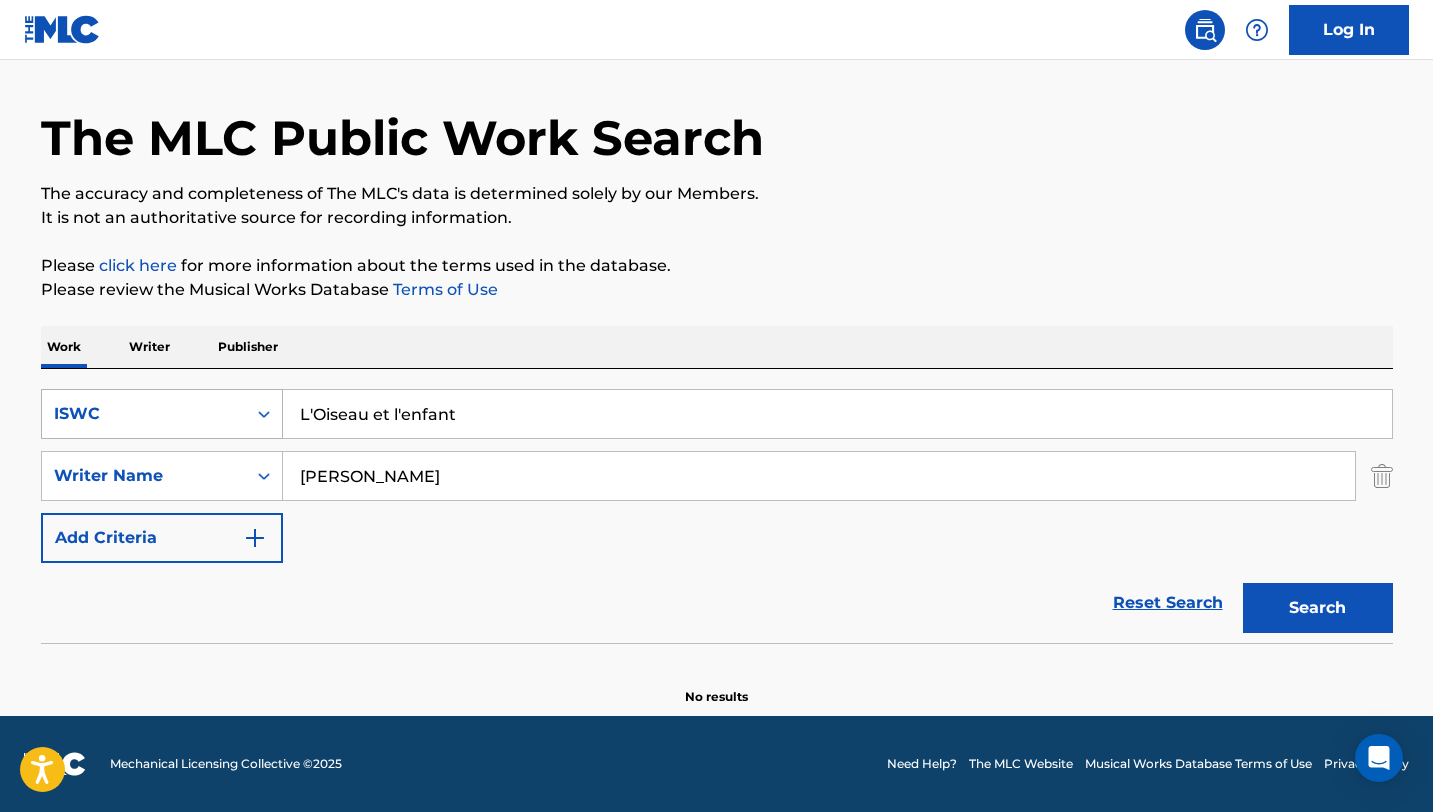 click at bounding box center (264, 414) 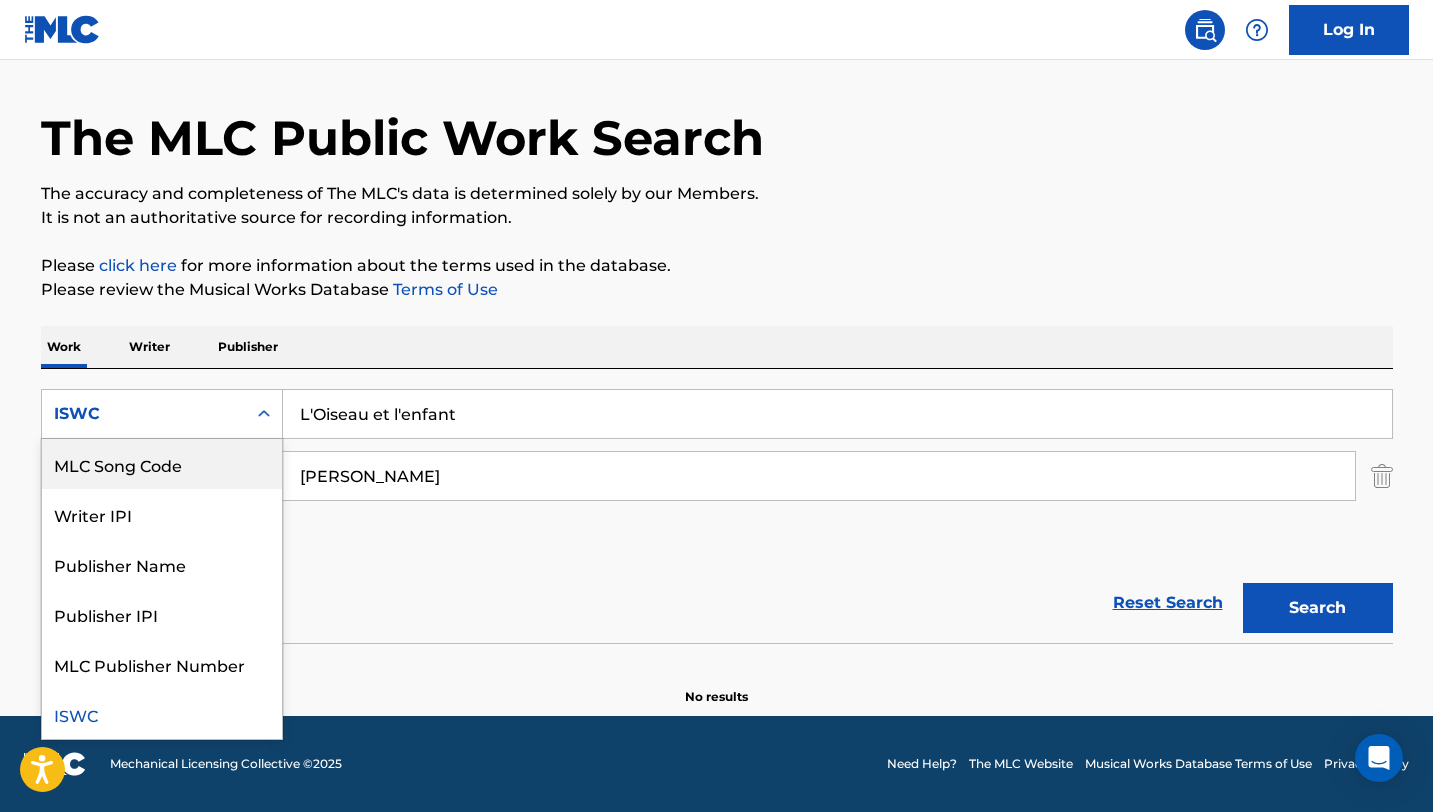 scroll, scrollTop: 0, scrollLeft: 0, axis: both 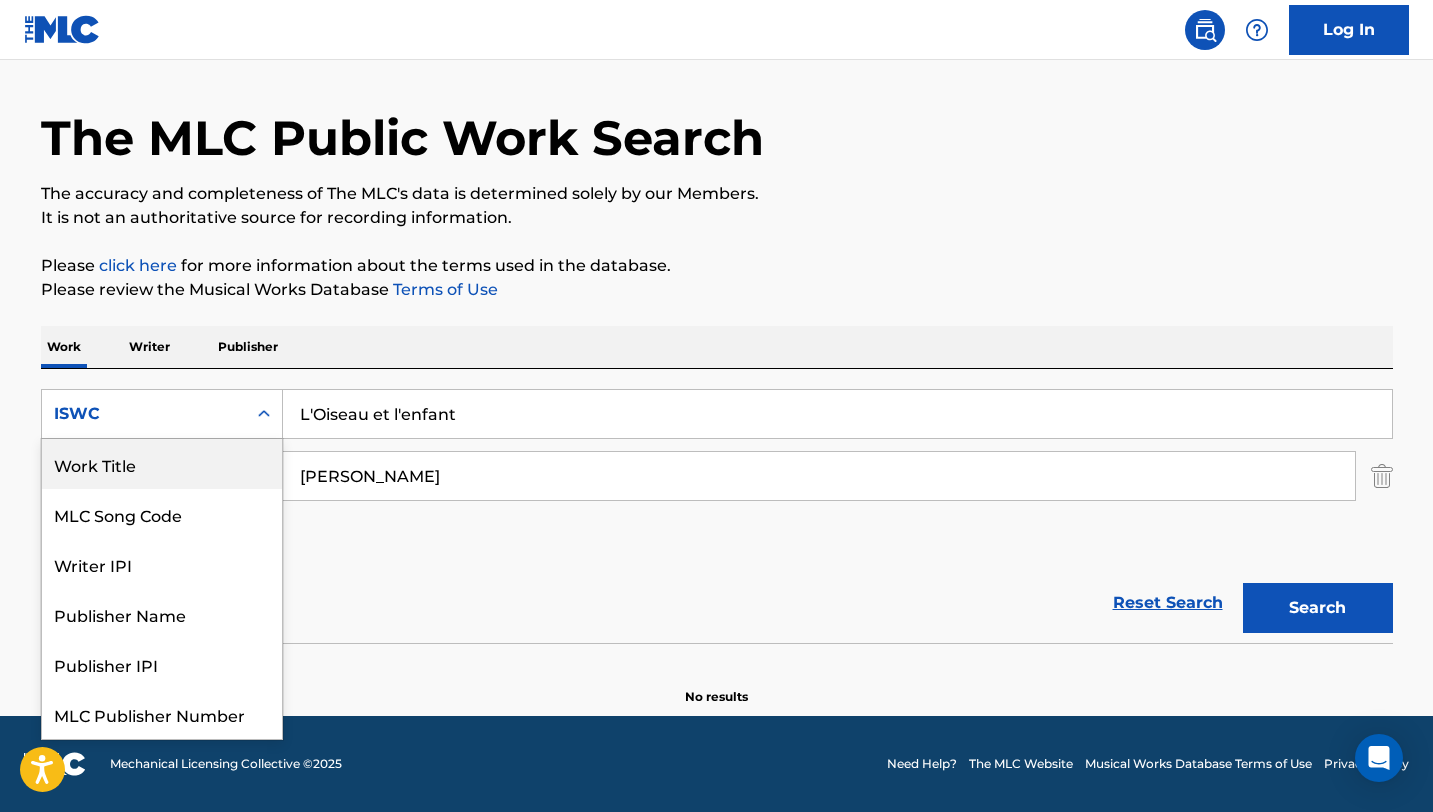 click on "Work Title" at bounding box center [162, 464] 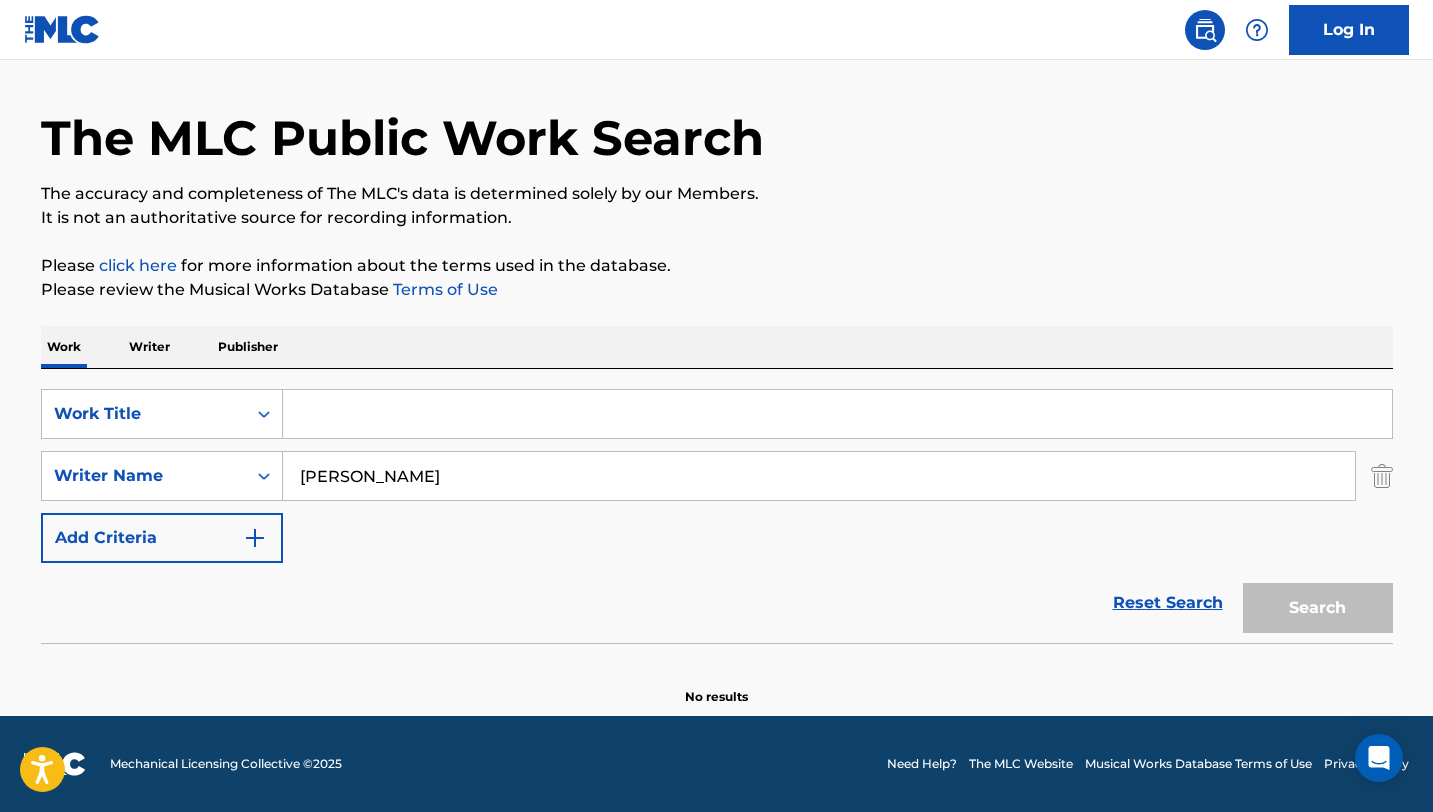 click at bounding box center [837, 414] 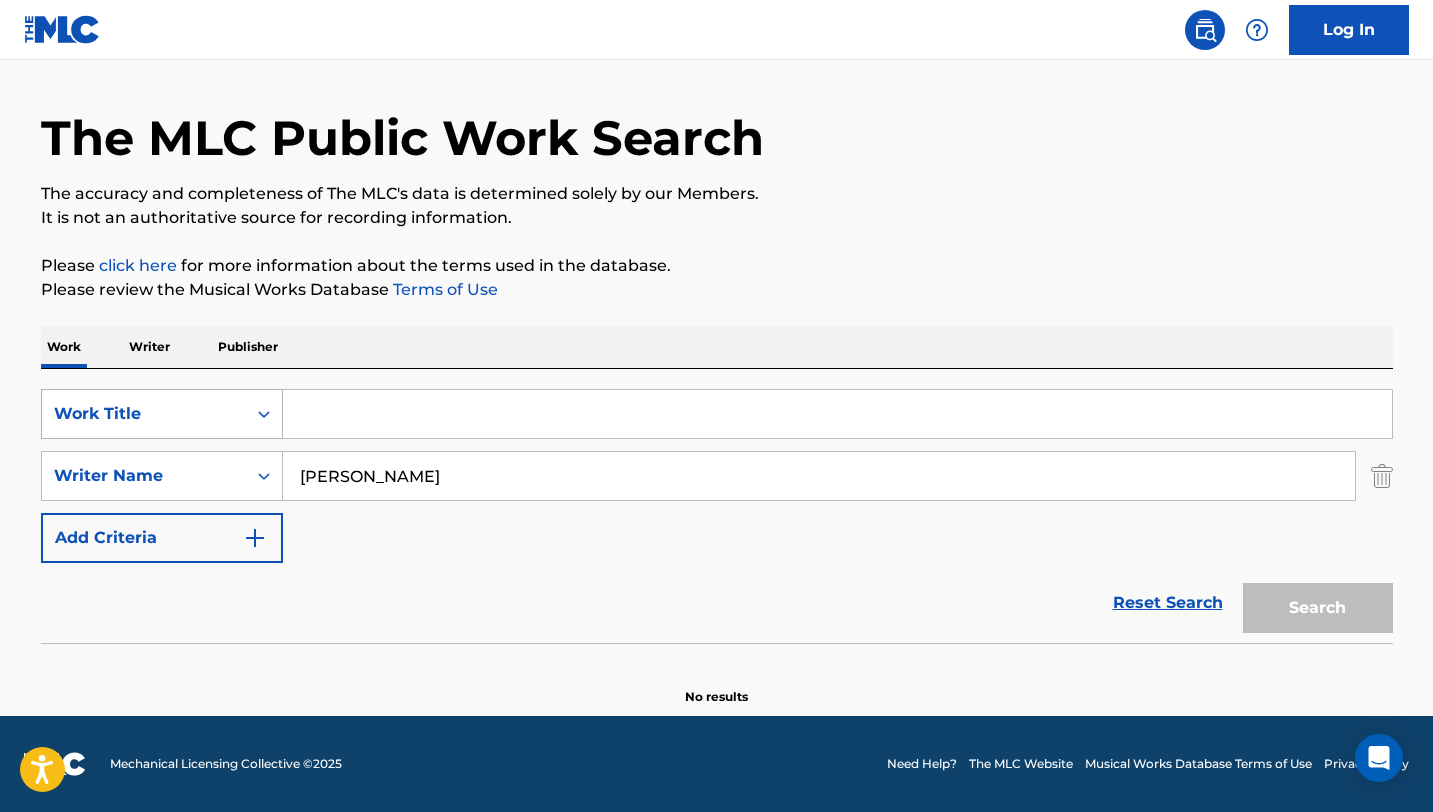 click at bounding box center [264, 414] 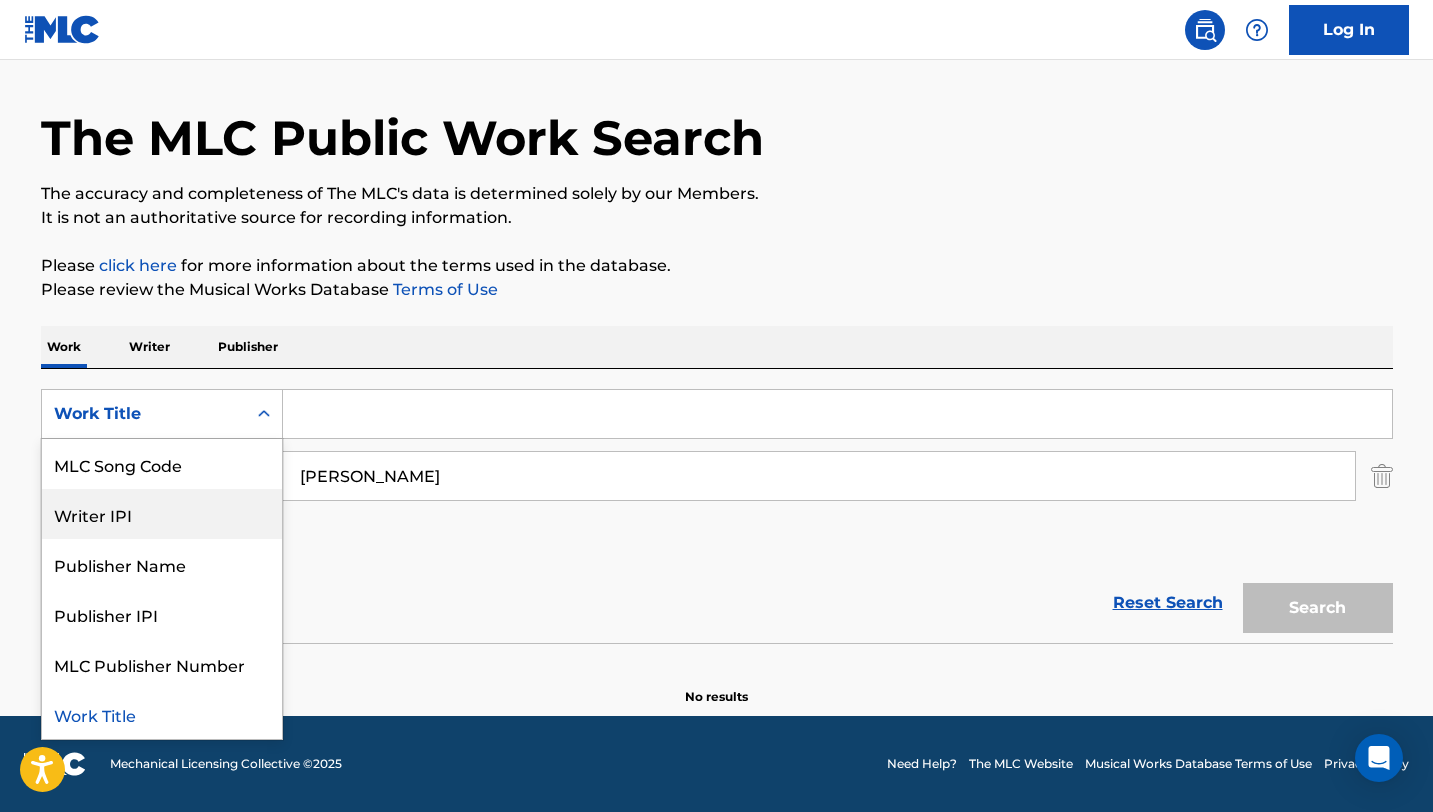 scroll, scrollTop: 0, scrollLeft: 0, axis: both 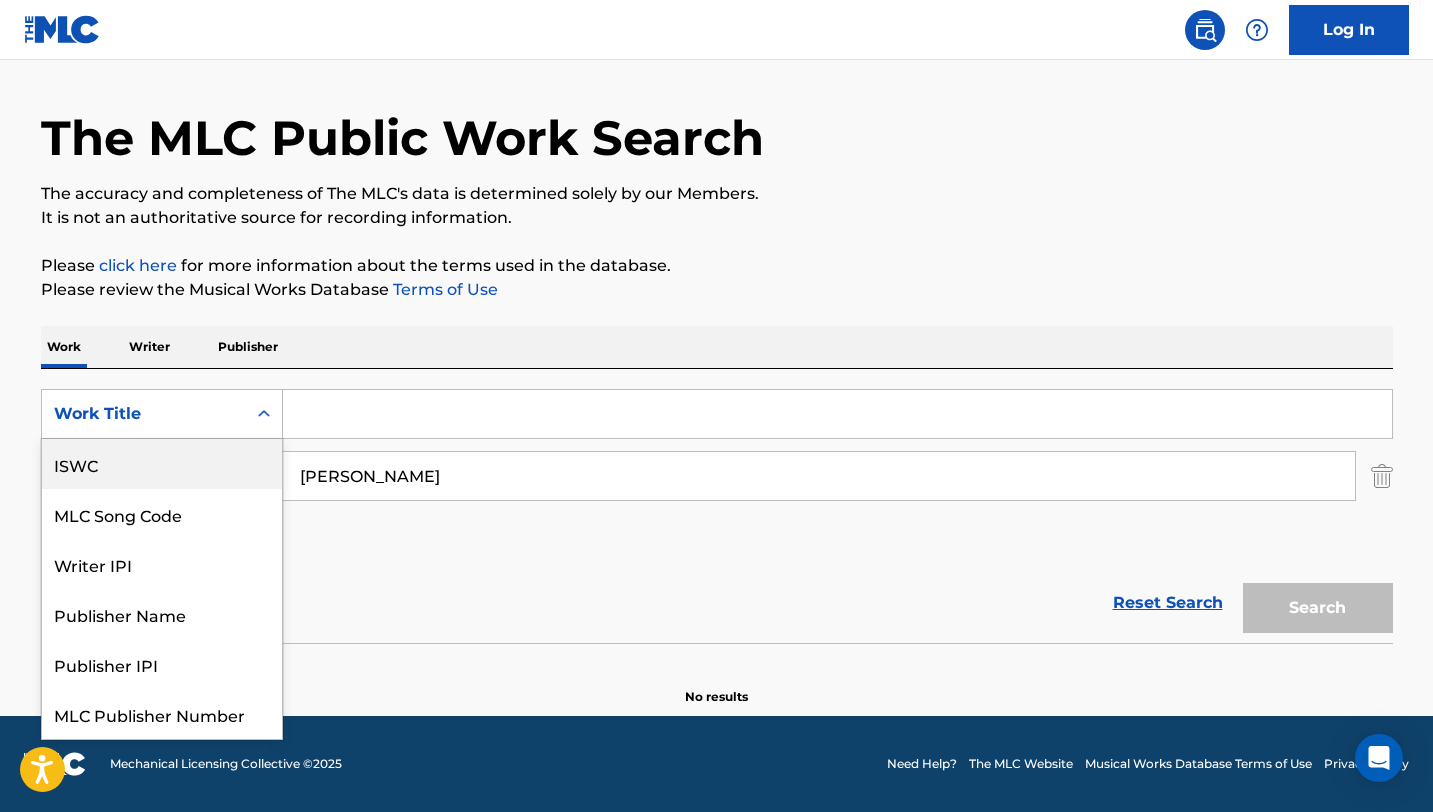 click on "ISWC" at bounding box center (162, 464) 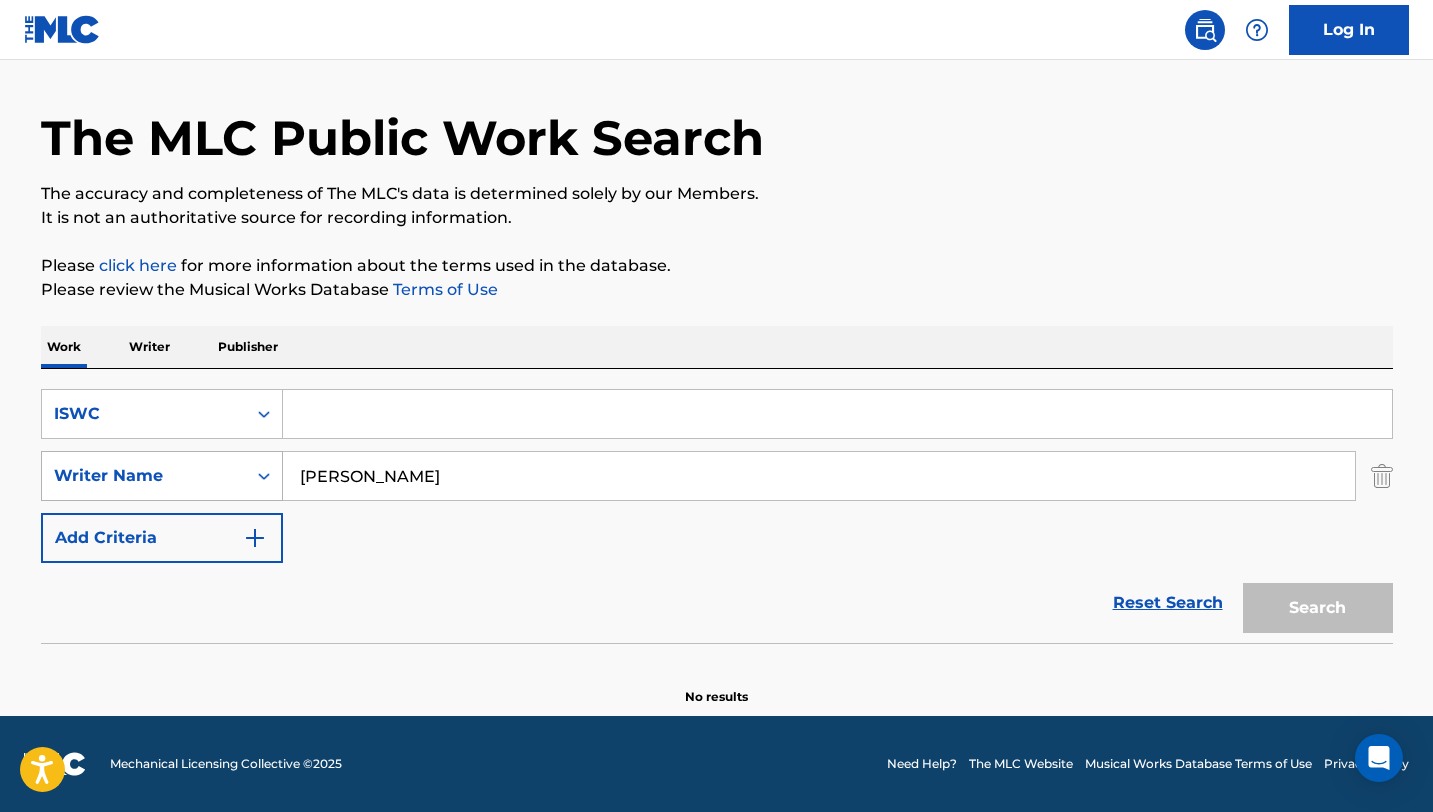 drag, startPoint x: 390, startPoint y: 490, endPoint x: 264, endPoint y: 485, distance: 126.09917 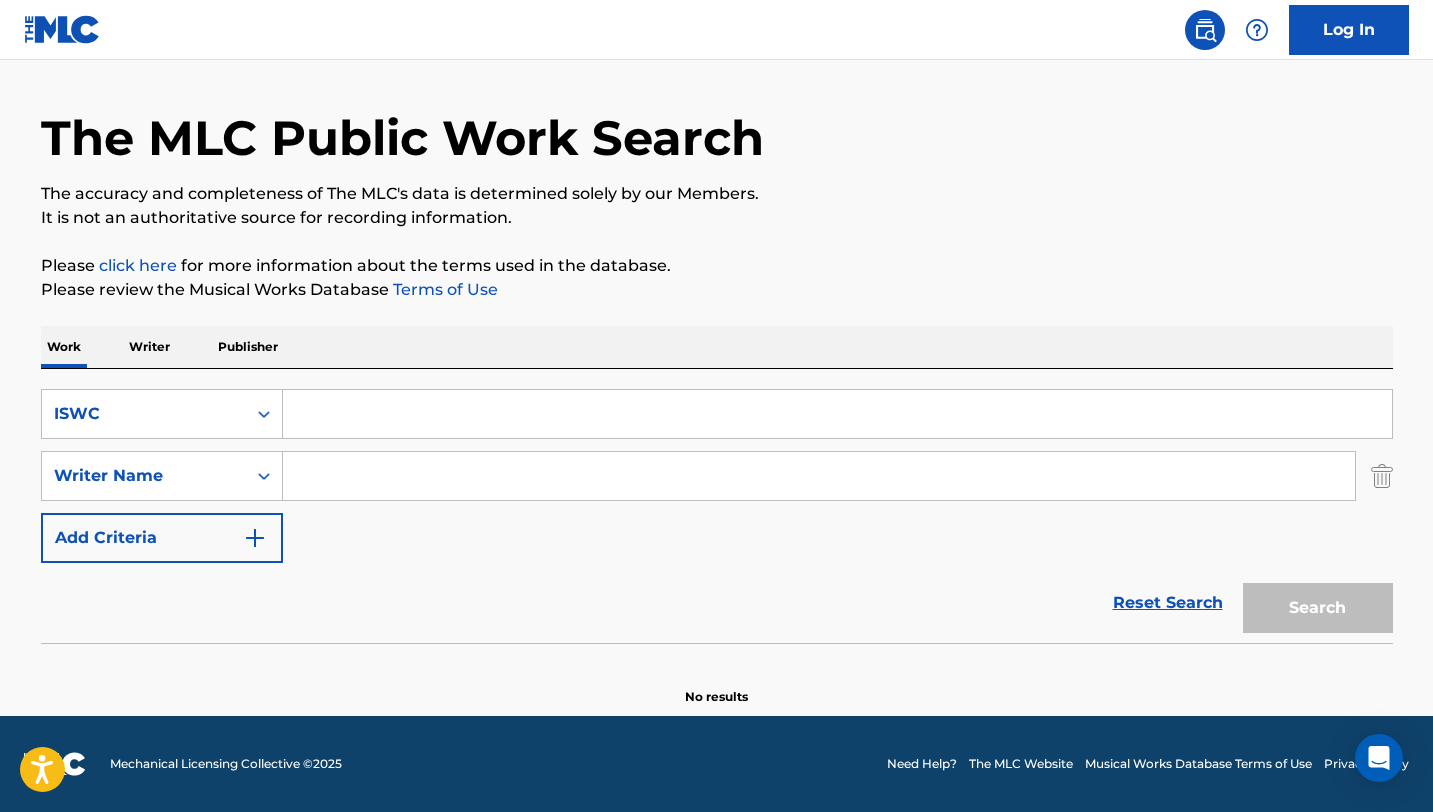 type 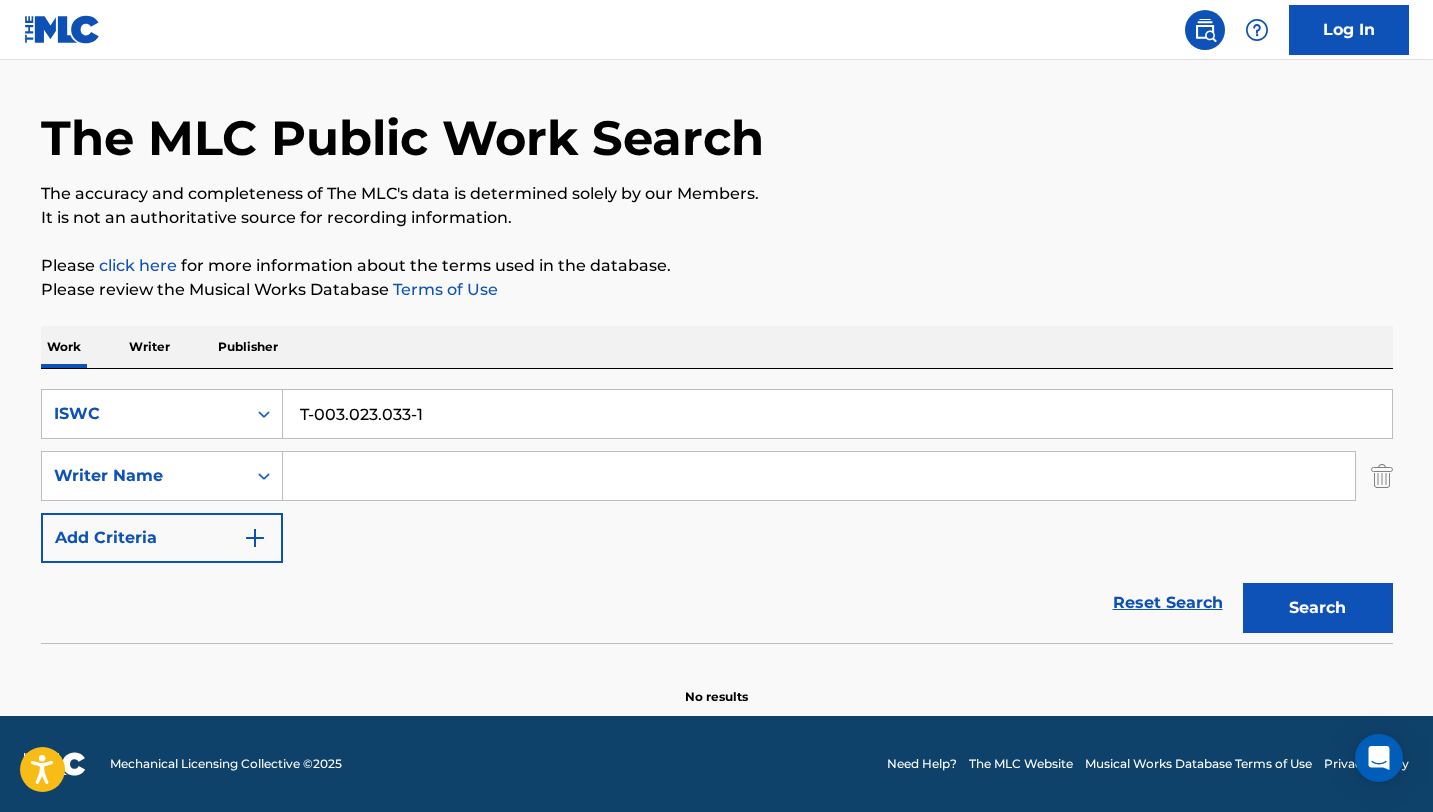 type on "T-003.023.033-1" 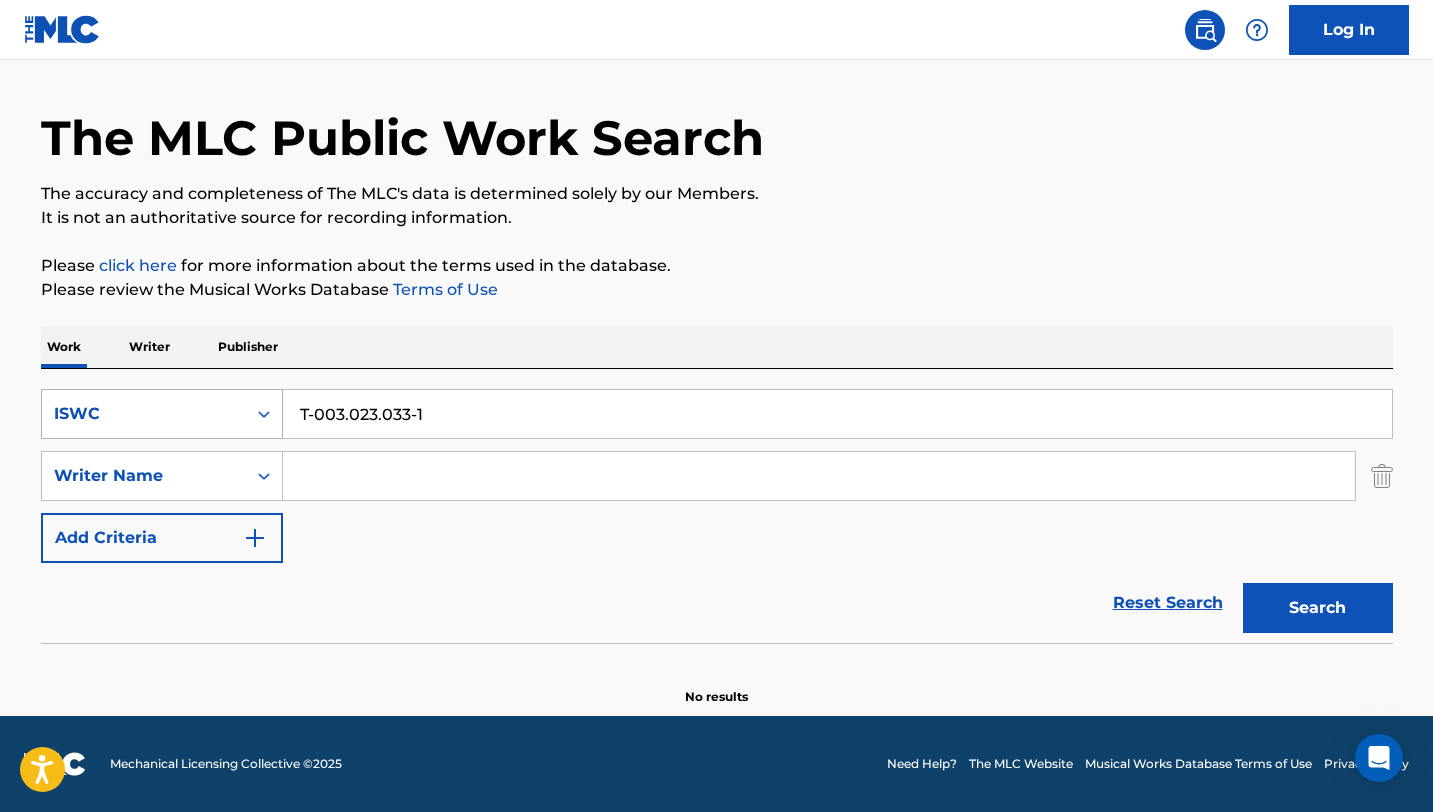 click on "ISWC" at bounding box center [162, 414] 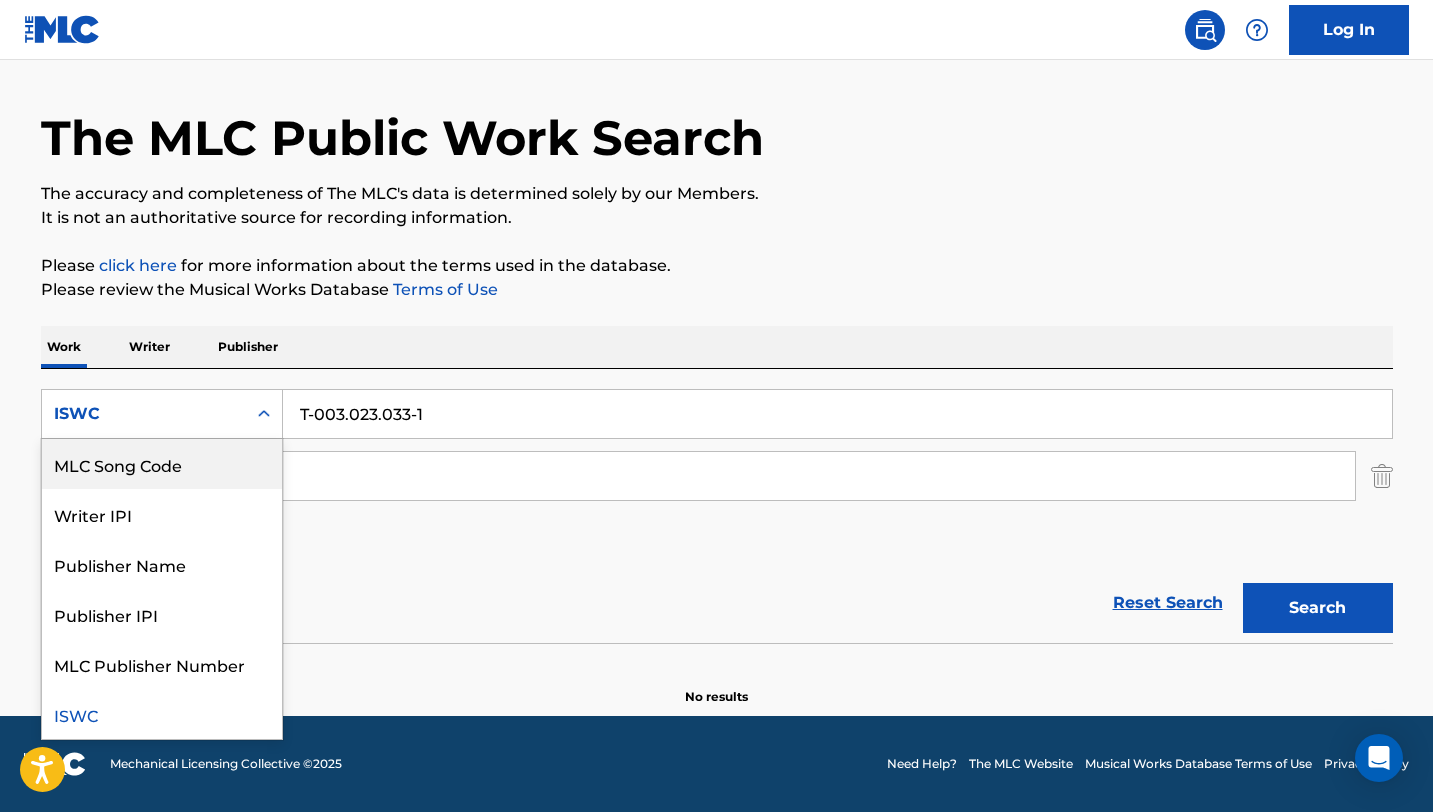 scroll, scrollTop: 0, scrollLeft: 0, axis: both 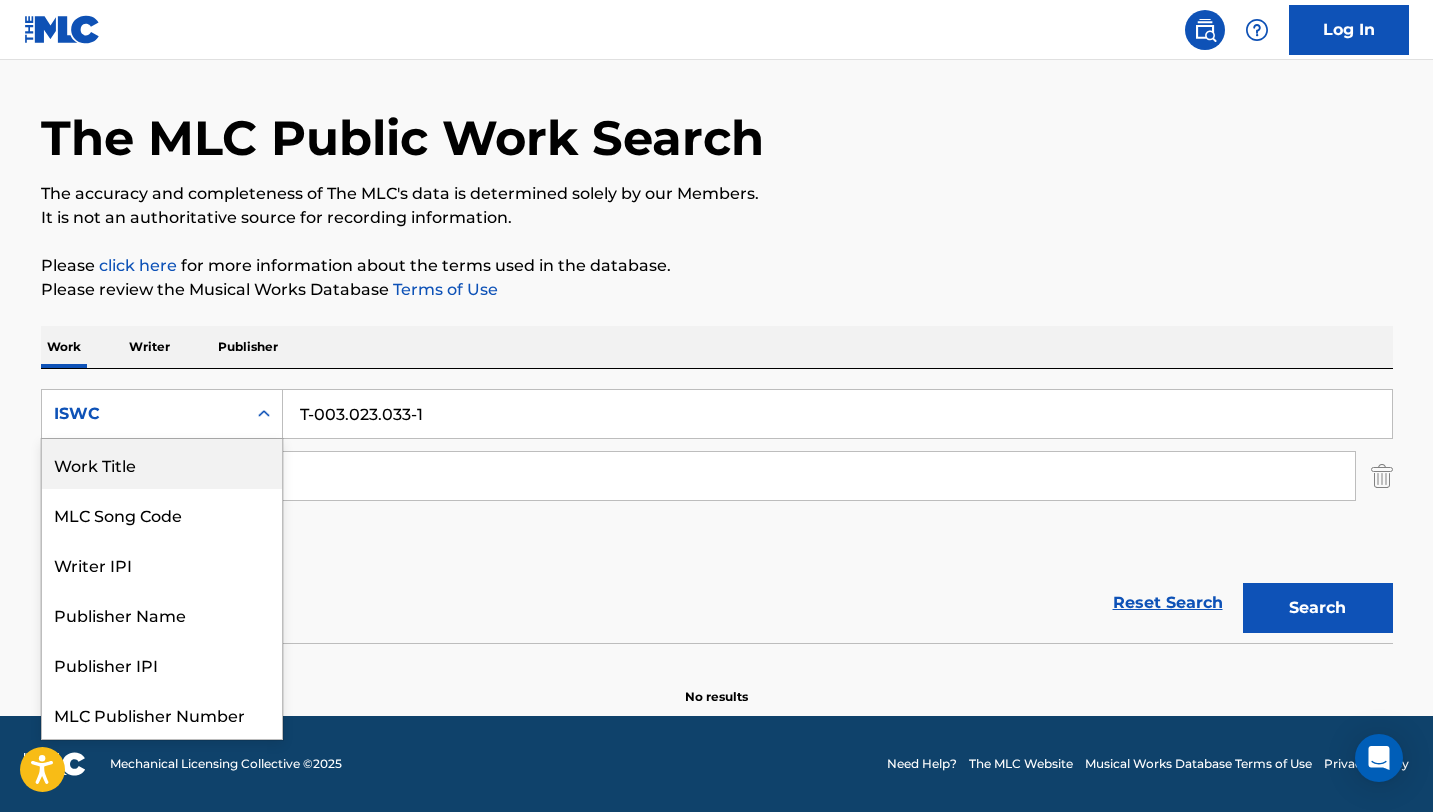 click on "Work Title" at bounding box center (162, 464) 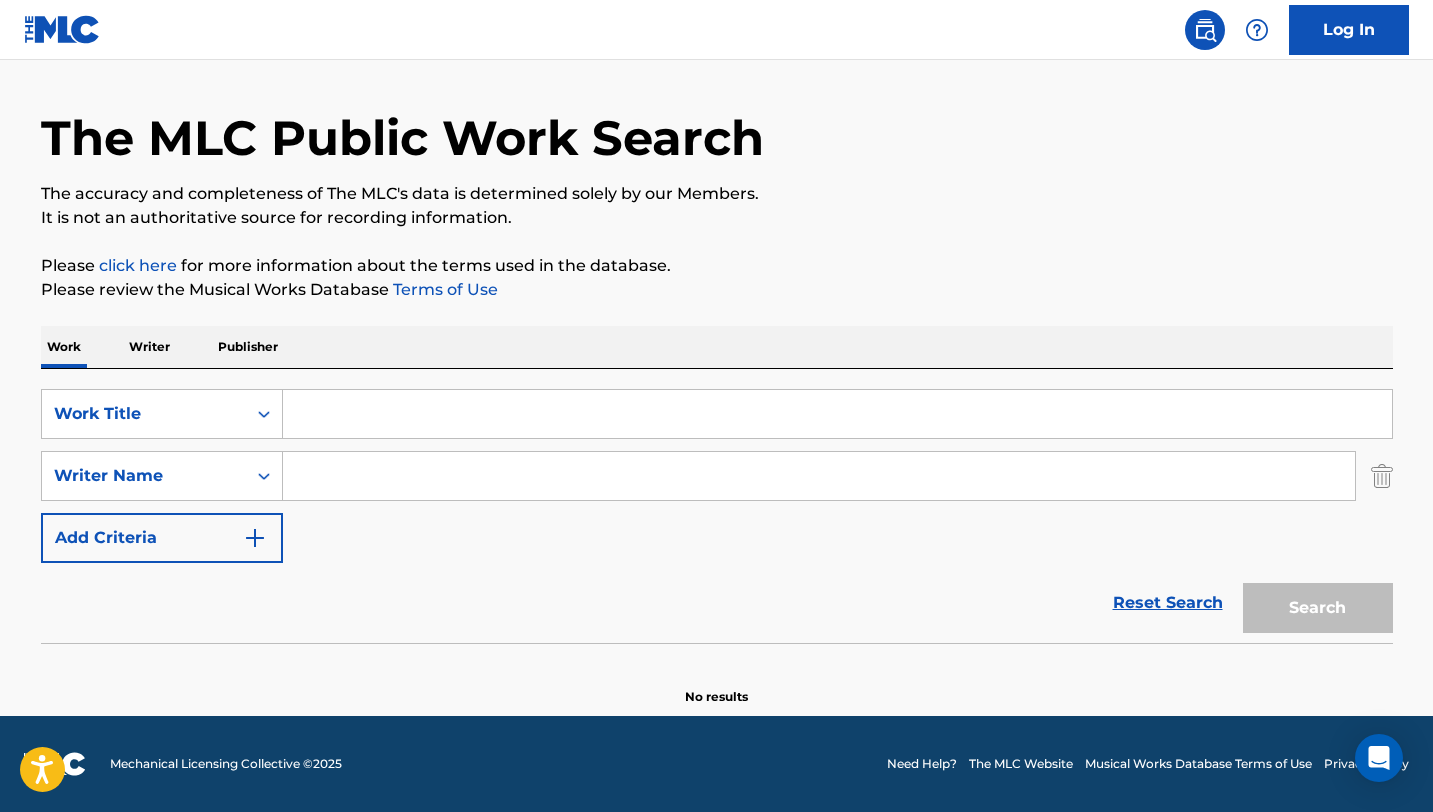 click at bounding box center [837, 414] 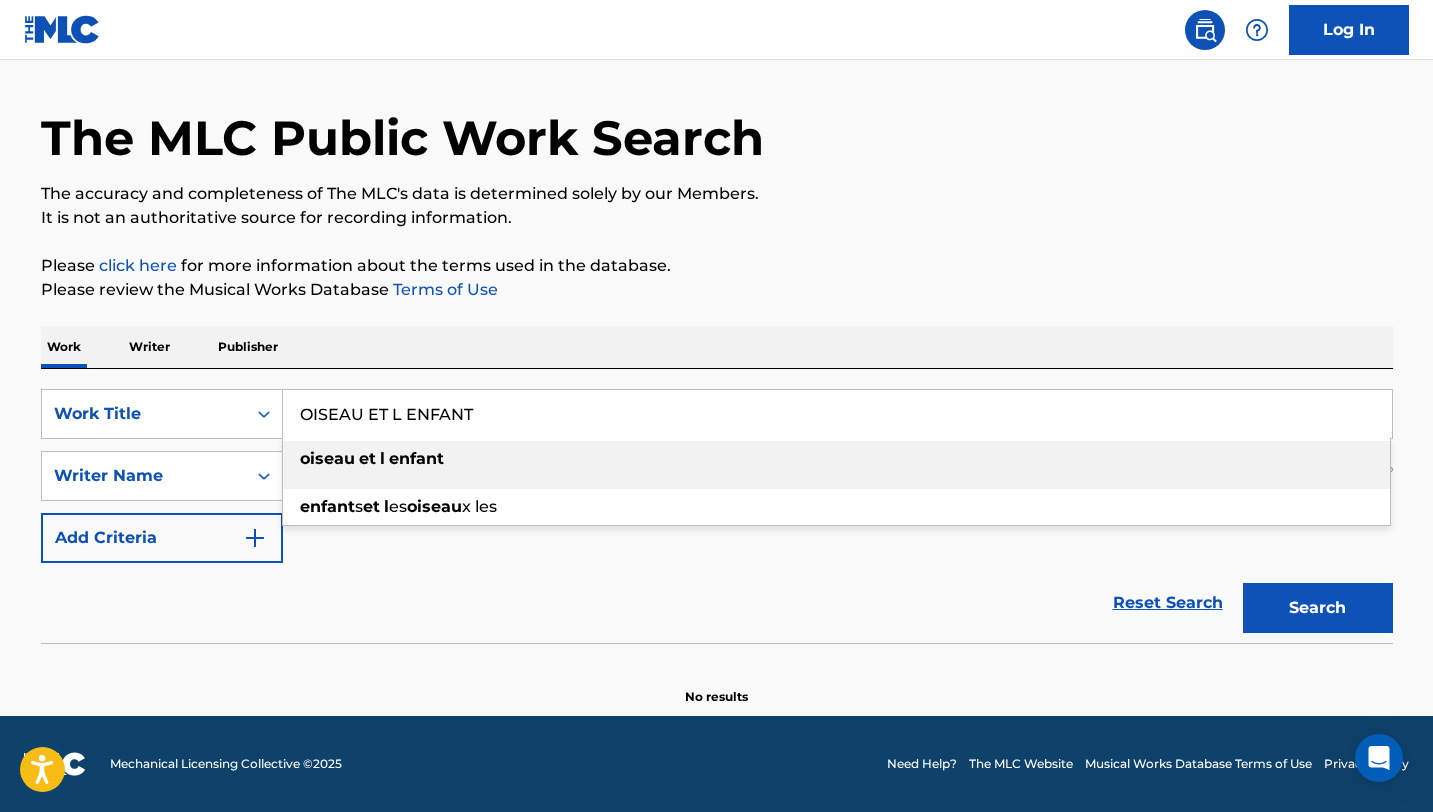 click on "et" at bounding box center (367, 458) 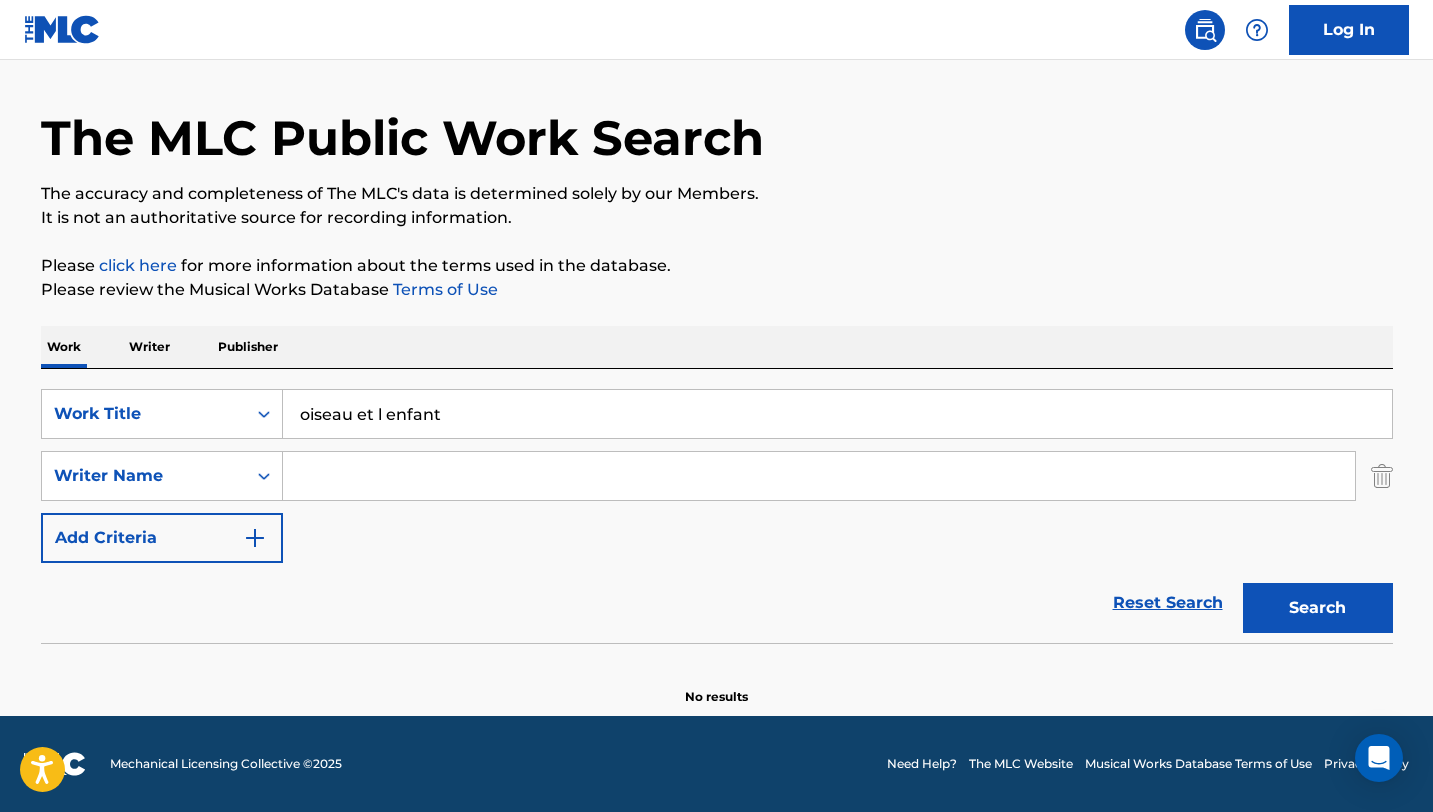 click at bounding box center (819, 476) 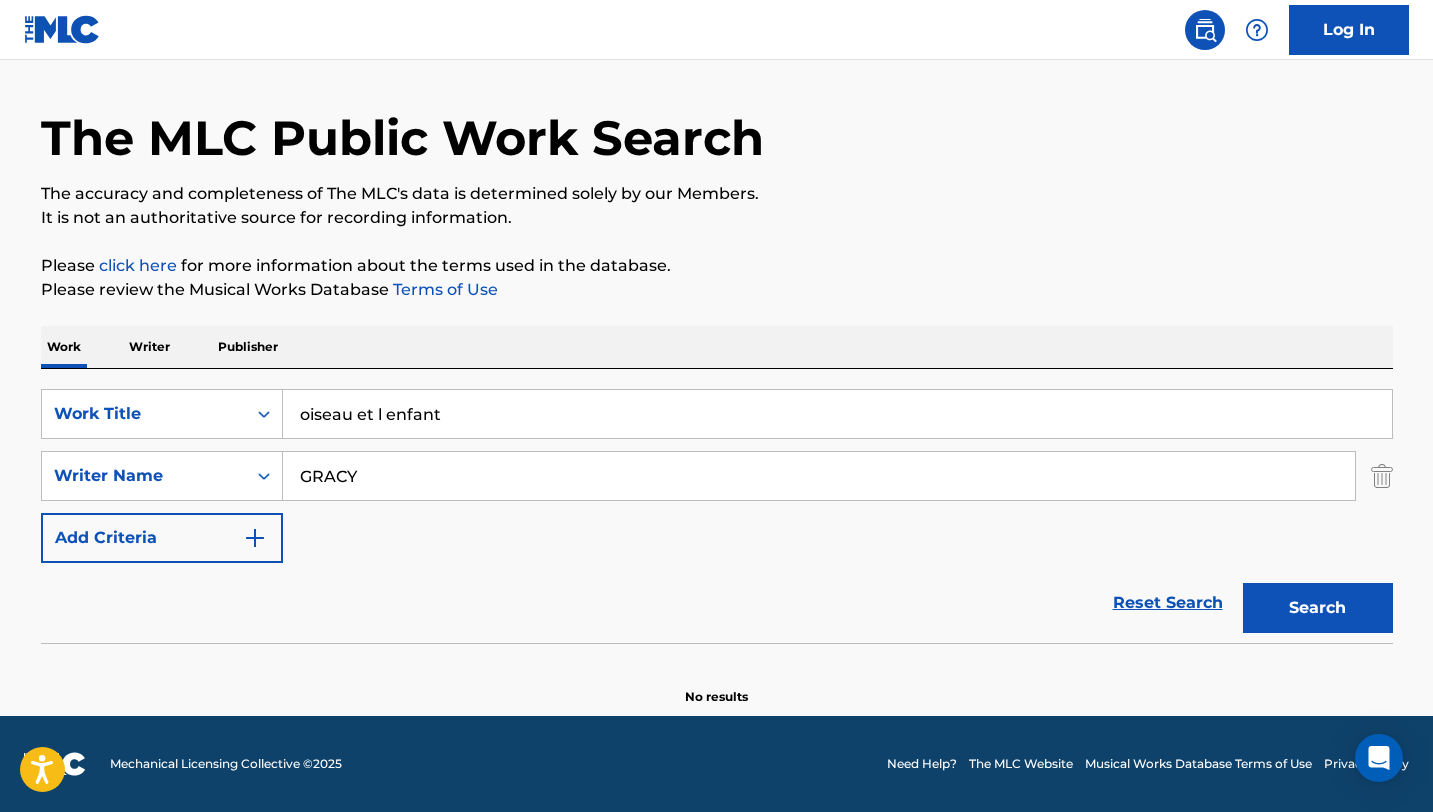 type on "GRACY" 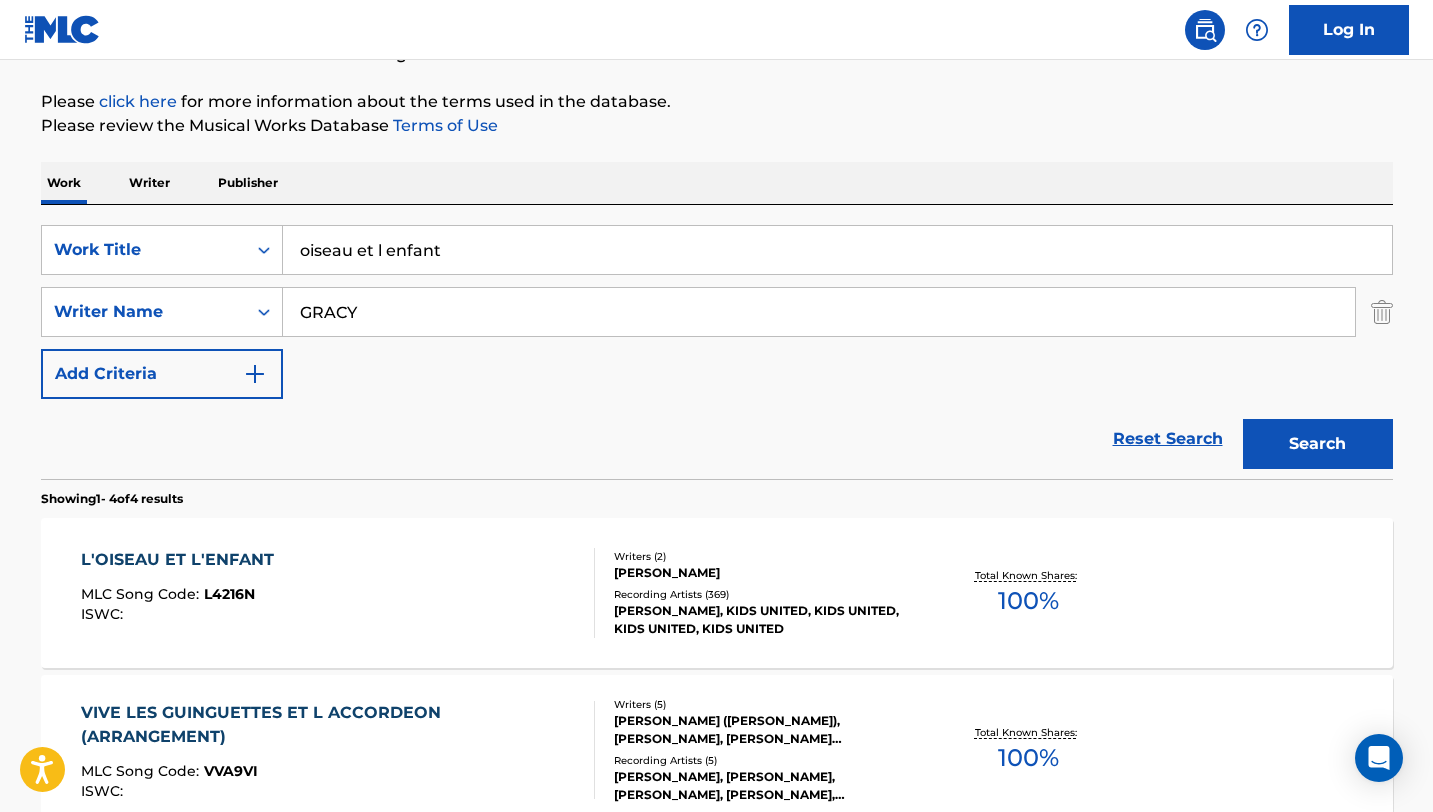 scroll, scrollTop: 221, scrollLeft: 0, axis: vertical 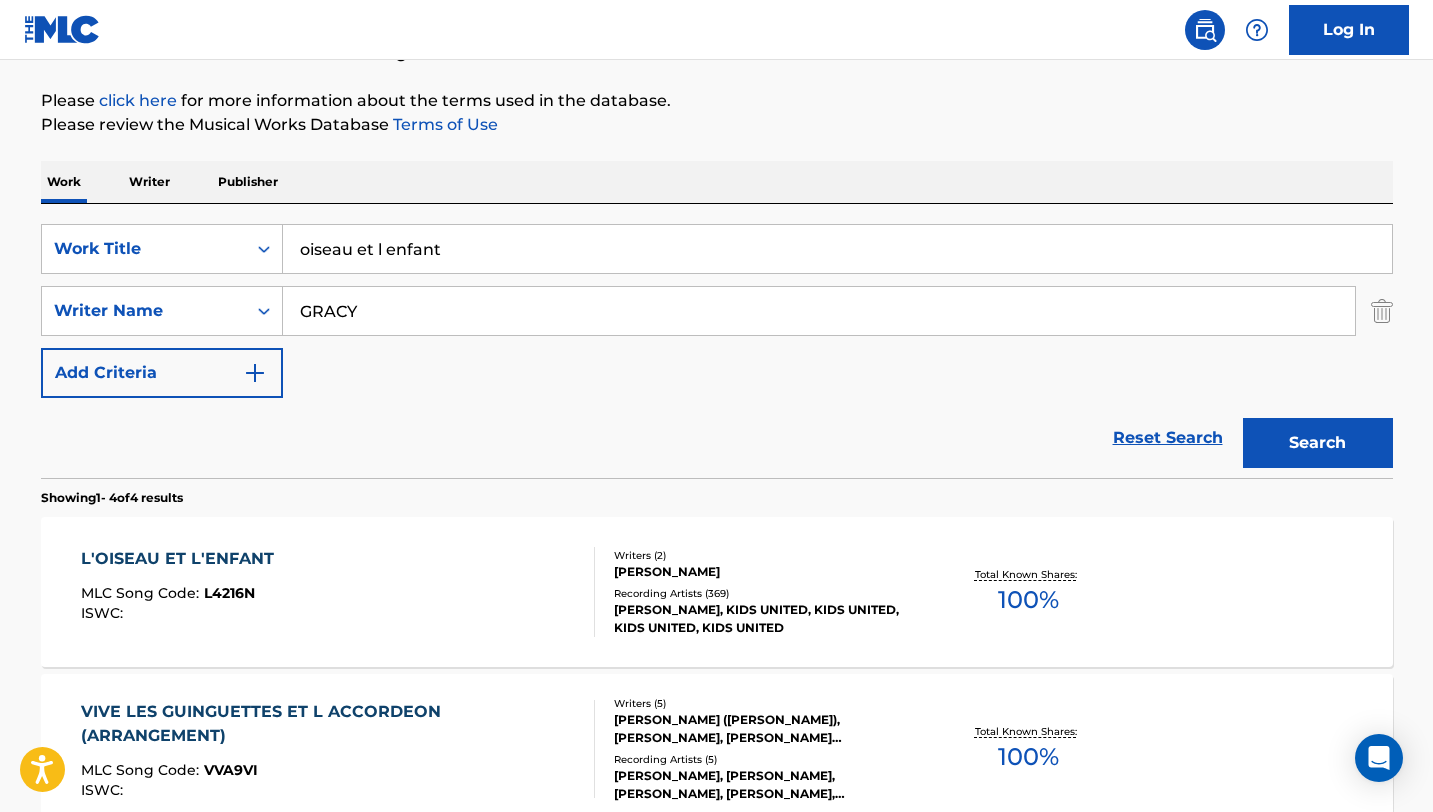 click on "L'OISEAU ET L'ENFANT MLC Song Code : L4216N ISWC :" at bounding box center [338, 592] 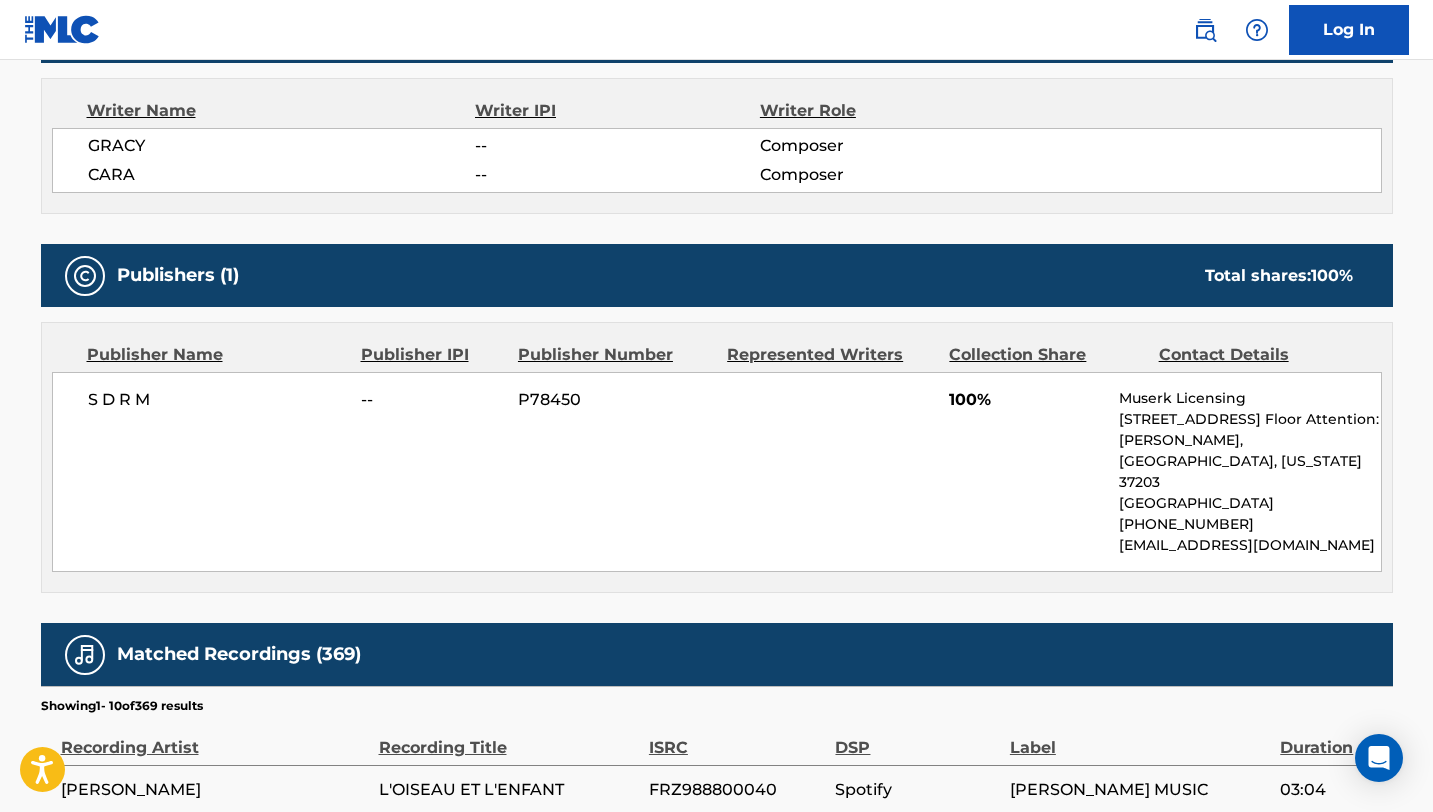 scroll, scrollTop: 772, scrollLeft: 0, axis: vertical 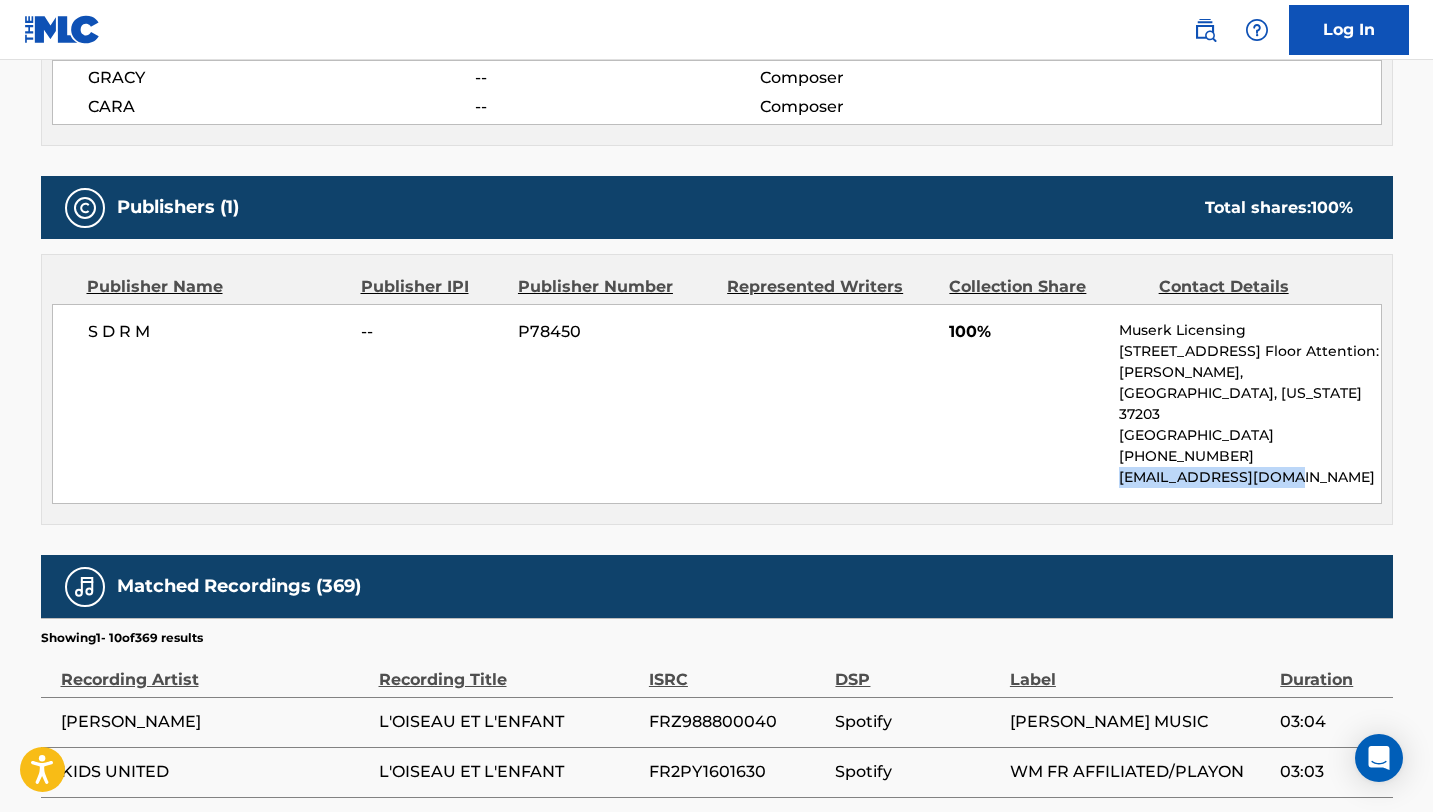 drag, startPoint x: 1296, startPoint y: 456, endPoint x: 1114, endPoint y: 451, distance: 182.06866 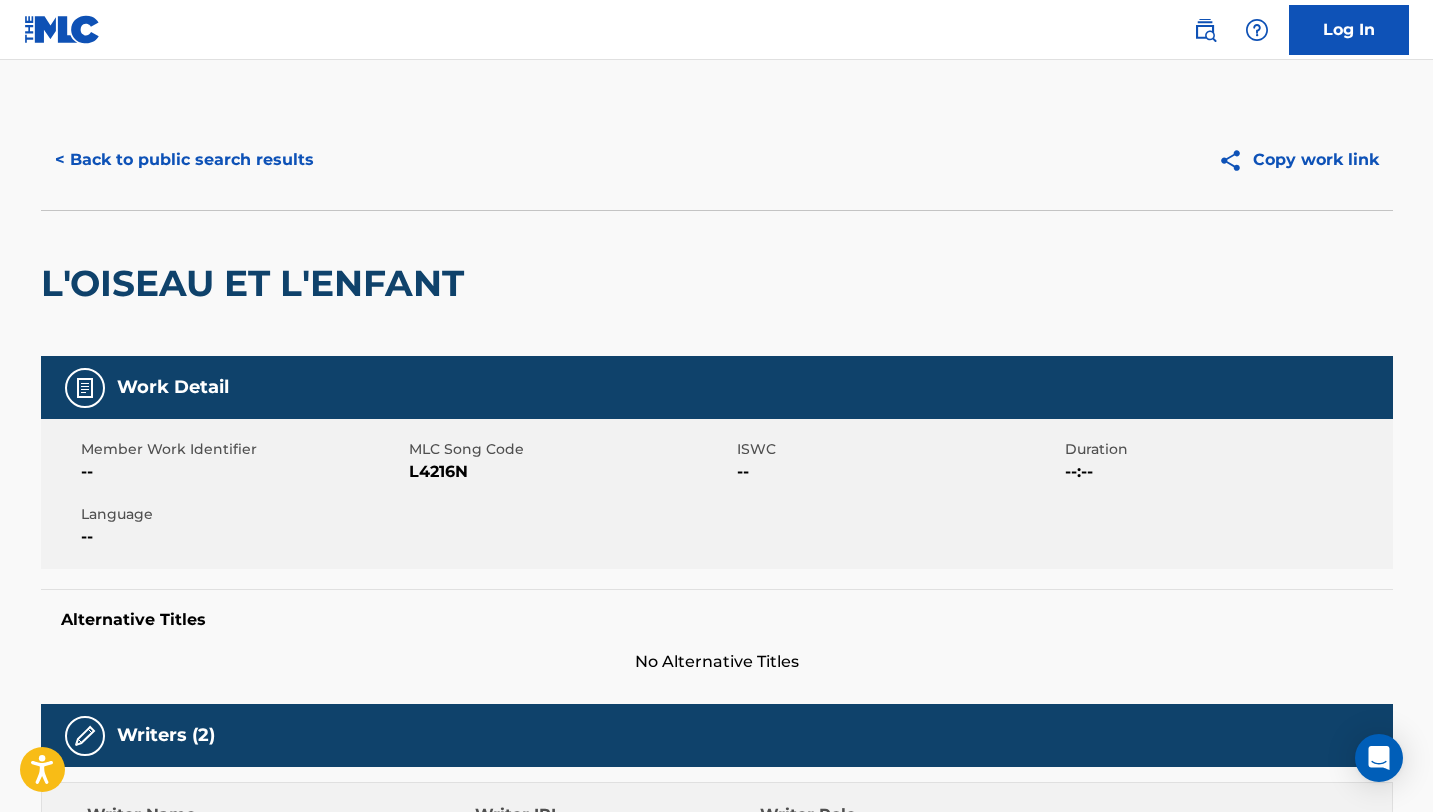 click on "< Back to public search results" at bounding box center [184, 160] 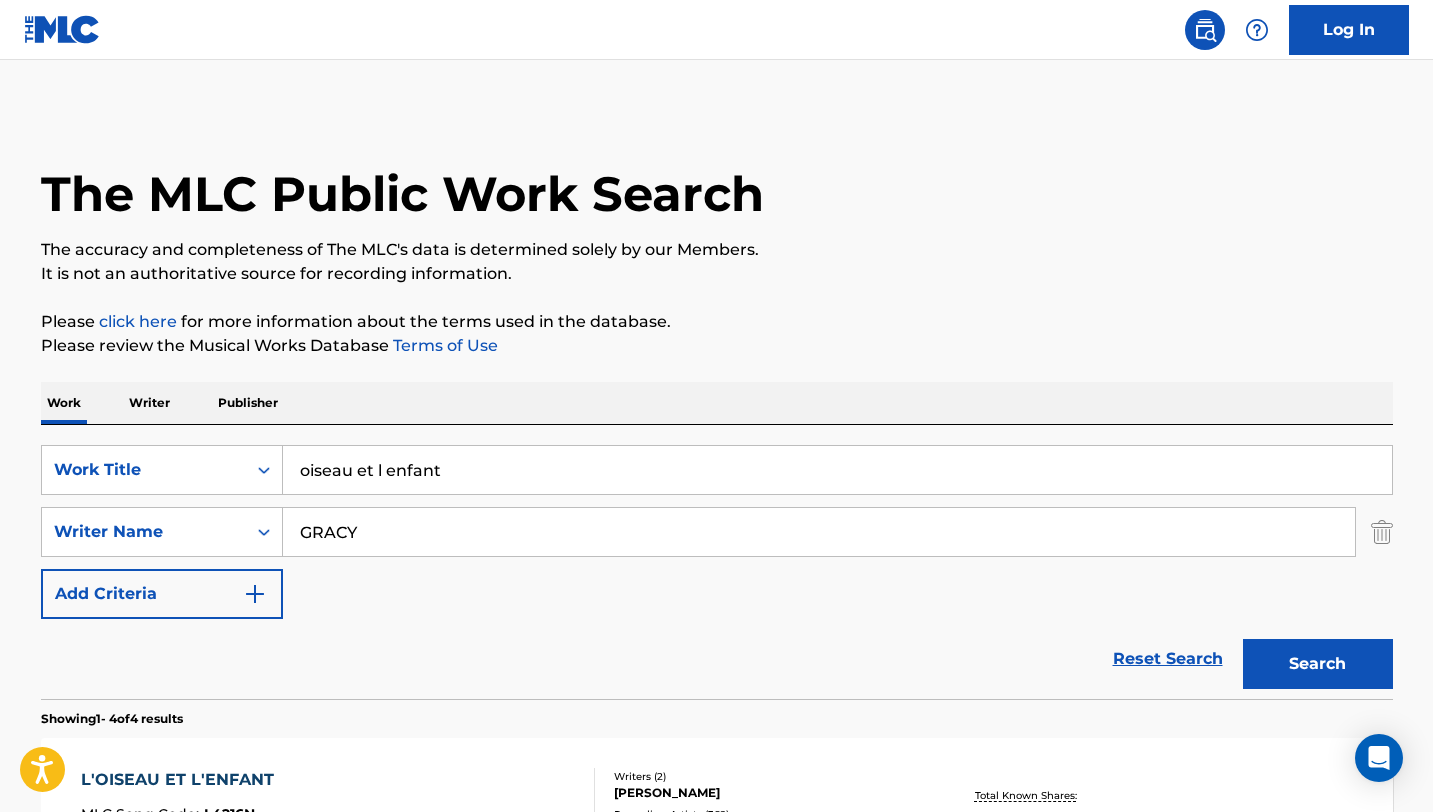 scroll, scrollTop: 221, scrollLeft: 0, axis: vertical 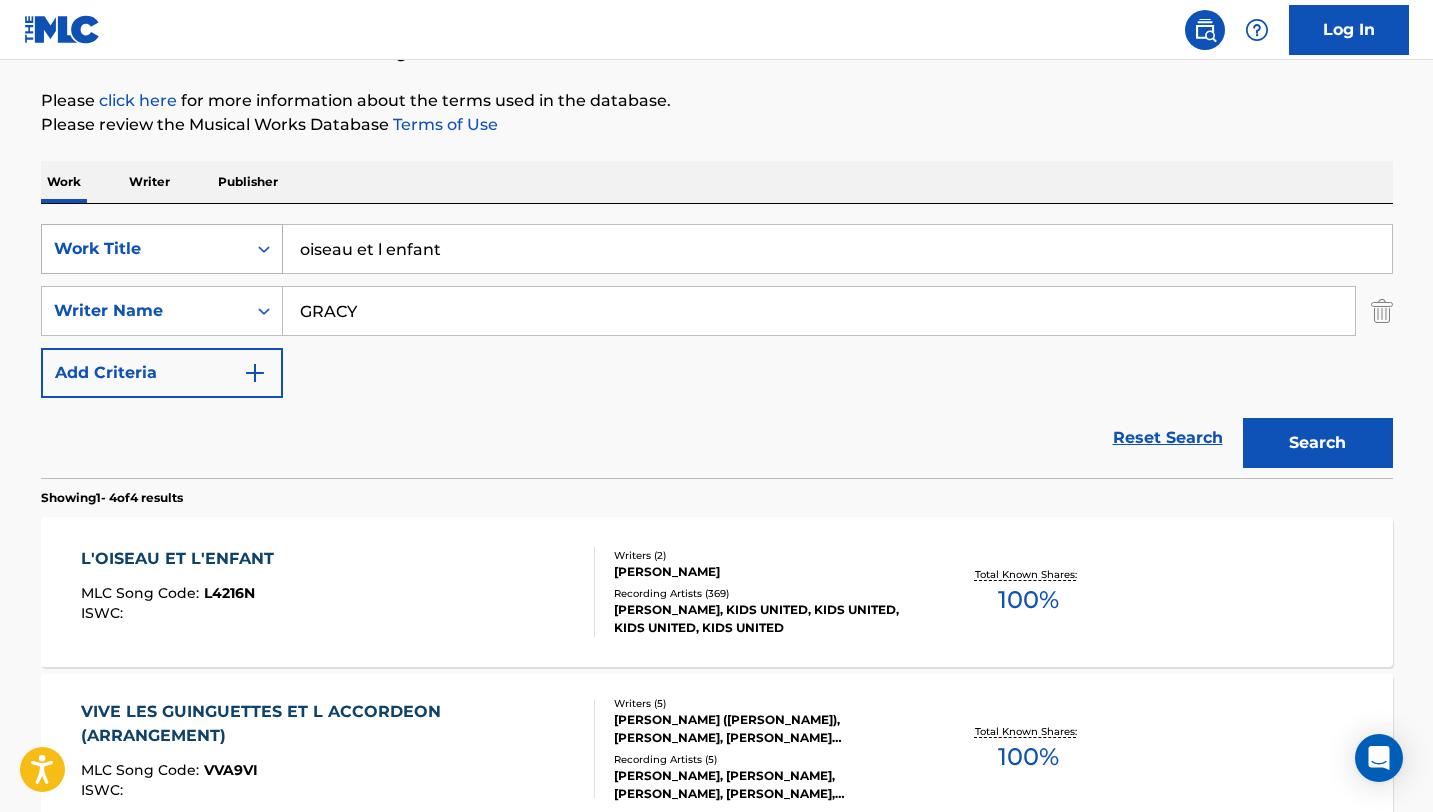 click on "Work Title" at bounding box center [144, 249] 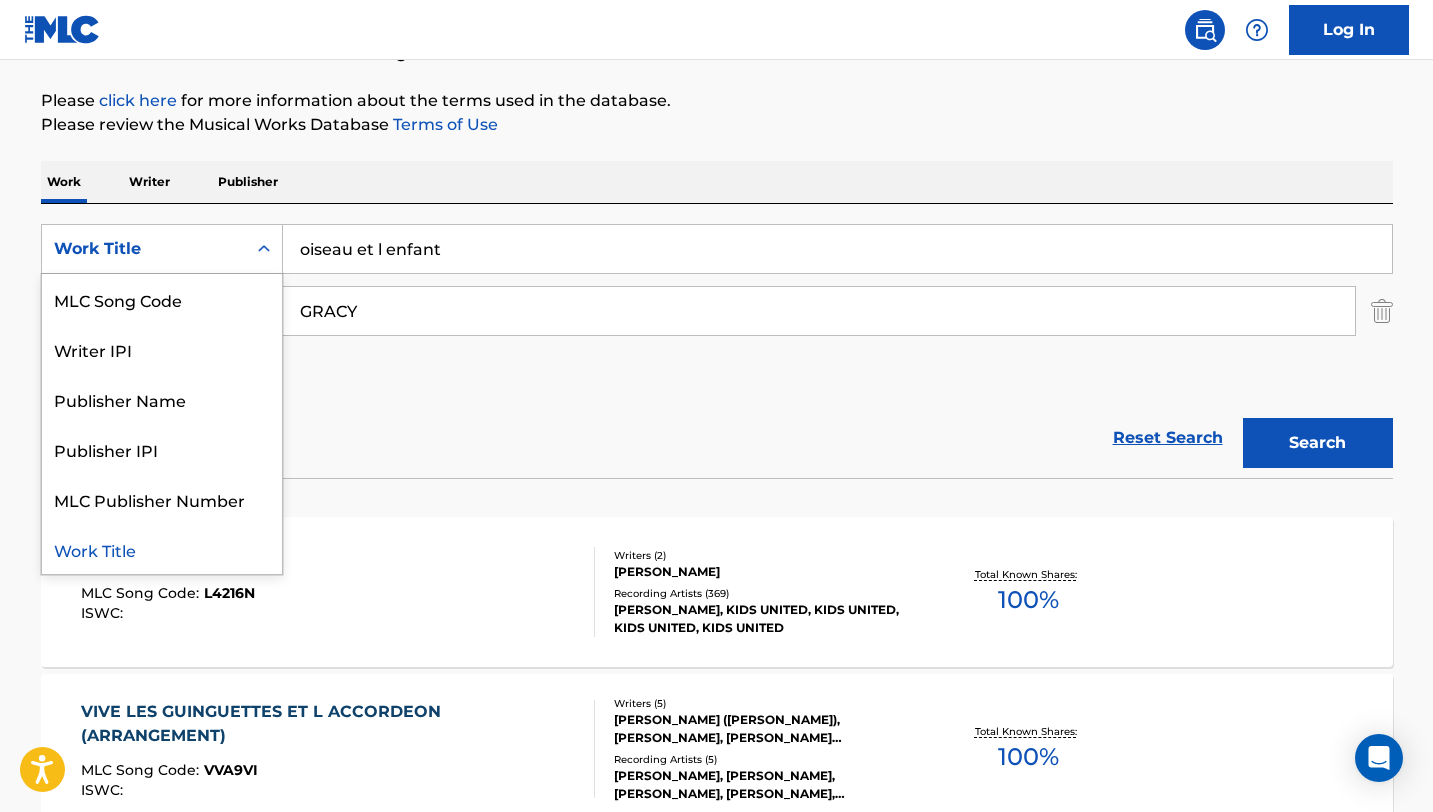 scroll, scrollTop: 0, scrollLeft: 0, axis: both 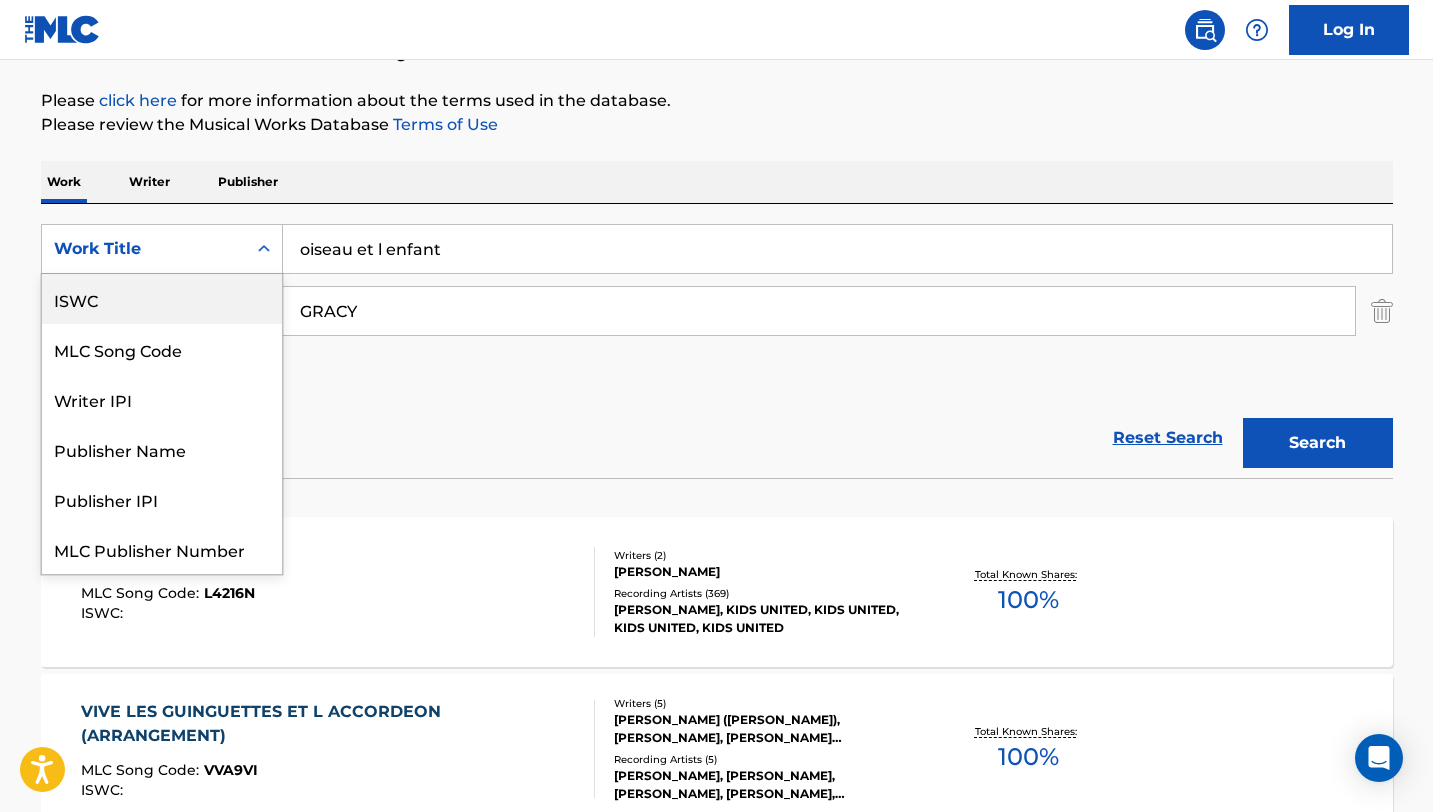 click on "ISWC" at bounding box center [162, 299] 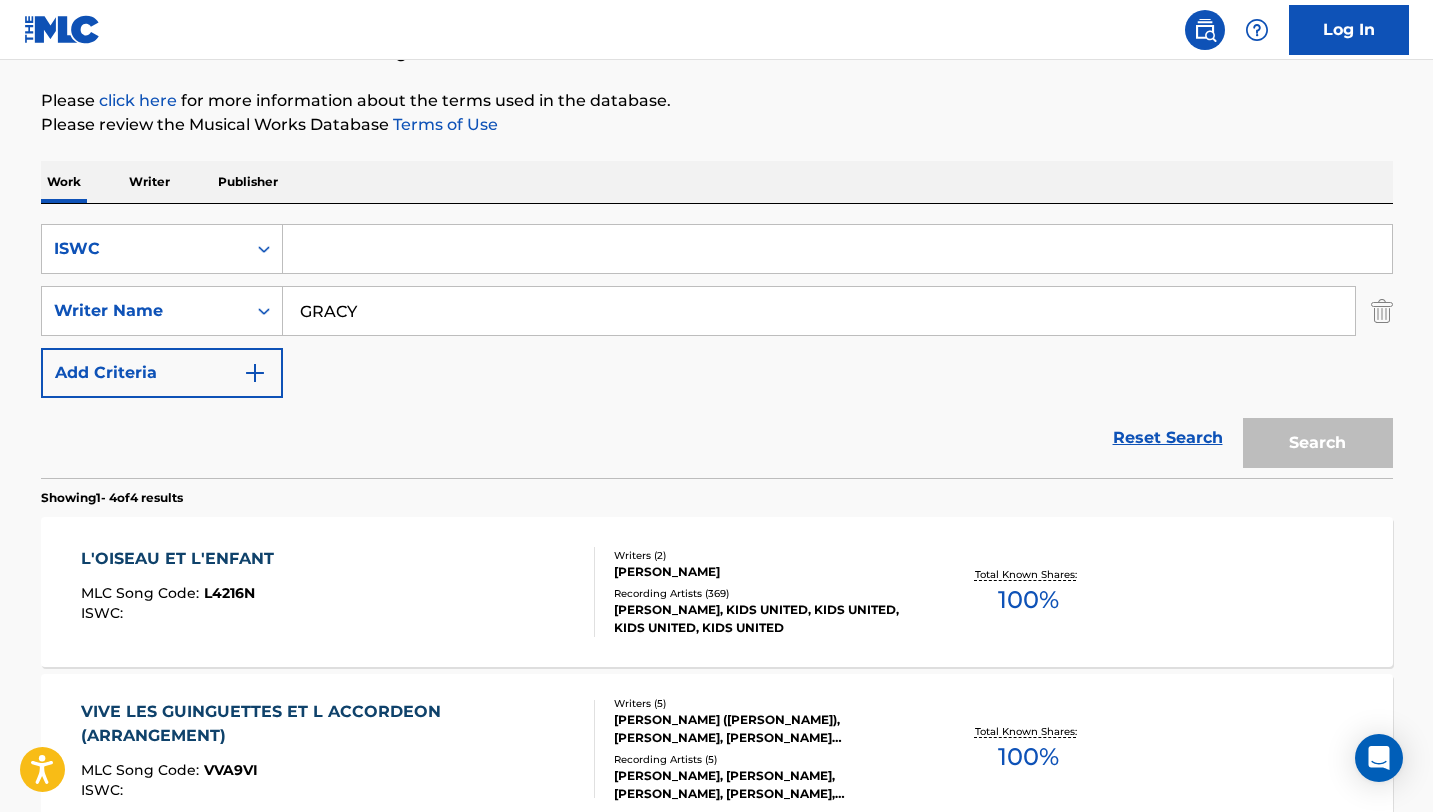 click at bounding box center [837, 249] 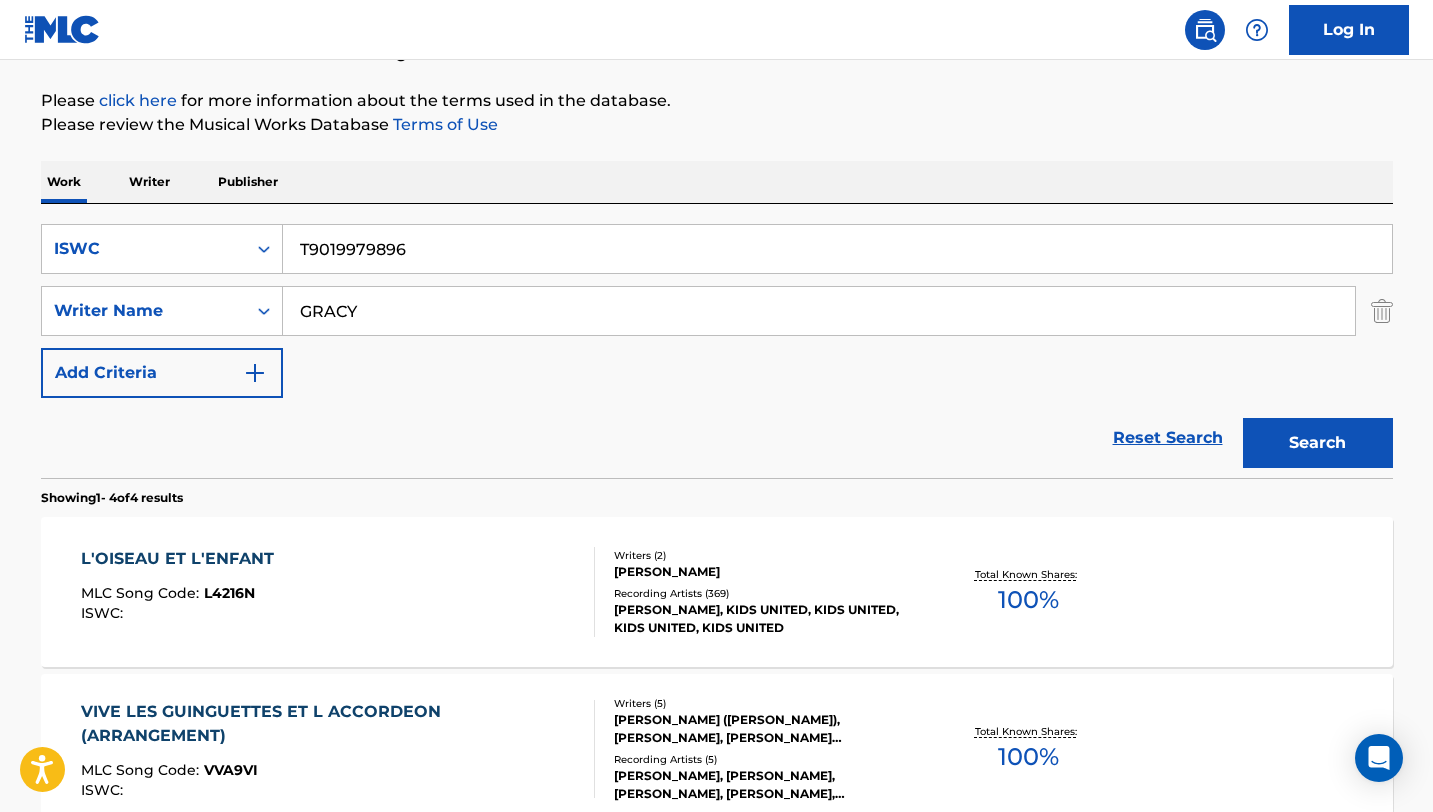 type on "T9019979896" 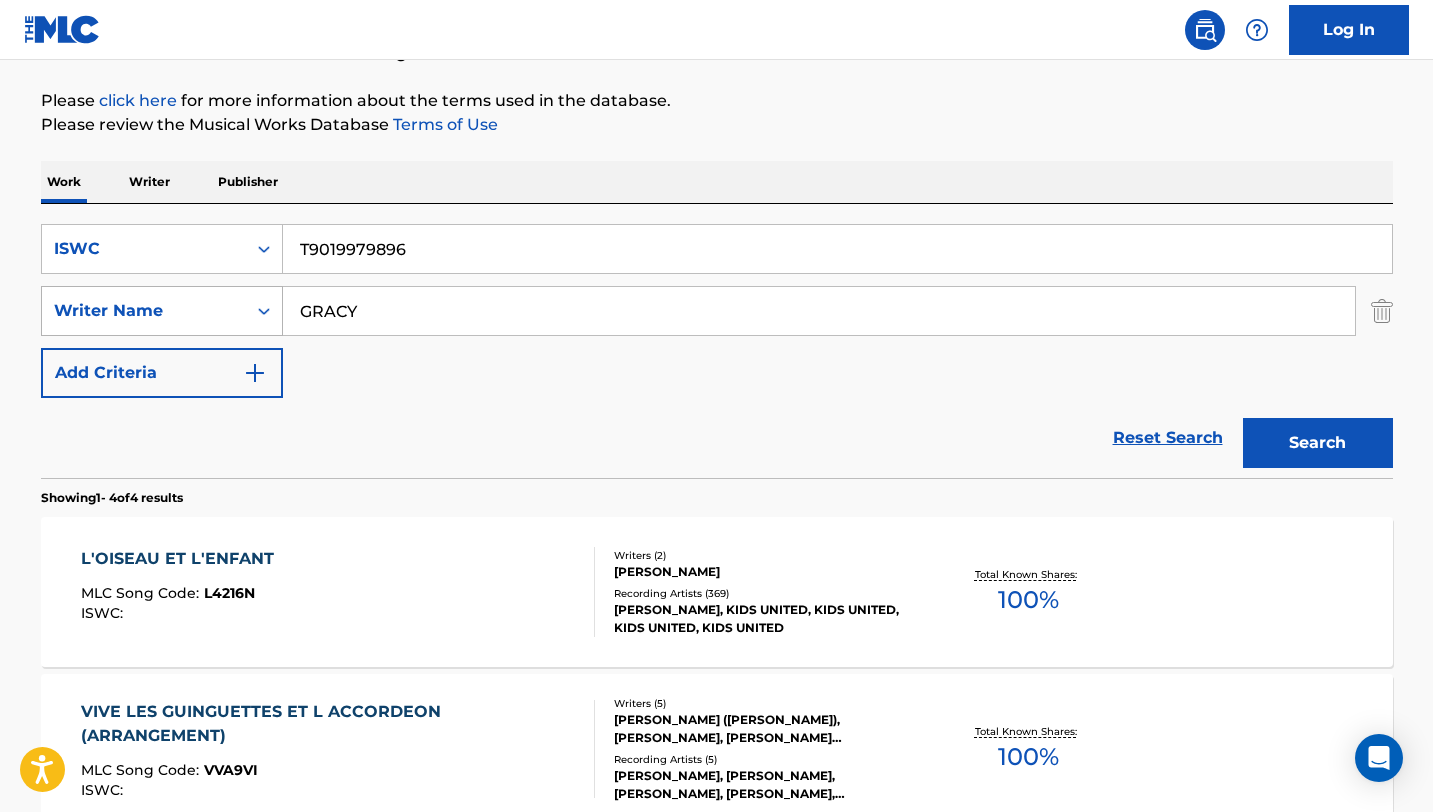 drag, startPoint x: 412, startPoint y: 326, endPoint x: 186, endPoint y: 300, distance: 227.49066 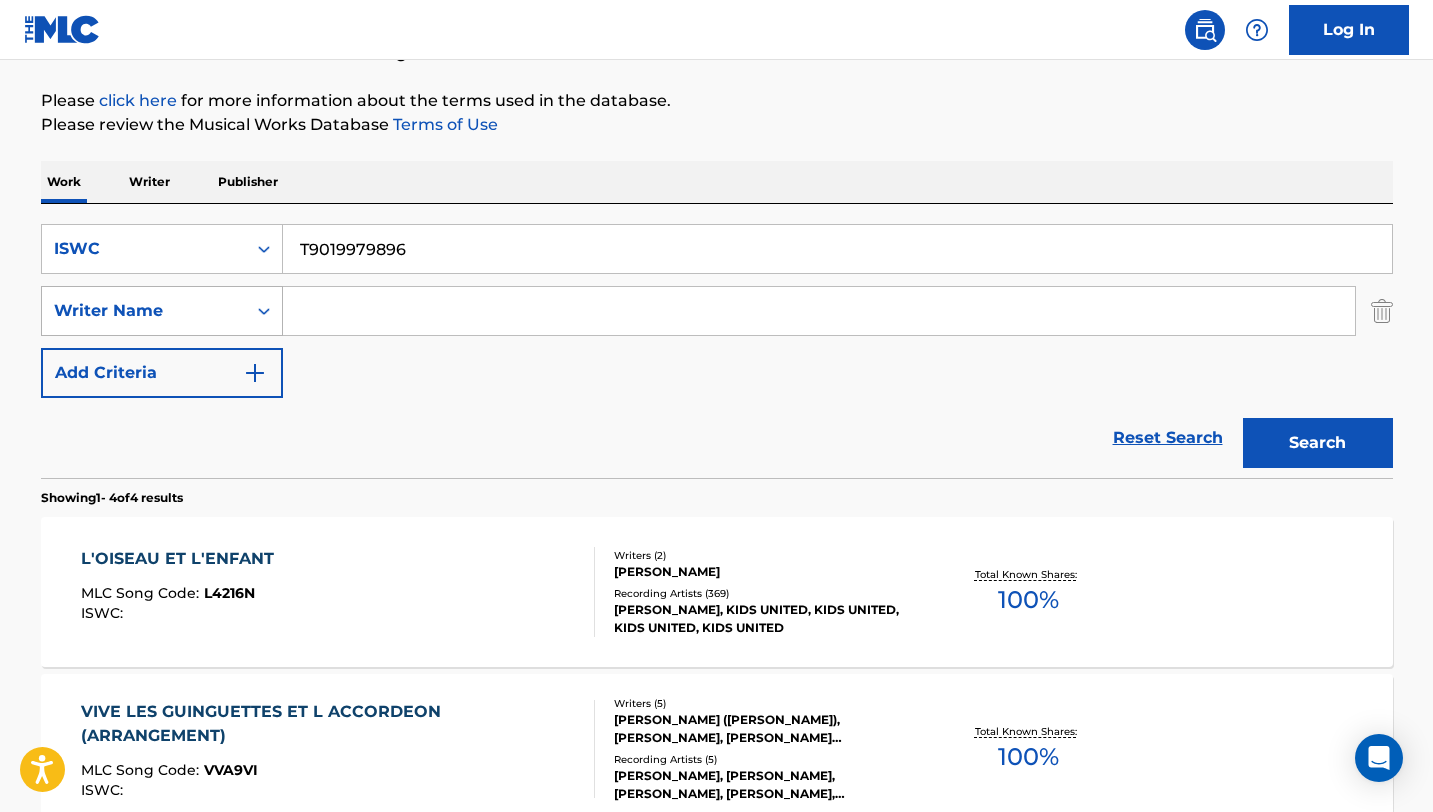 type 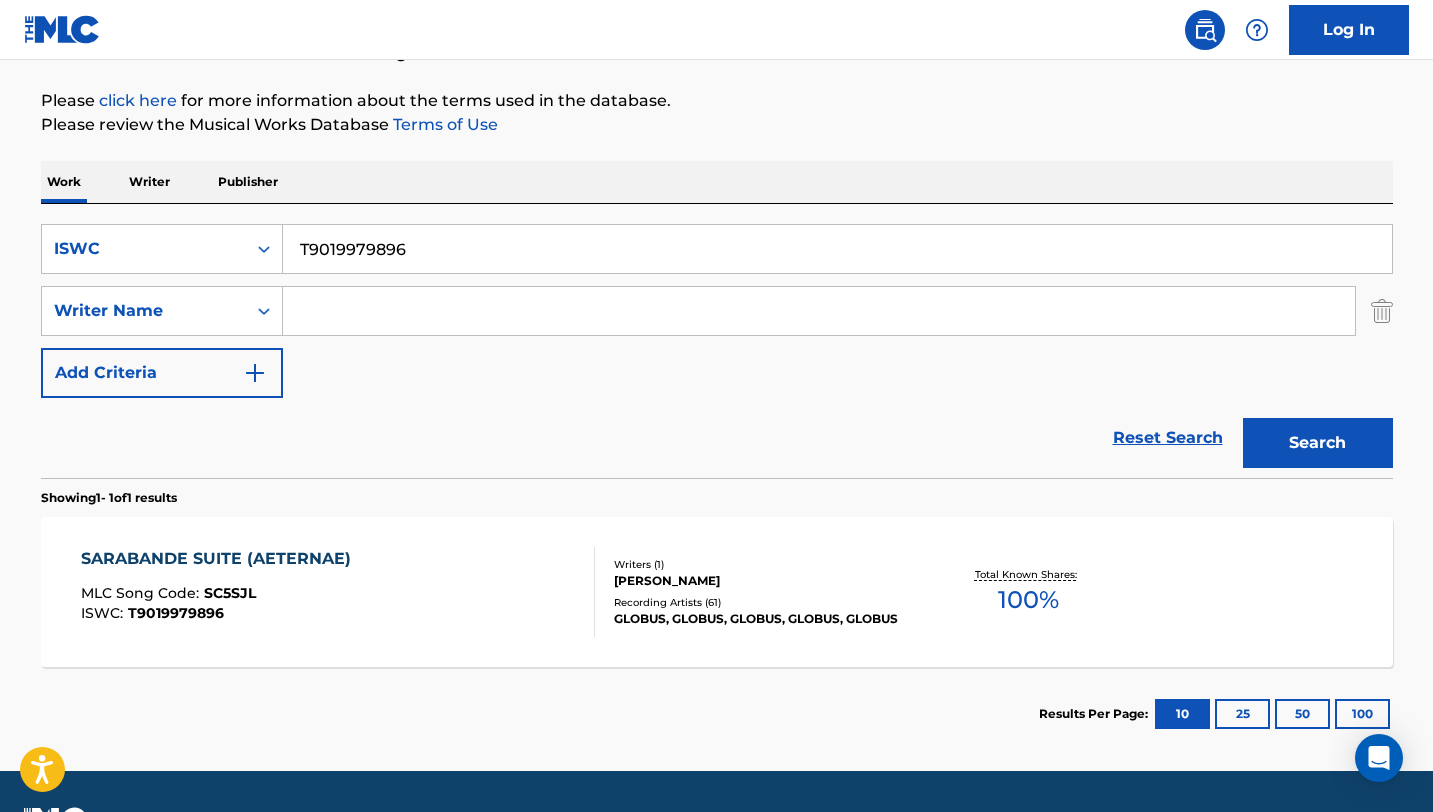 scroll, scrollTop: 276, scrollLeft: 0, axis: vertical 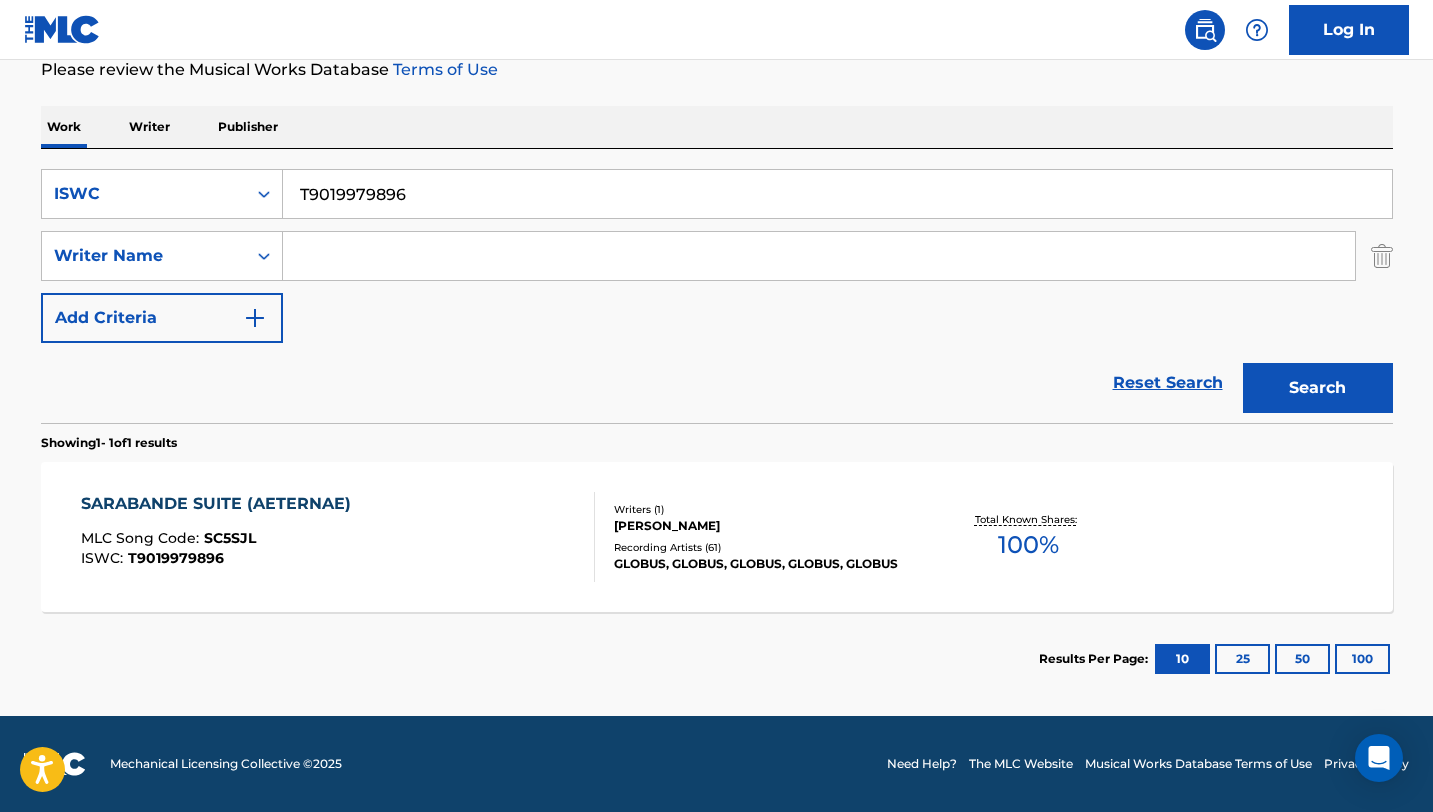 click on "SARABANDE SUITE (AETERNAE) MLC Song Code : SC5SJL ISWC : T9019979896" at bounding box center (338, 537) 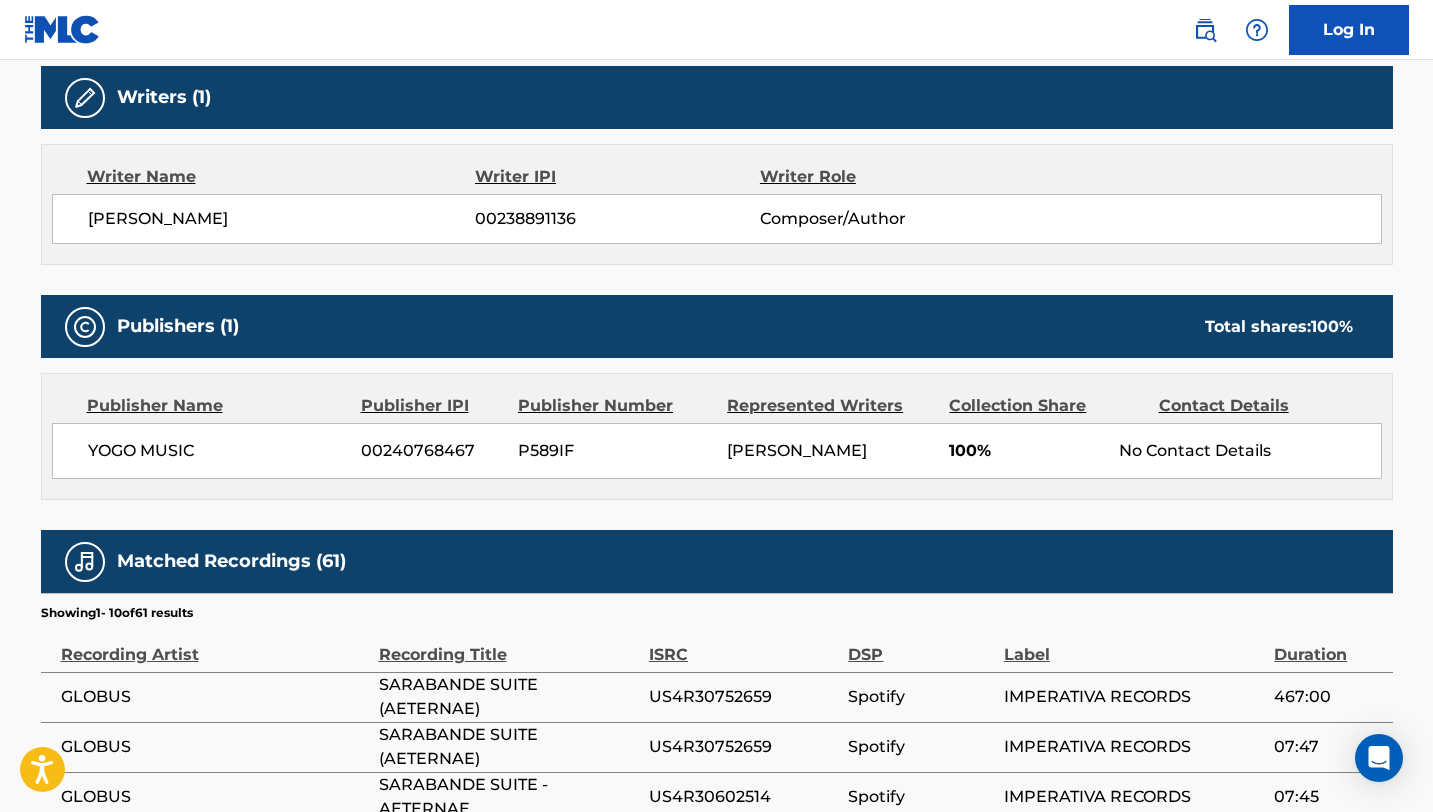 scroll, scrollTop: 640, scrollLeft: 0, axis: vertical 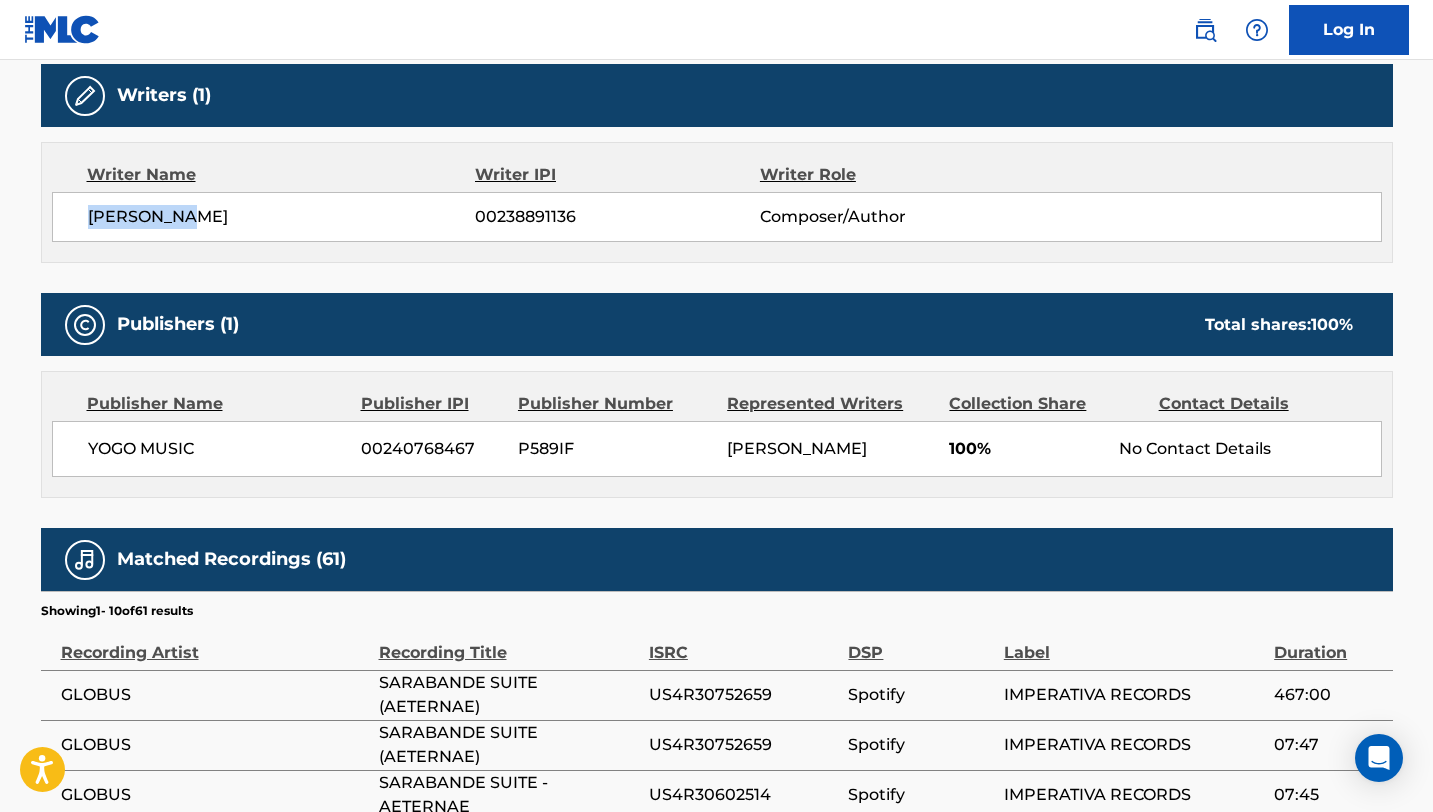 drag, startPoint x: 202, startPoint y: 209, endPoint x: 57, endPoint y: 207, distance: 145.0138 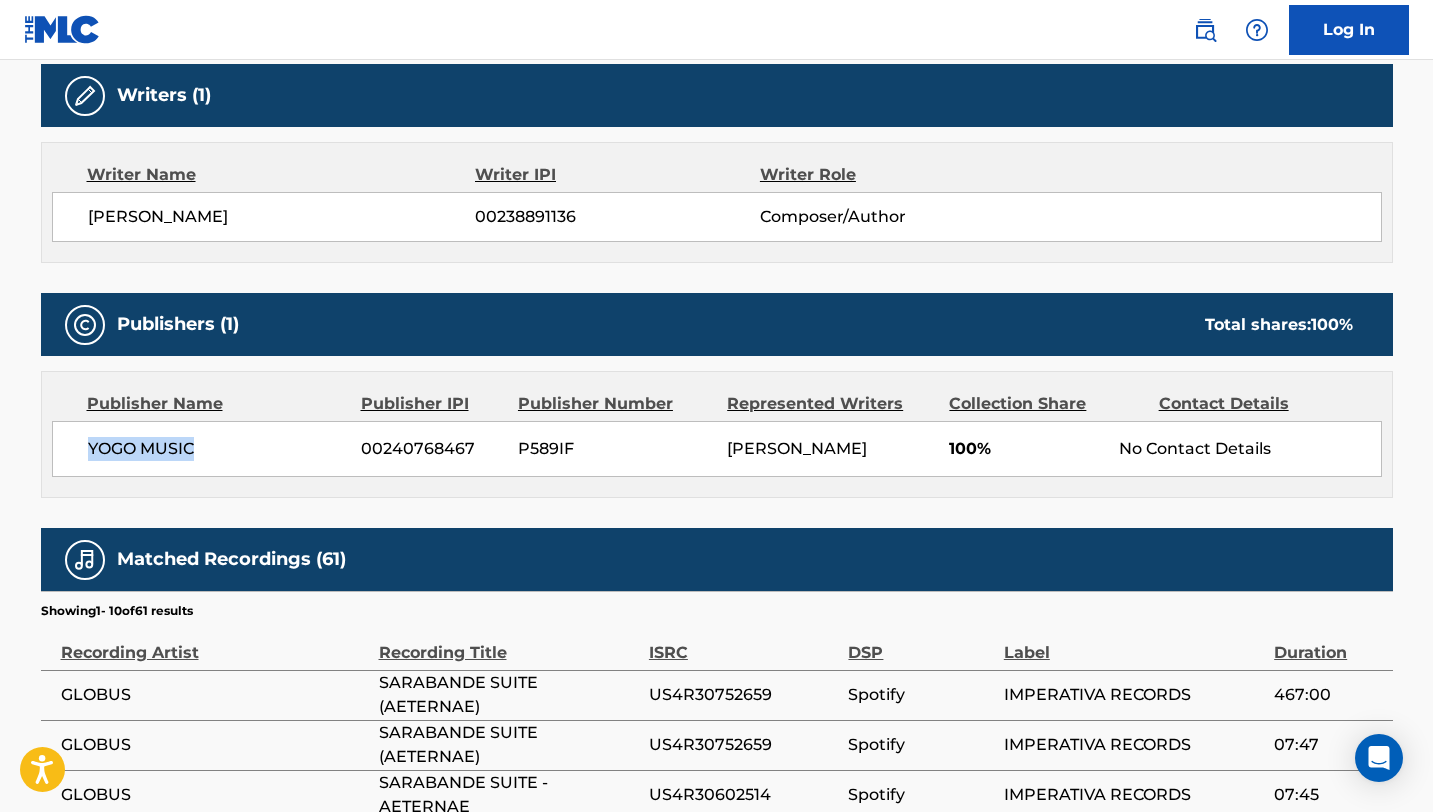 drag, startPoint x: 193, startPoint y: 456, endPoint x: 13, endPoint y: 433, distance: 181.4635 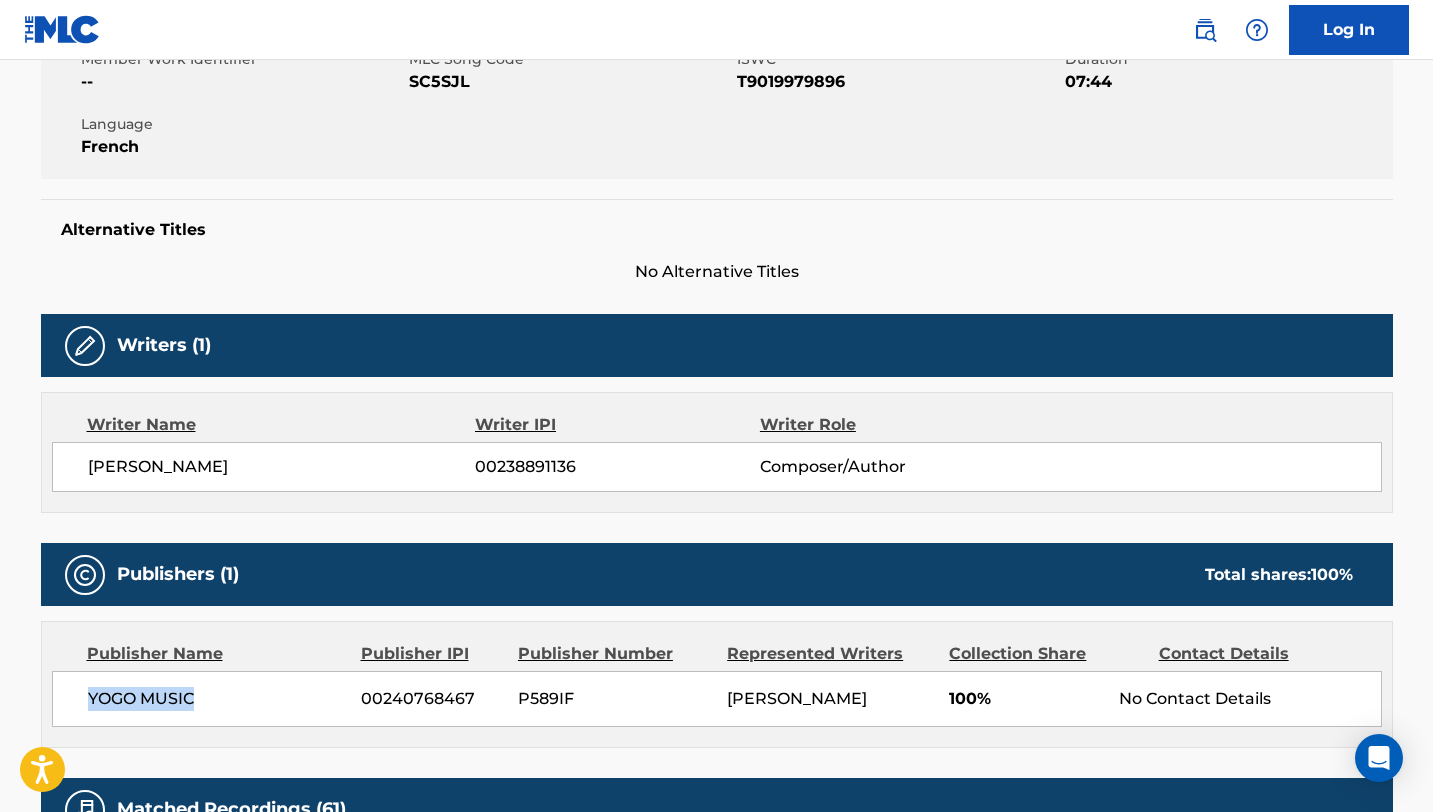 scroll, scrollTop: 0, scrollLeft: 0, axis: both 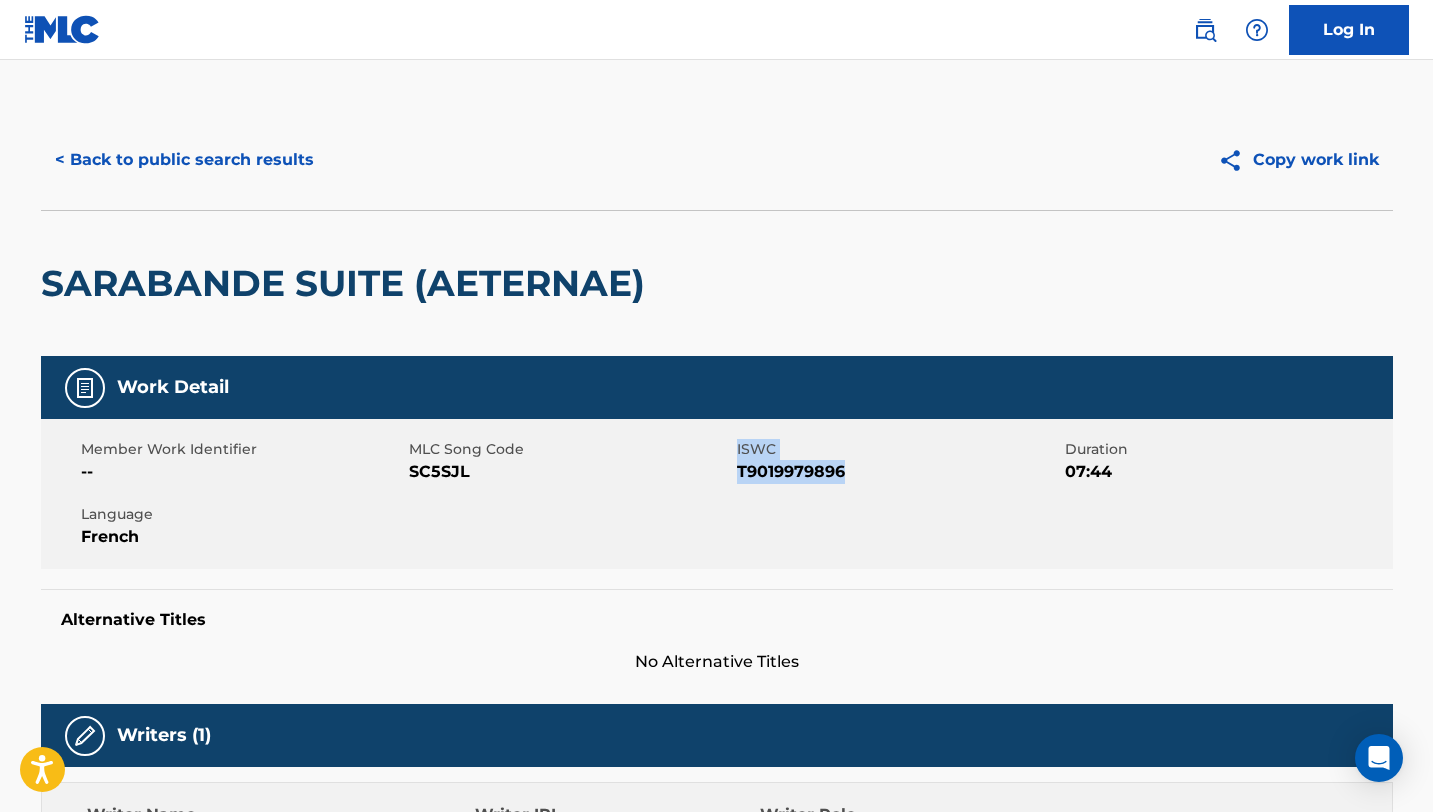 drag, startPoint x: 858, startPoint y: 472, endPoint x: 728, endPoint y: 471, distance: 130.00385 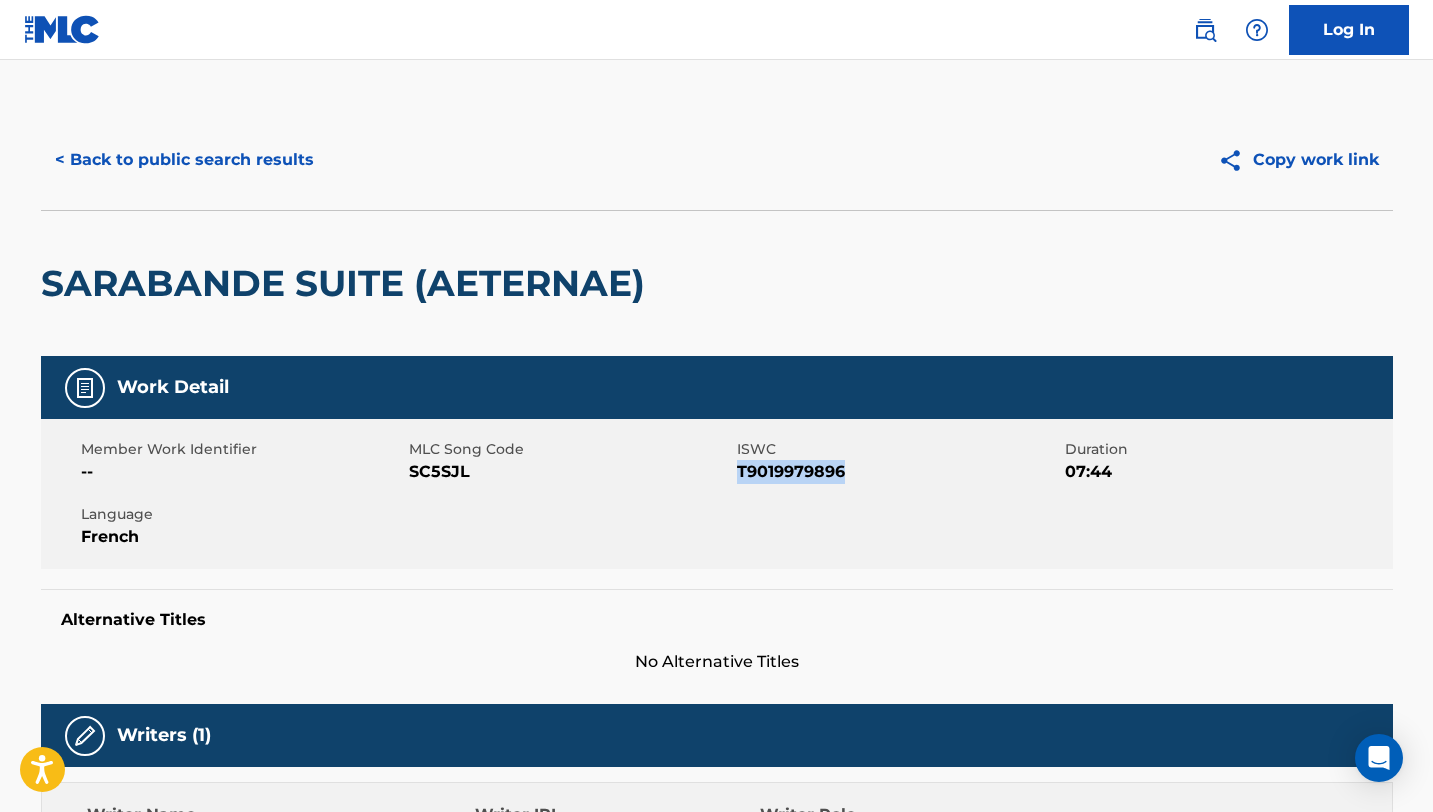 drag, startPoint x: 737, startPoint y: 470, endPoint x: 863, endPoint y: 475, distance: 126.09917 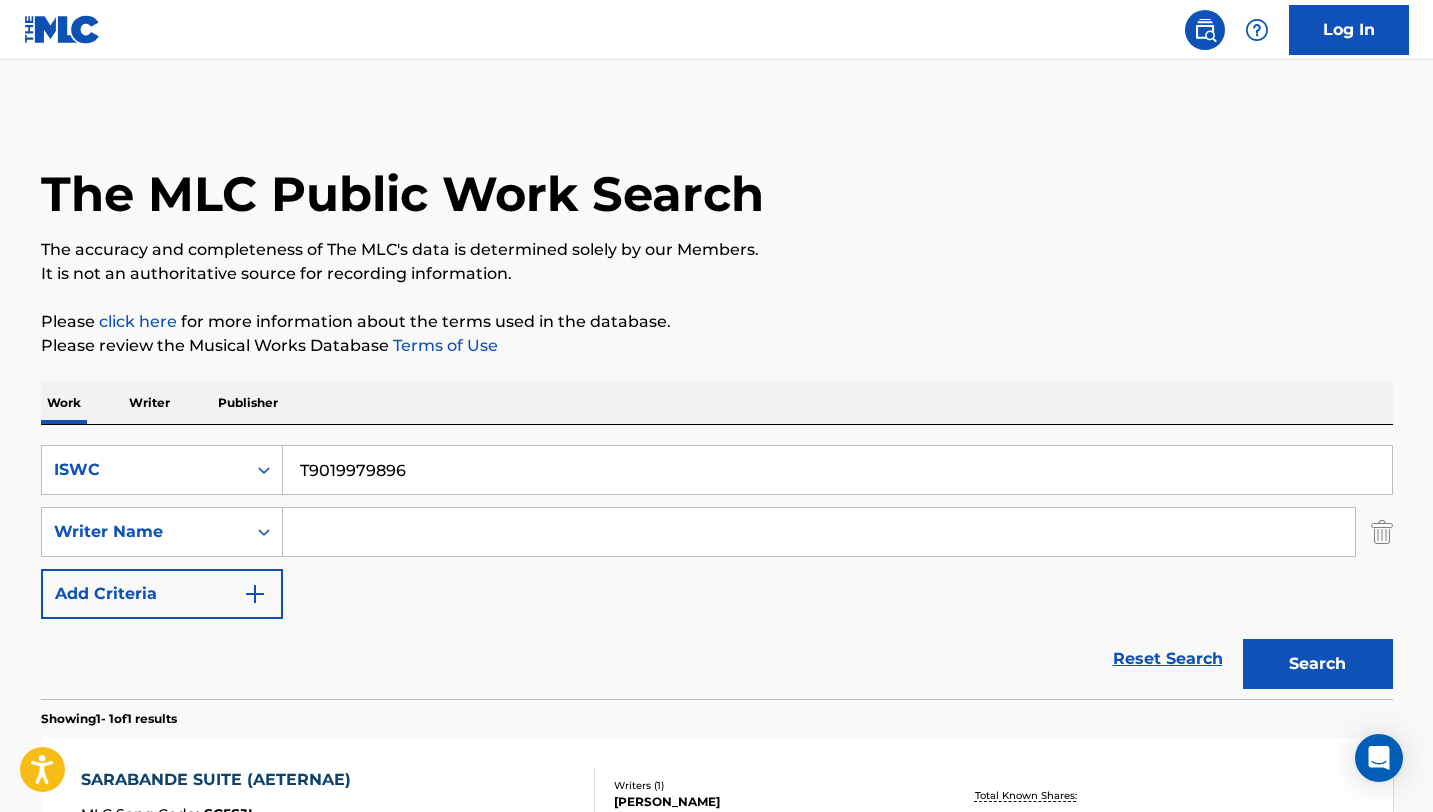 scroll, scrollTop: 162, scrollLeft: 0, axis: vertical 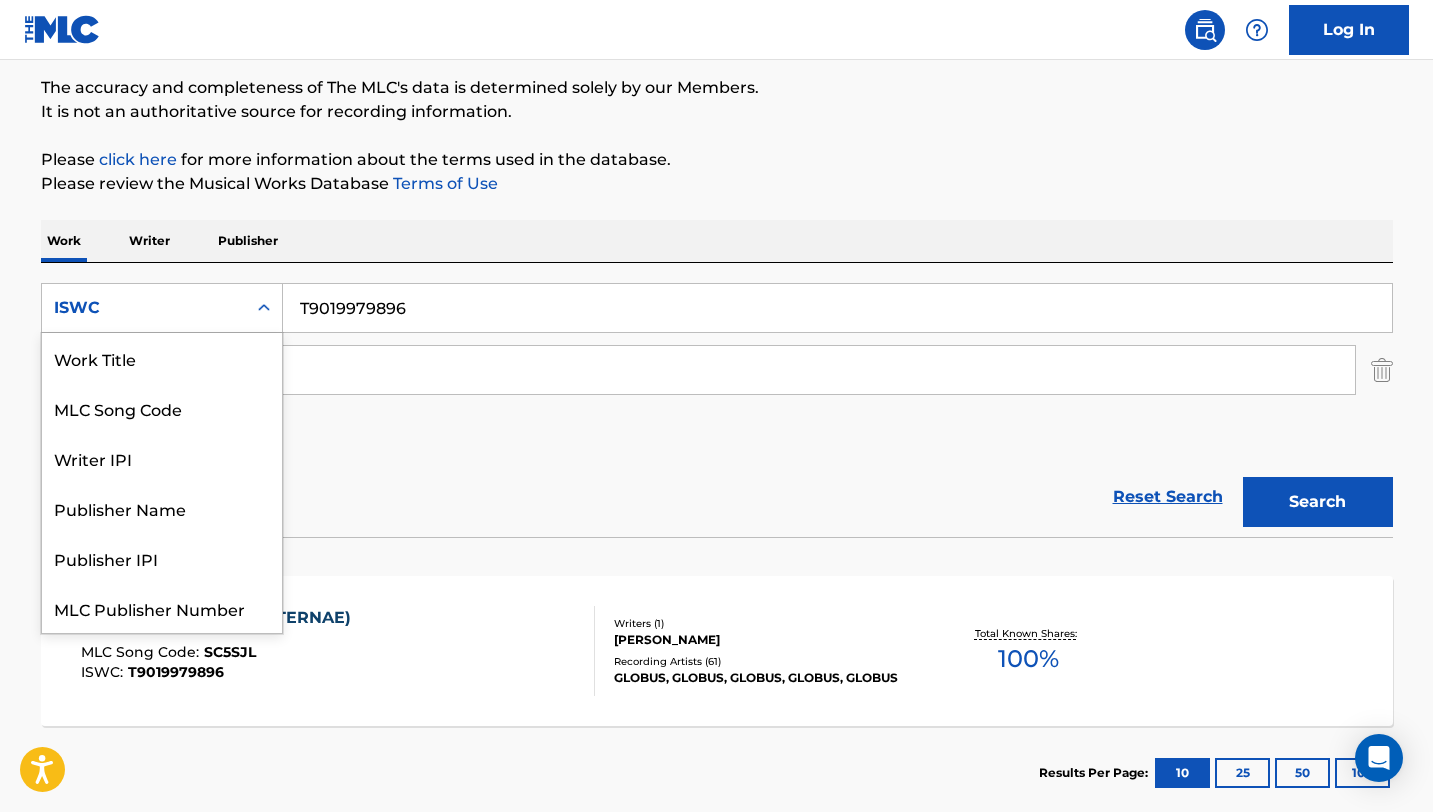 click at bounding box center (264, 308) 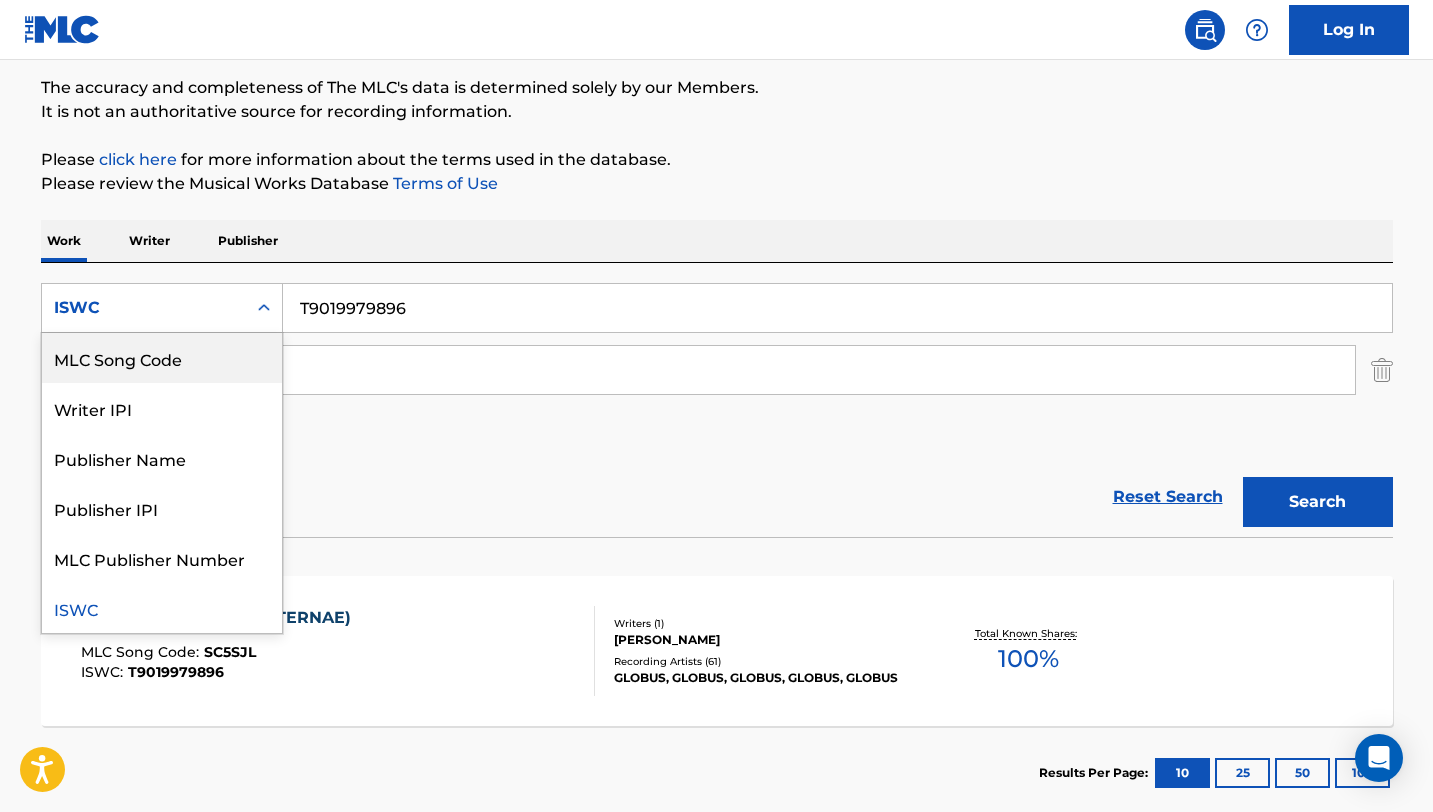 scroll, scrollTop: 0, scrollLeft: 0, axis: both 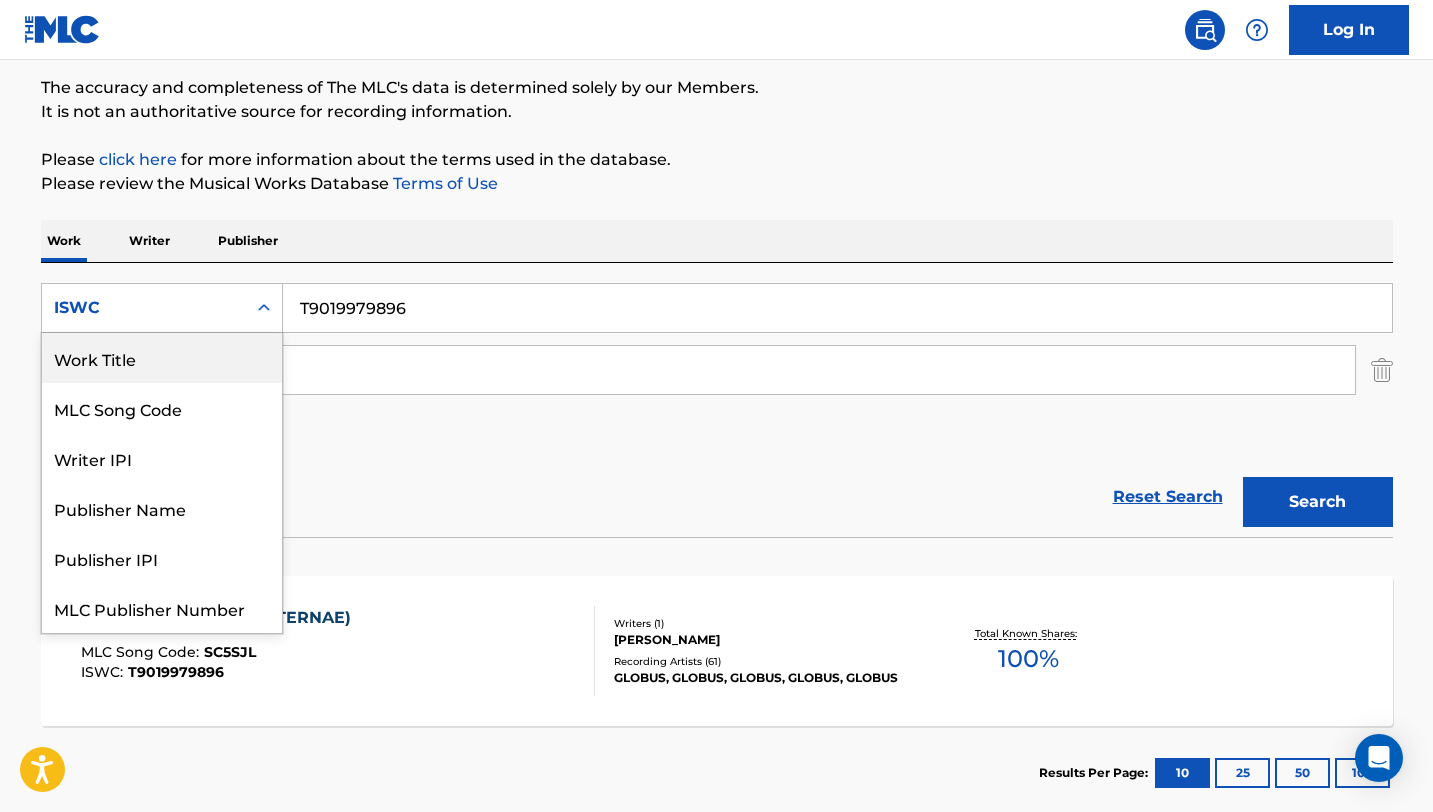 click on "Work Title" at bounding box center [162, 358] 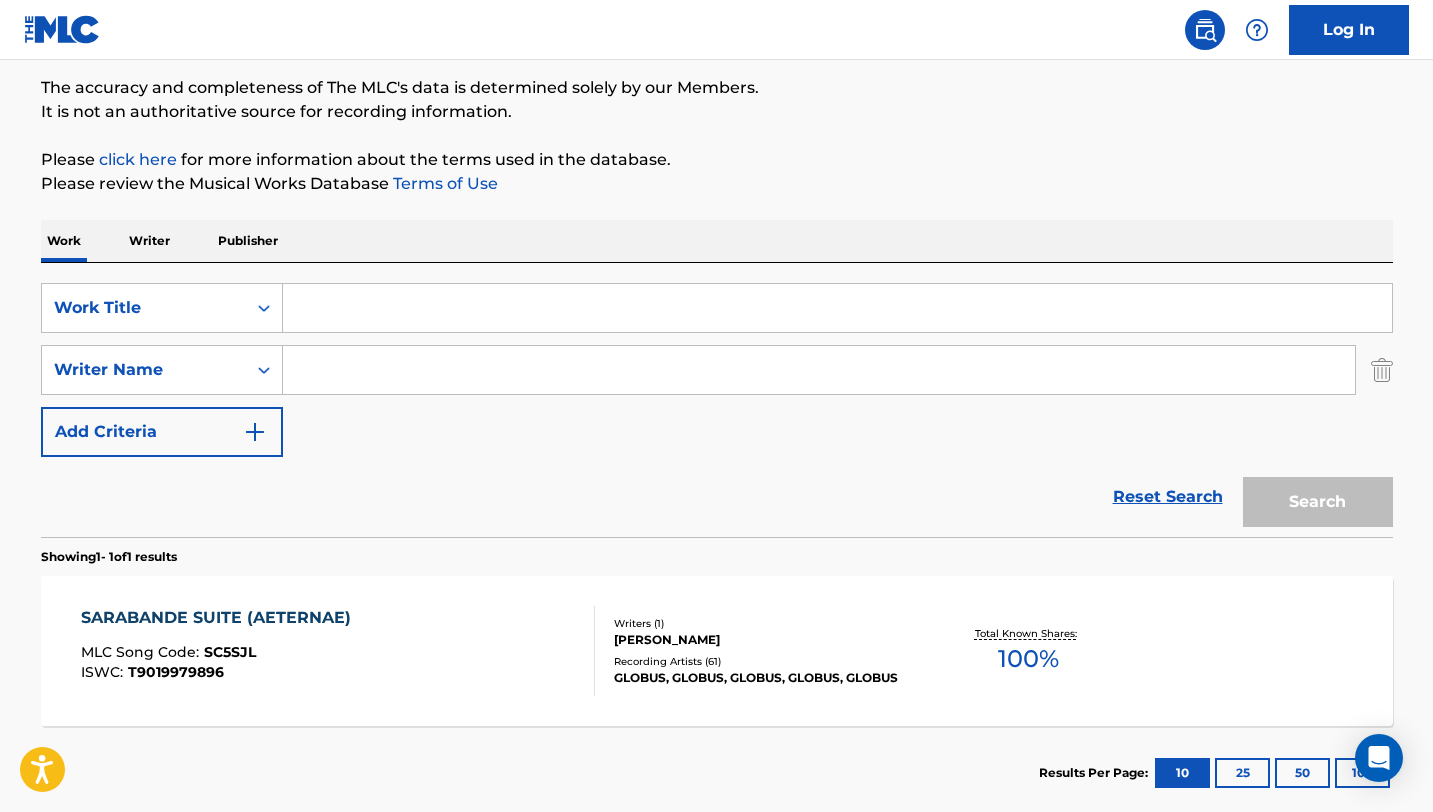 click at bounding box center (837, 308) 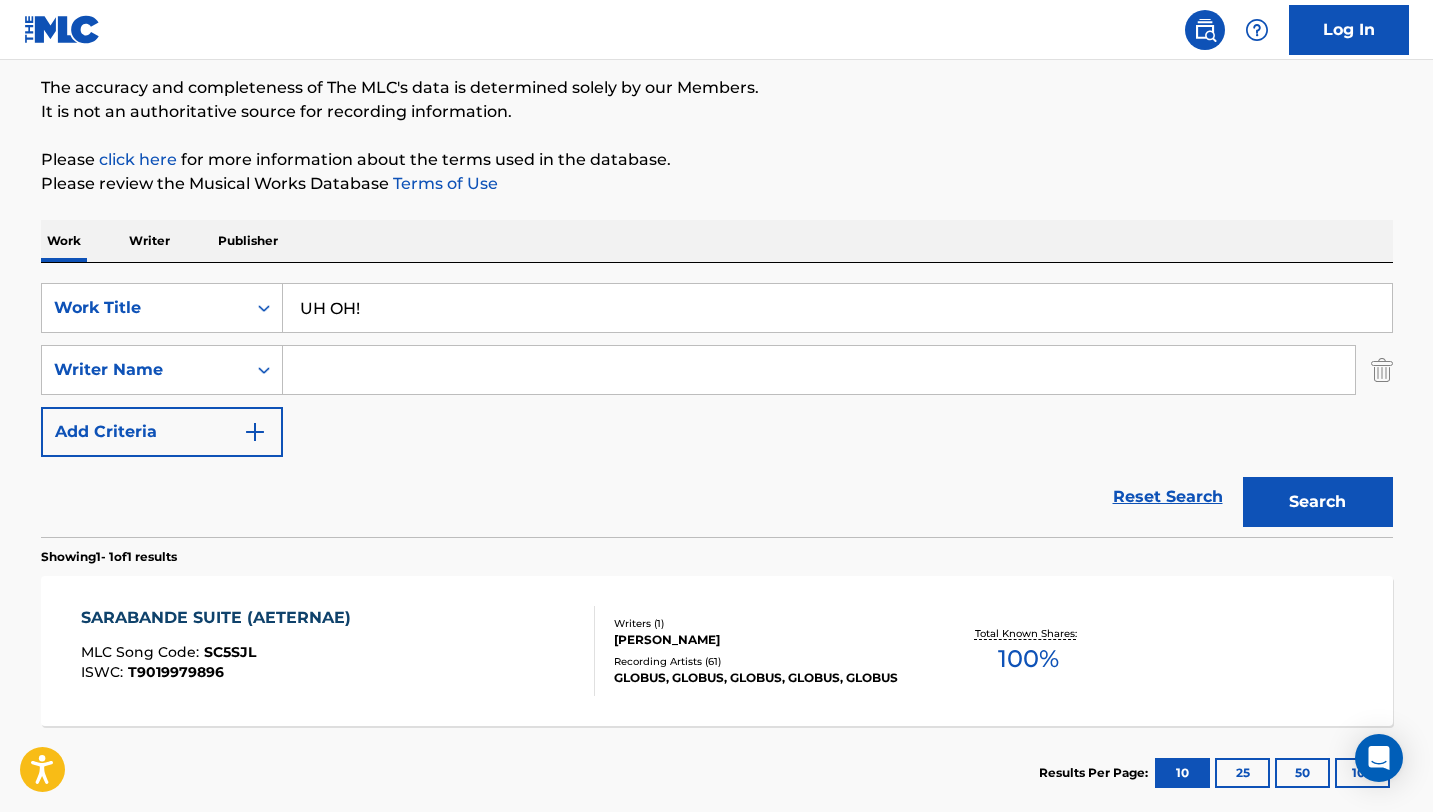 type on "UH OH!" 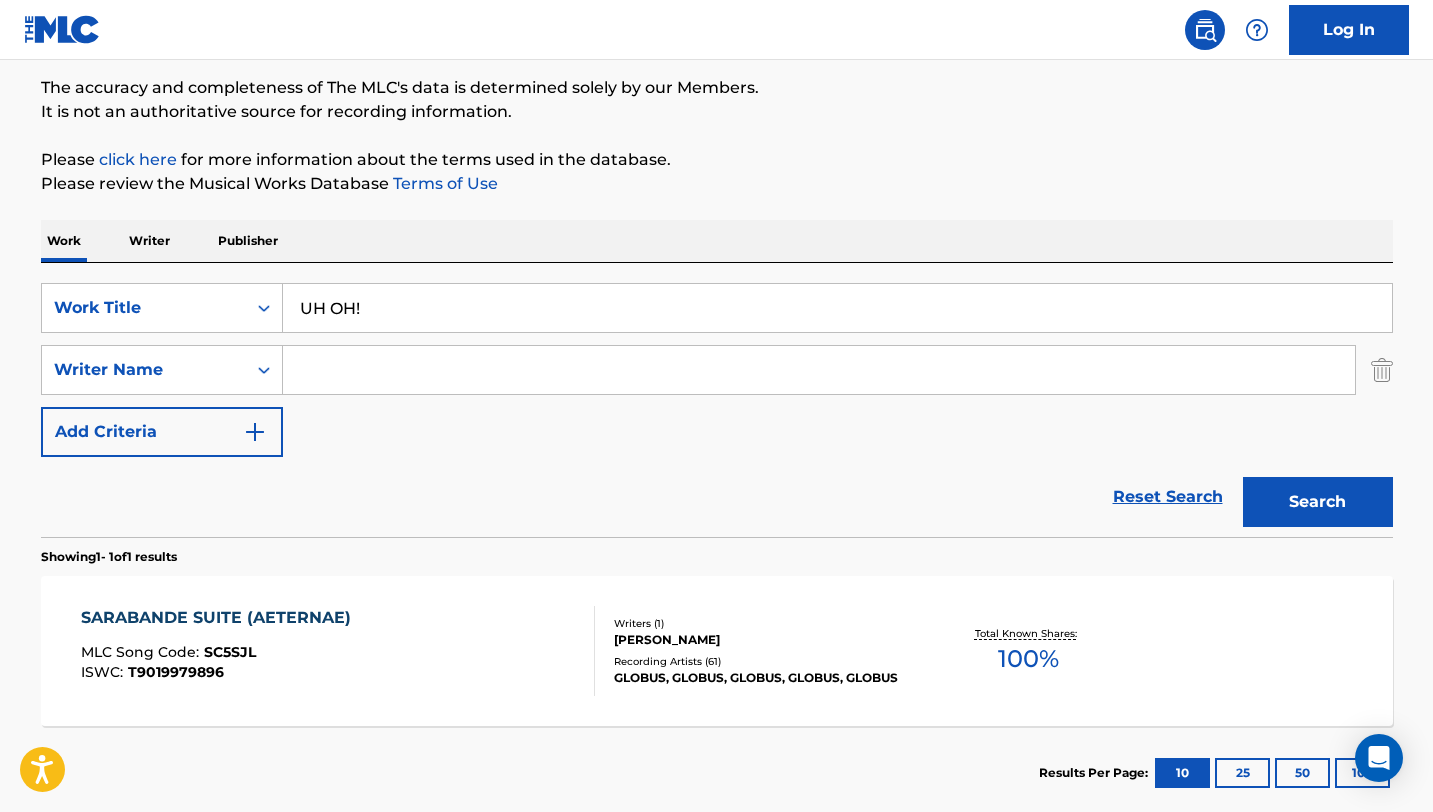 click at bounding box center [819, 370] 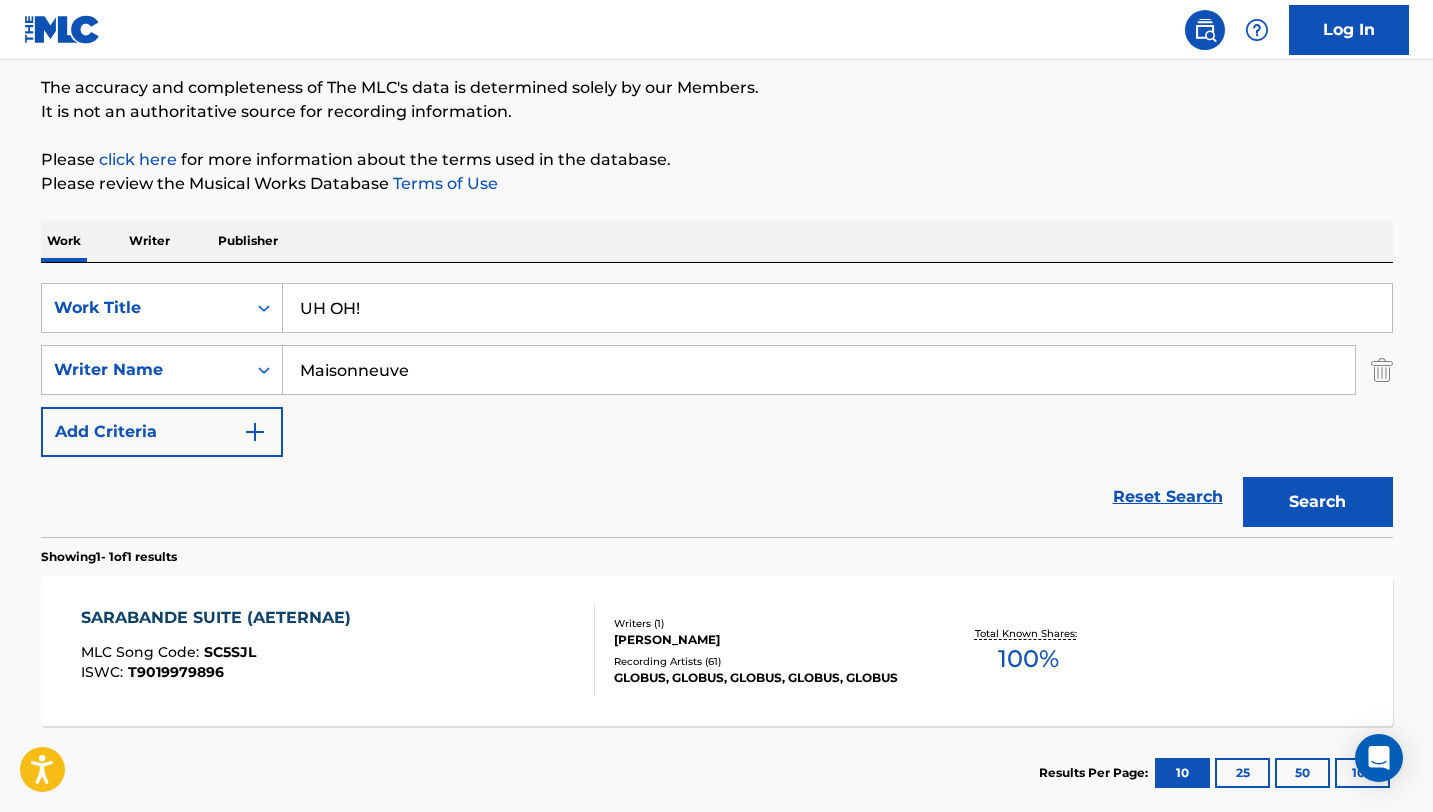 type on "Maisonneuve" 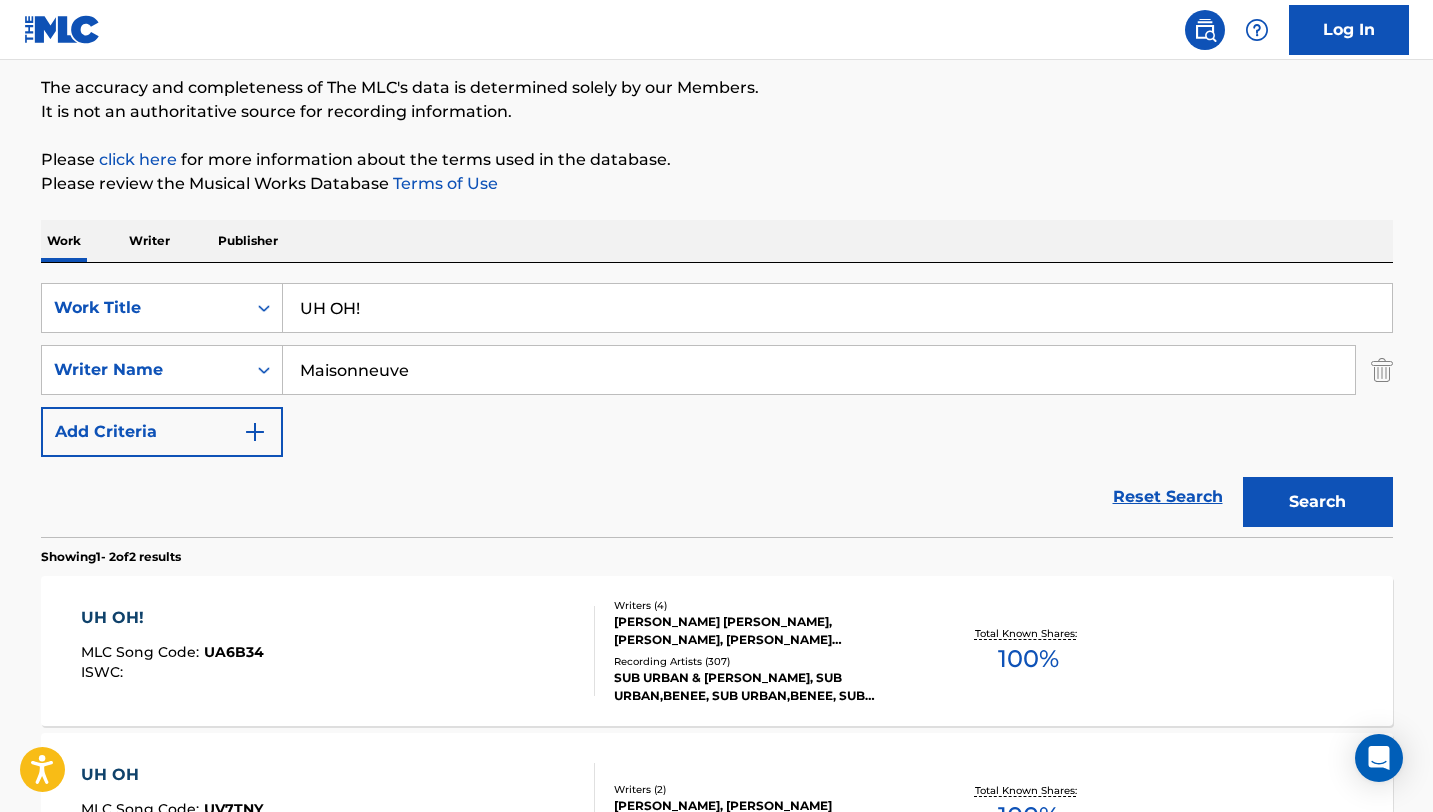 scroll, scrollTop: 332, scrollLeft: 0, axis: vertical 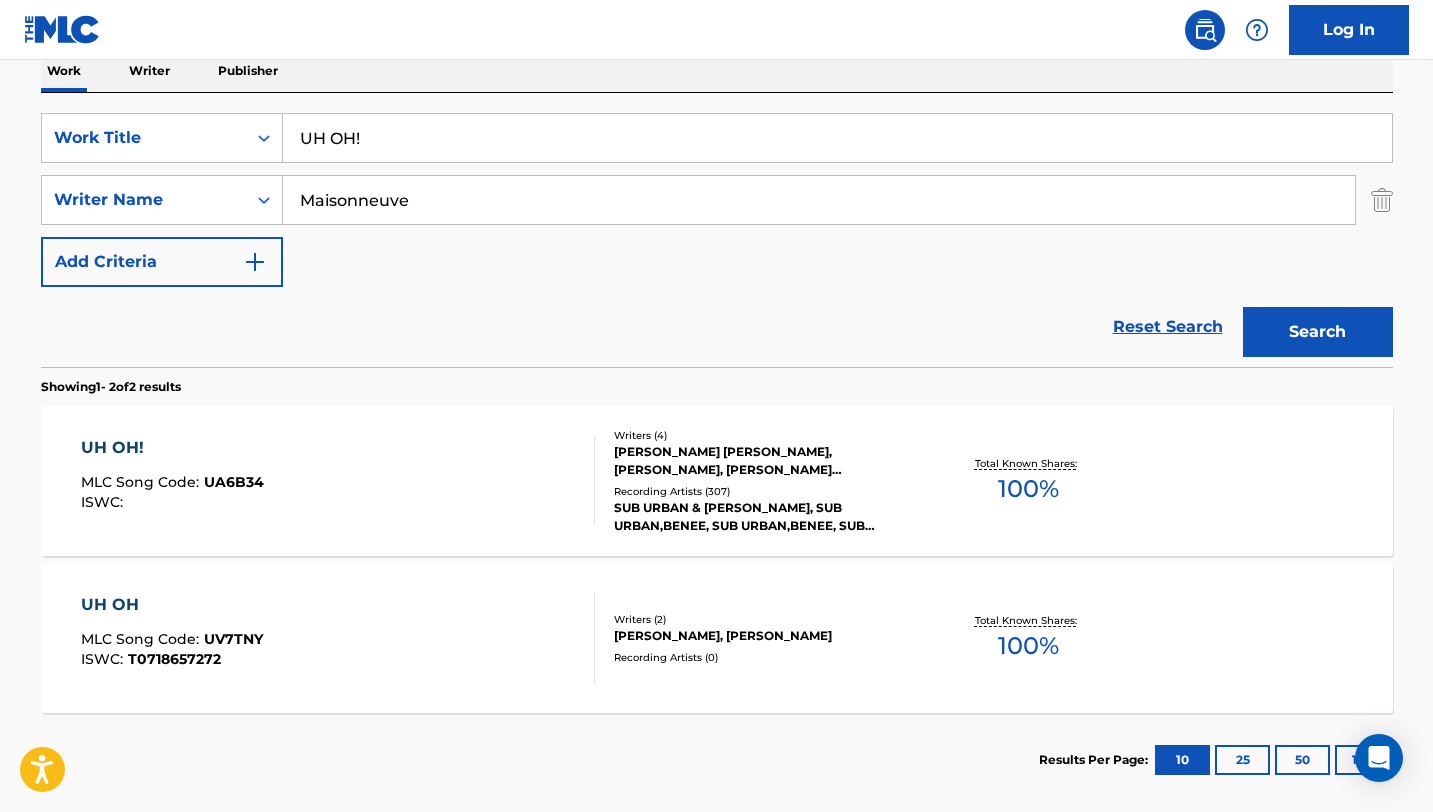 click on "UH OH! MLC Song Code : UA6B34 ISWC :" at bounding box center [338, 481] 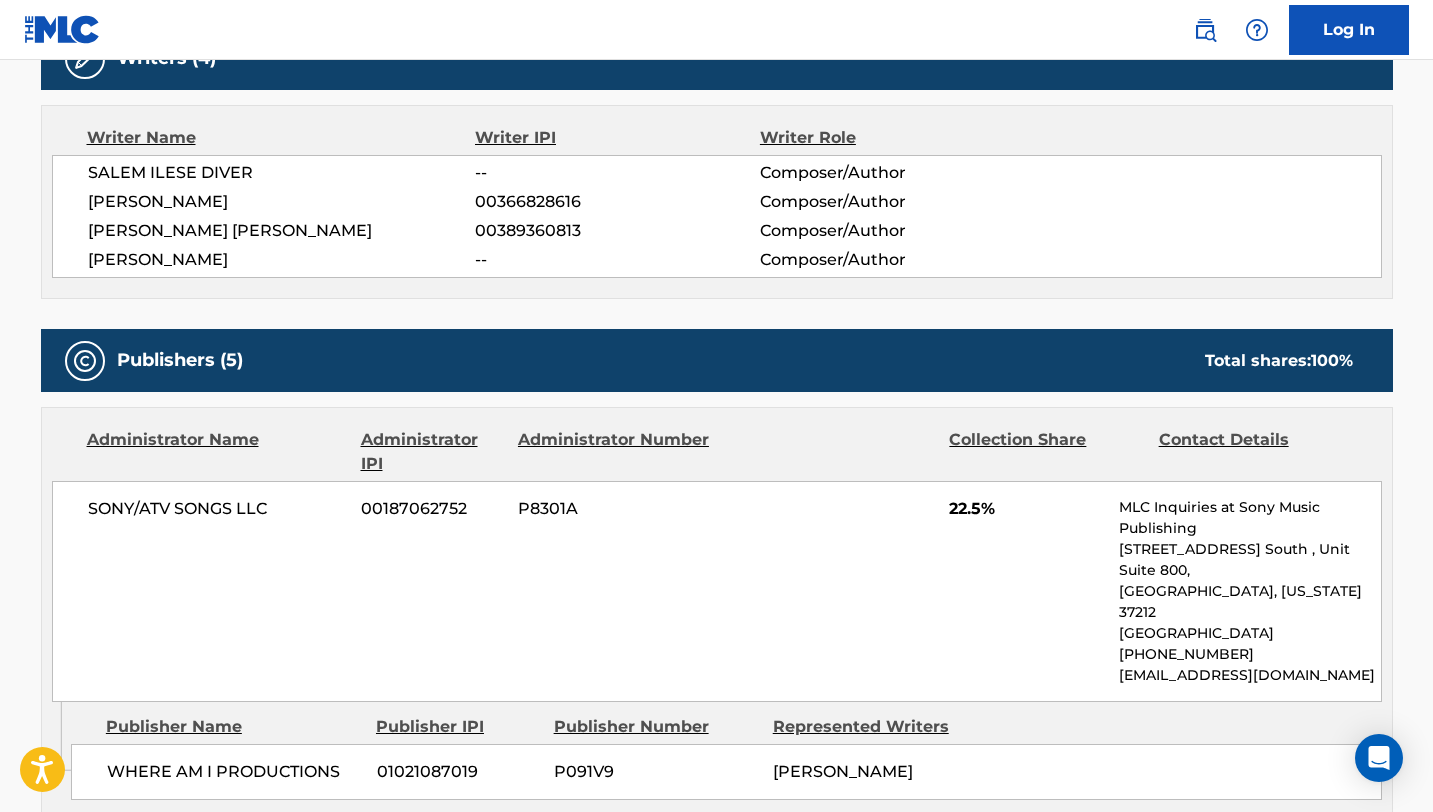 scroll, scrollTop: 655, scrollLeft: 0, axis: vertical 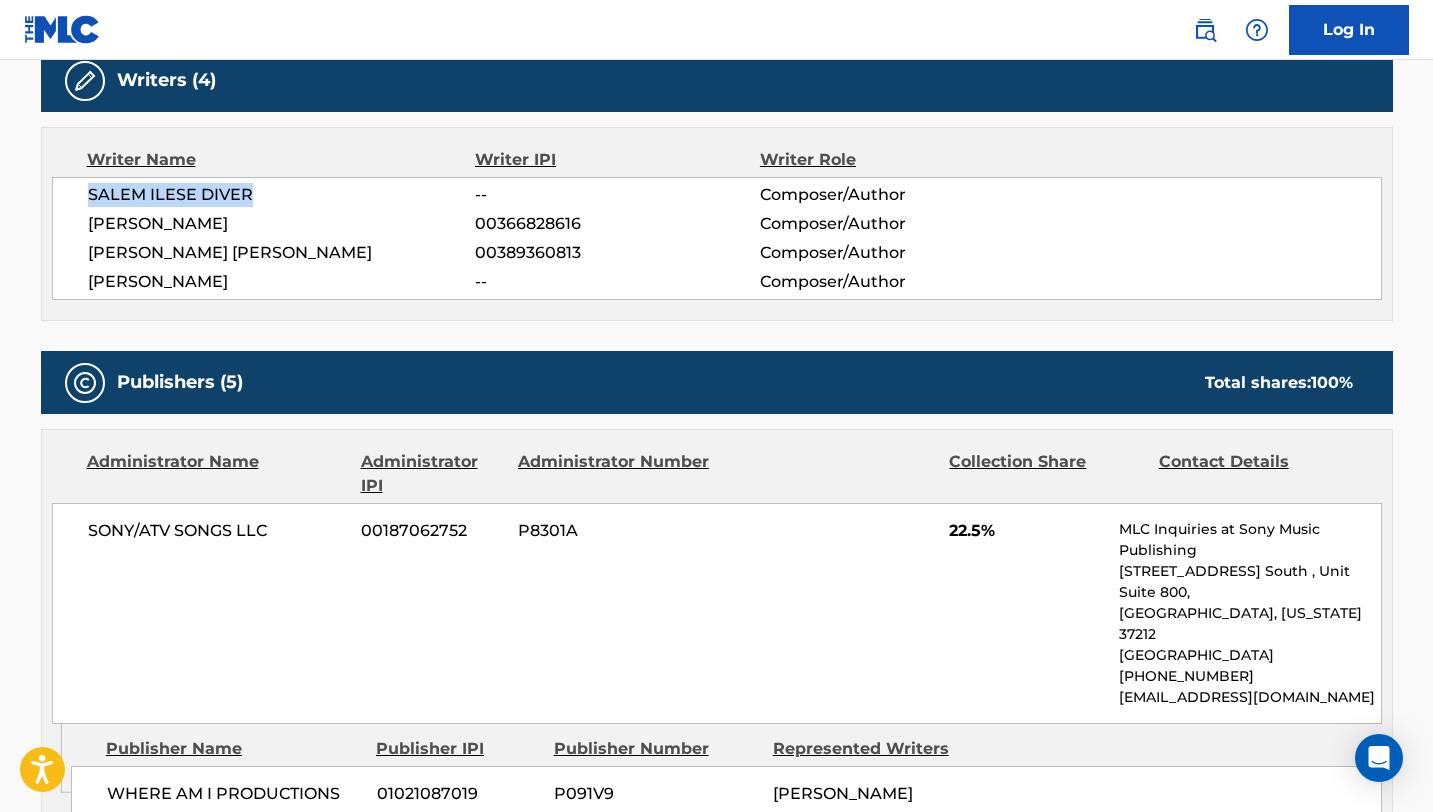 drag, startPoint x: 91, startPoint y: 191, endPoint x: 279, endPoint y: 194, distance: 188.02394 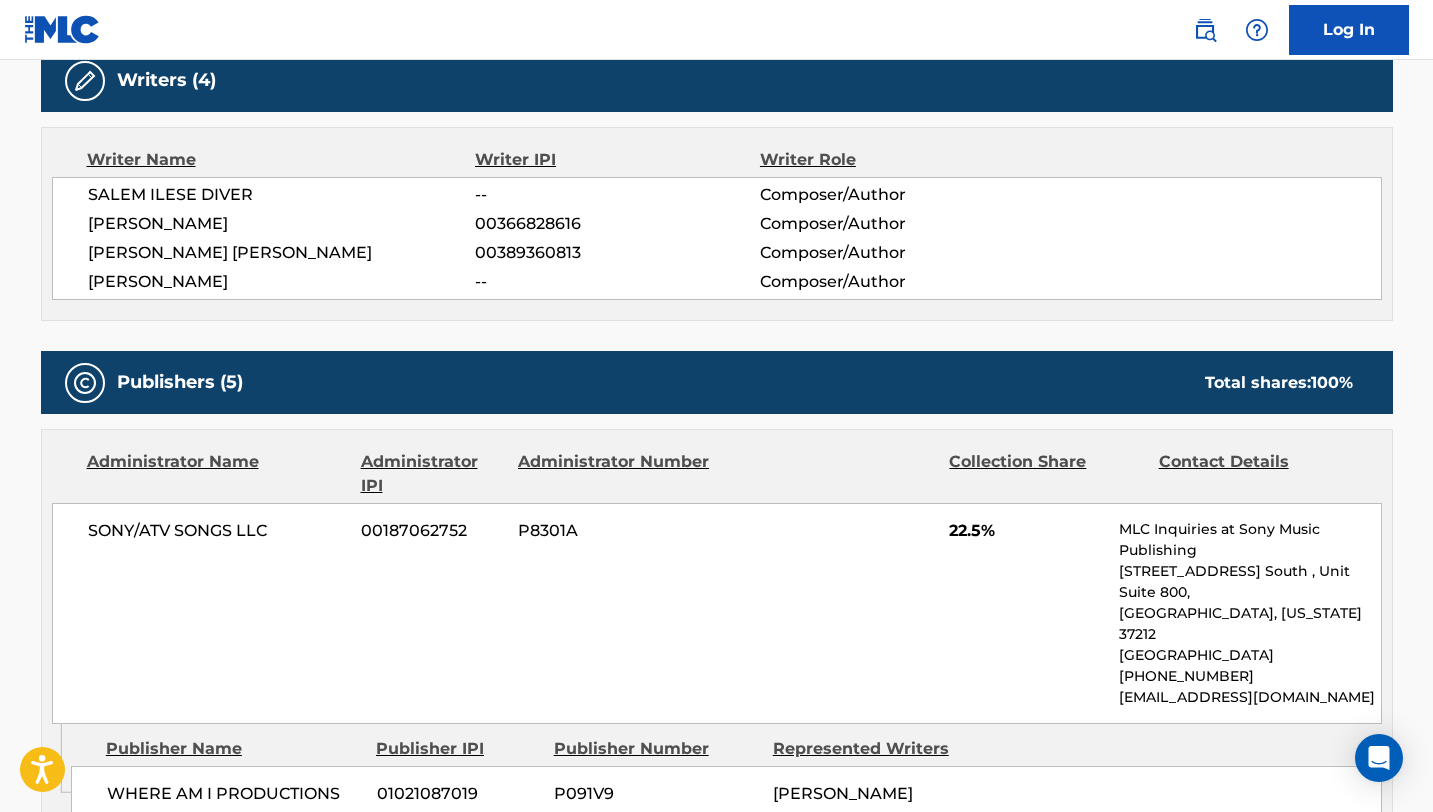 click on "[PERSON_NAME]" at bounding box center [282, 224] 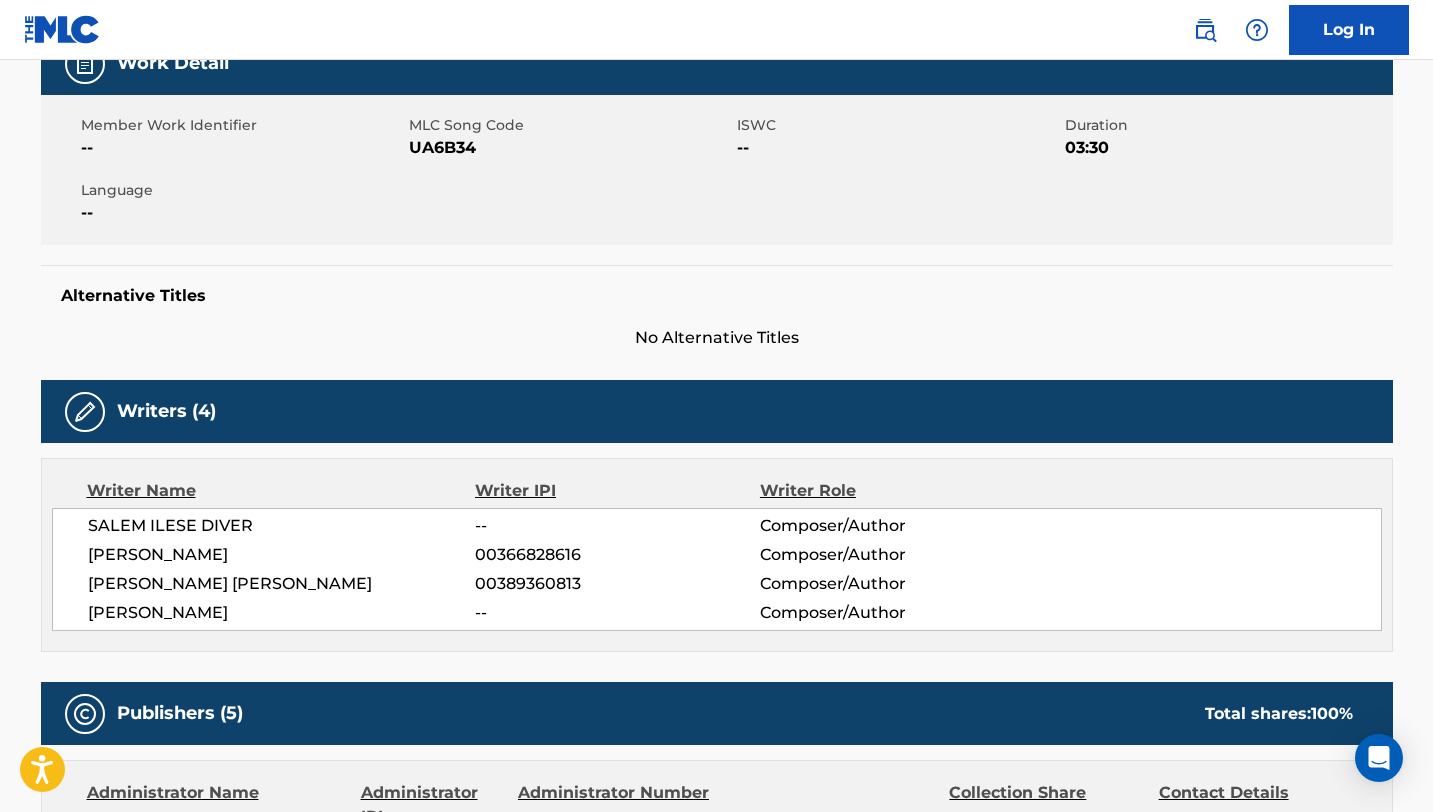 scroll, scrollTop: 44, scrollLeft: 0, axis: vertical 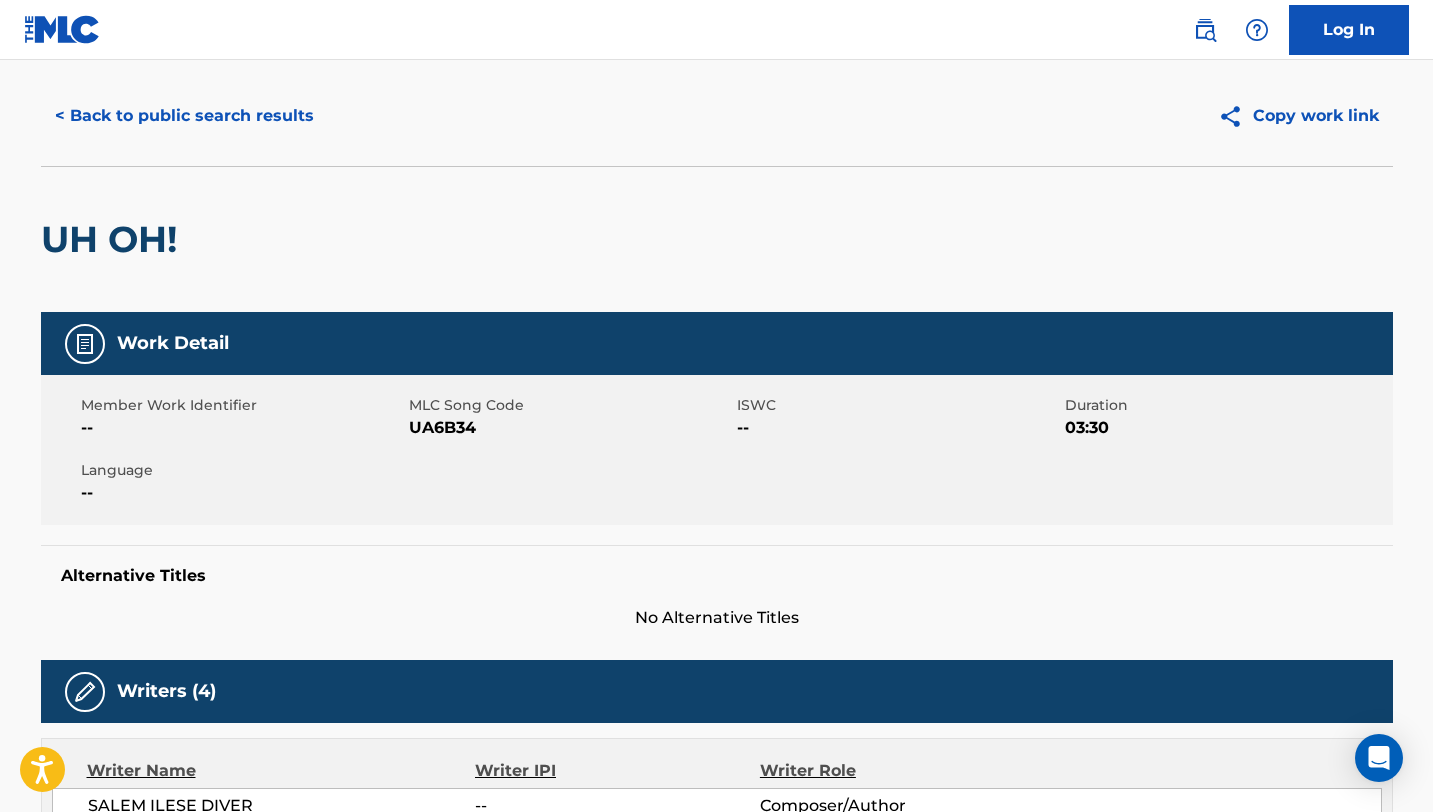 click on "< Back to public search results" at bounding box center (184, 116) 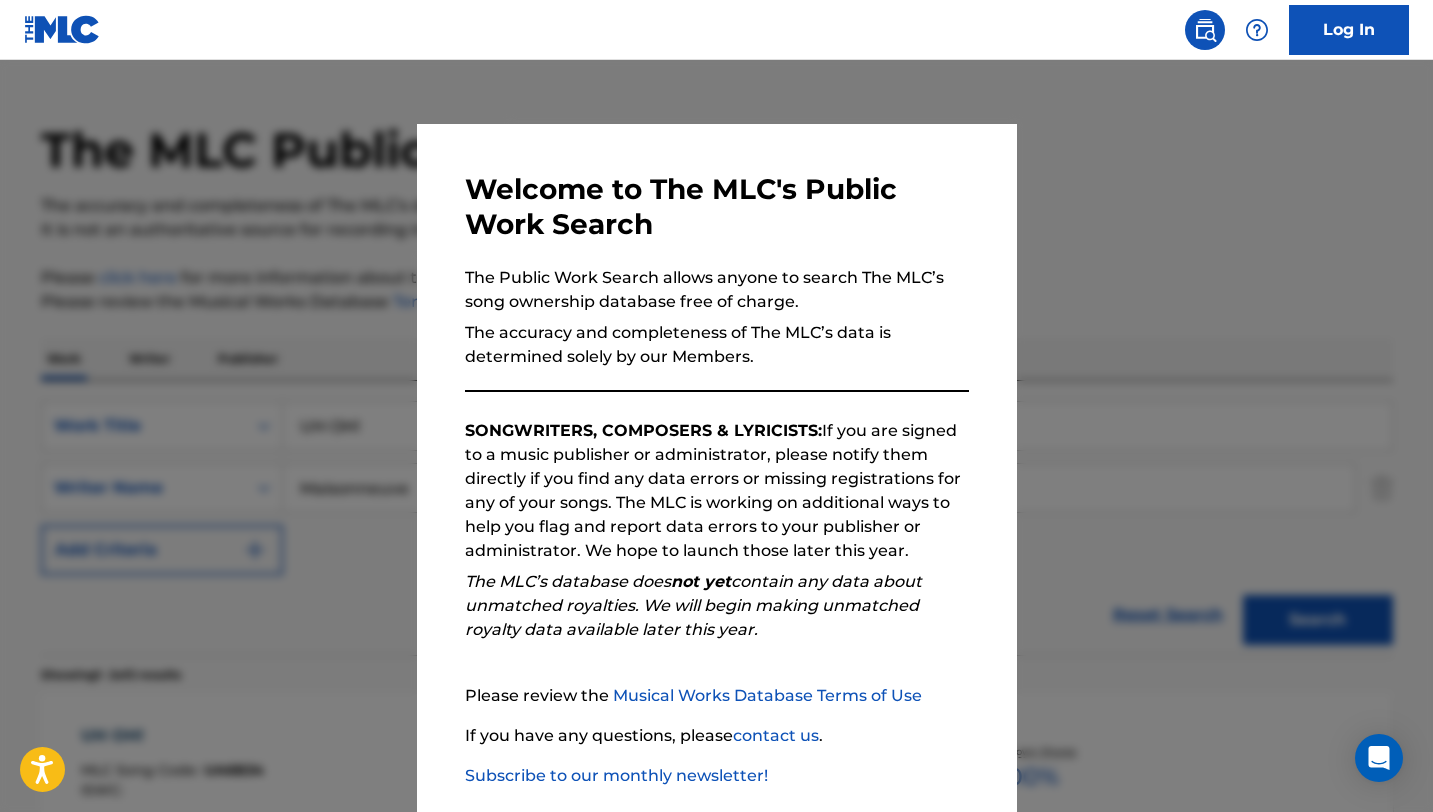 scroll, scrollTop: 319, scrollLeft: 0, axis: vertical 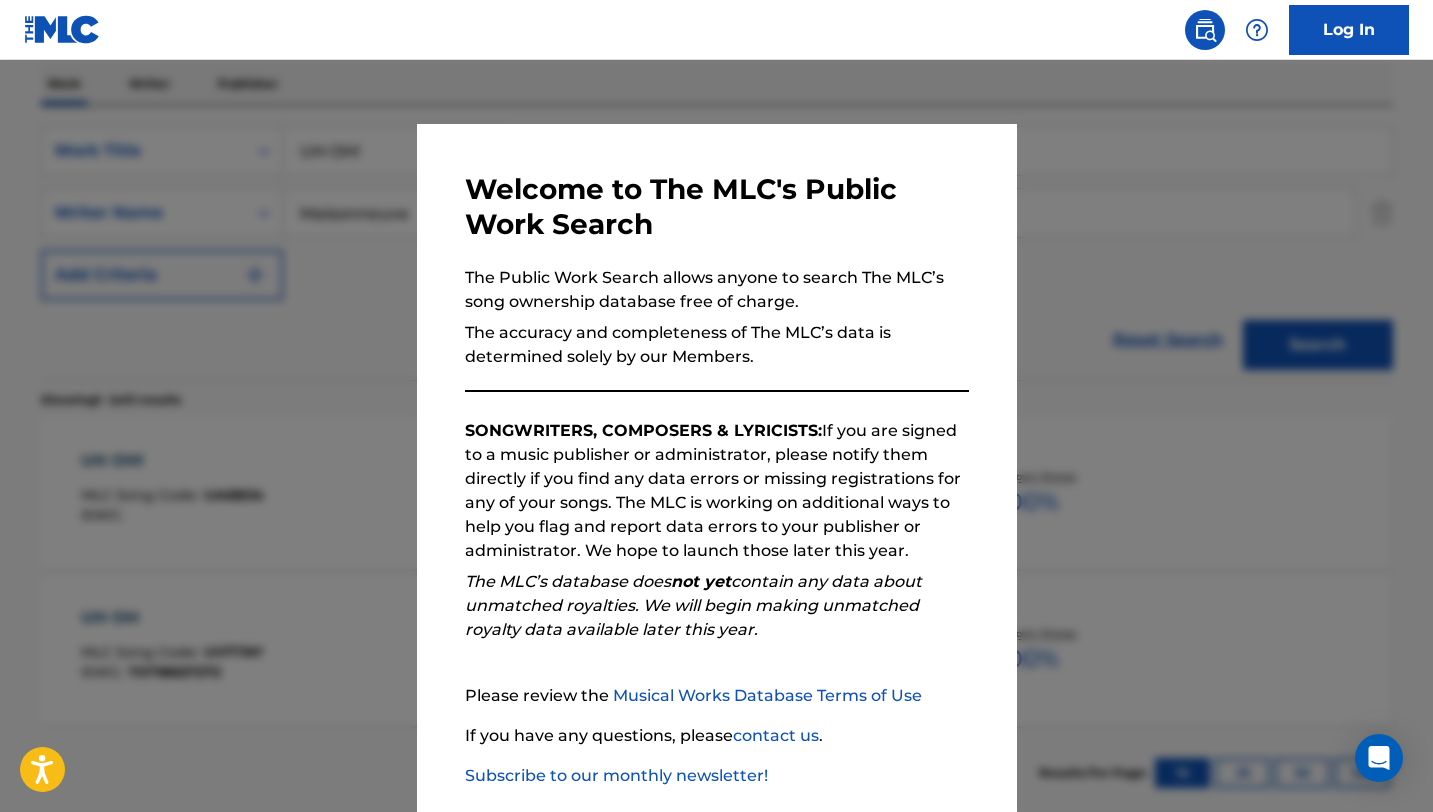 click at bounding box center [716, 466] 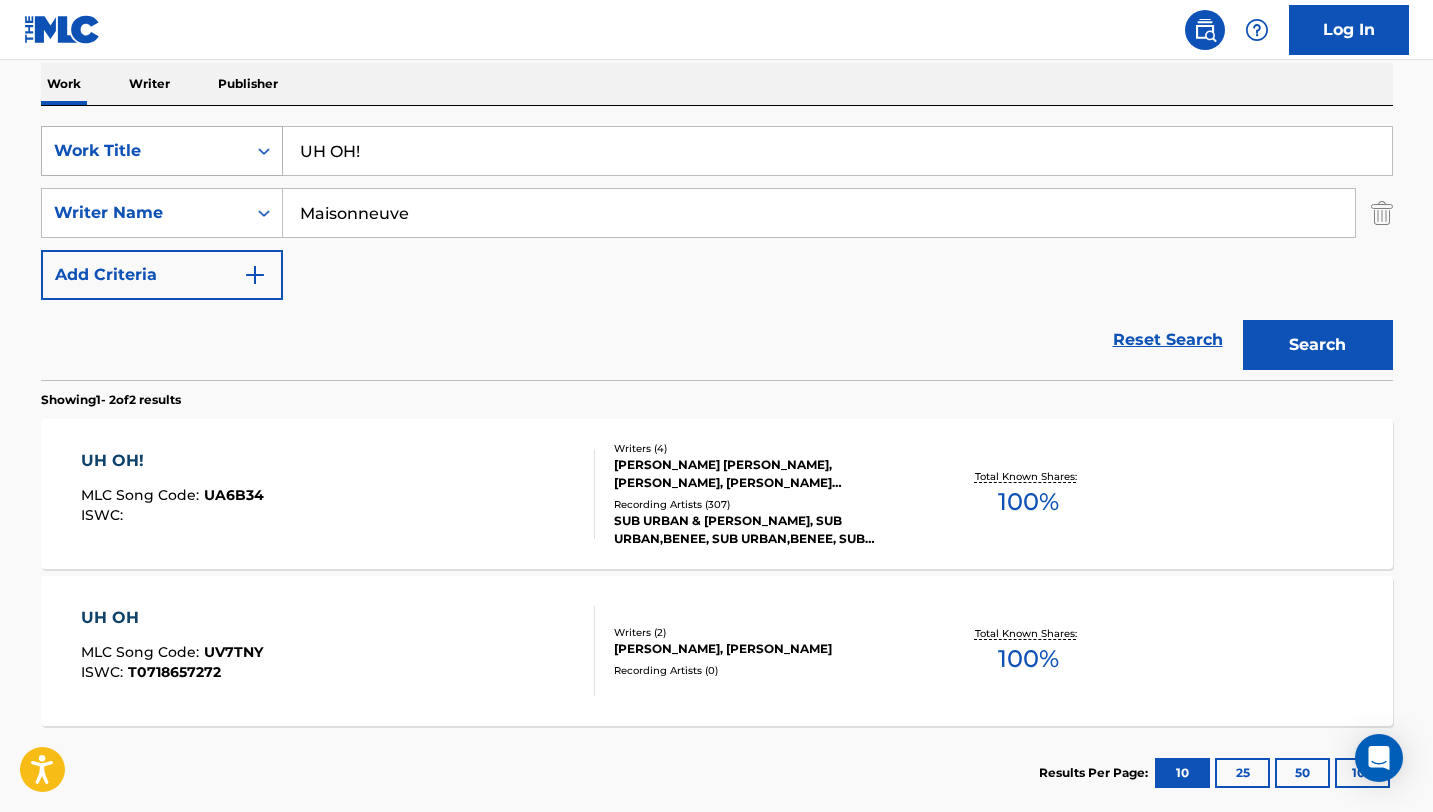 click on "Work Title" at bounding box center [144, 151] 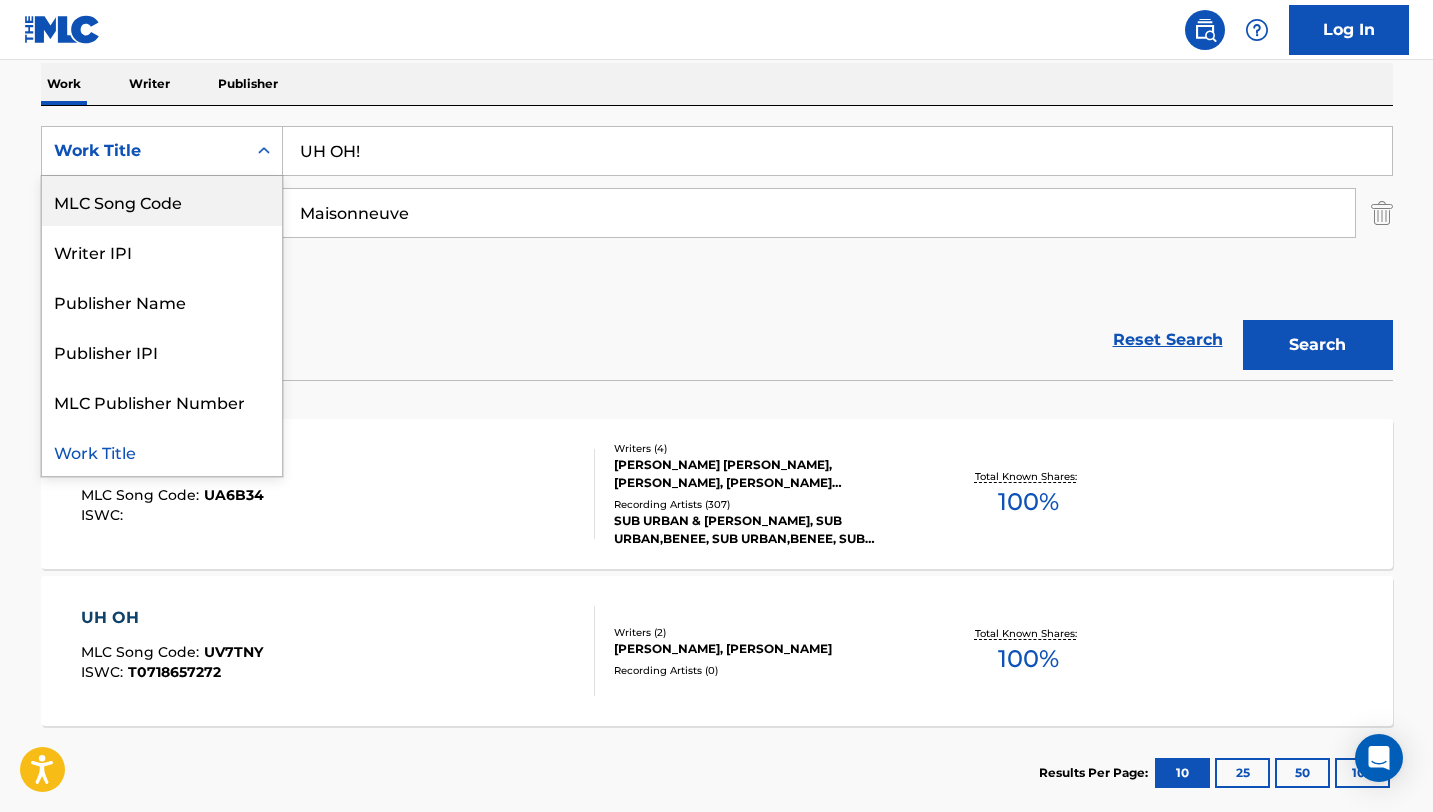 scroll, scrollTop: 0, scrollLeft: 0, axis: both 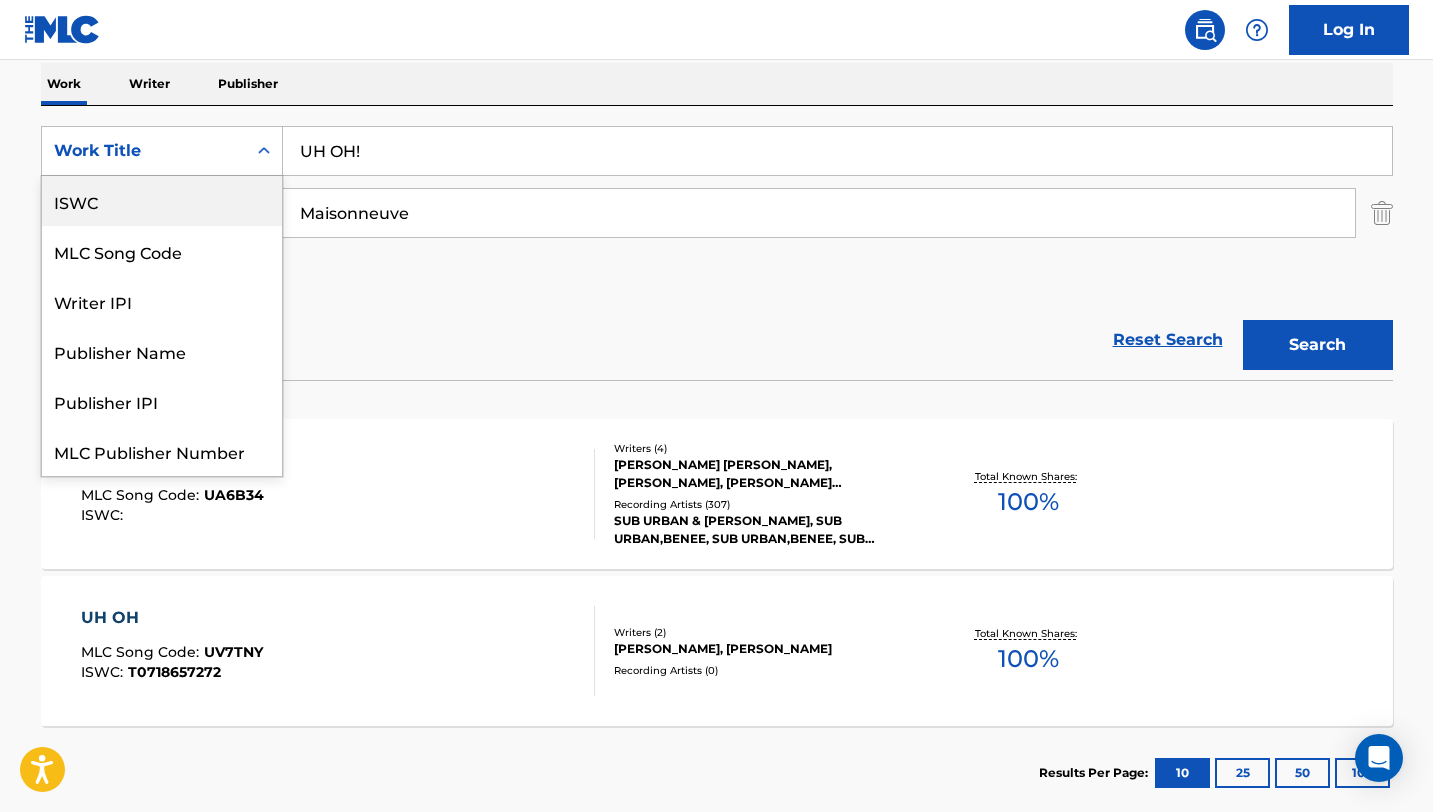 click on "ISWC" at bounding box center (162, 201) 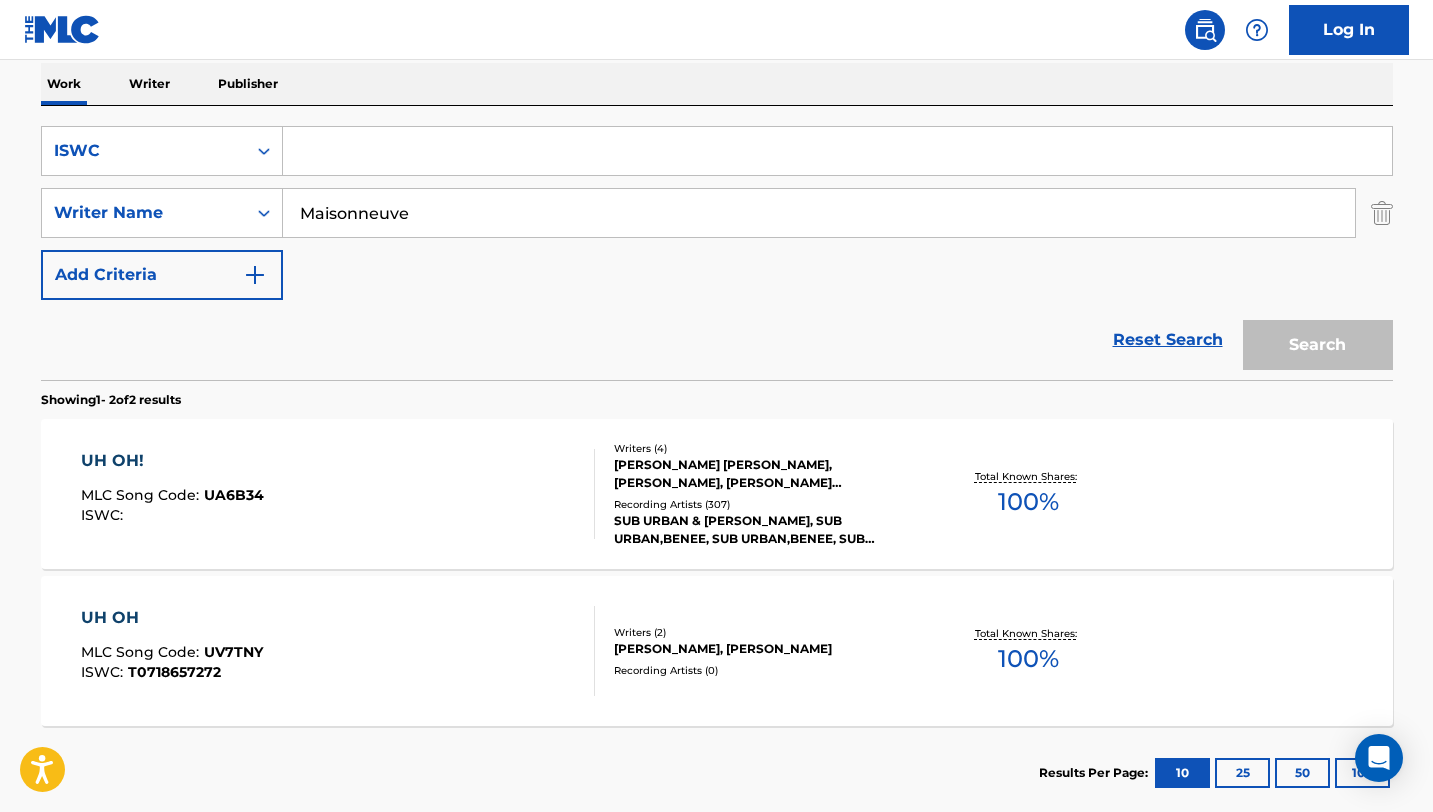 click at bounding box center [837, 151] 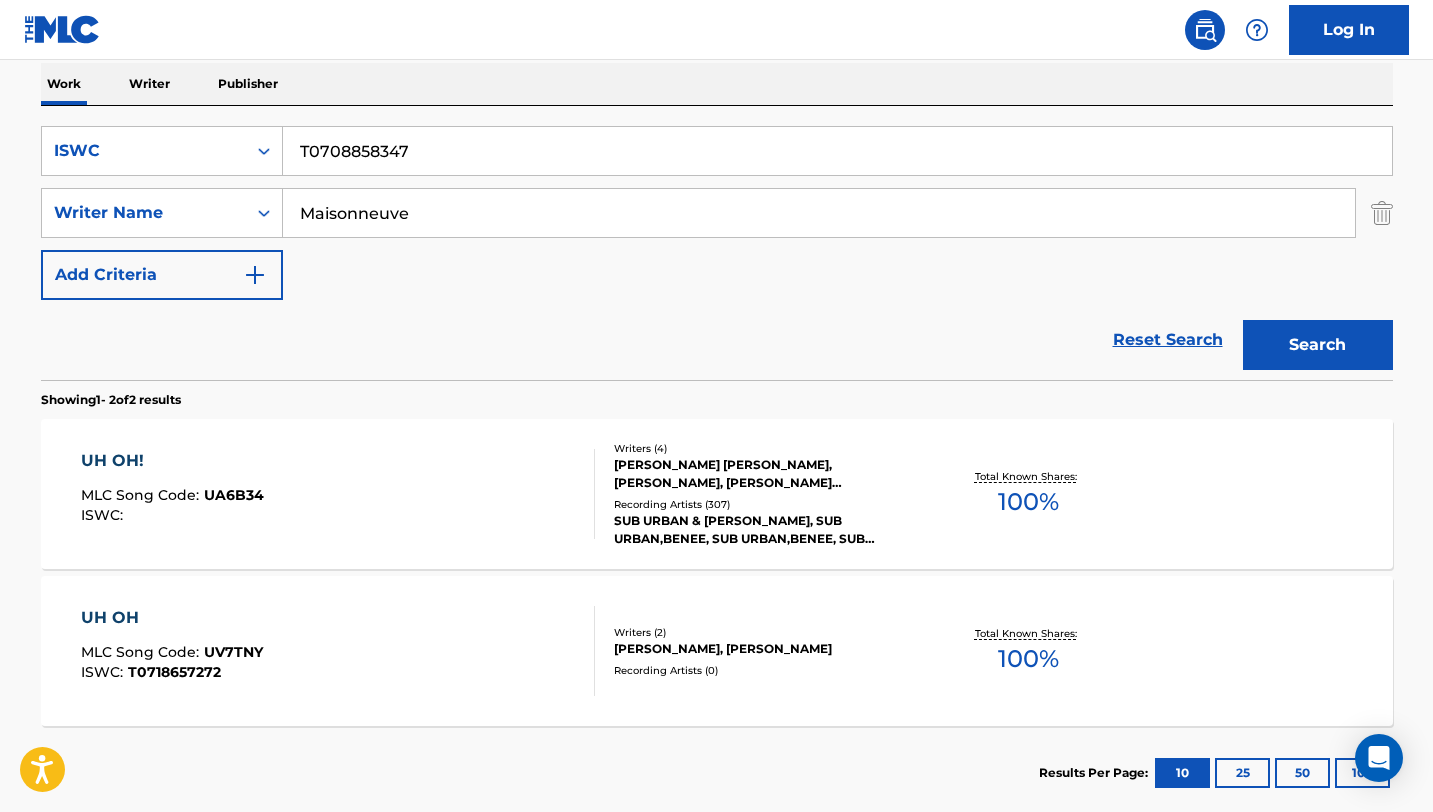 type on "T0708858347" 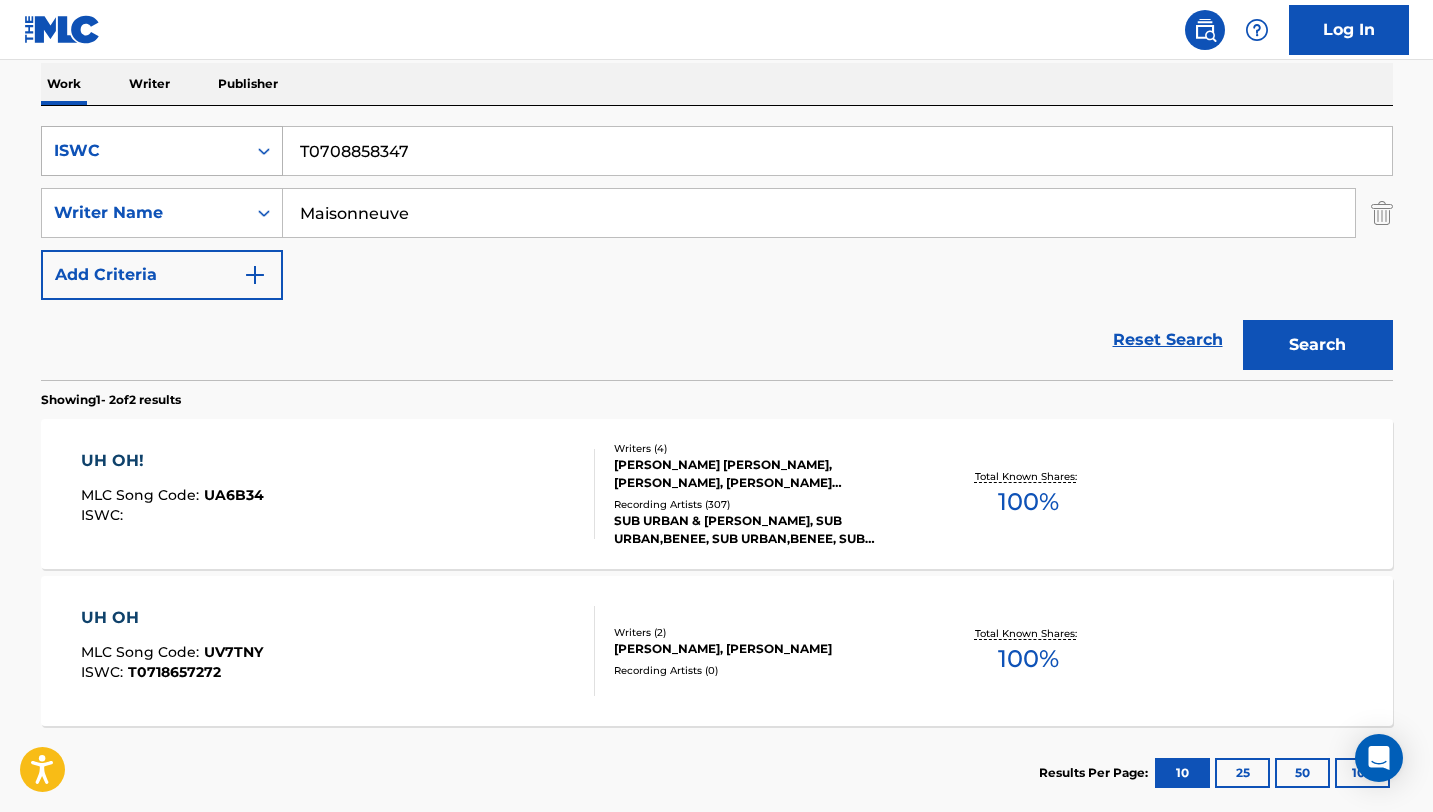 drag, startPoint x: 422, startPoint y: 218, endPoint x: 172, endPoint y: 175, distance: 253.67105 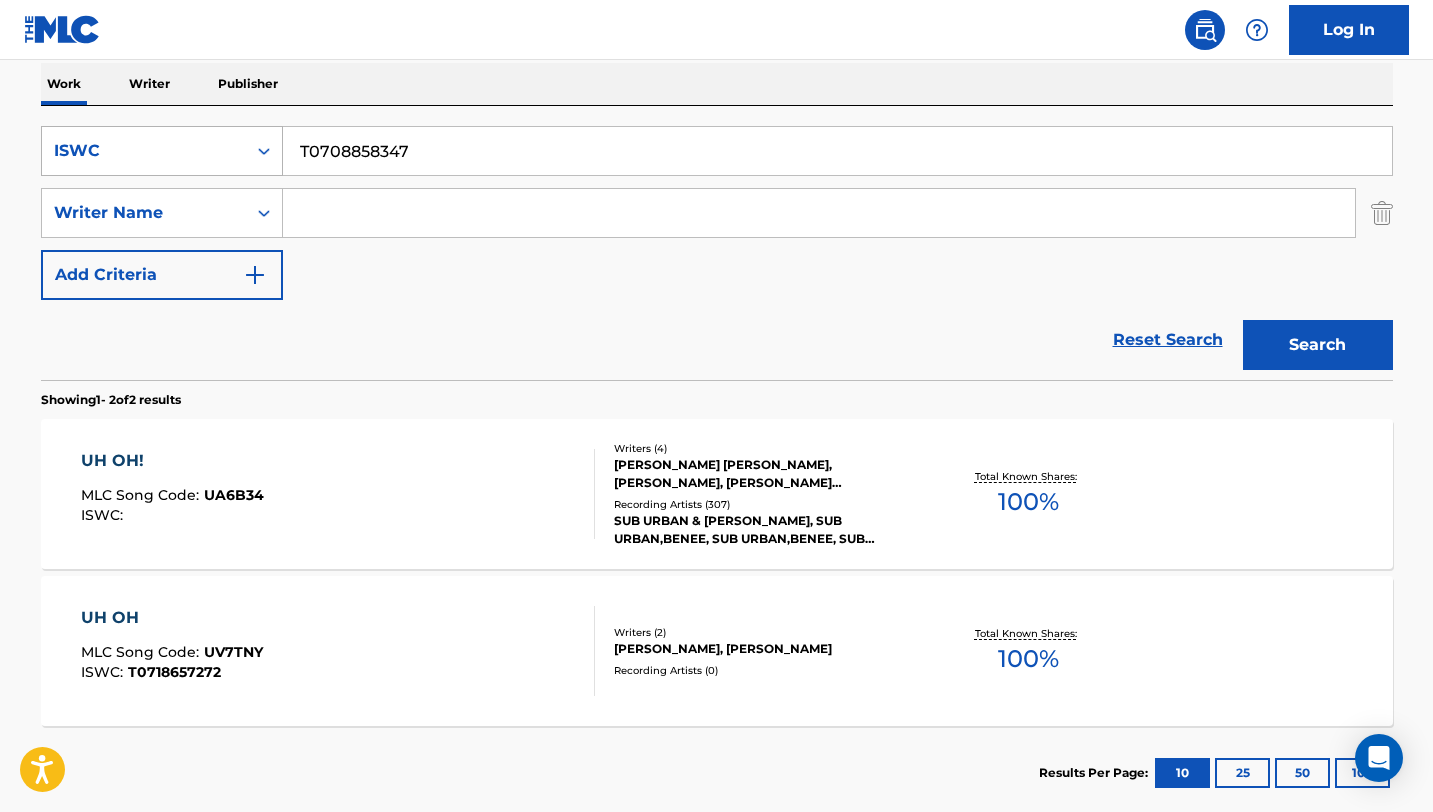 type 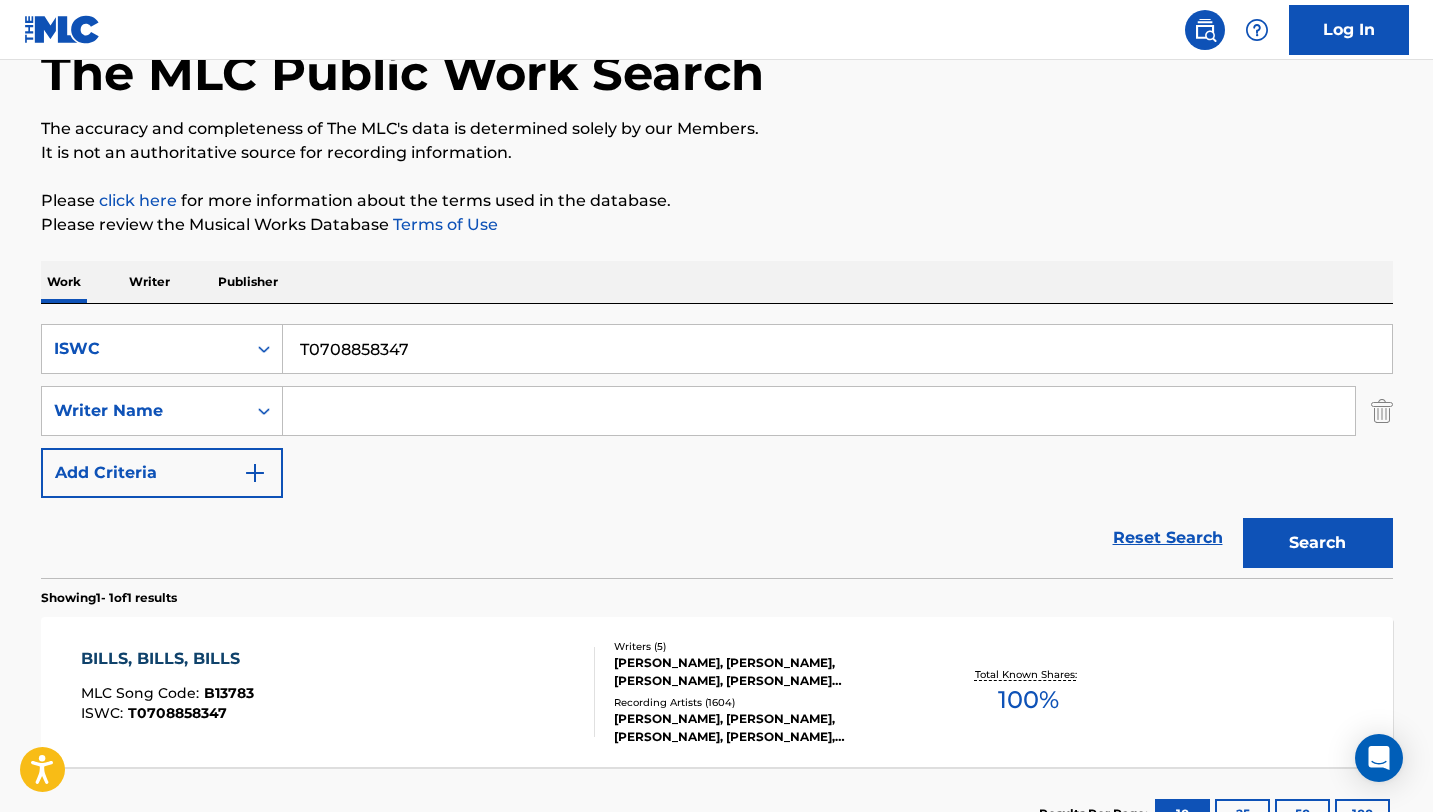 scroll, scrollTop: 276, scrollLeft: 0, axis: vertical 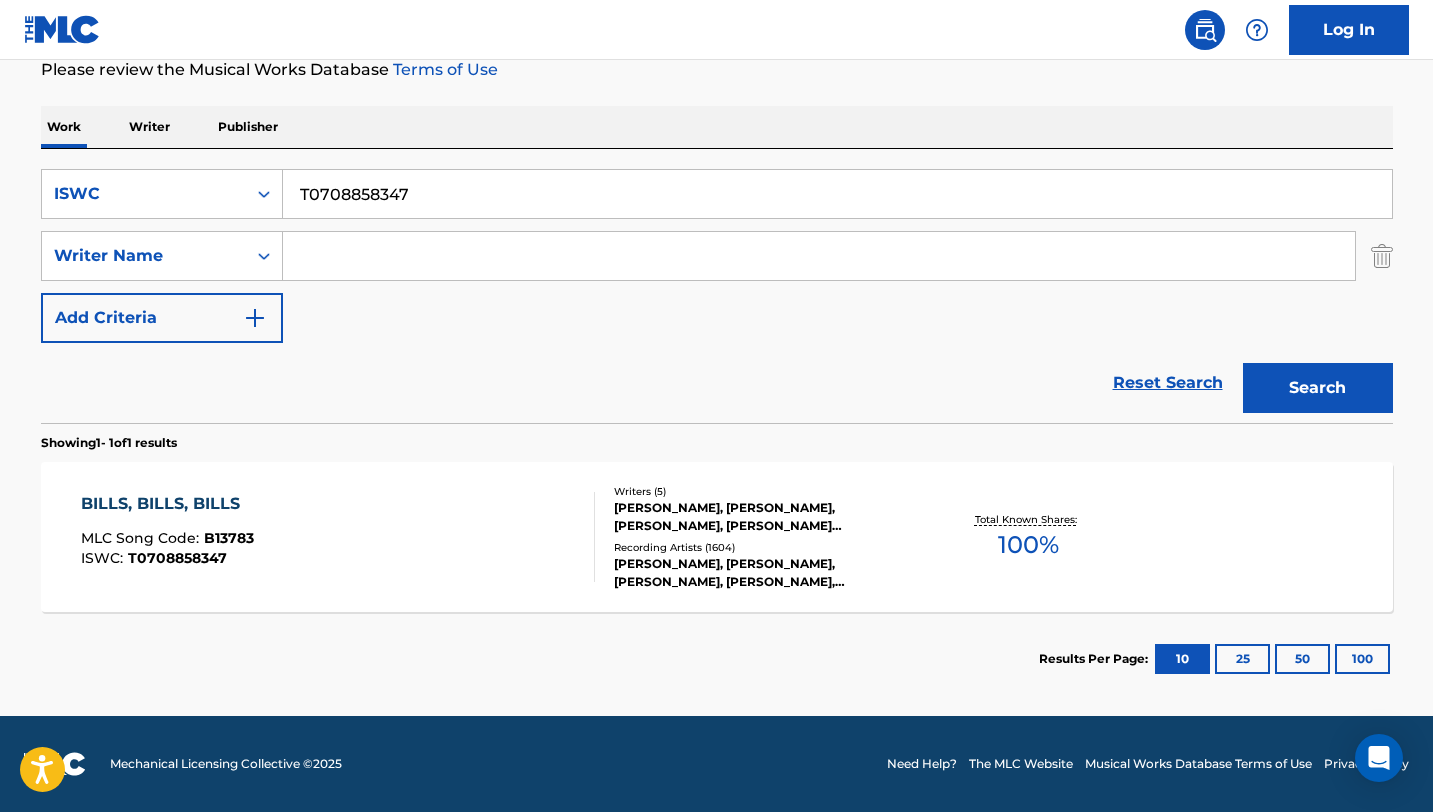 click on "BILLS, BILLS, BILLS MLC Song Code : B13783 ISWC : T0708858347" at bounding box center [338, 537] 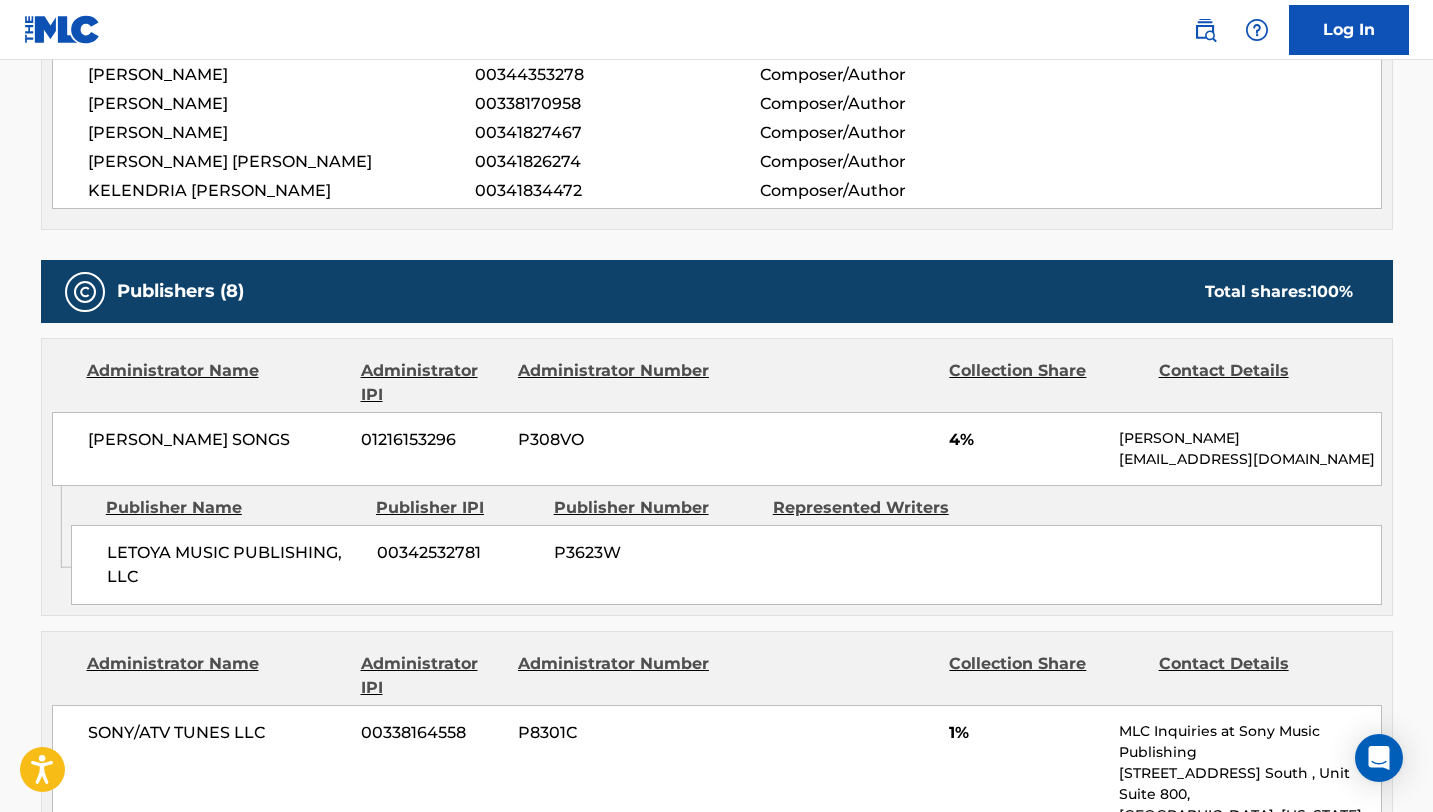 scroll, scrollTop: 866, scrollLeft: 0, axis: vertical 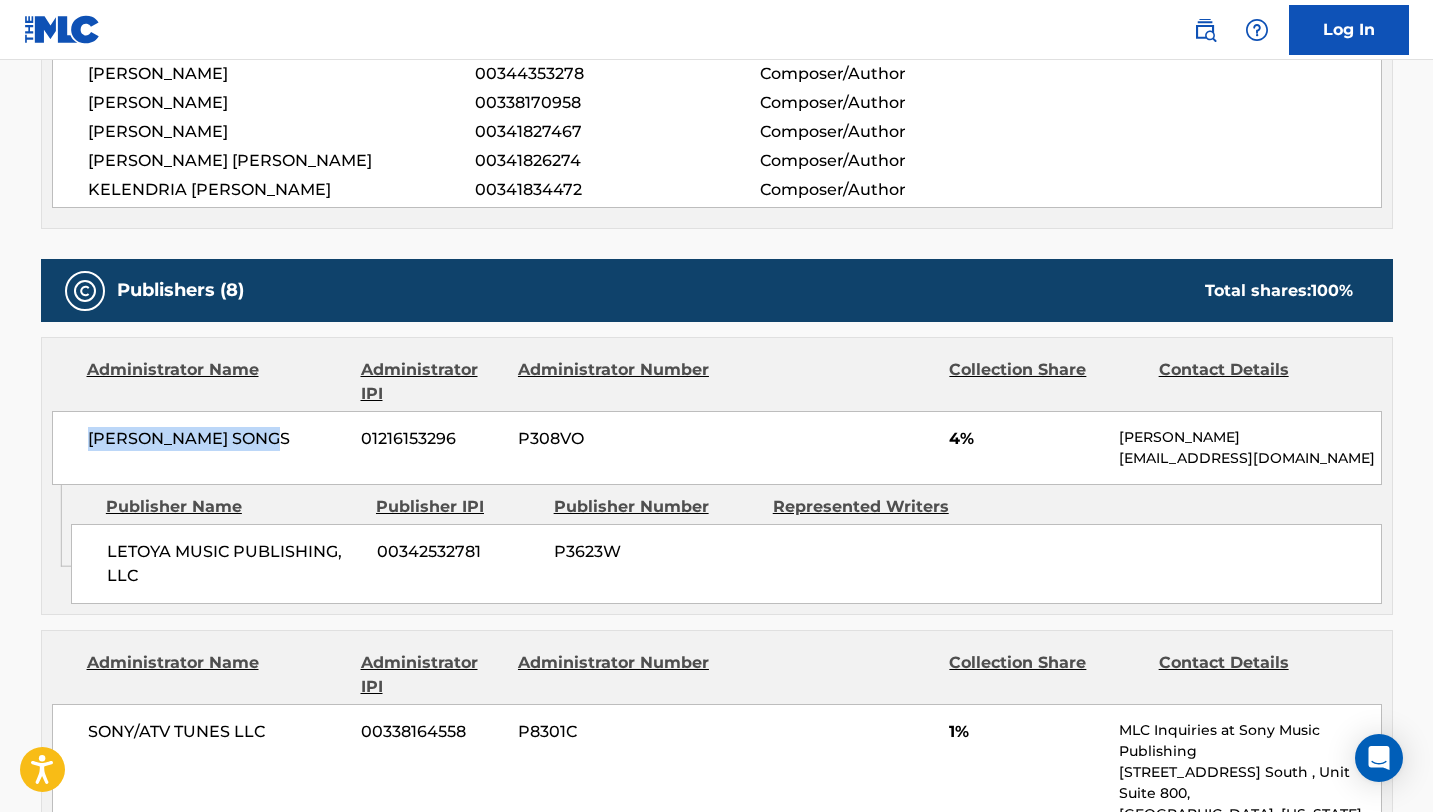 drag, startPoint x: 279, startPoint y: 443, endPoint x: 78, endPoint y: 434, distance: 201.20139 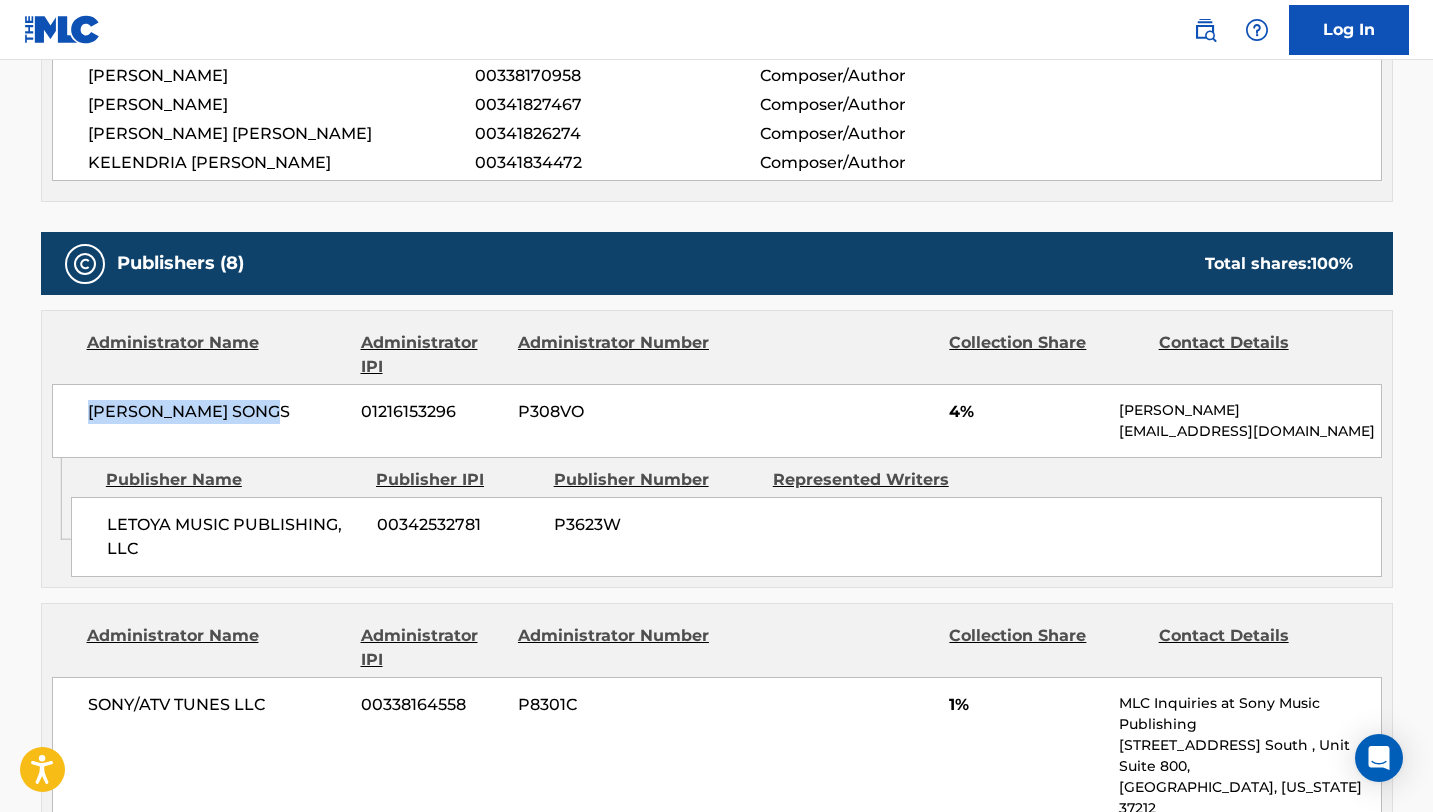scroll, scrollTop: 934, scrollLeft: 0, axis: vertical 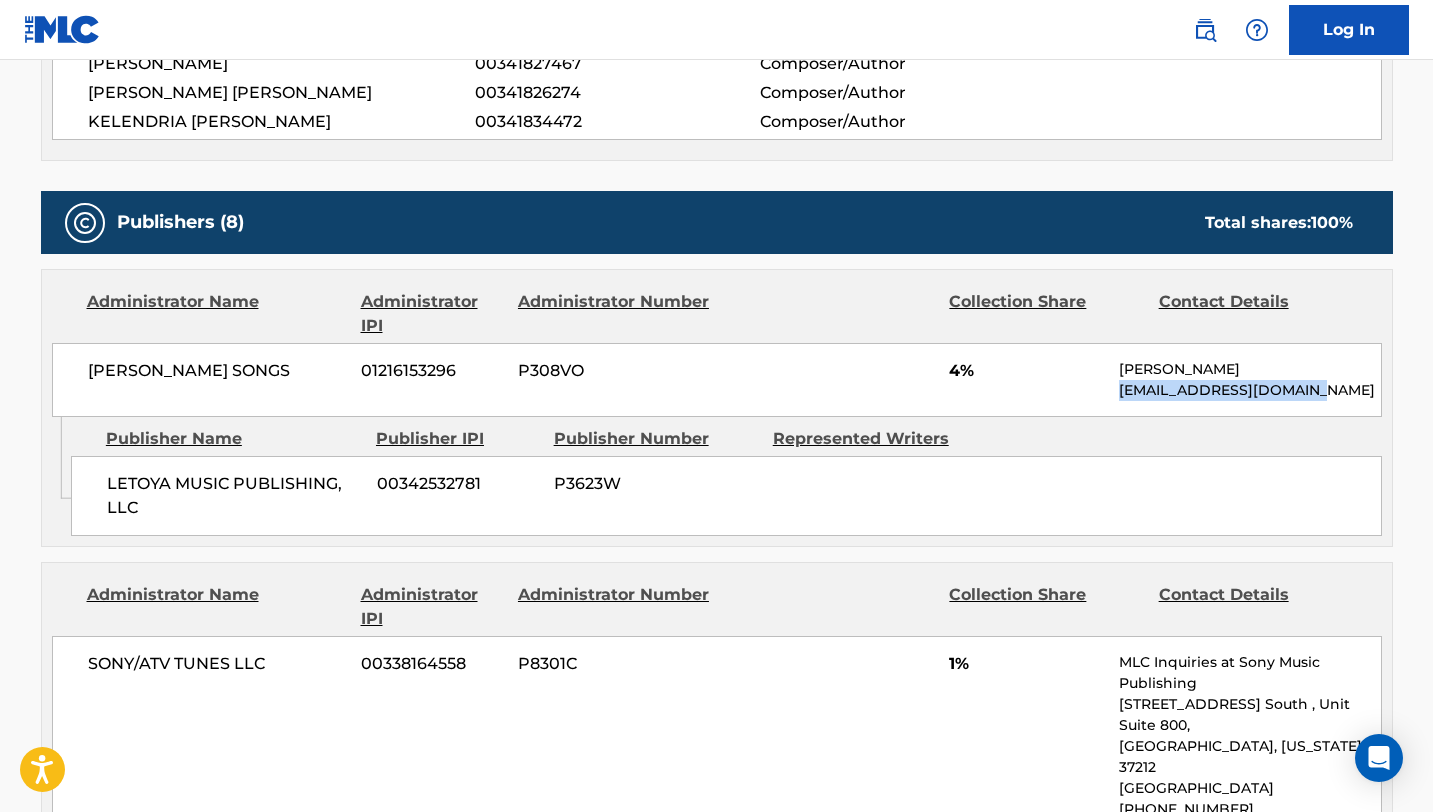 drag, startPoint x: 1334, startPoint y: 394, endPoint x: 1117, endPoint y: 387, distance: 217.11287 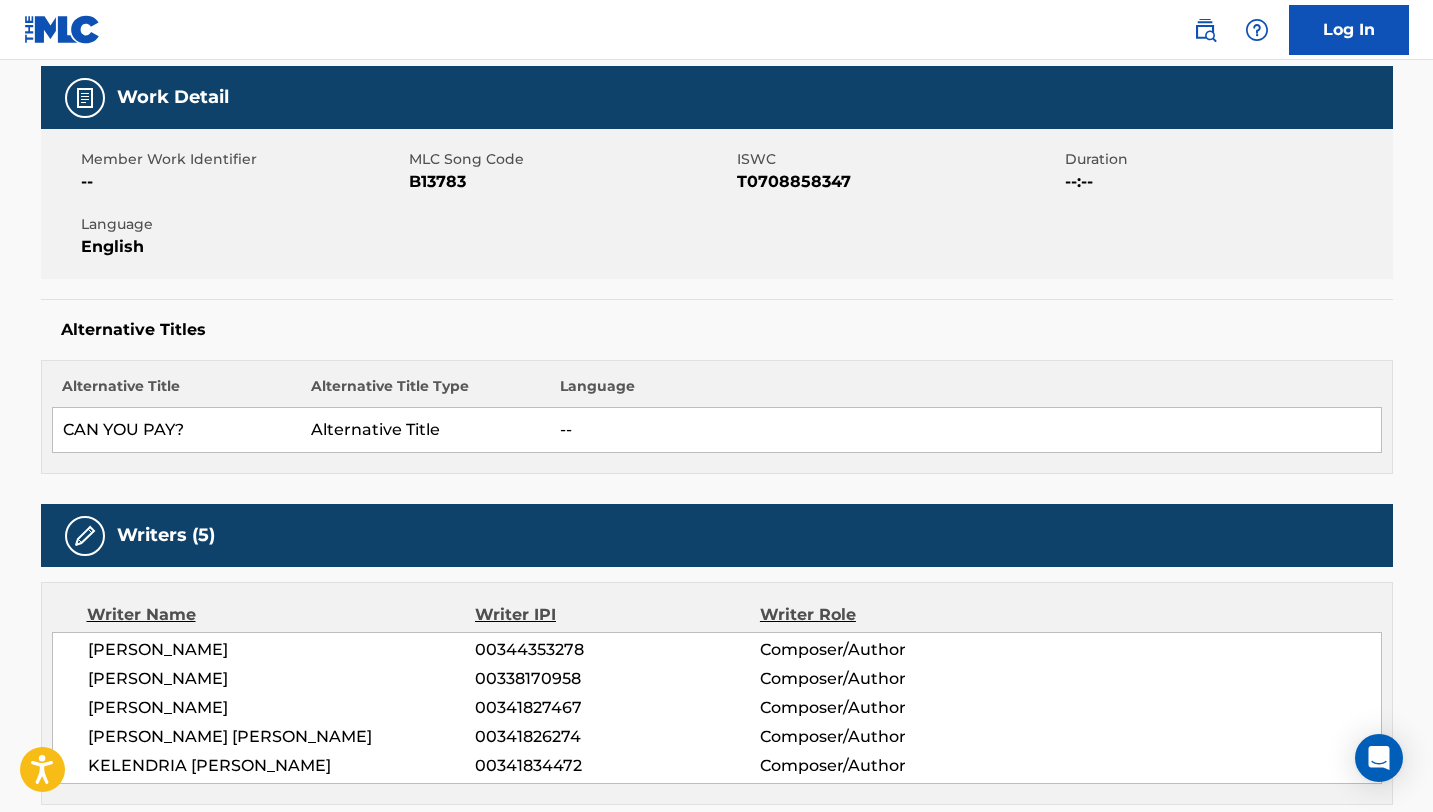 scroll, scrollTop: 0, scrollLeft: 0, axis: both 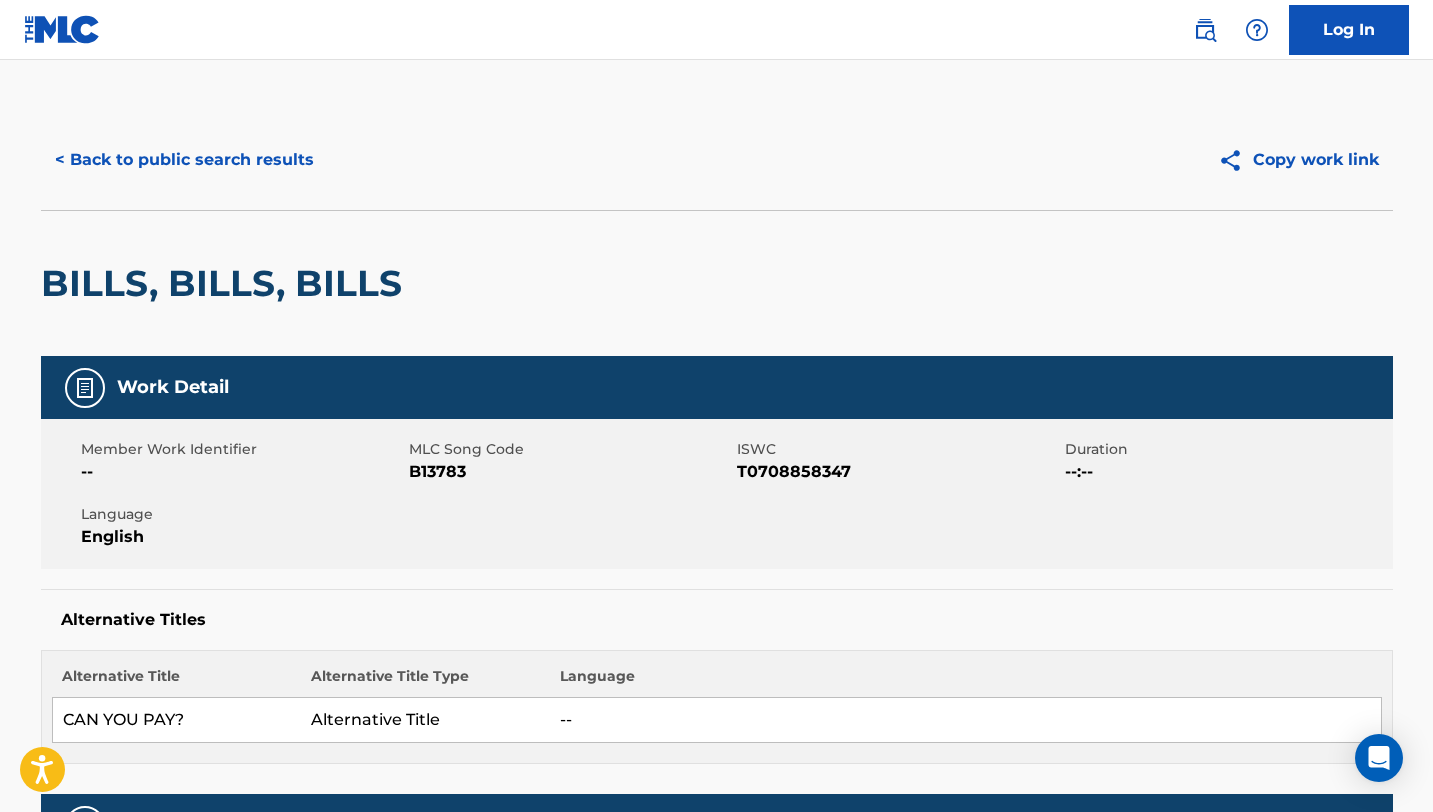 click on "< Back to public search results" at bounding box center (184, 160) 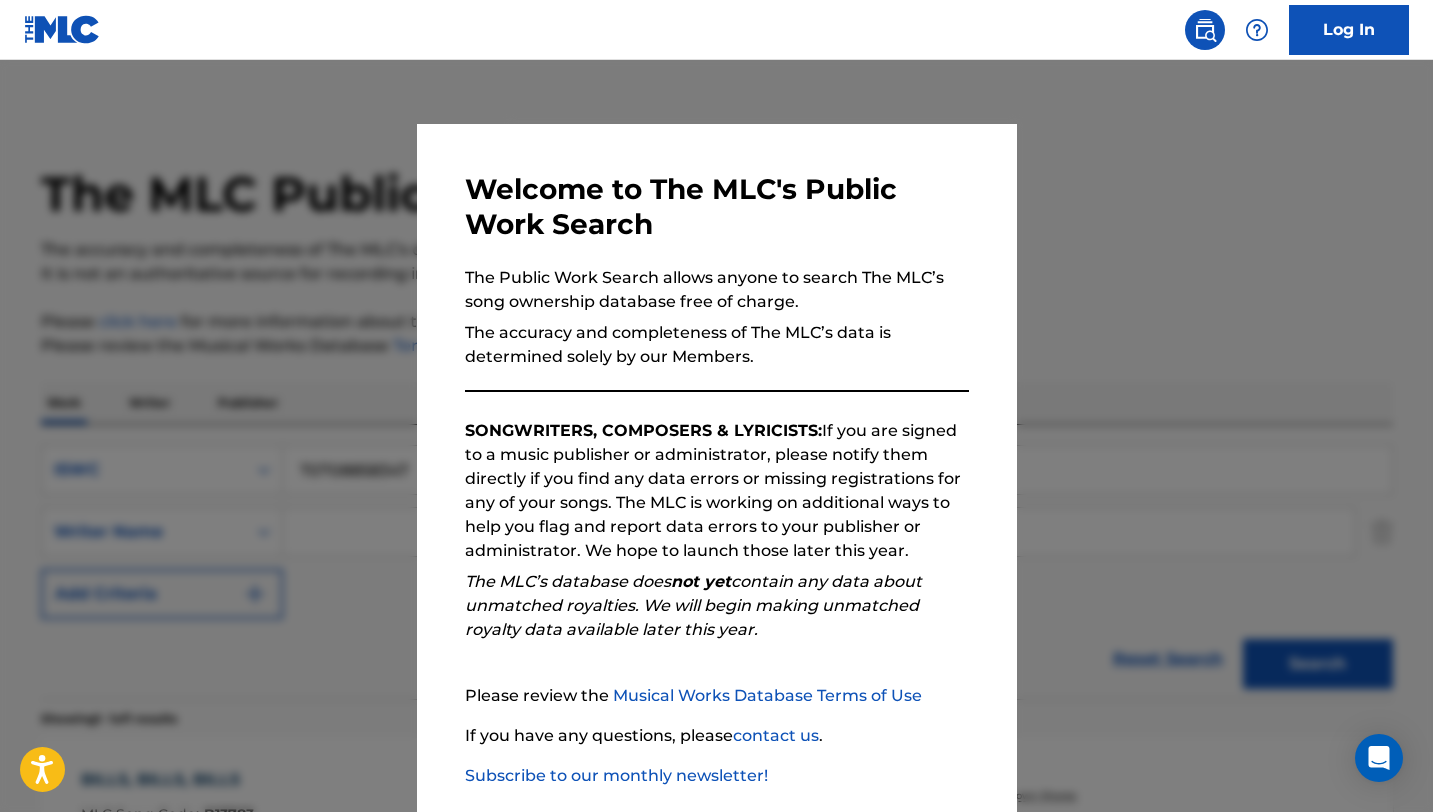 scroll, scrollTop: 161, scrollLeft: 0, axis: vertical 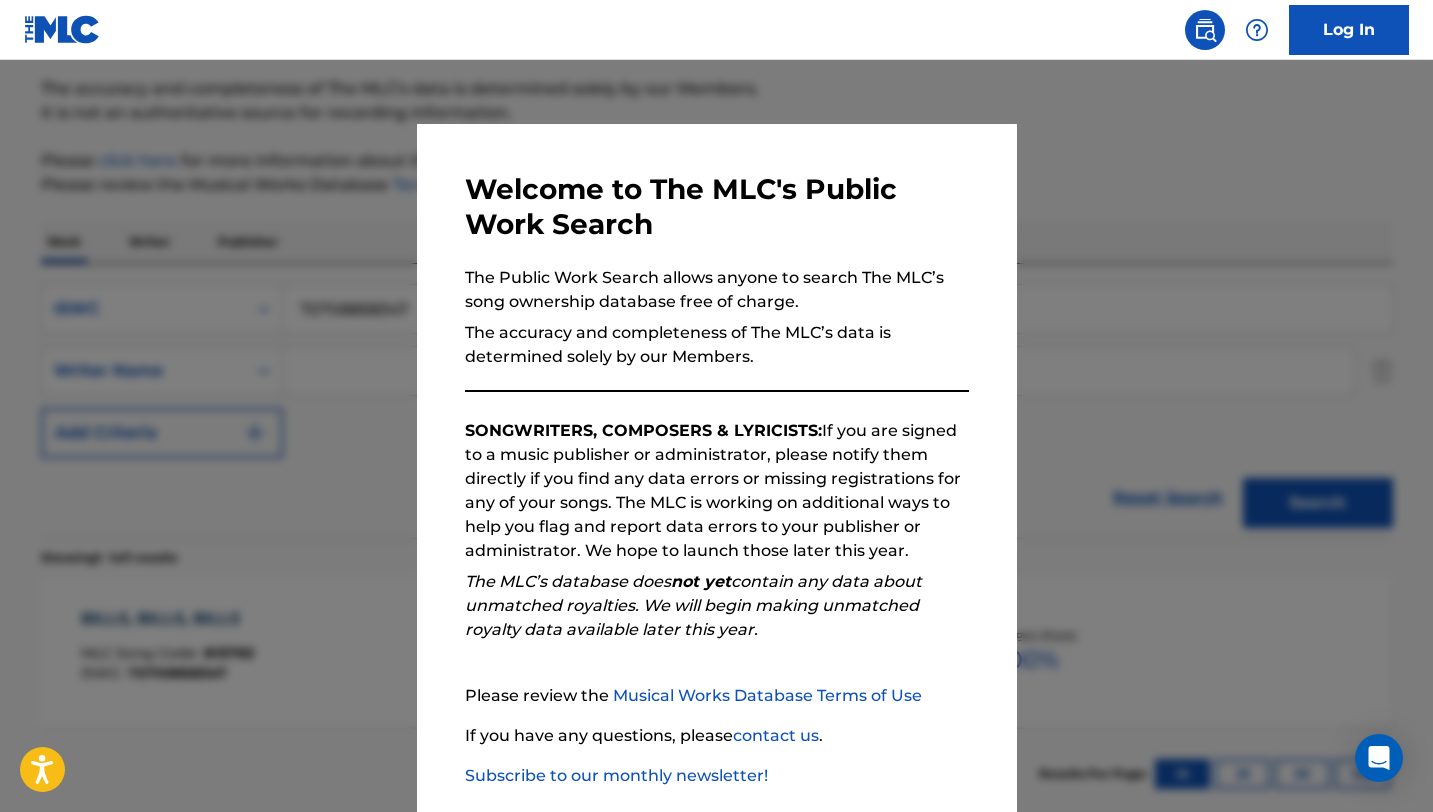 click at bounding box center (716, 466) 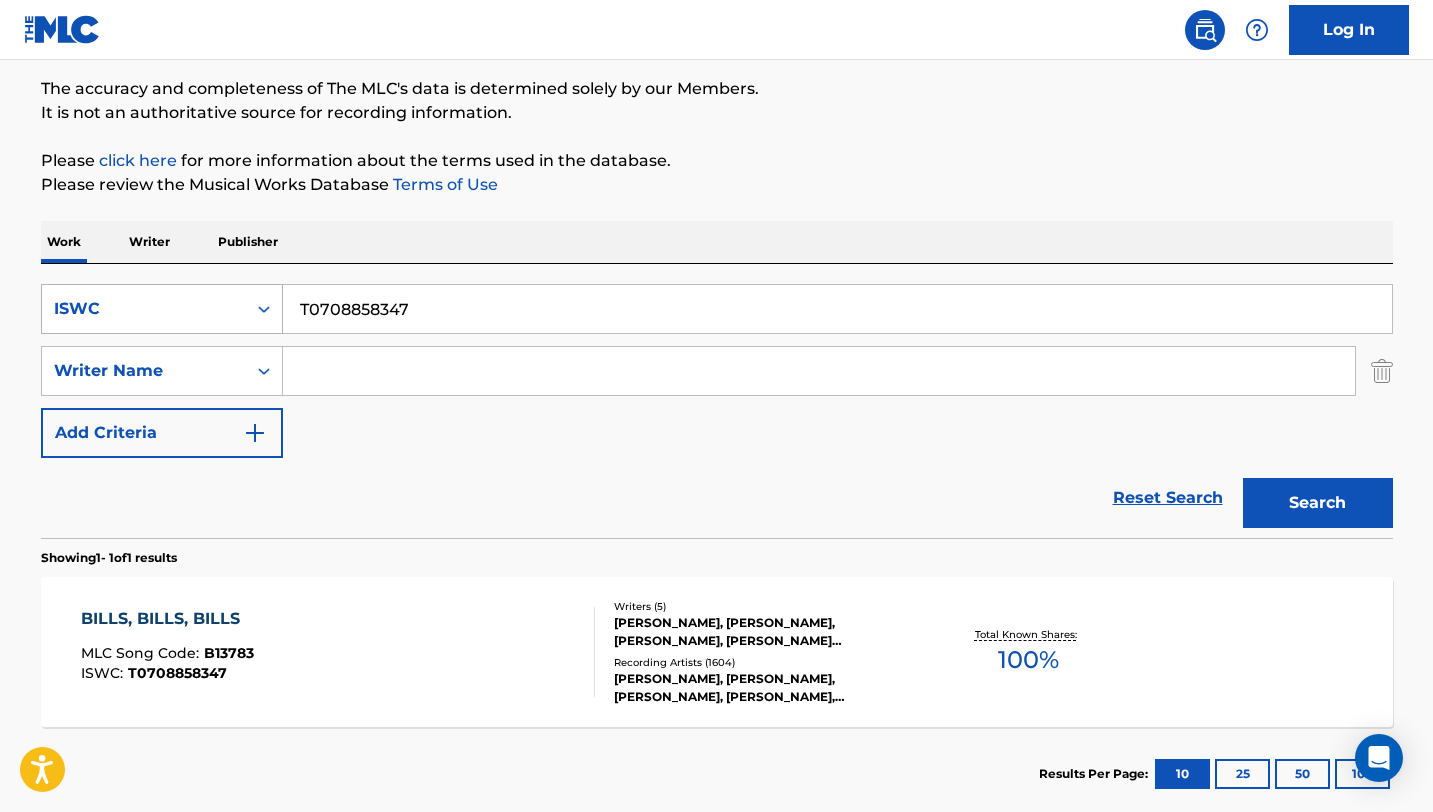 drag, startPoint x: 413, startPoint y: 318, endPoint x: 226, endPoint y: 294, distance: 188.53381 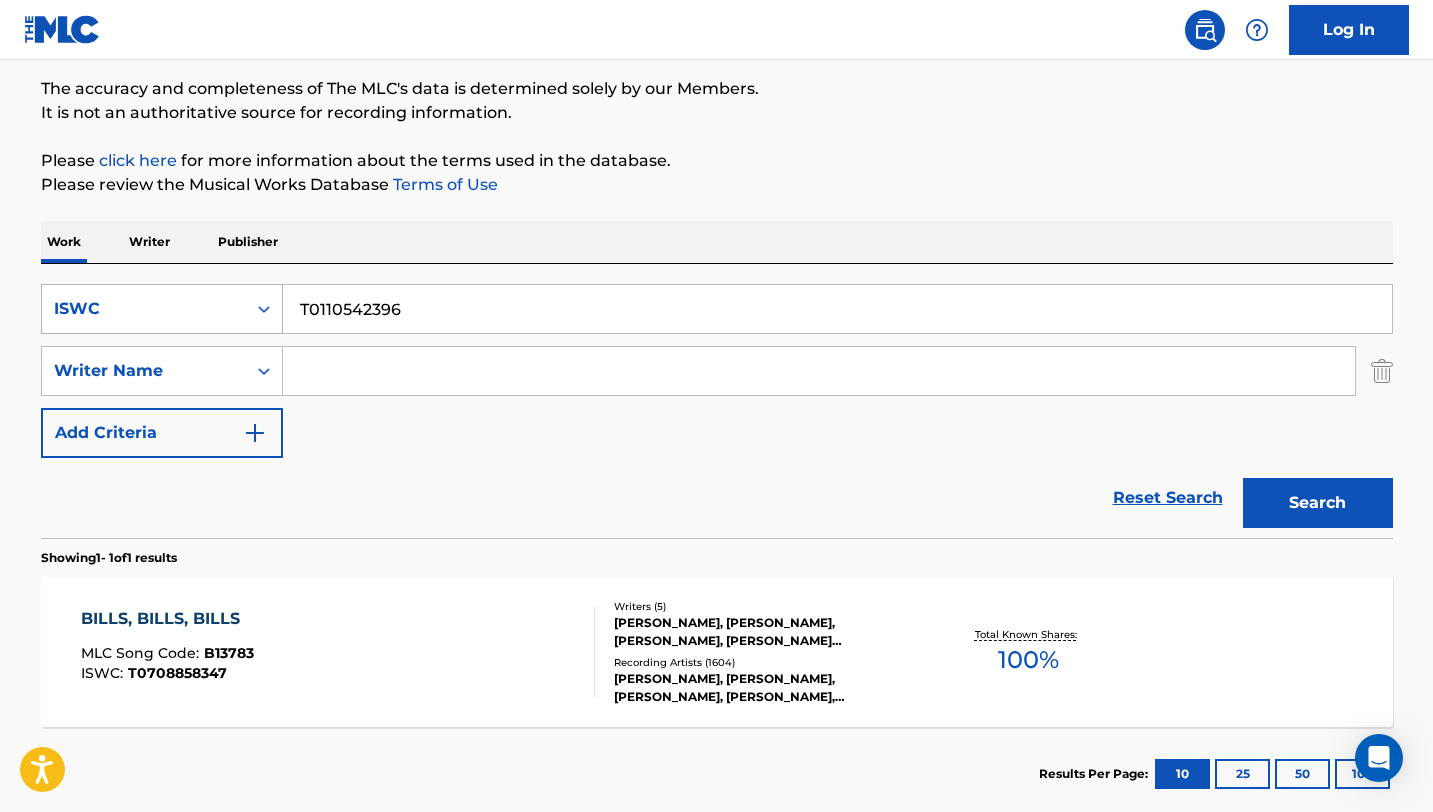 type on "T0110542396" 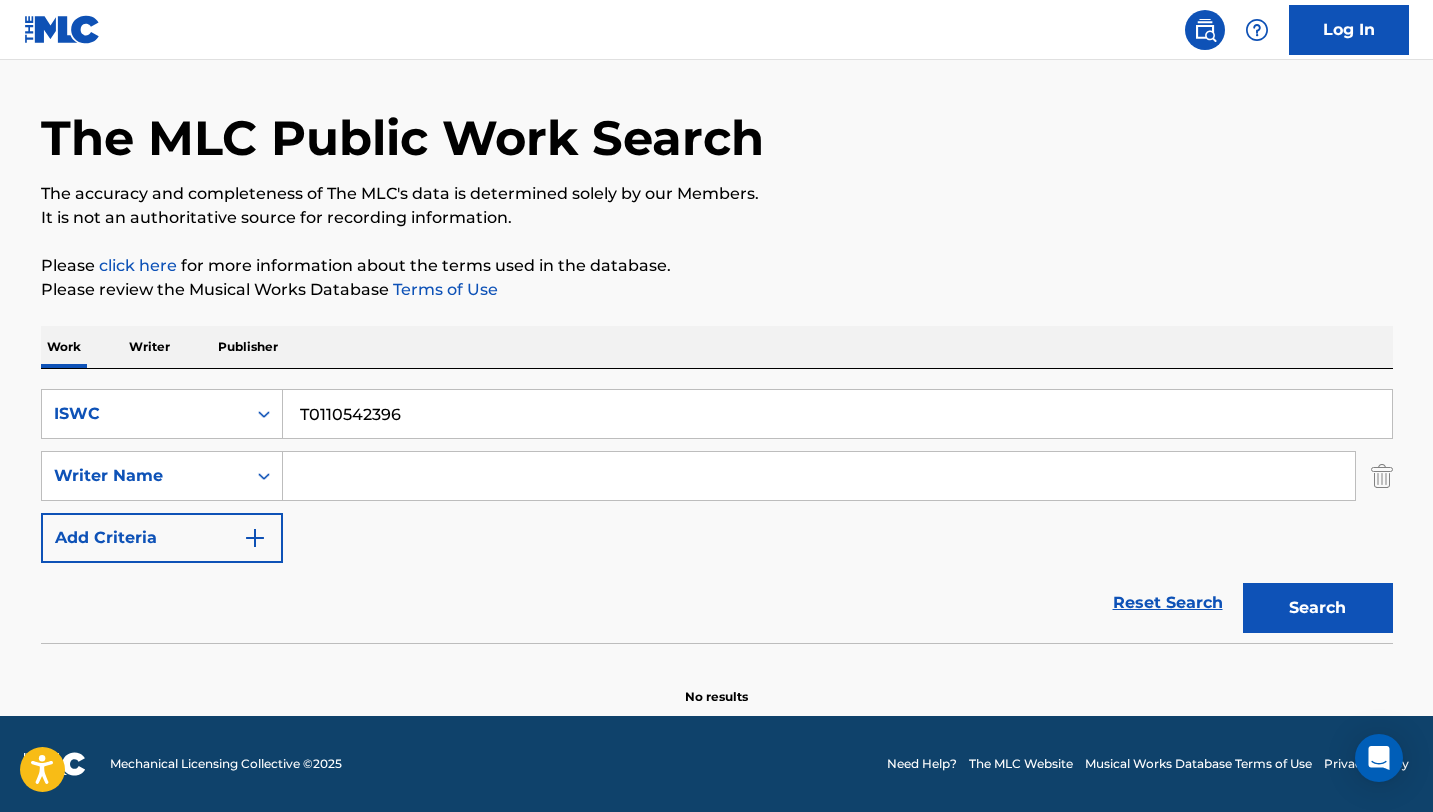 scroll, scrollTop: 56, scrollLeft: 0, axis: vertical 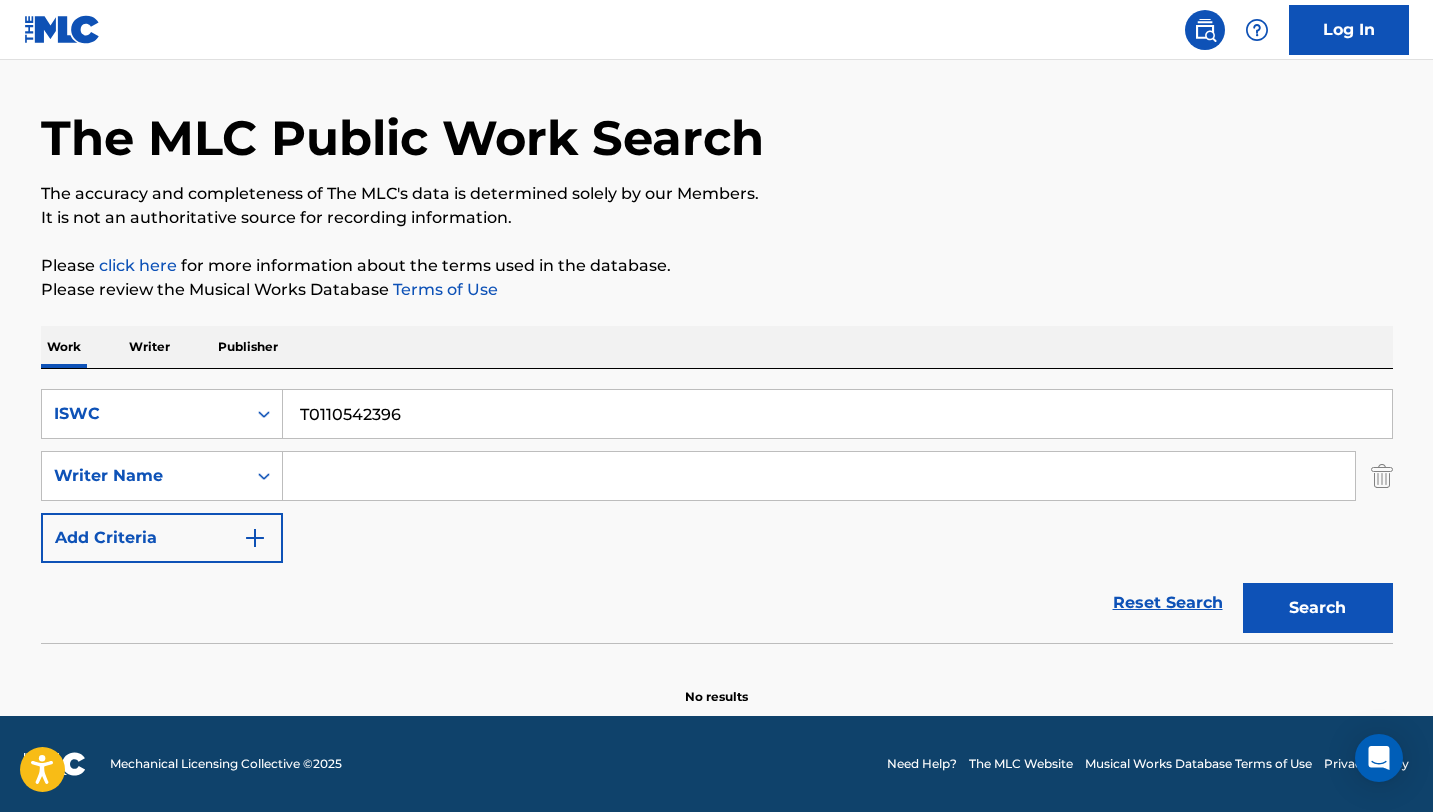 click on "T0110542396" at bounding box center (837, 414) 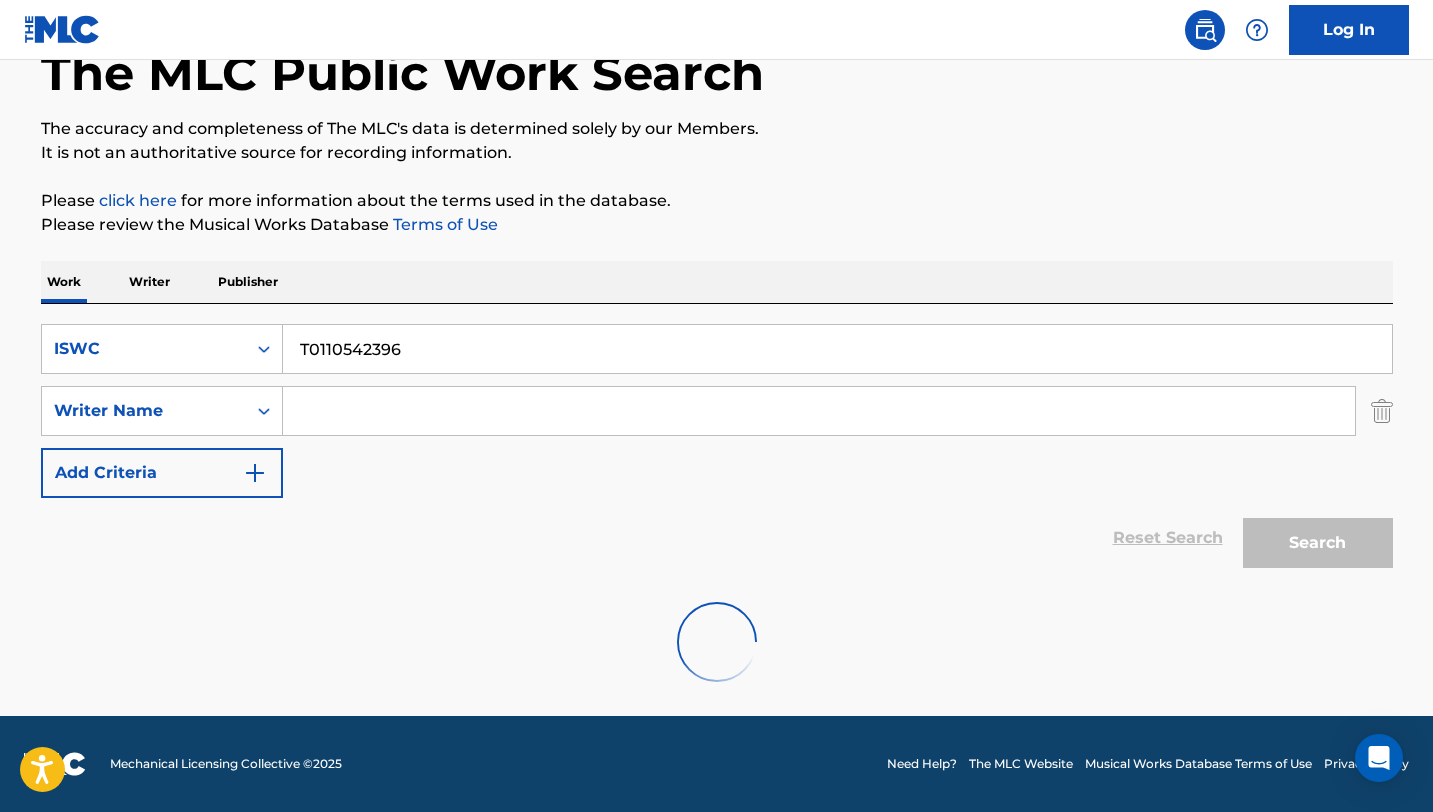 scroll, scrollTop: 56, scrollLeft: 0, axis: vertical 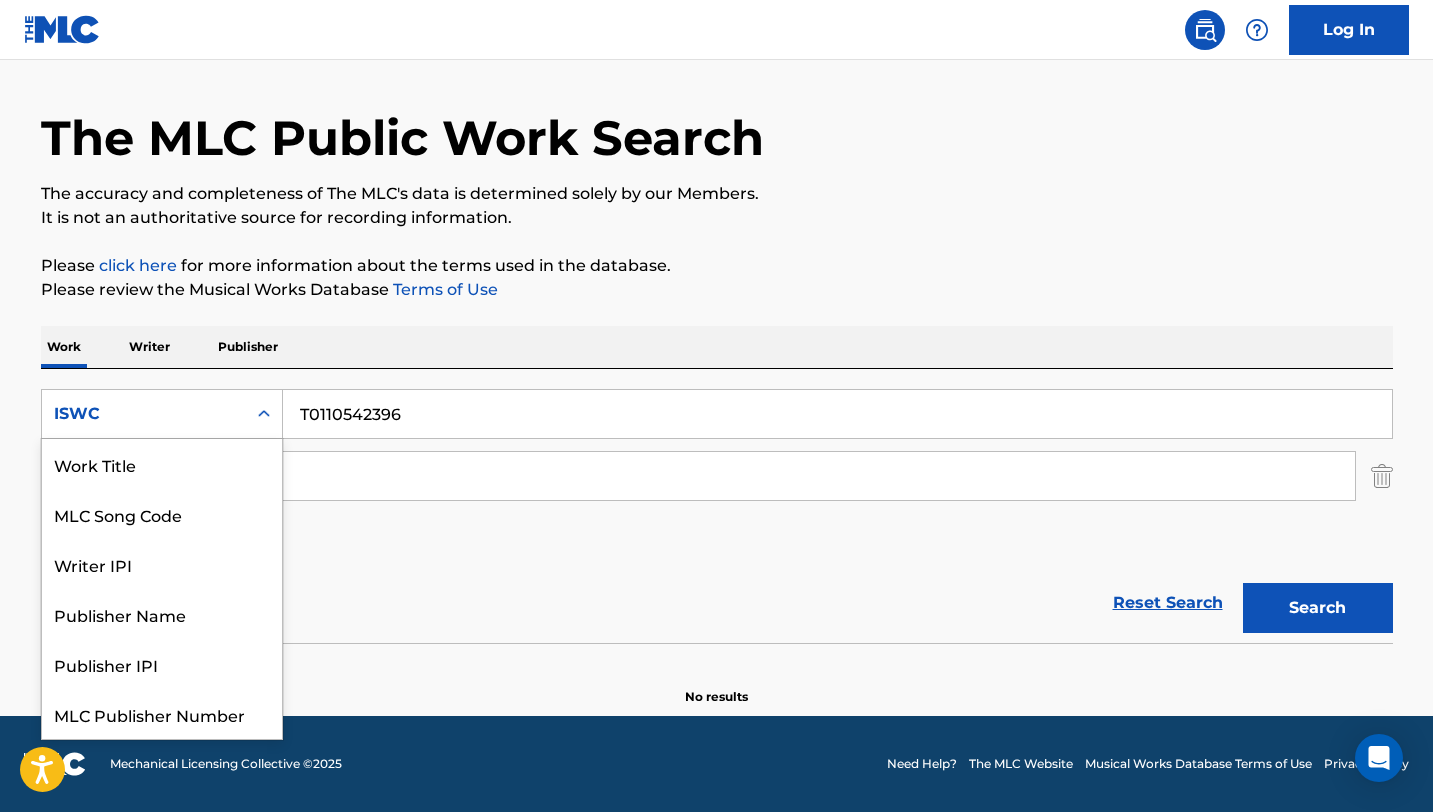 click at bounding box center (264, 414) 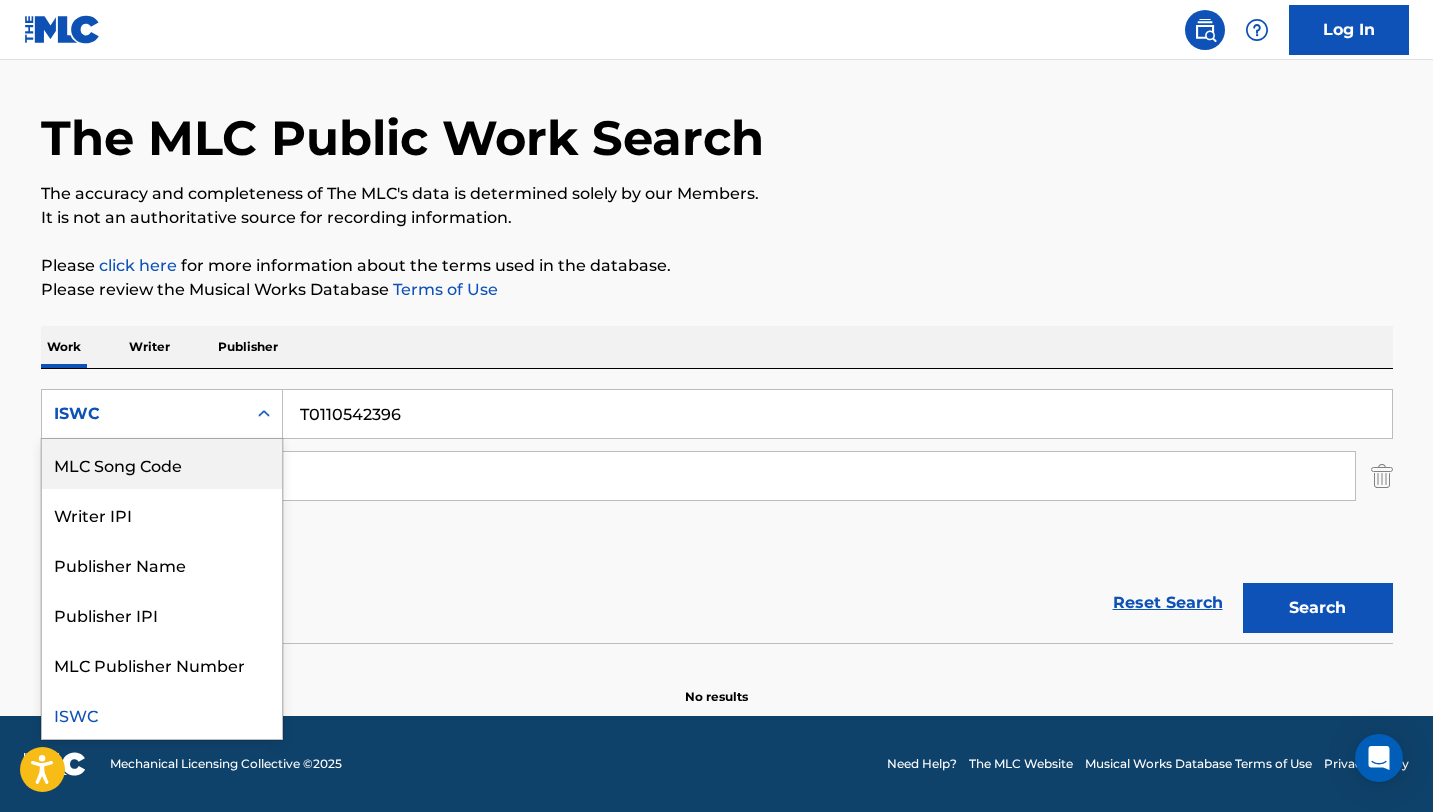 scroll, scrollTop: 0, scrollLeft: 0, axis: both 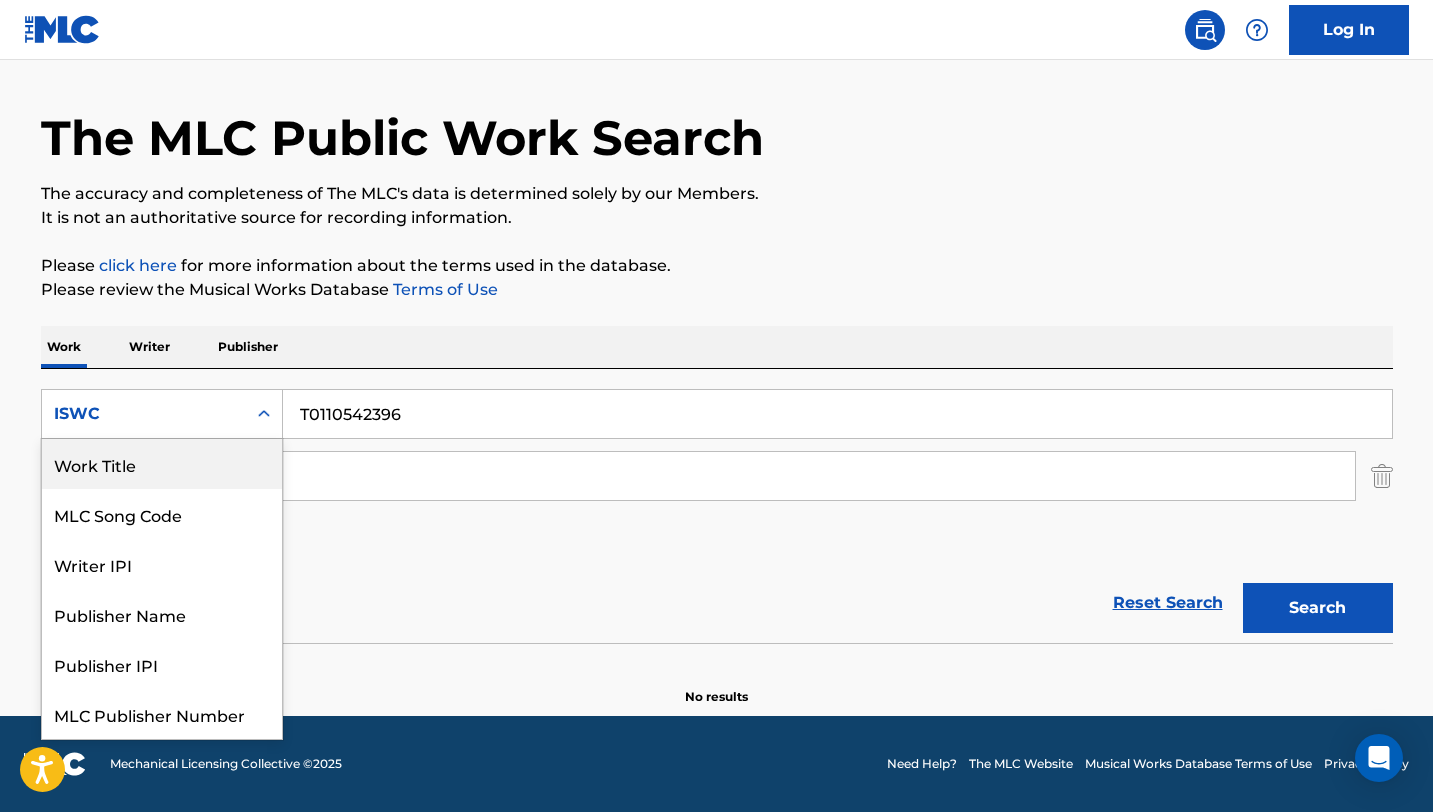 click on "Work Title" at bounding box center (162, 464) 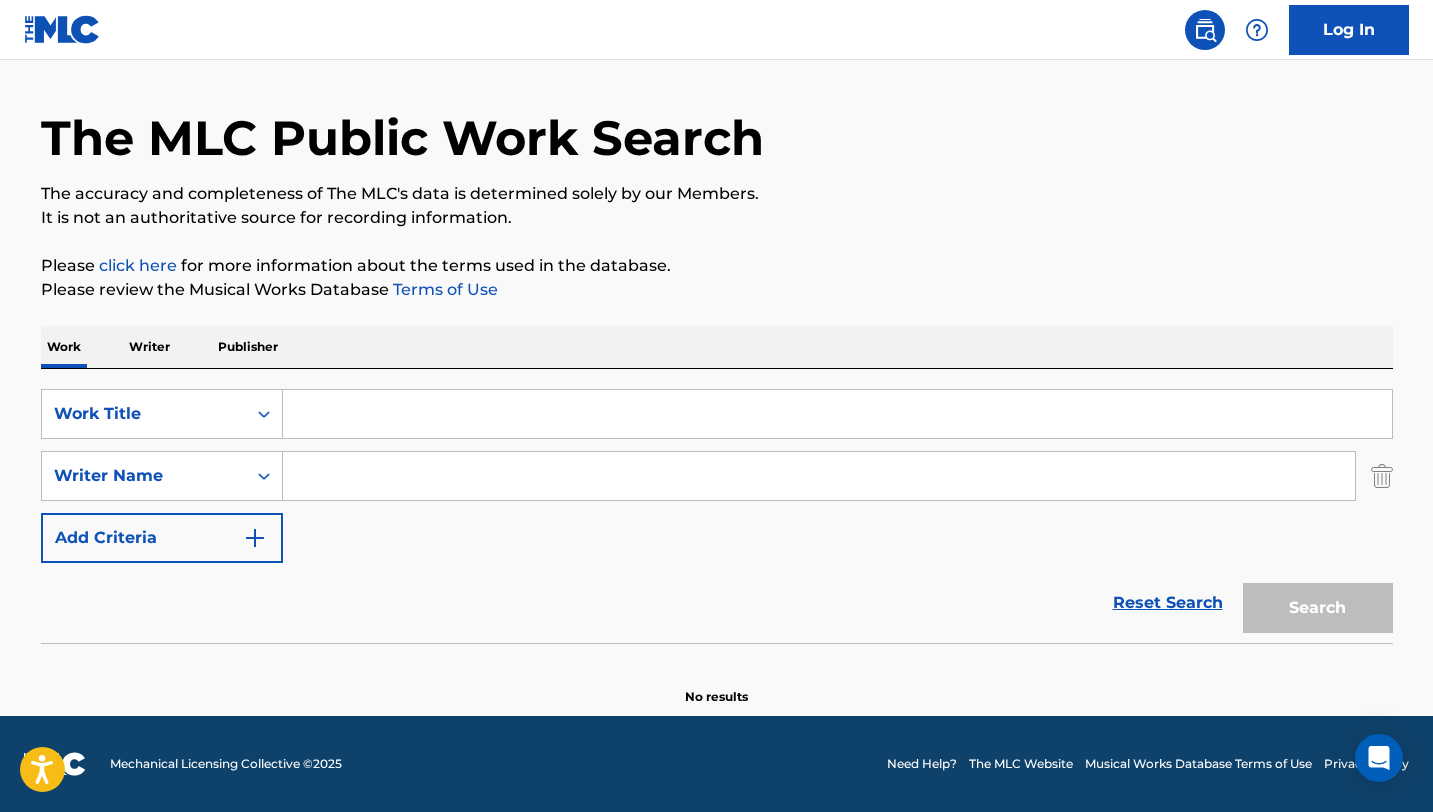 click at bounding box center (837, 414) 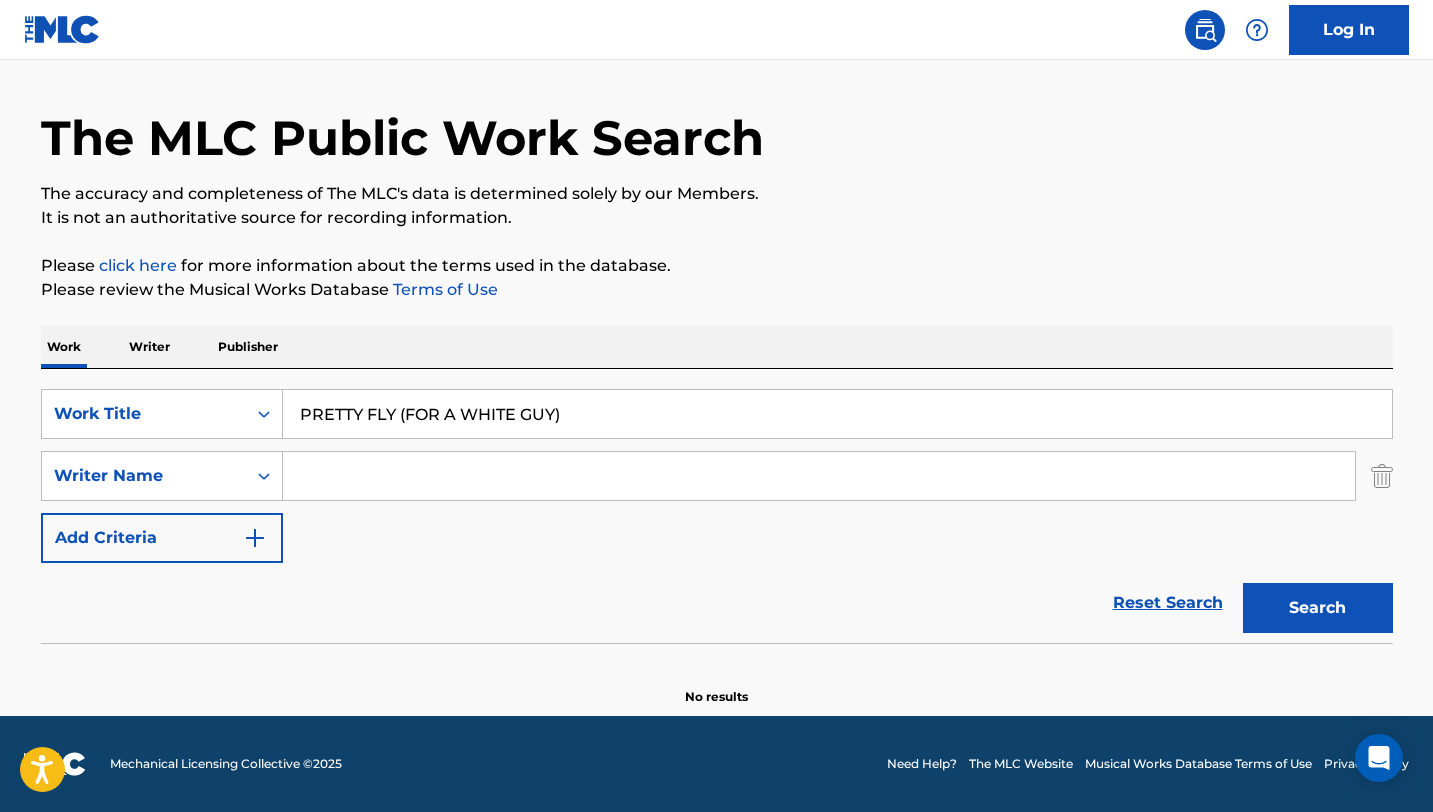 type on "PRETTY FLY (FOR A WHITE GUY)" 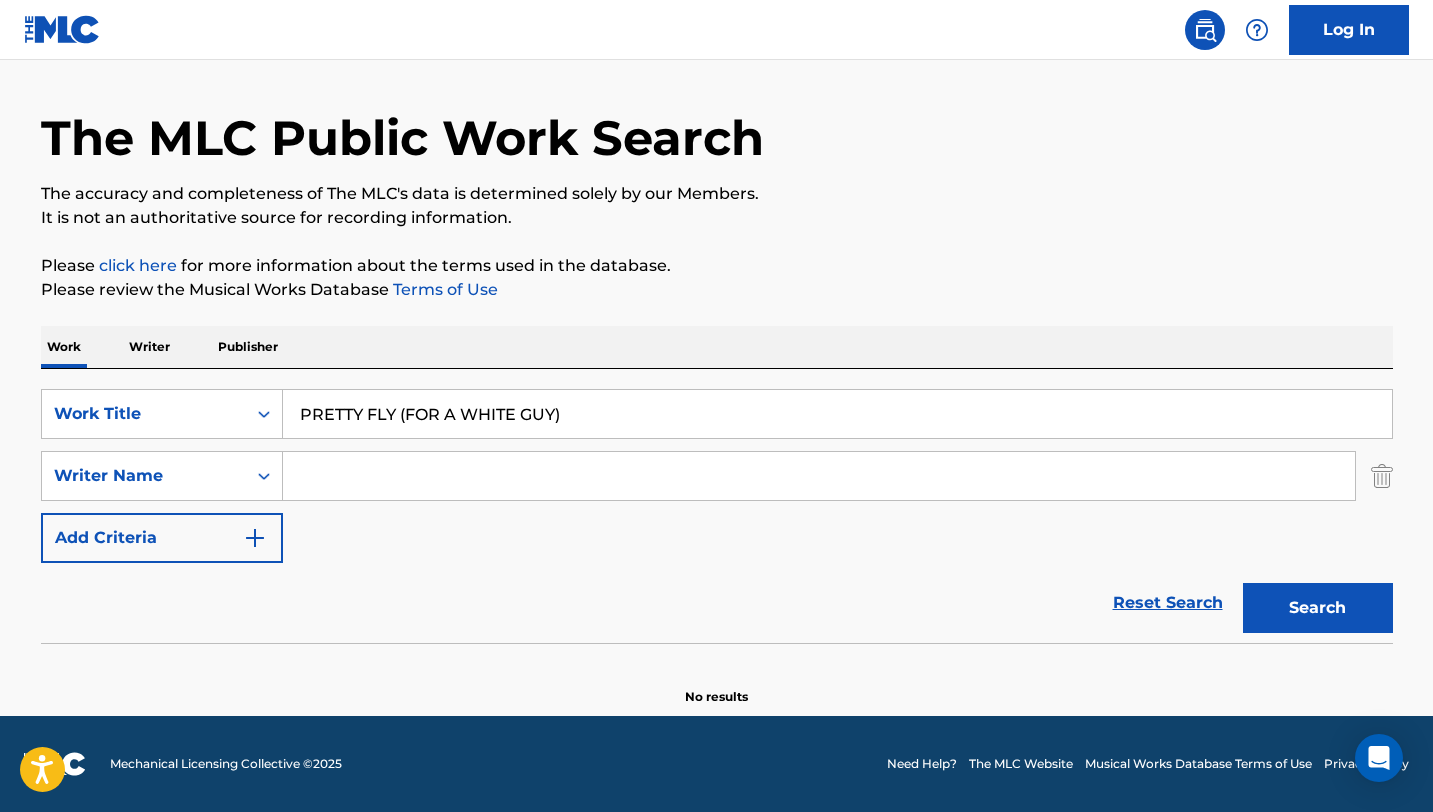 click at bounding box center (819, 476) 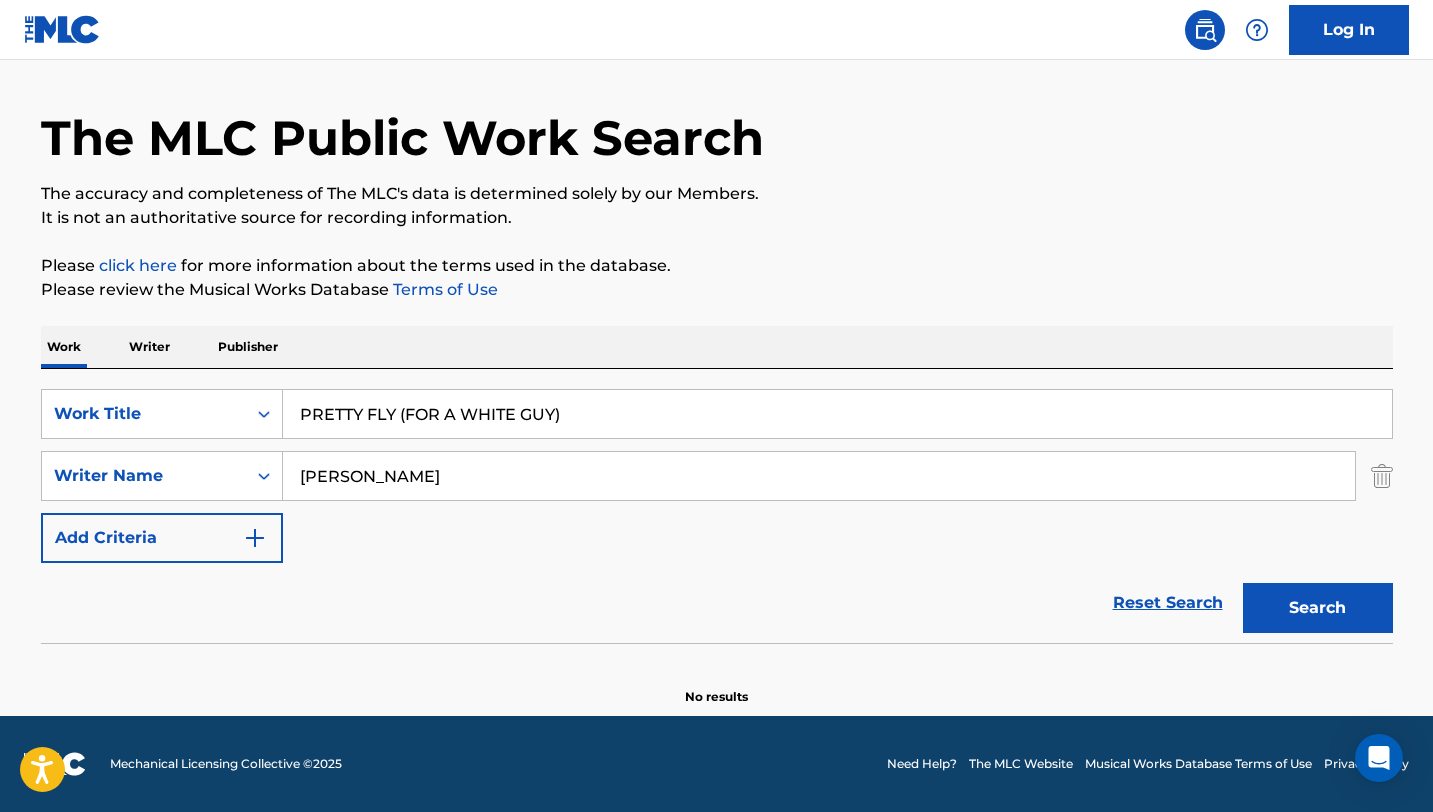 type on "[PERSON_NAME]" 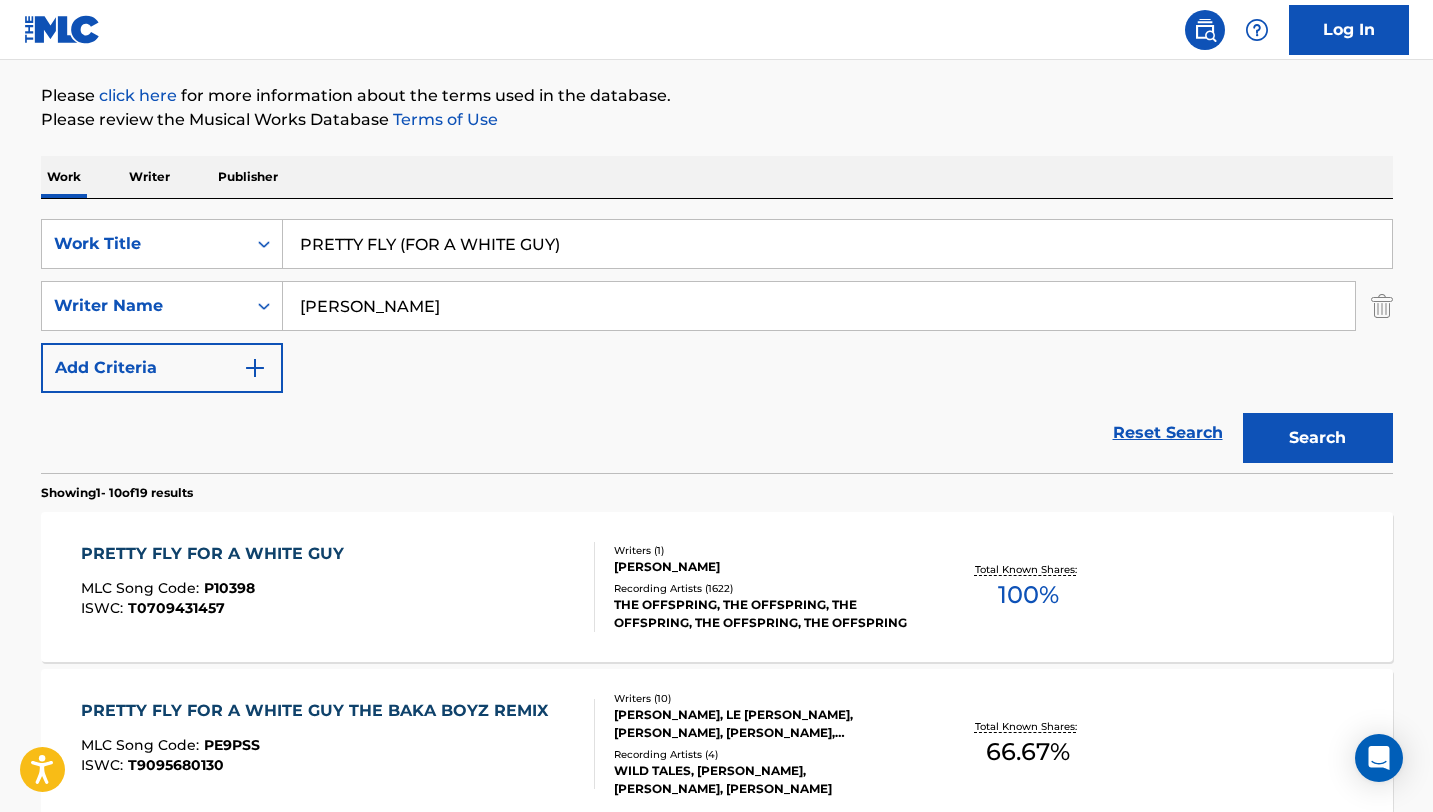 scroll, scrollTop: 271, scrollLeft: 0, axis: vertical 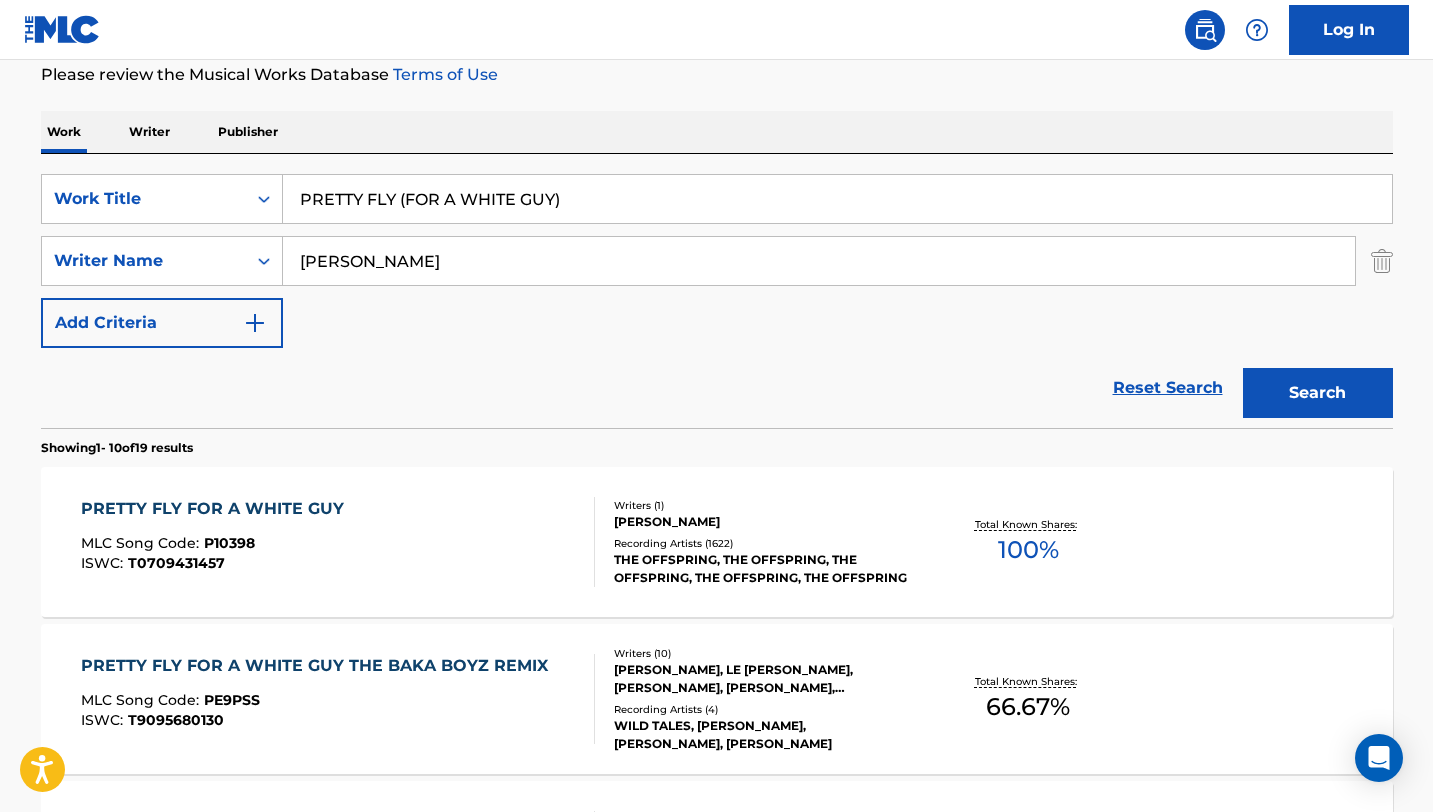click on "PRETTY FLY FOR A WHITE GUY MLC Song Code : P10398 ISWC : T0709431457" at bounding box center [338, 542] 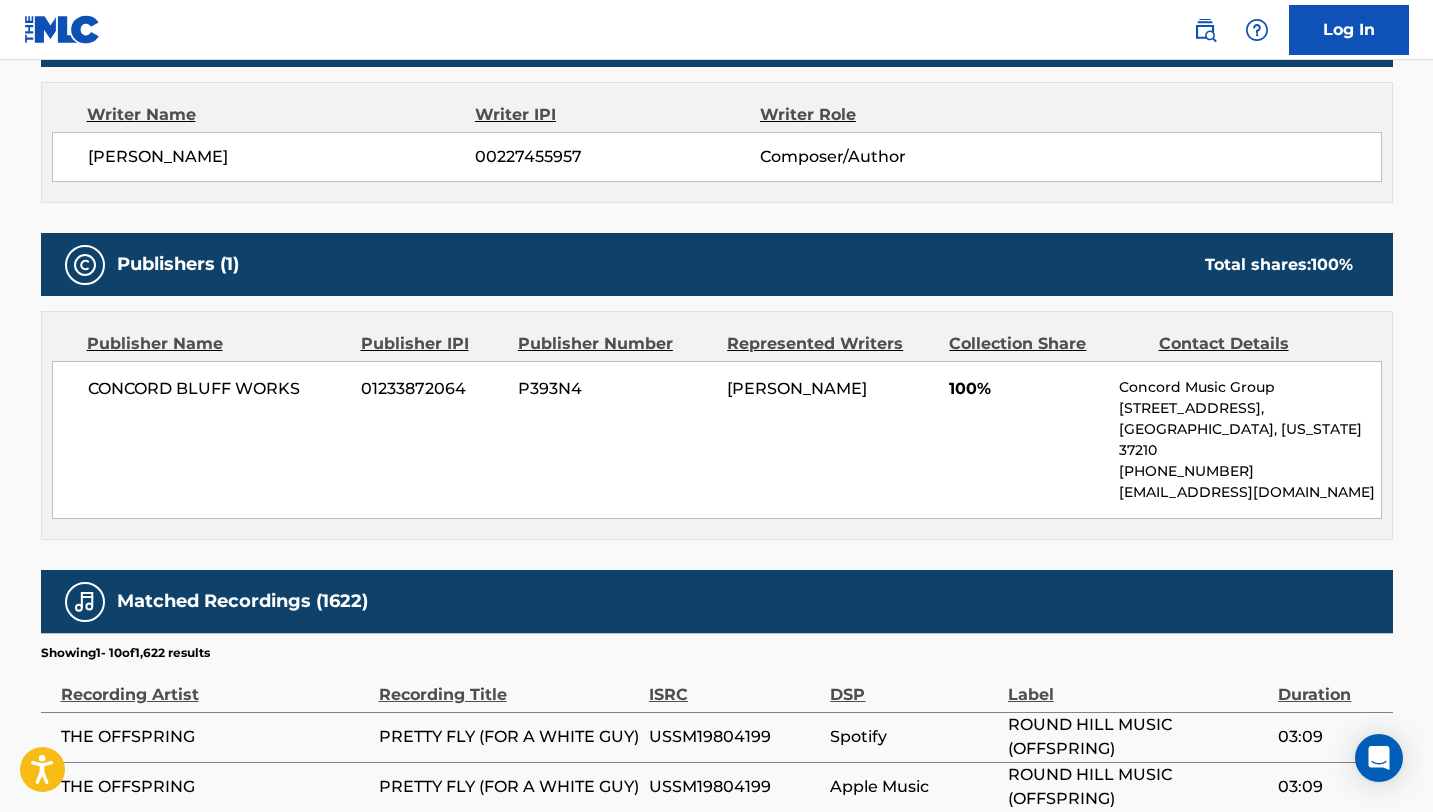 scroll, scrollTop: 0, scrollLeft: 0, axis: both 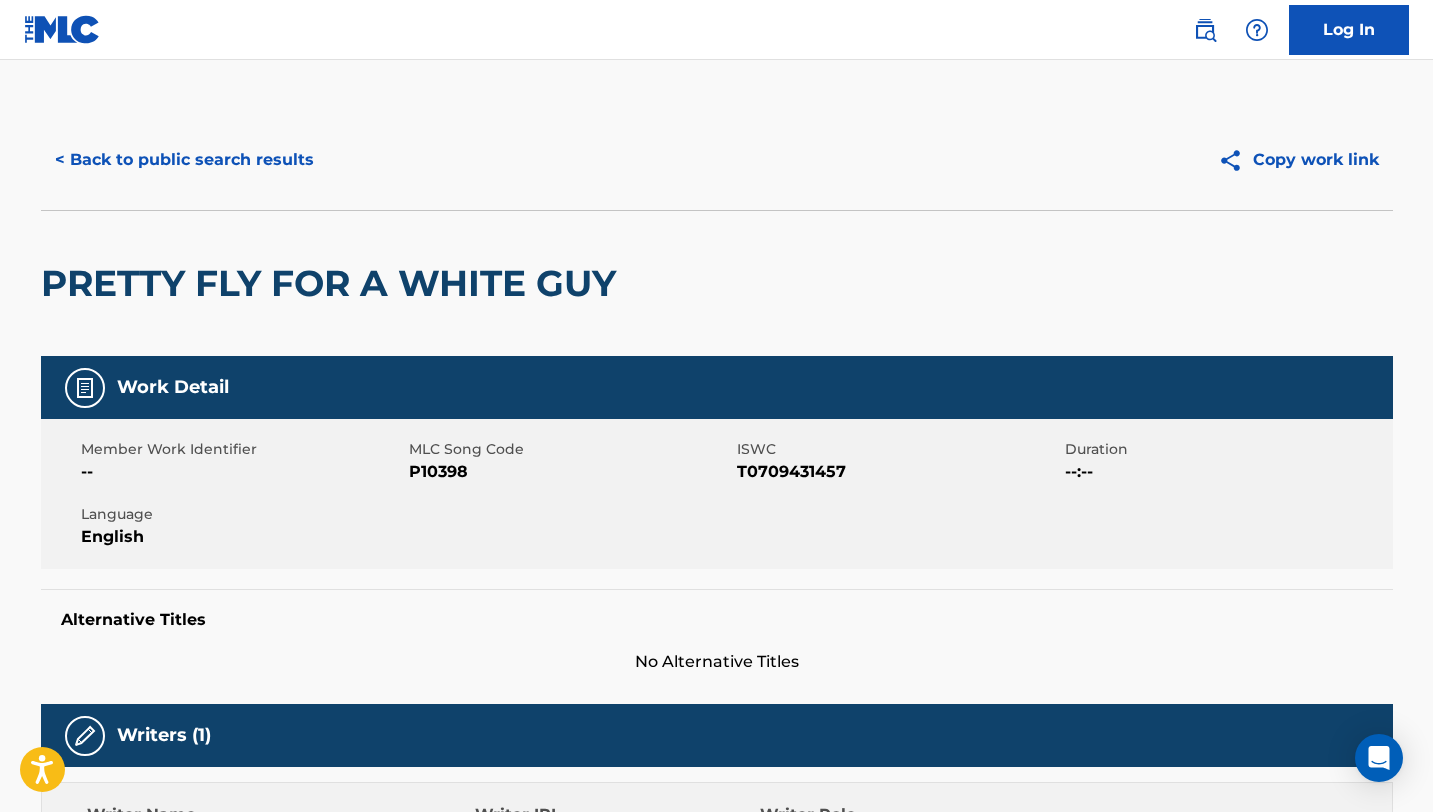click on "< Back to public search results" at bounding box center [184, 160] 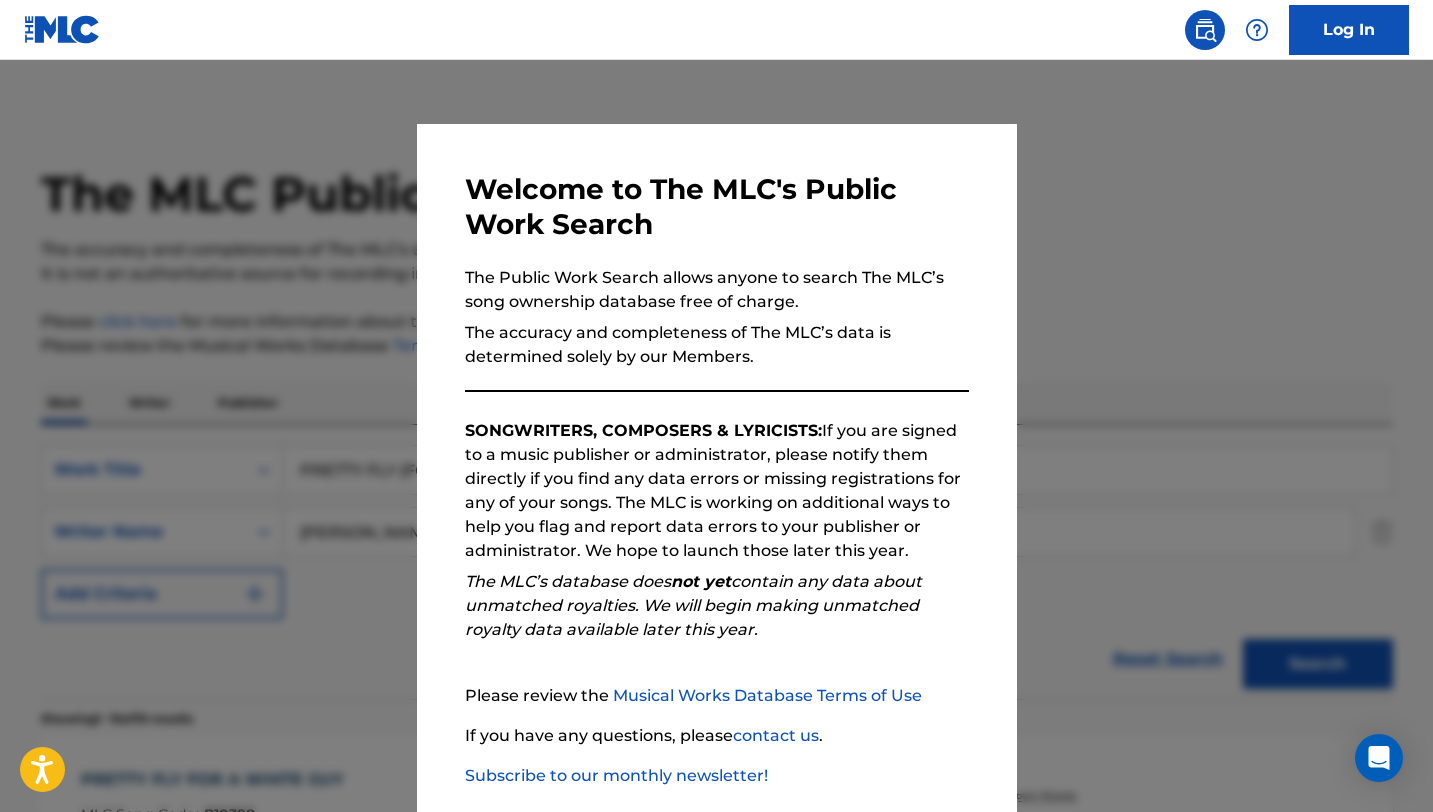 scroll, scrollTop: 271, scrollLeft: 0, axis: vertical 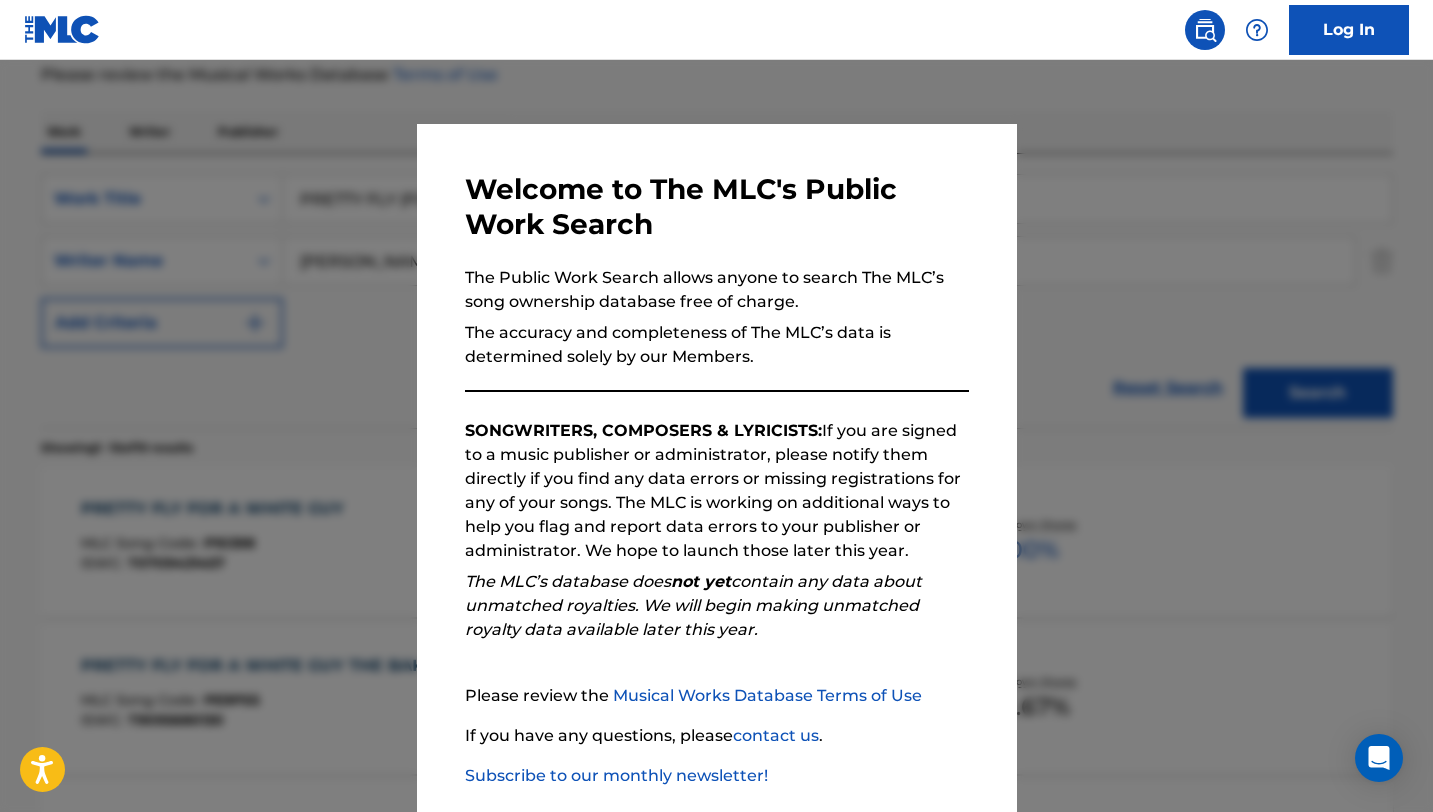 click at bounding box center [716, 466] 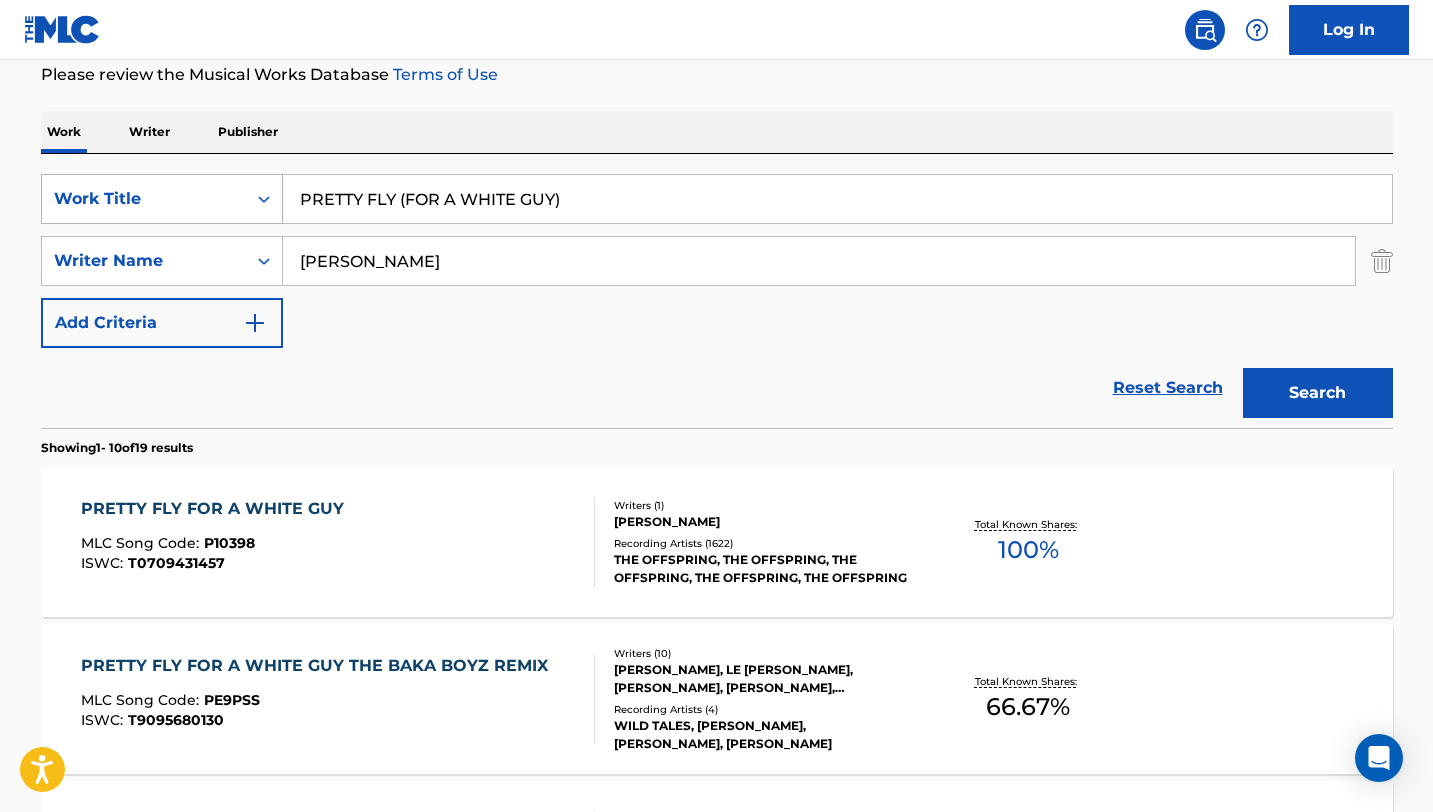 click on "Work Title" at bounding box center [144, 199] 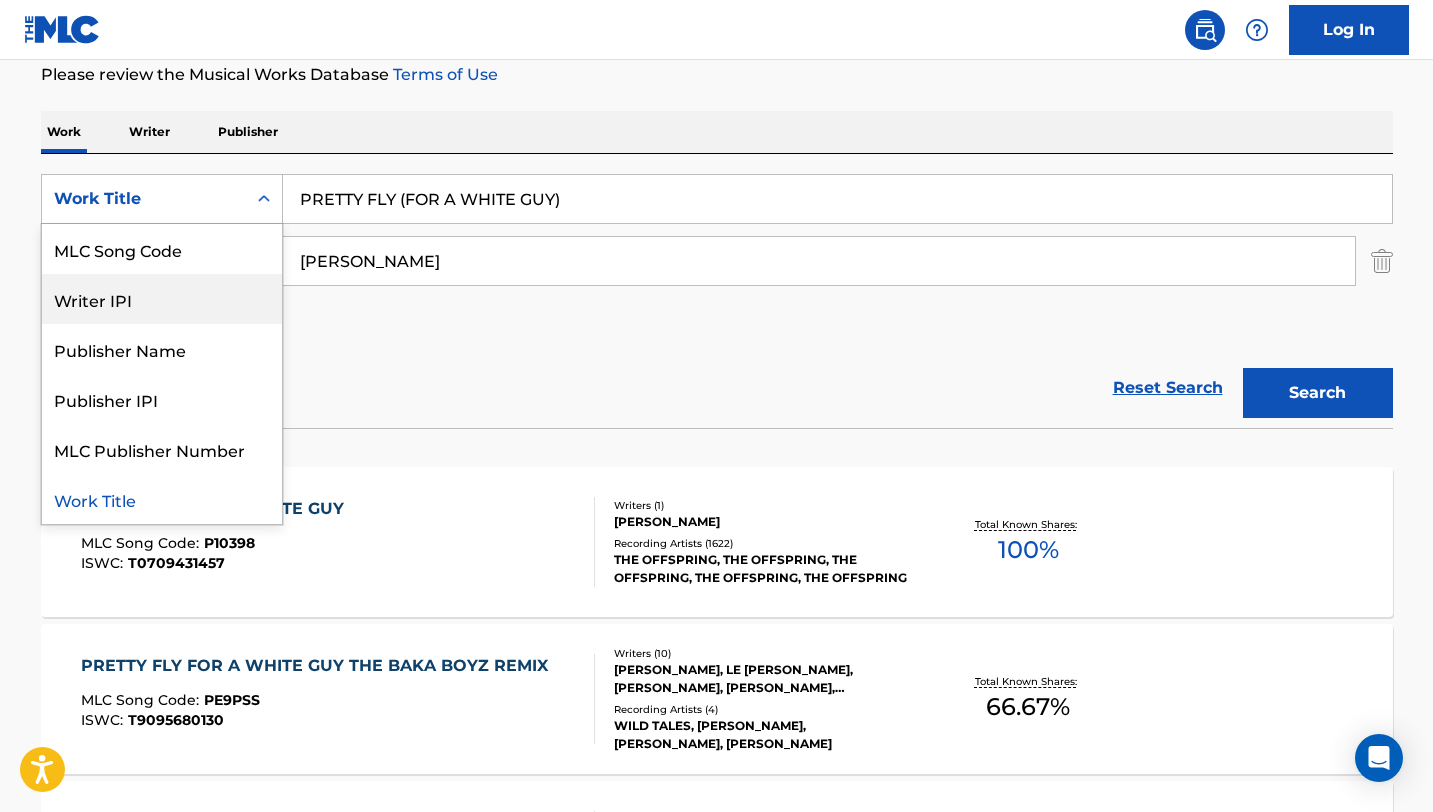 scroll, scrollTop: 0, scrollLeft: 0, axis: both 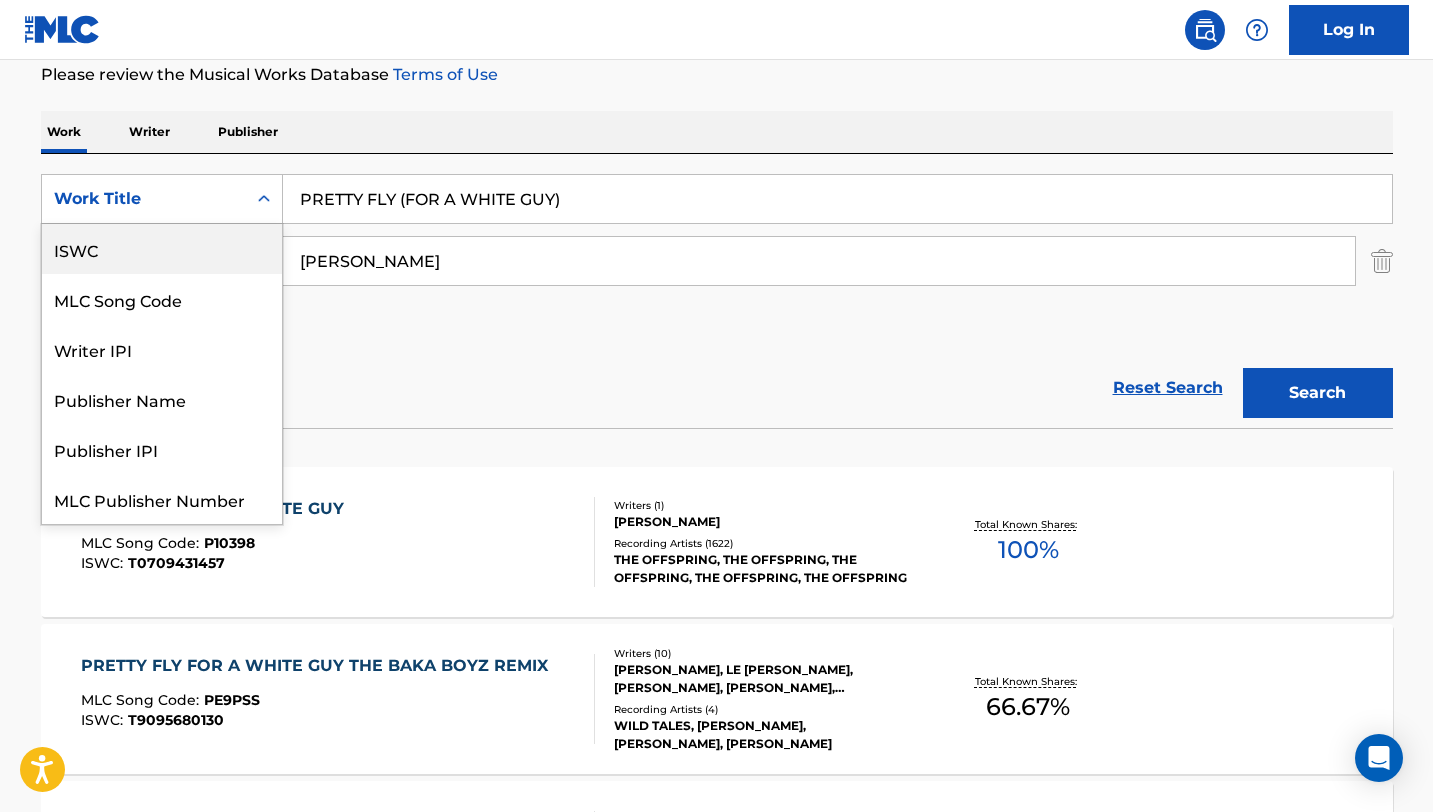 click on "ISWC" at bounding box center [162, 249] 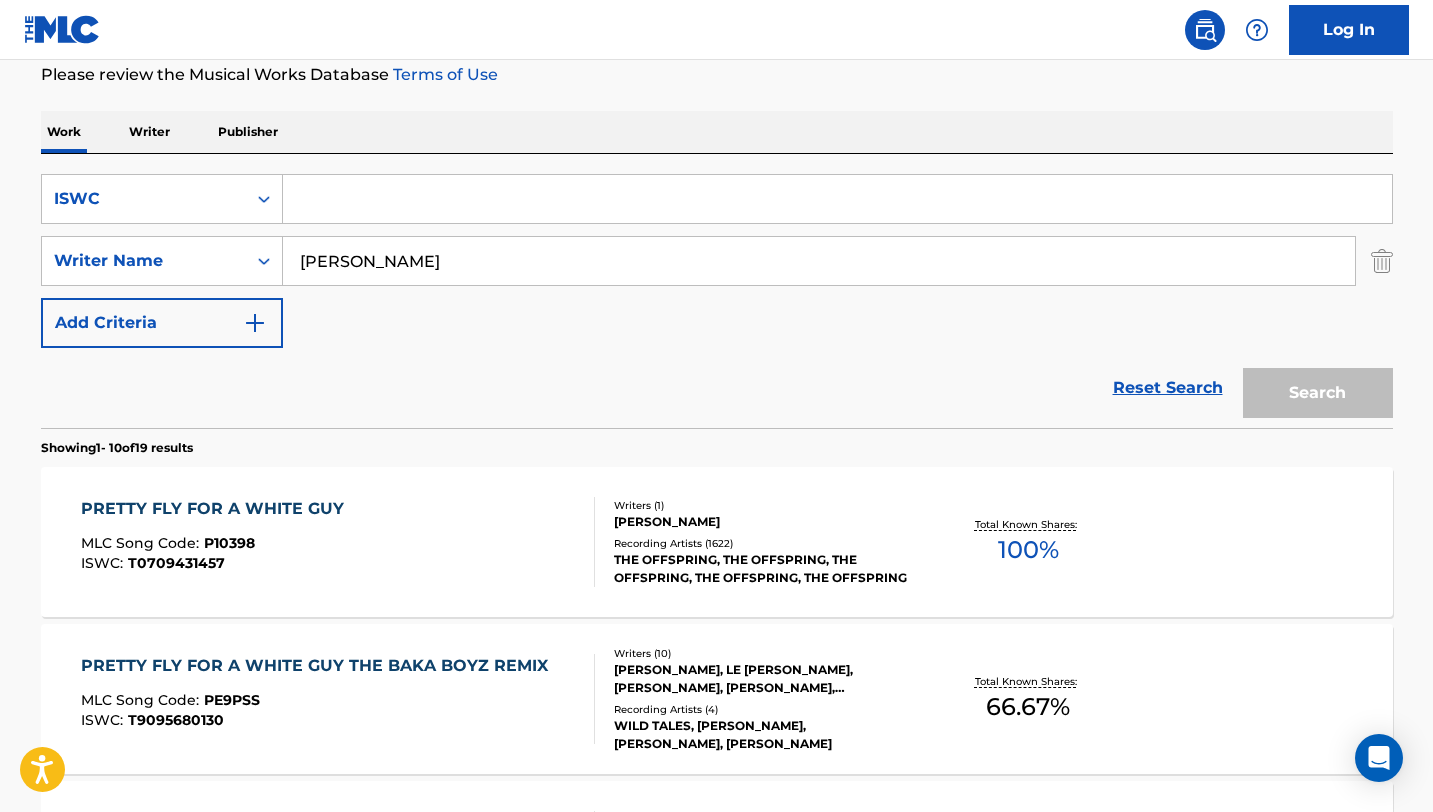 click at bounding box center (837, 199) 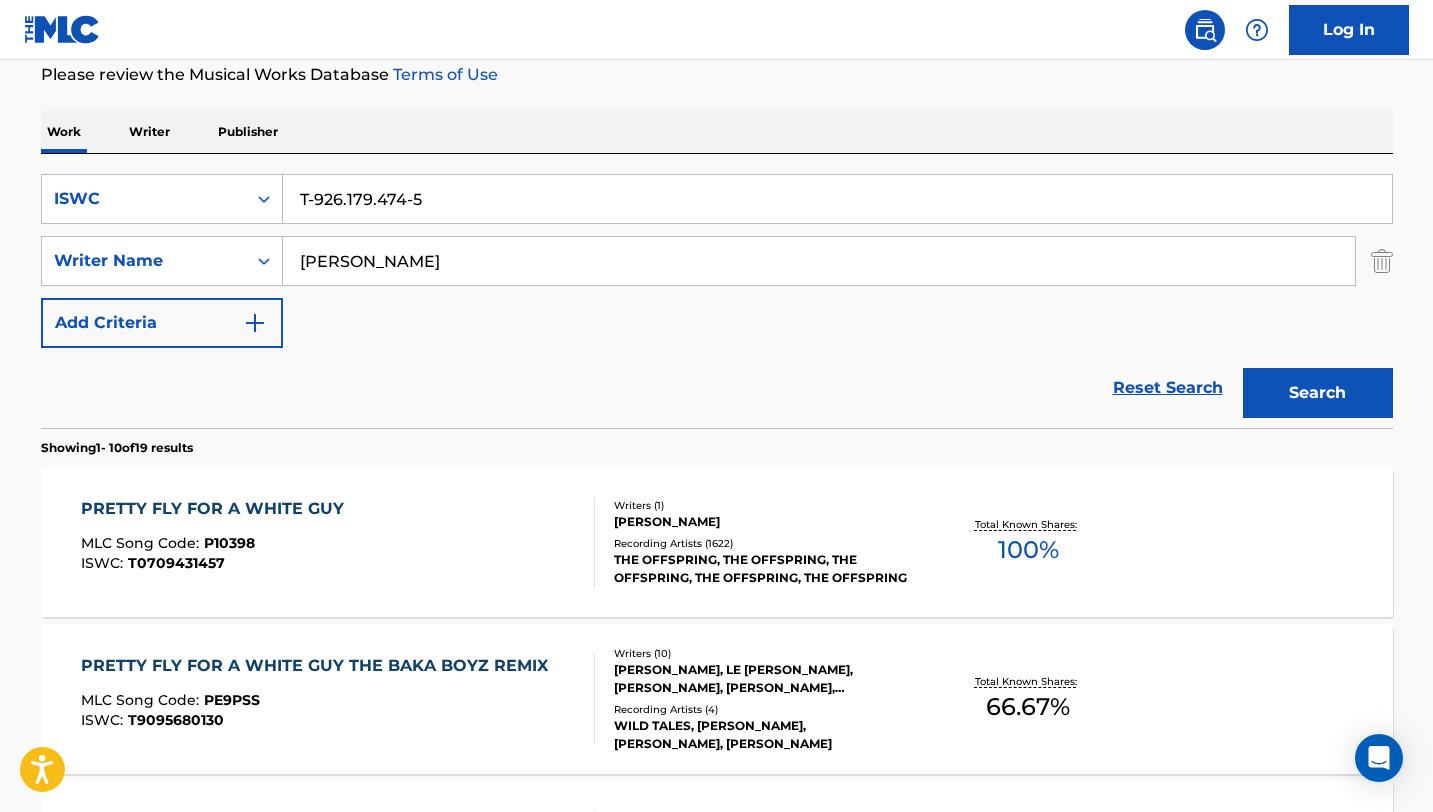 type on "T-926.179.474-5" 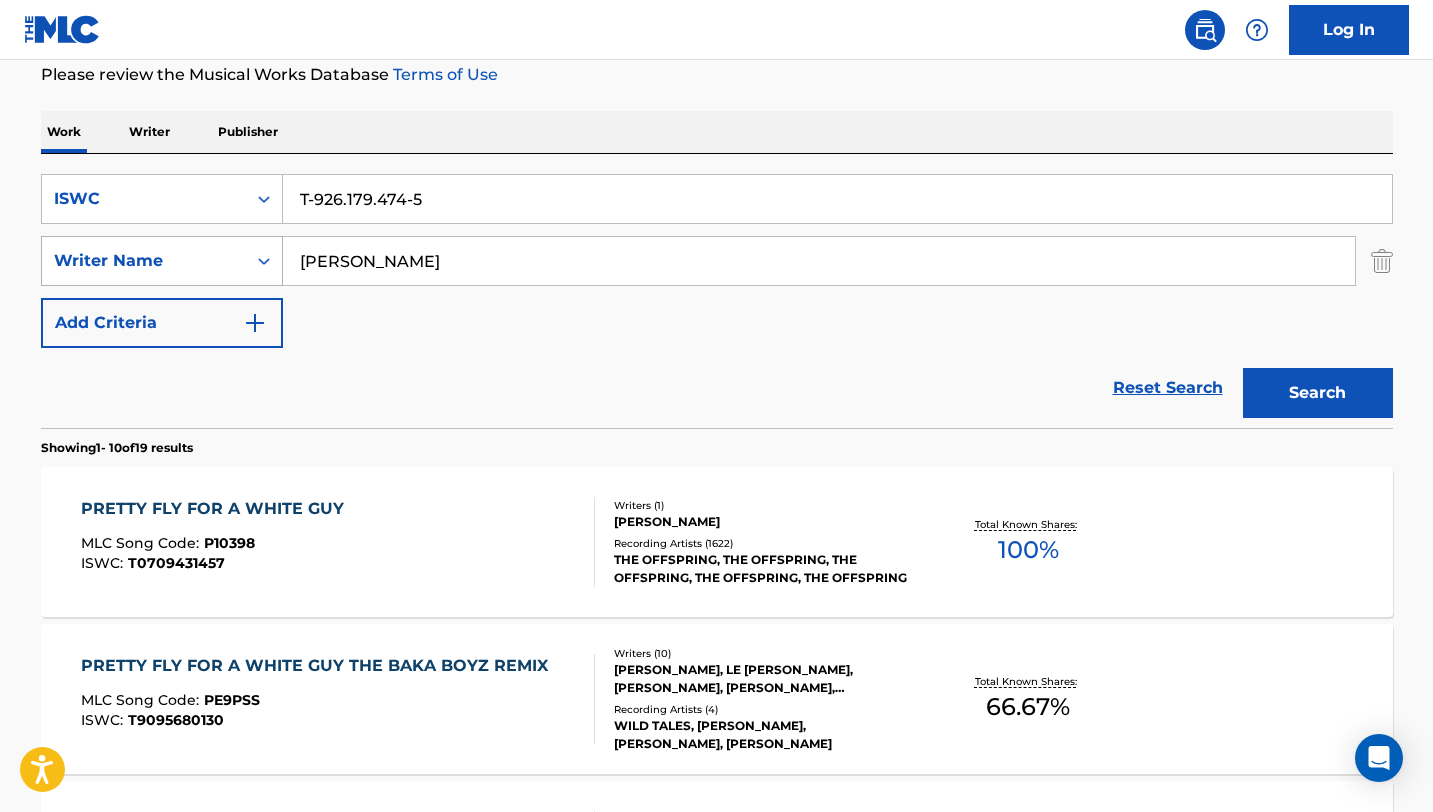 drag, startPoint x: 494, startPoint y: 274, endPoint x: 189, endPoint y: 260, distance: 305.32114 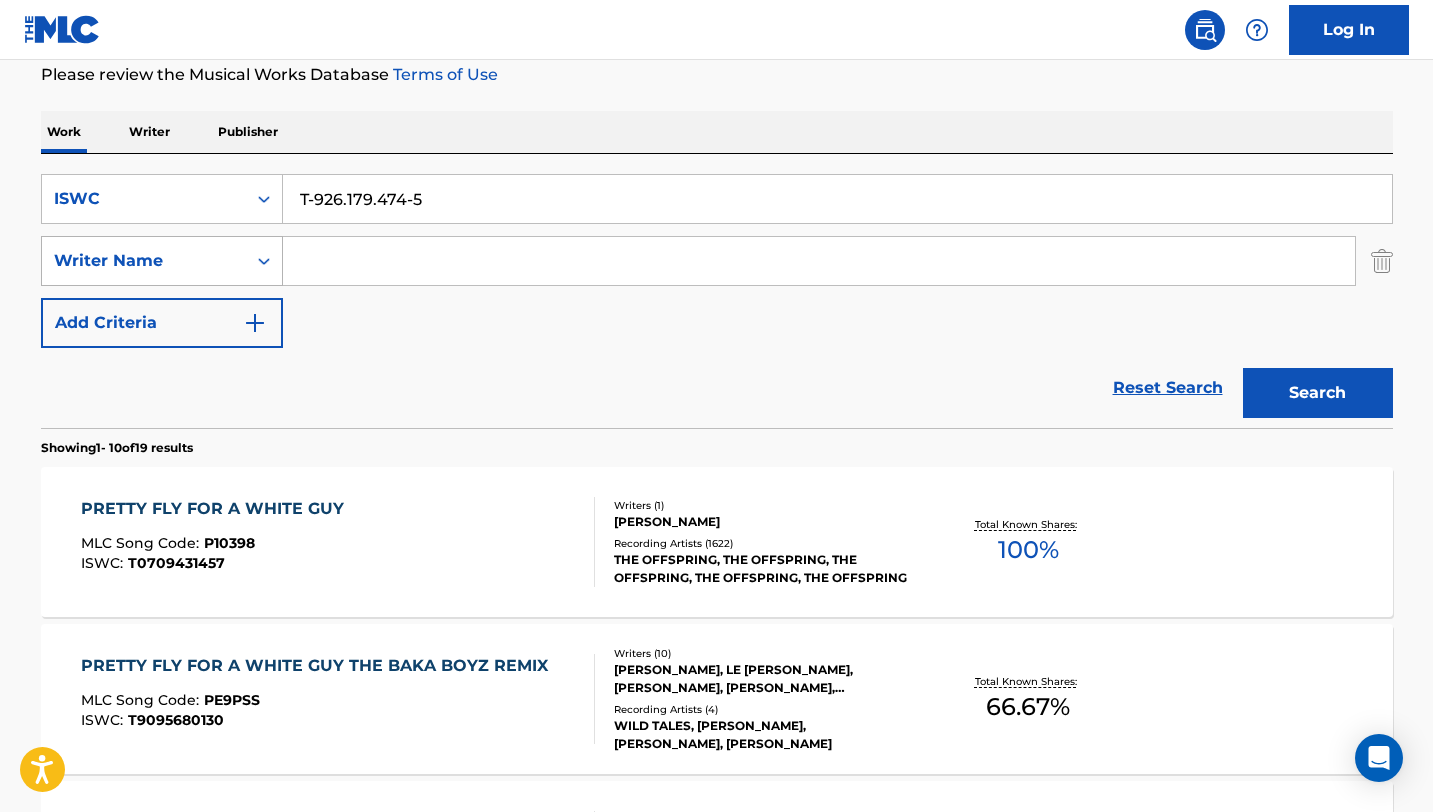 type 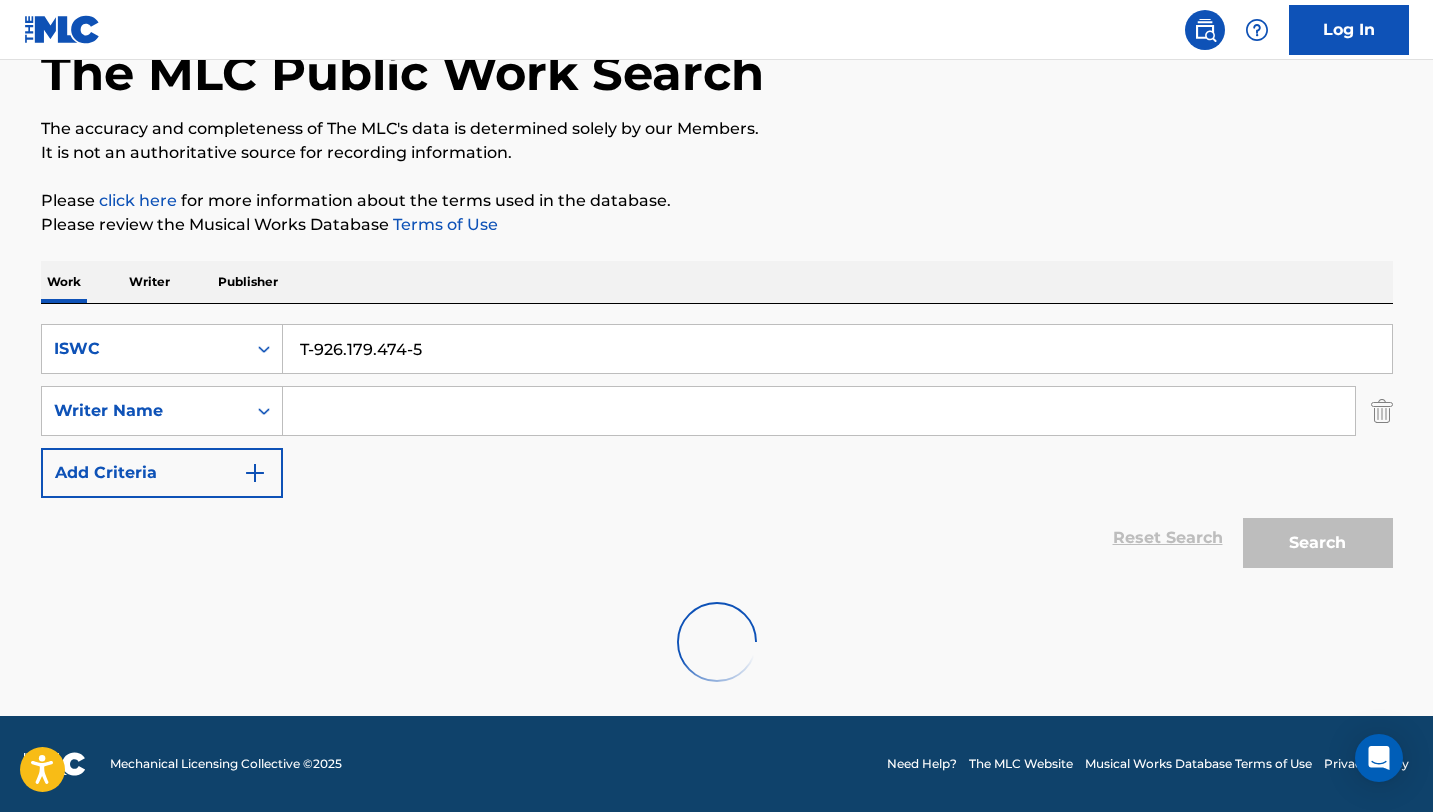 scroll, scrollTop: 56, scrollLeft: 0, axis: vertical 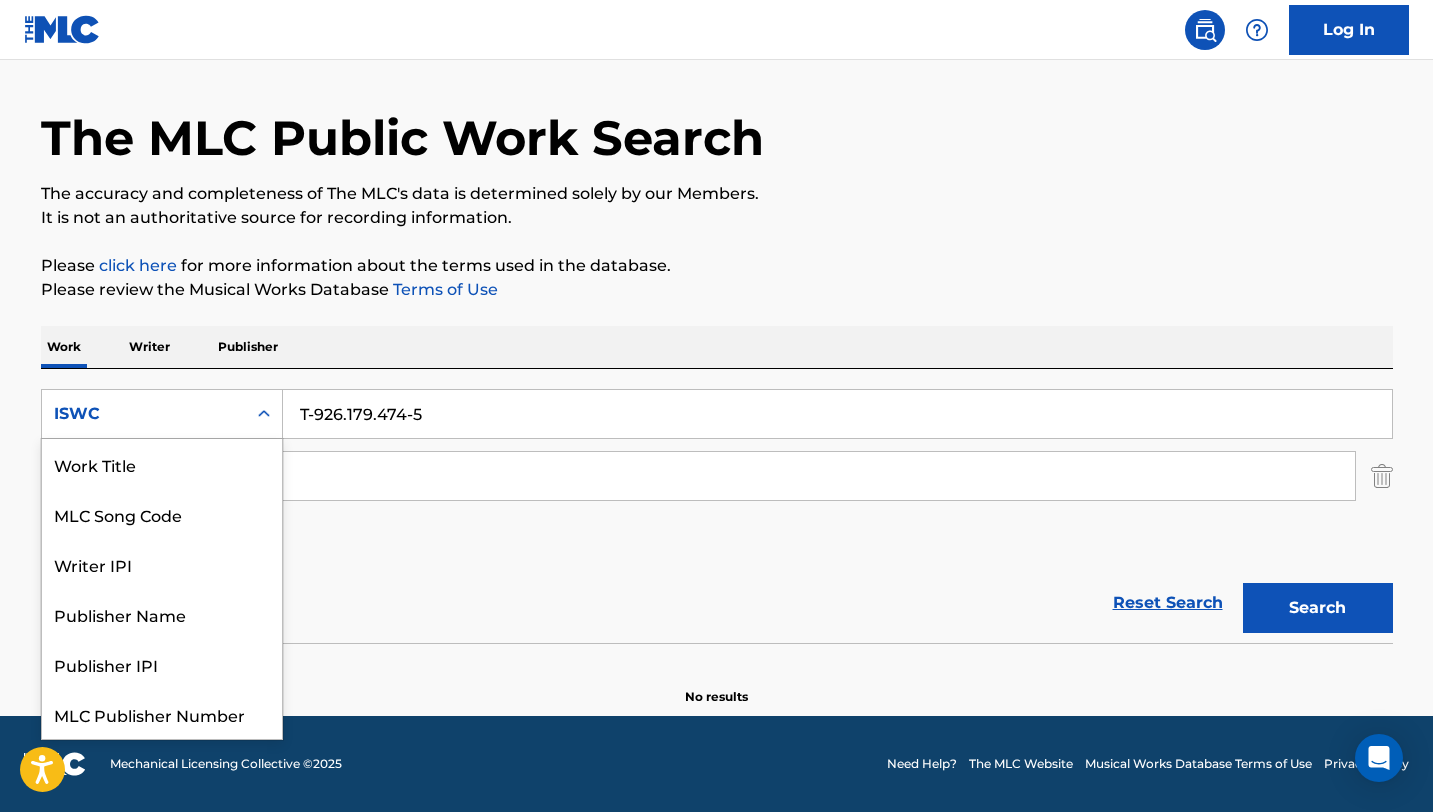 click on "ISWC" at bounding box center [144, 414] 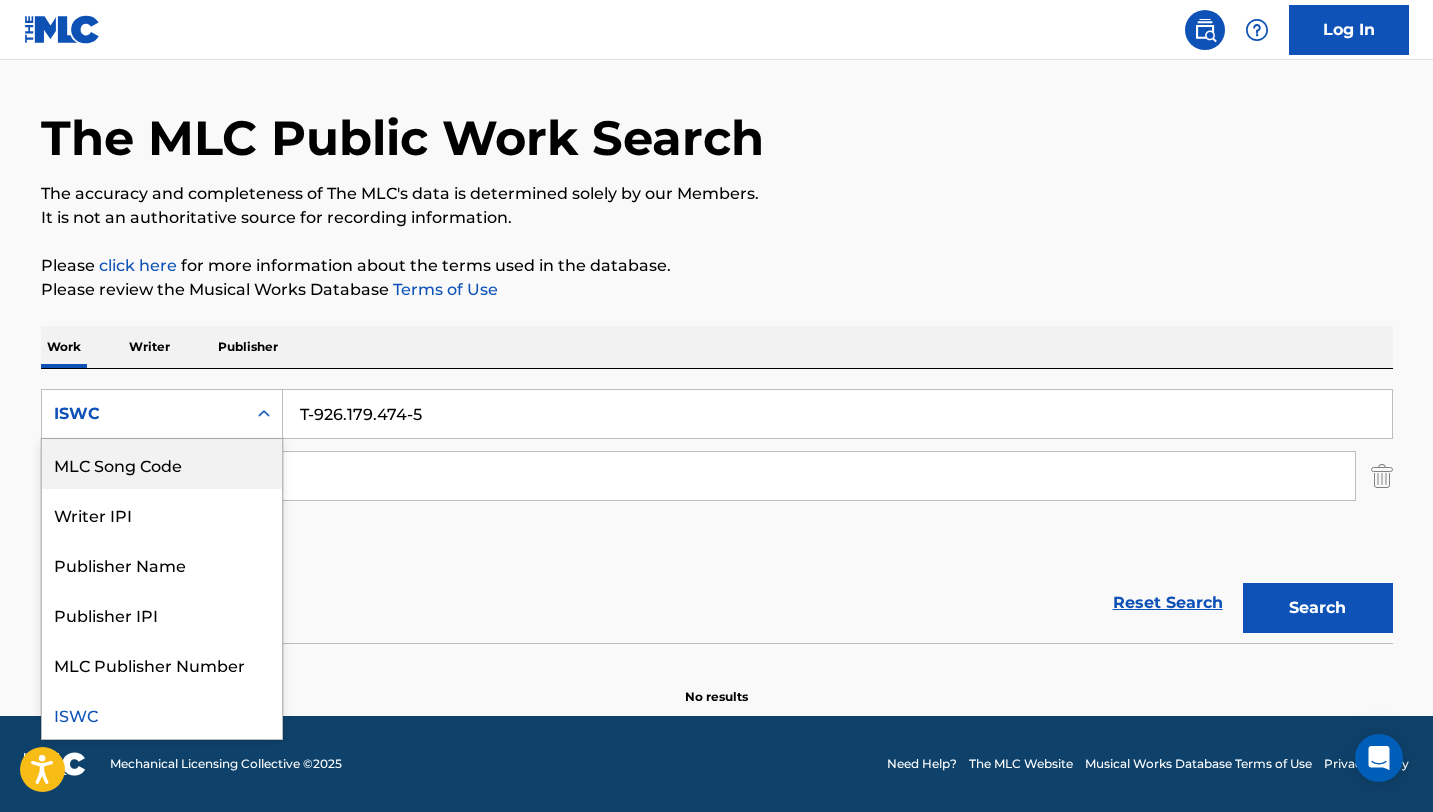 scroll, scrollTop: 0, scrollLeft: 0, axis: both 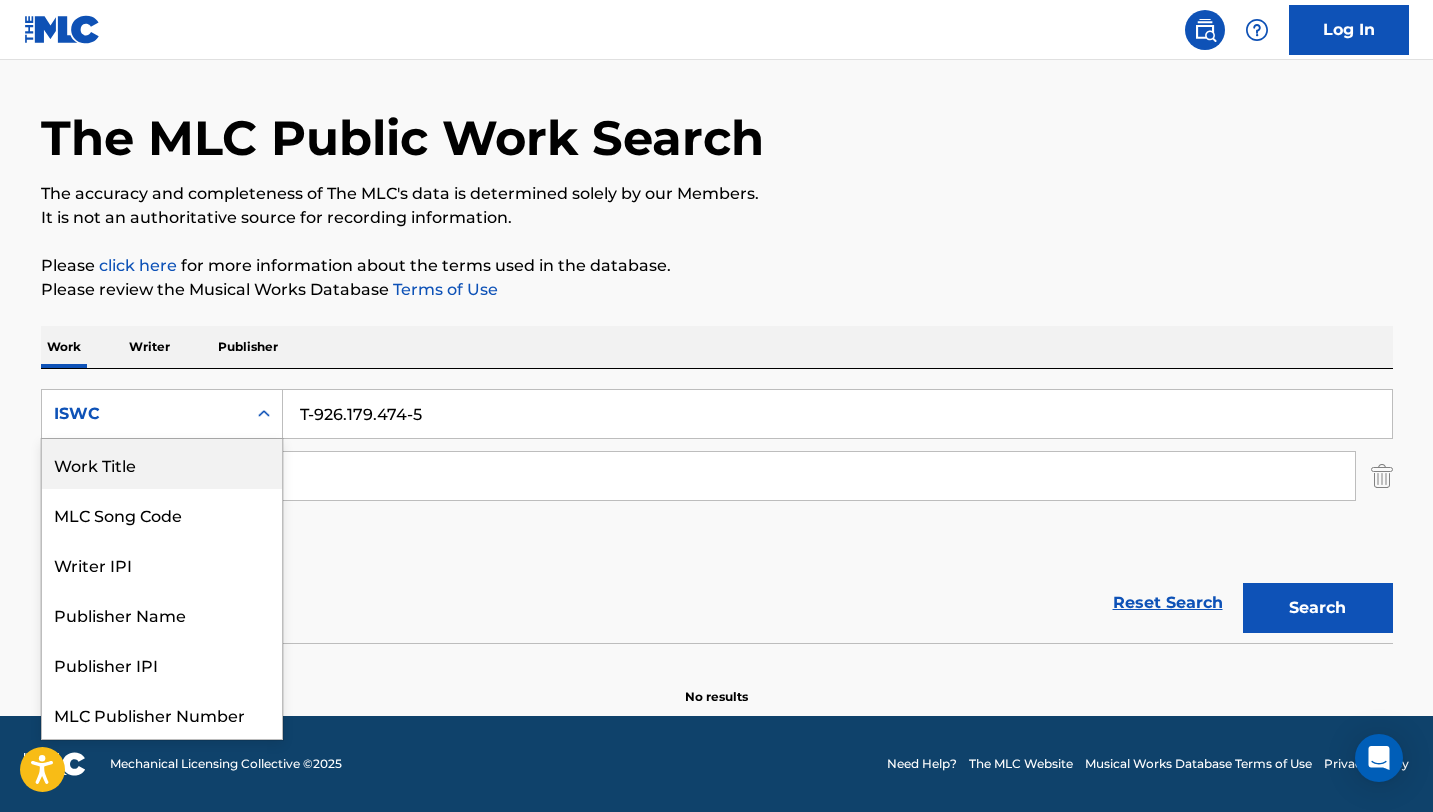 click on "Work Title" at bounding box center [162, 464] 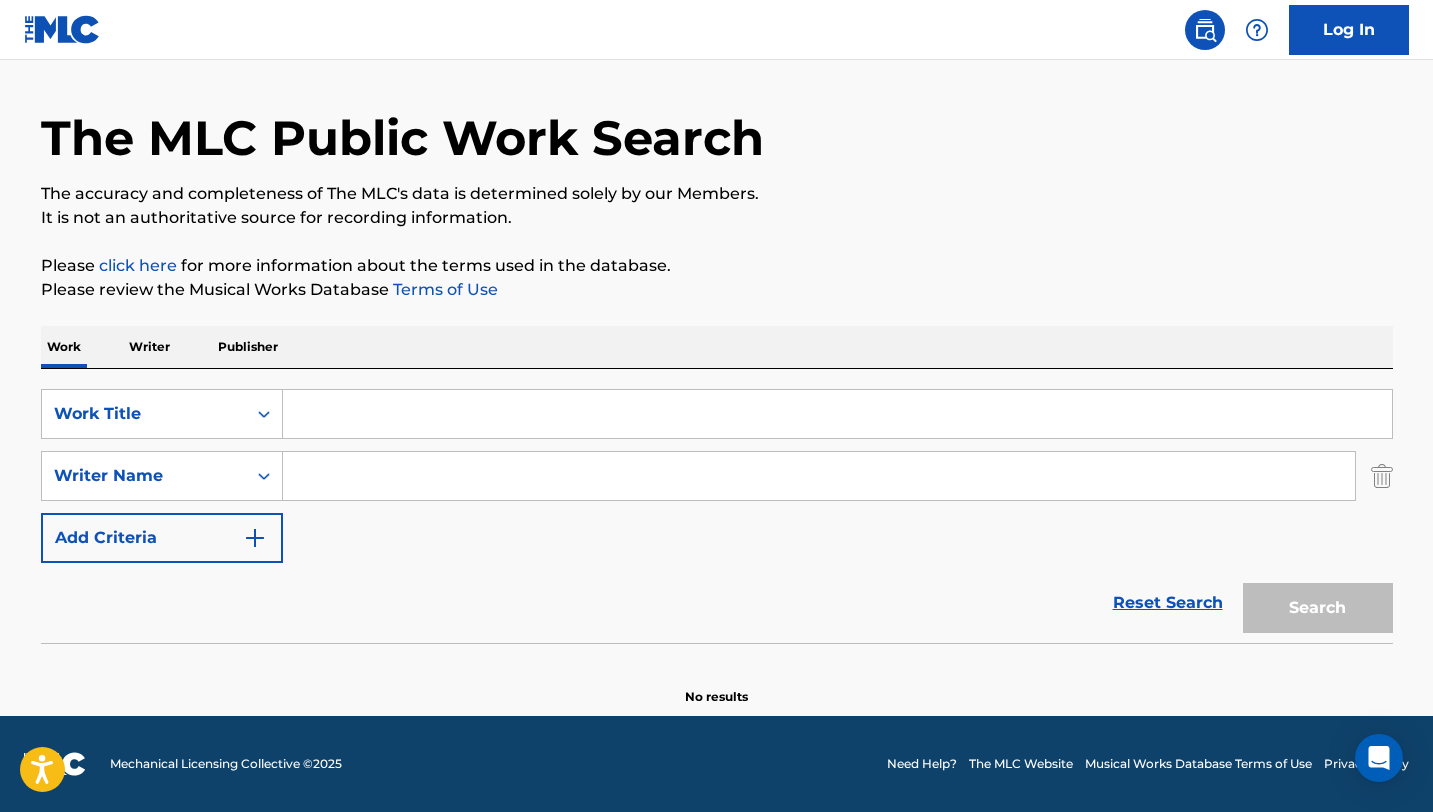 click at bounding box center (837, 414) 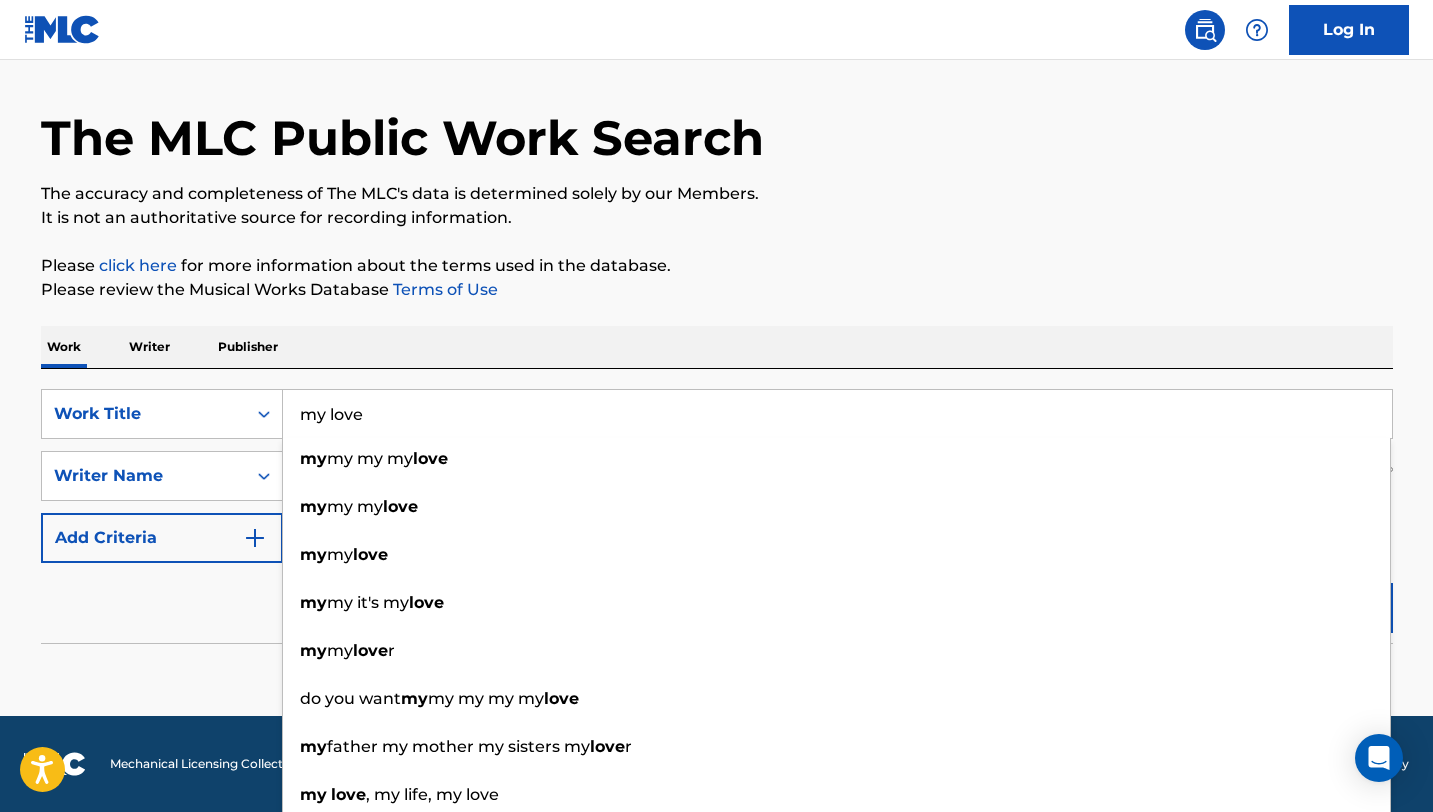 type on "my love" 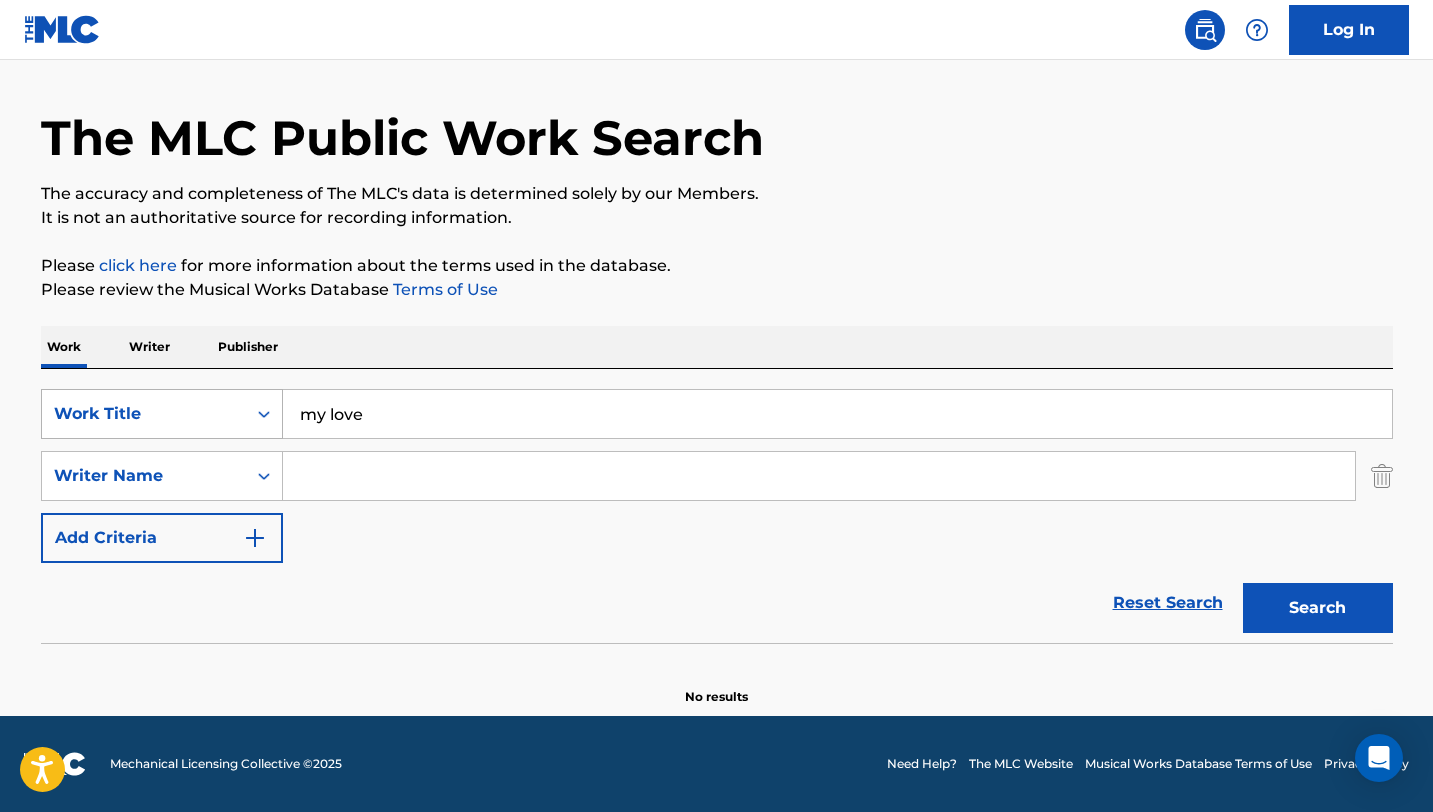 click 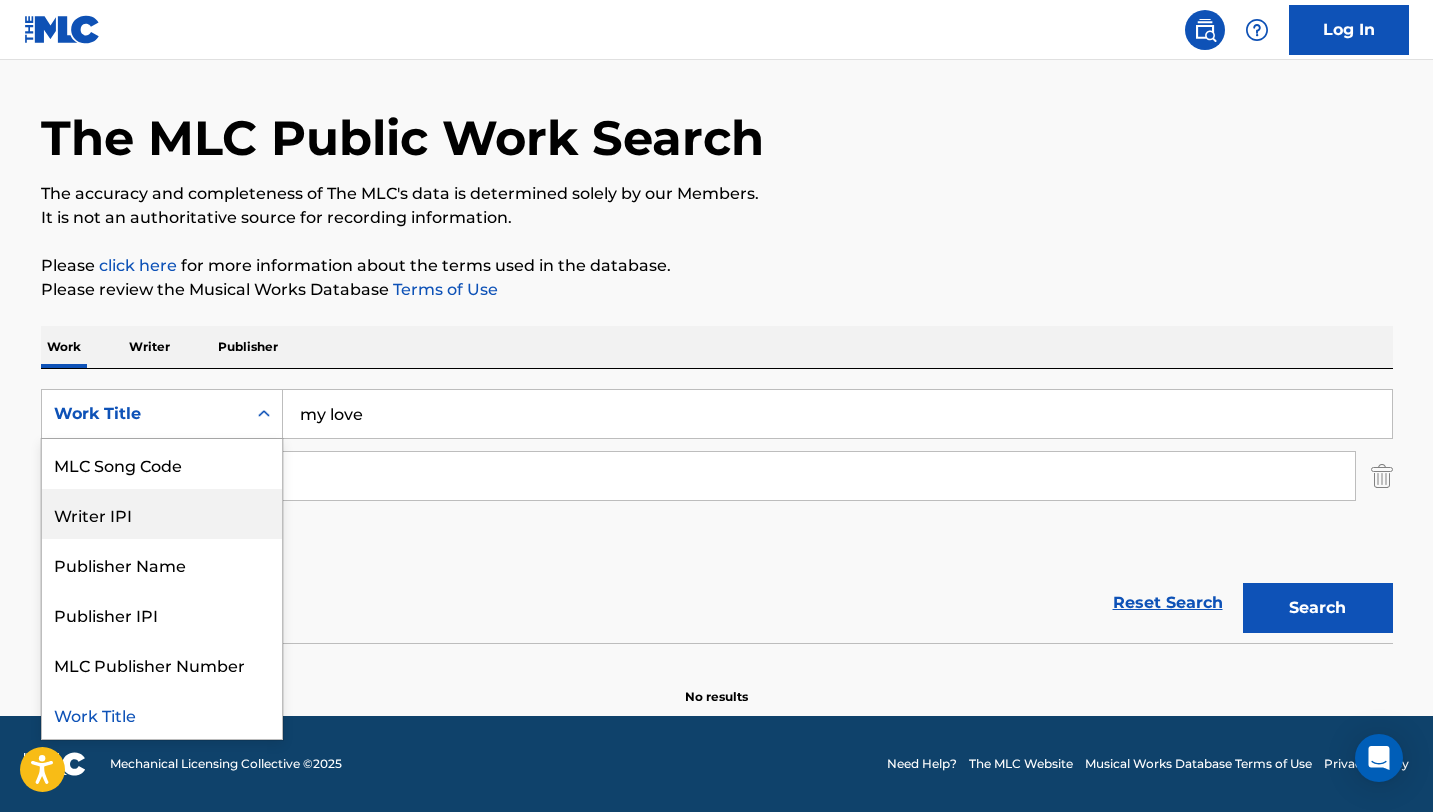scroll, scrollTop: 0, scrollLeft: 0, axis: both 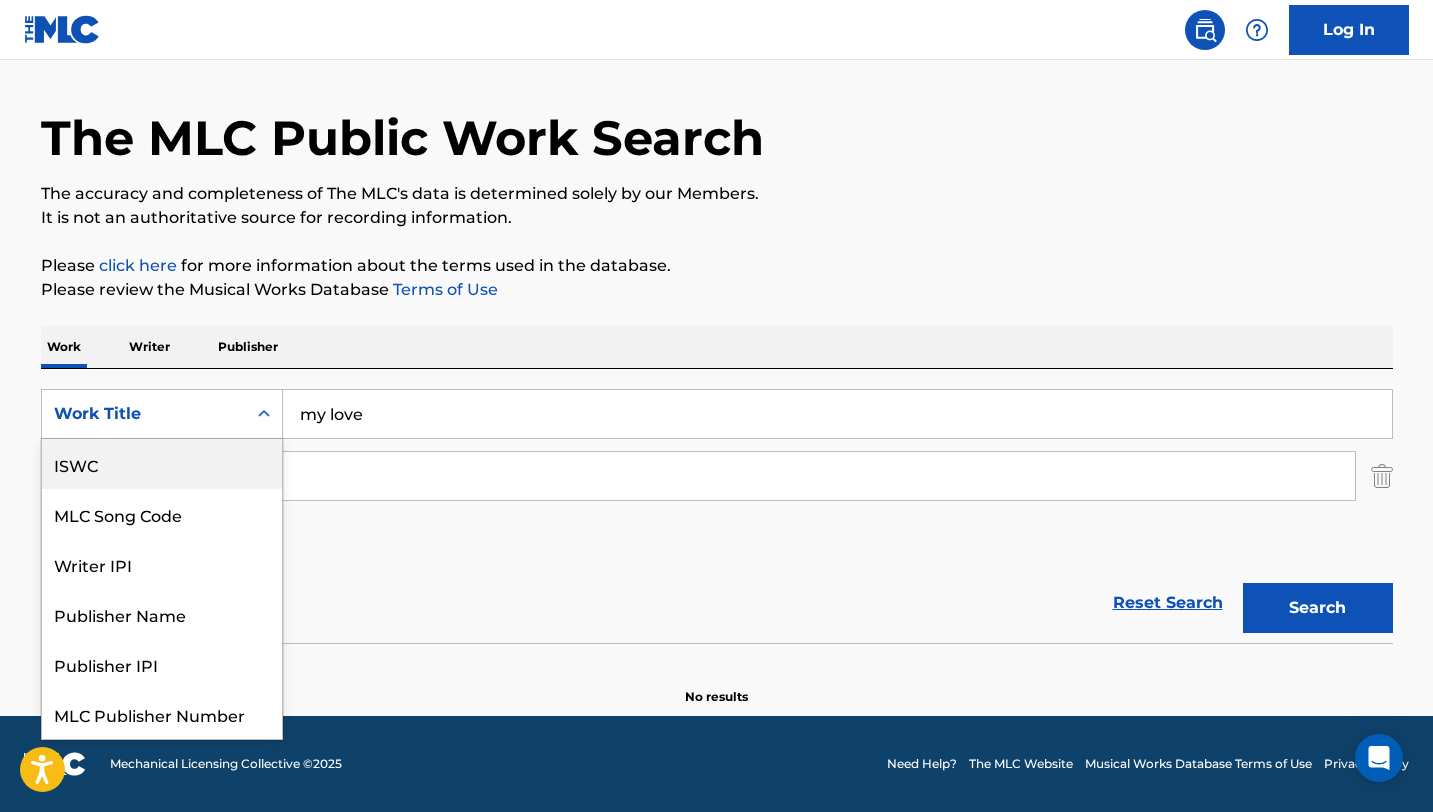 click on "ISWC" at bounding box center [162, 464] 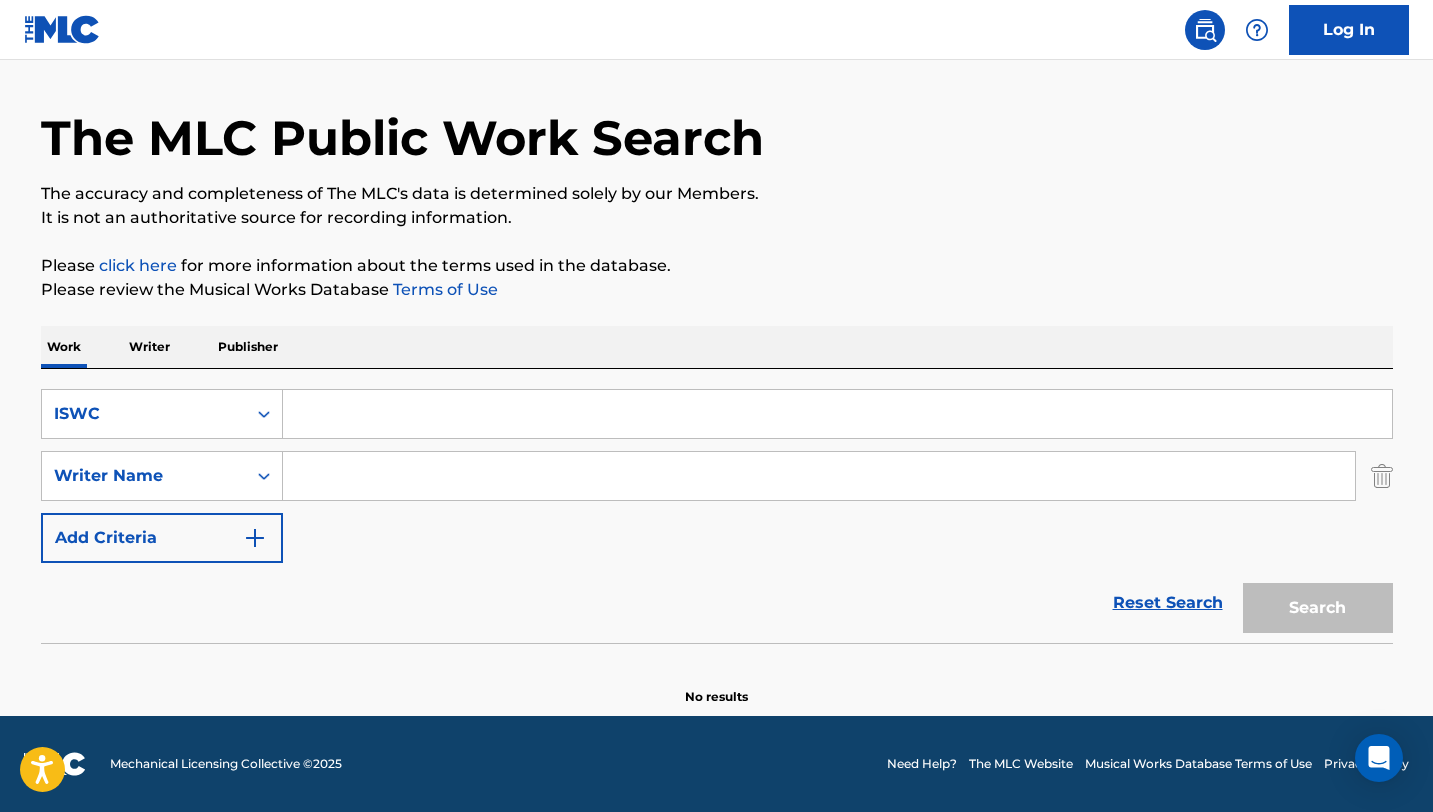 click at bounding box center (837, 414) 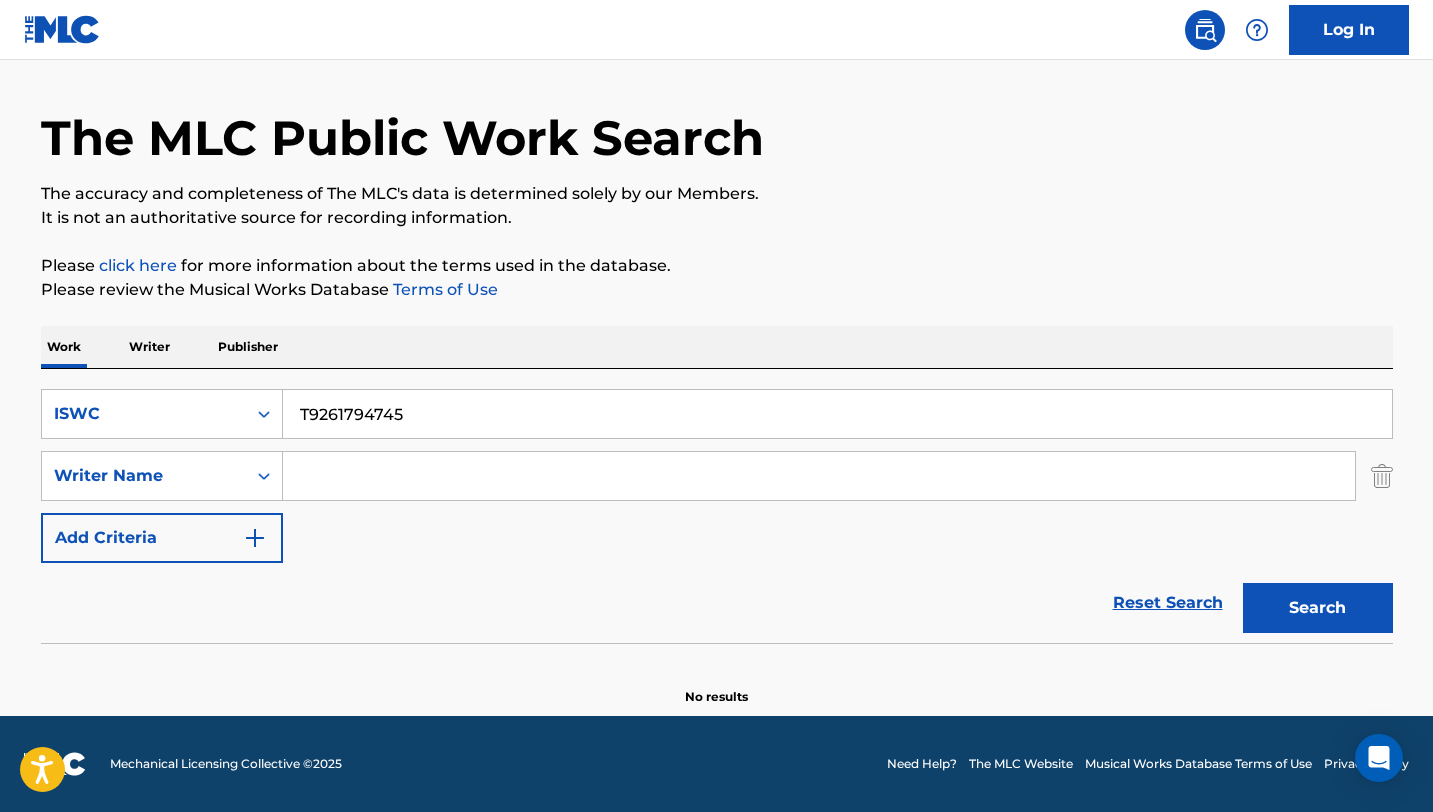 type on "T9261794745" 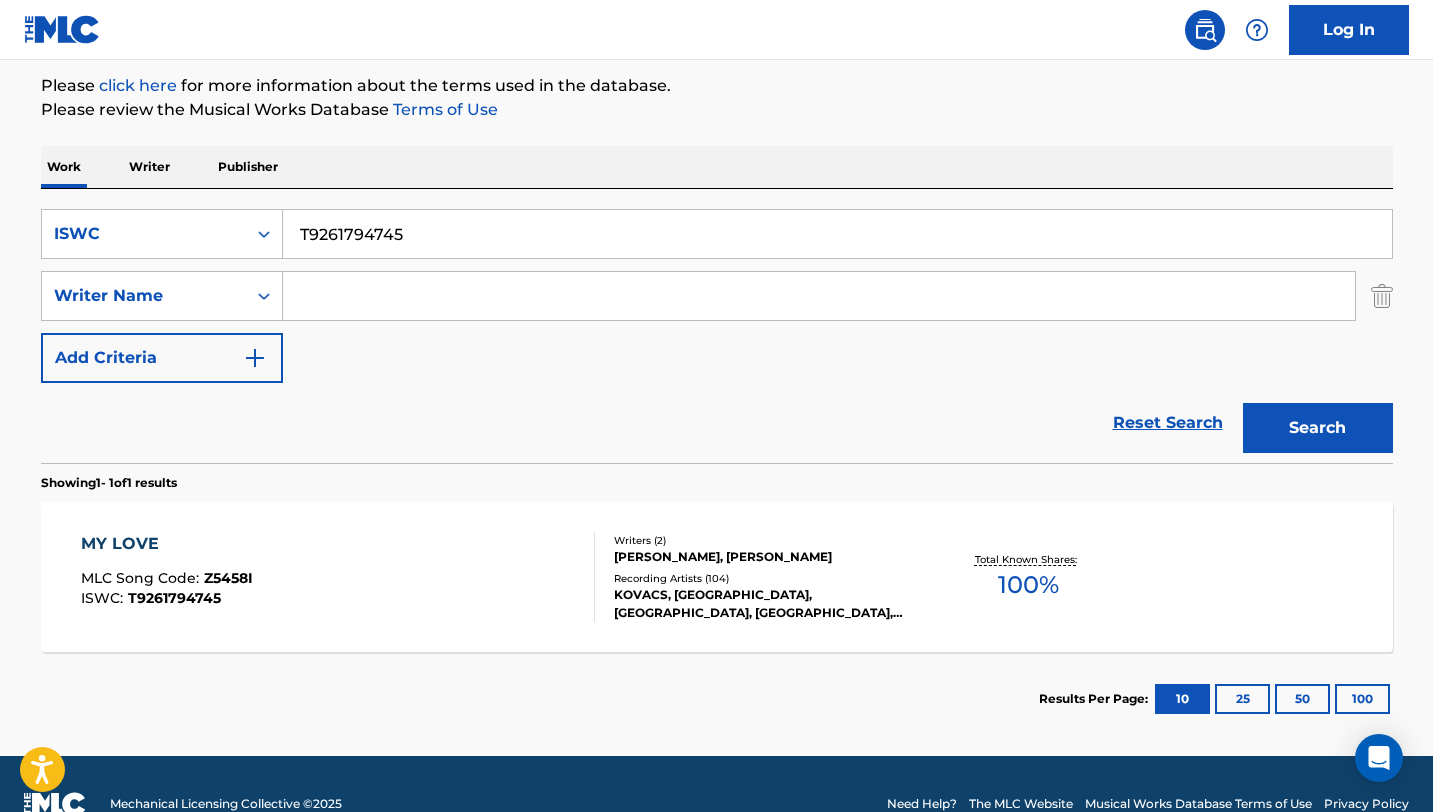 scroll, scrollTop: 276, scrollLeft: 0, axis: vertical 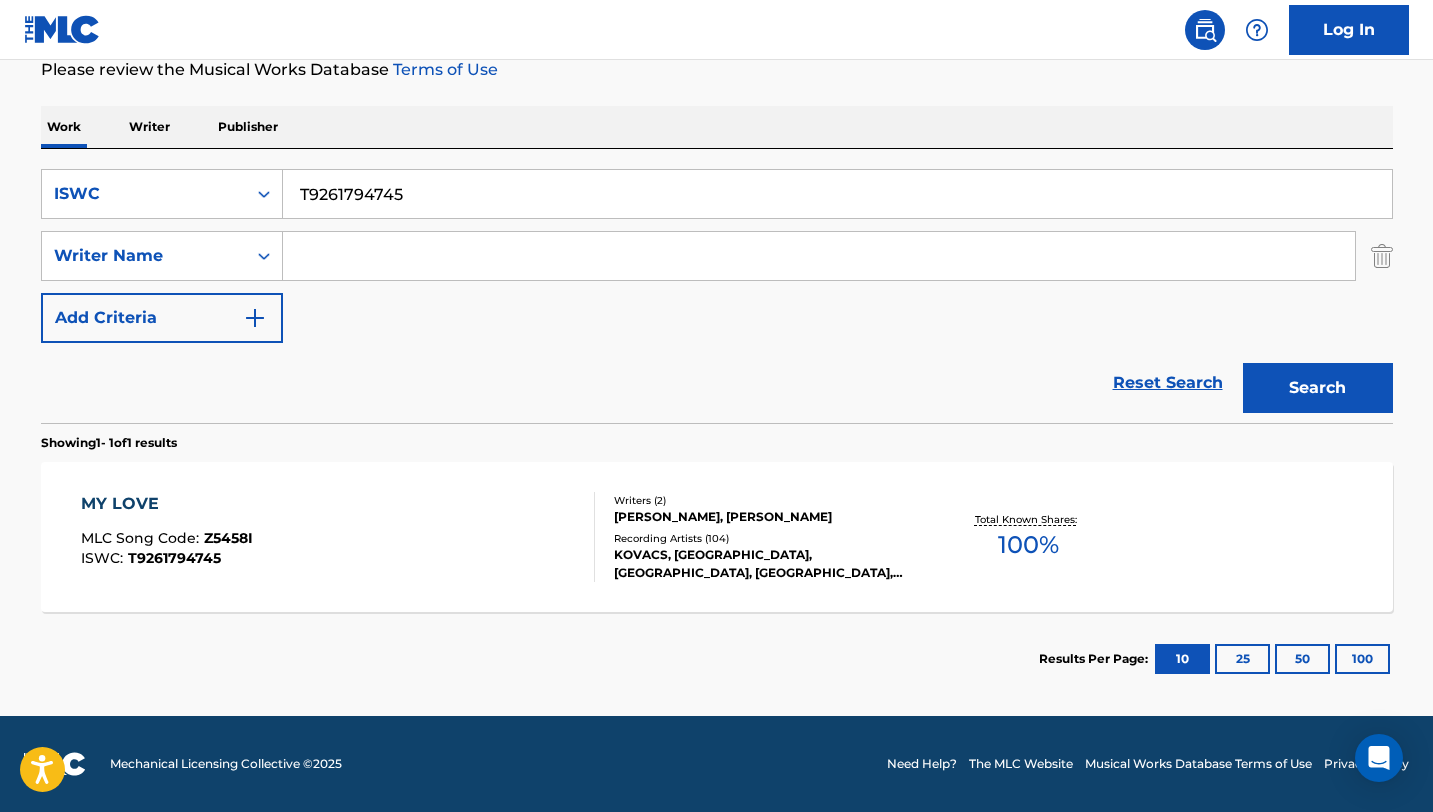 click on "MY LOVE MLC Song Code : Z5458I ISWC : T9261794745" at bounding box center [338, 537] 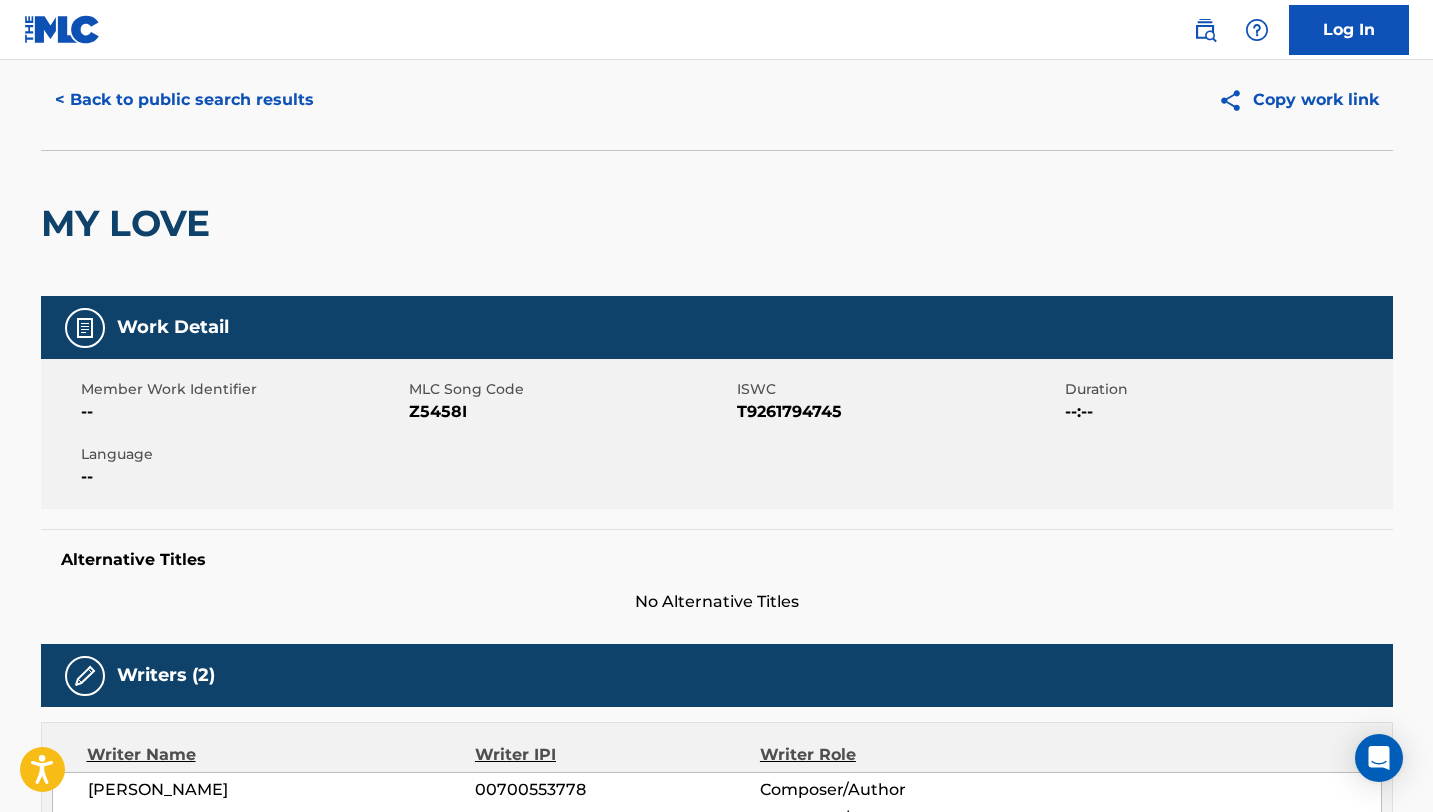 scroll, scrollTop: 0, scrollLeft: 0, axis: both 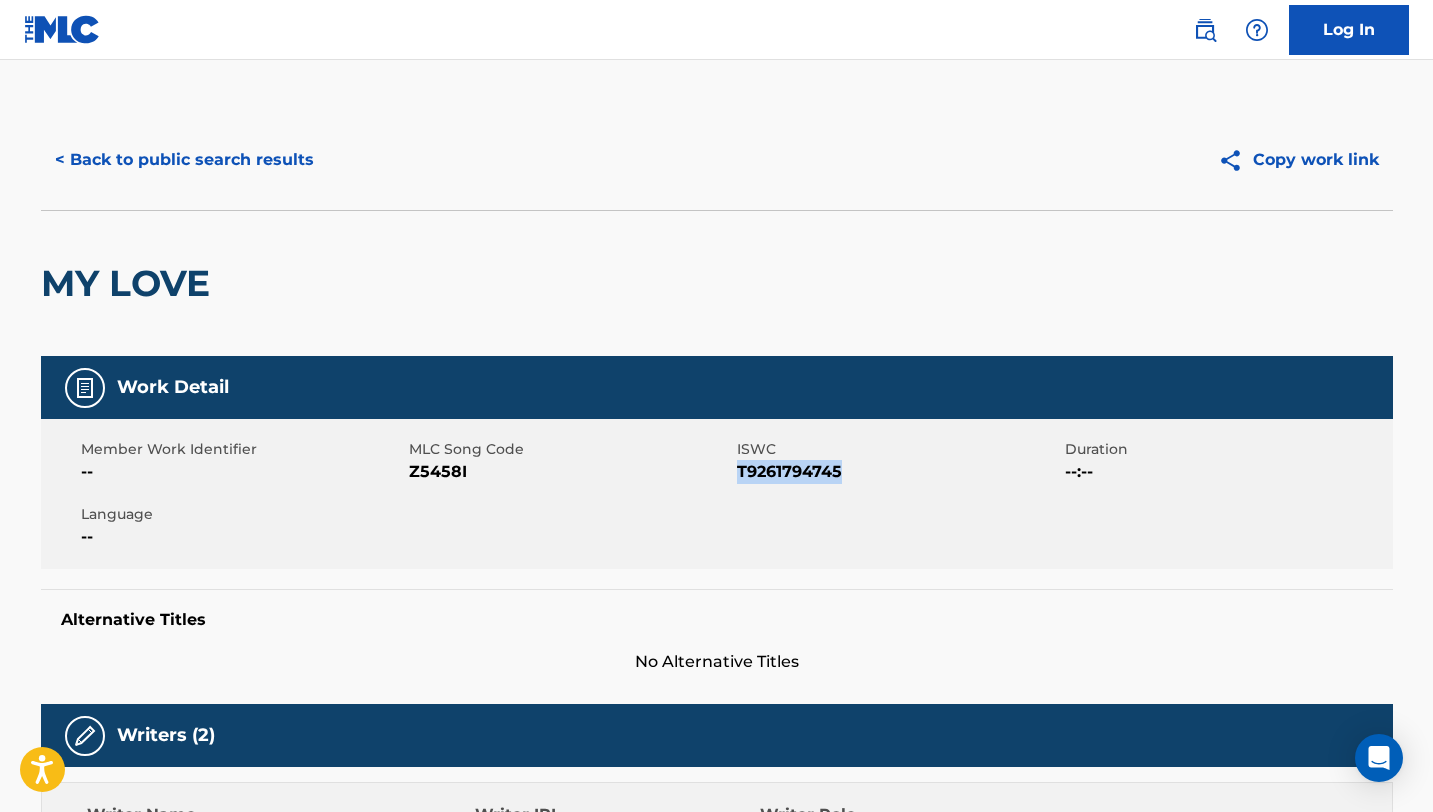 drag, startPoint x: 849, startPoint y: 475, endPoint x: 739, endPoint y: 473, distance: 110.01818 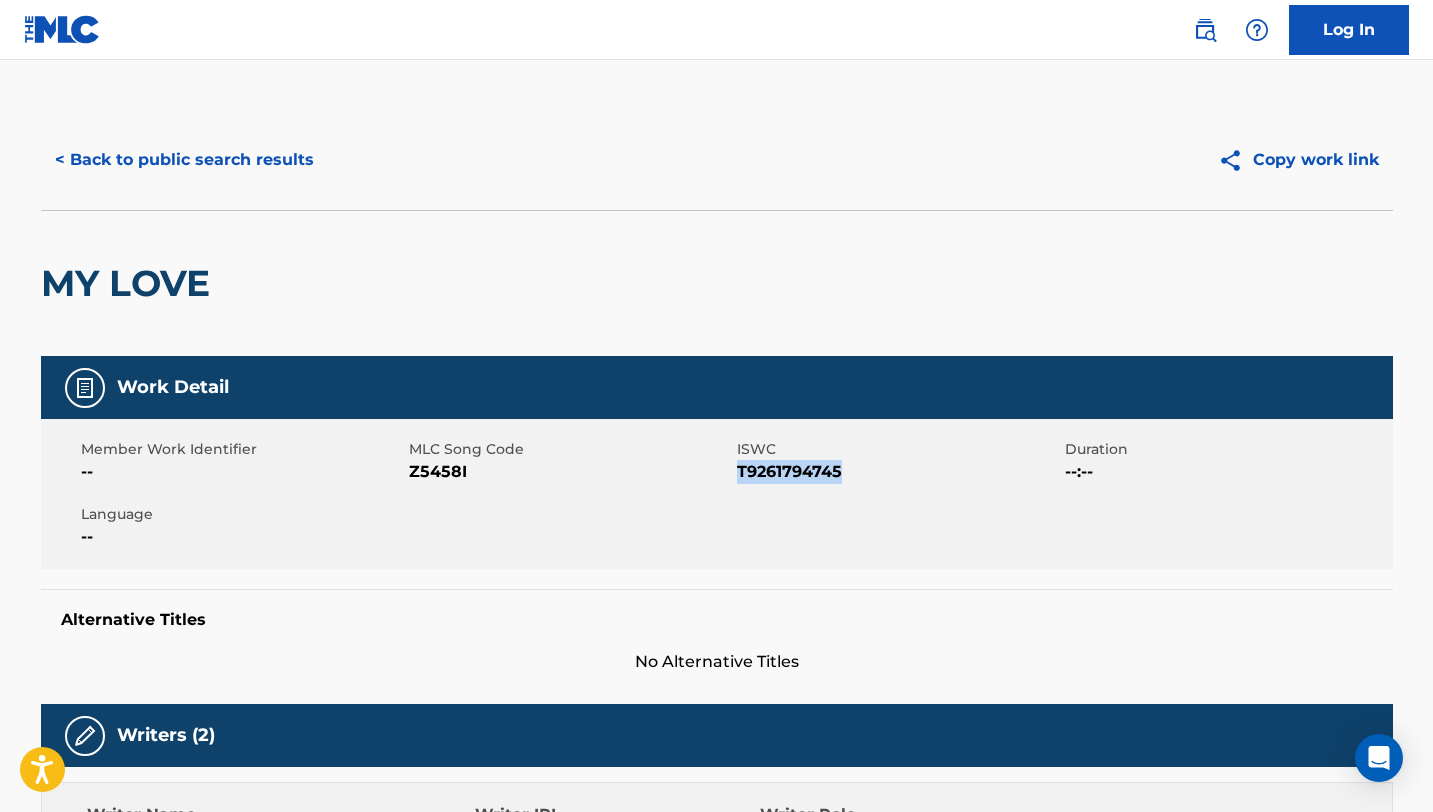 click on "< Back to public search results" at bounding box center [184, 160] 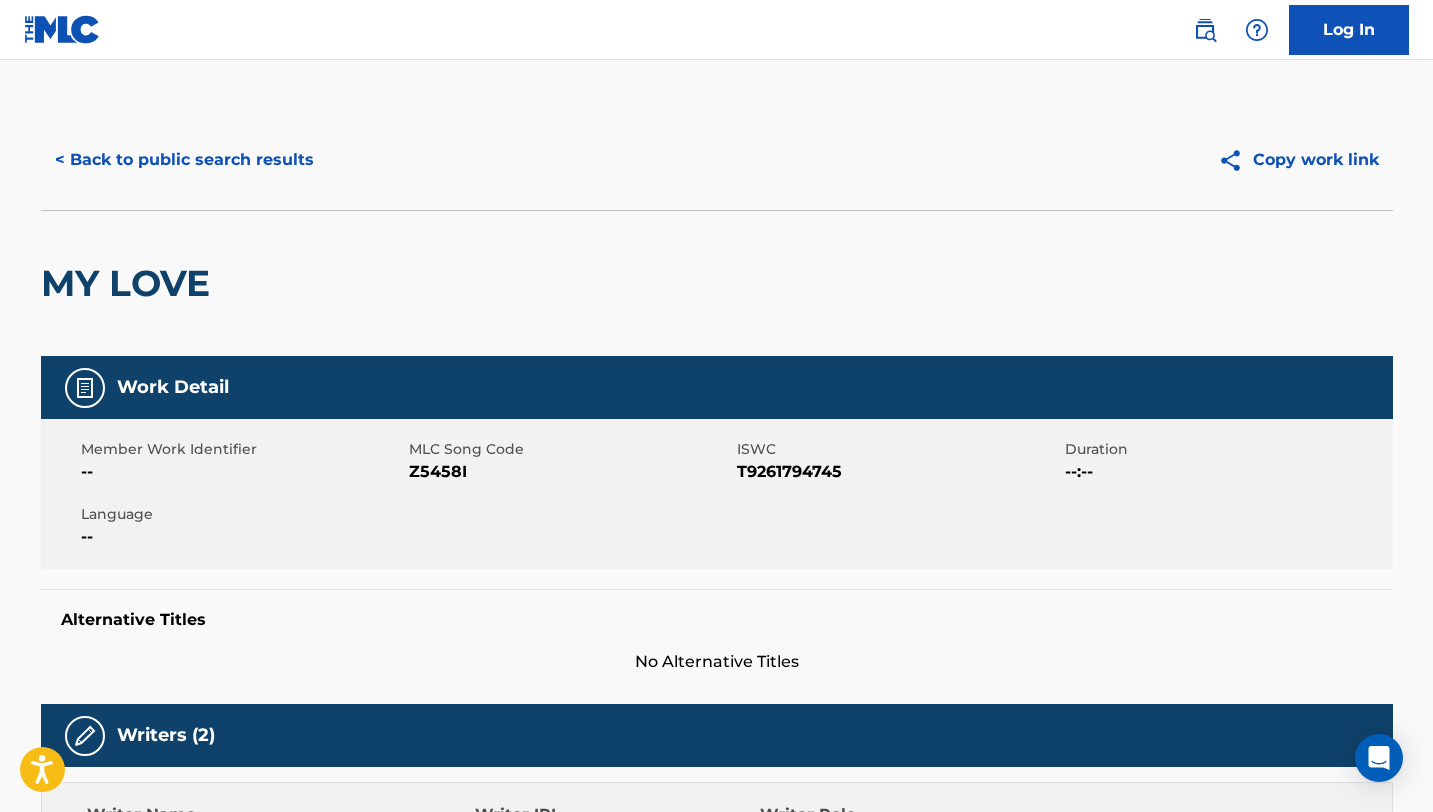scroll, scrollTop: 162, scrollLeft: 0, axis: vertical 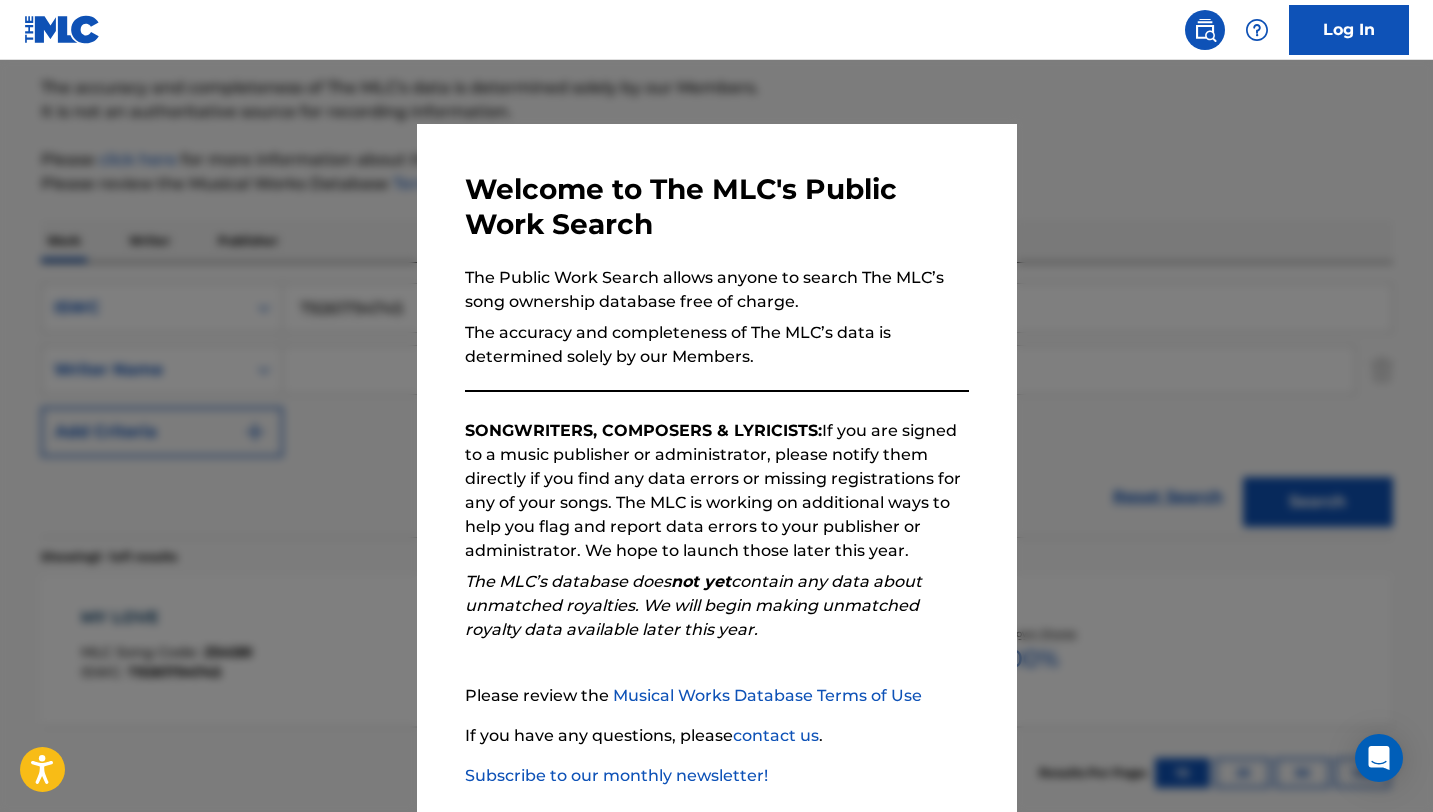 click at bounding box center (716, 466) 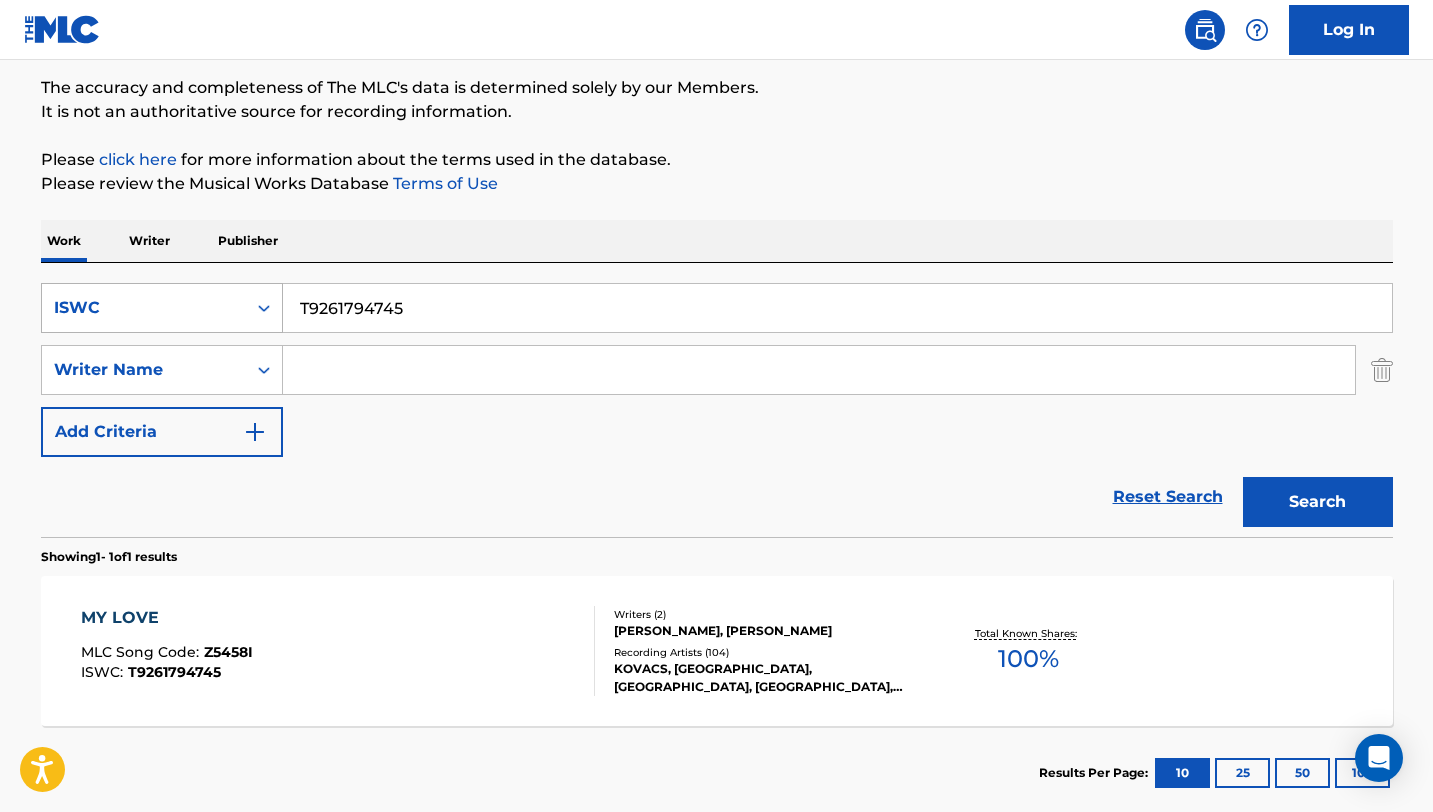 click on "ISWC" at bounding box center (144, 308) 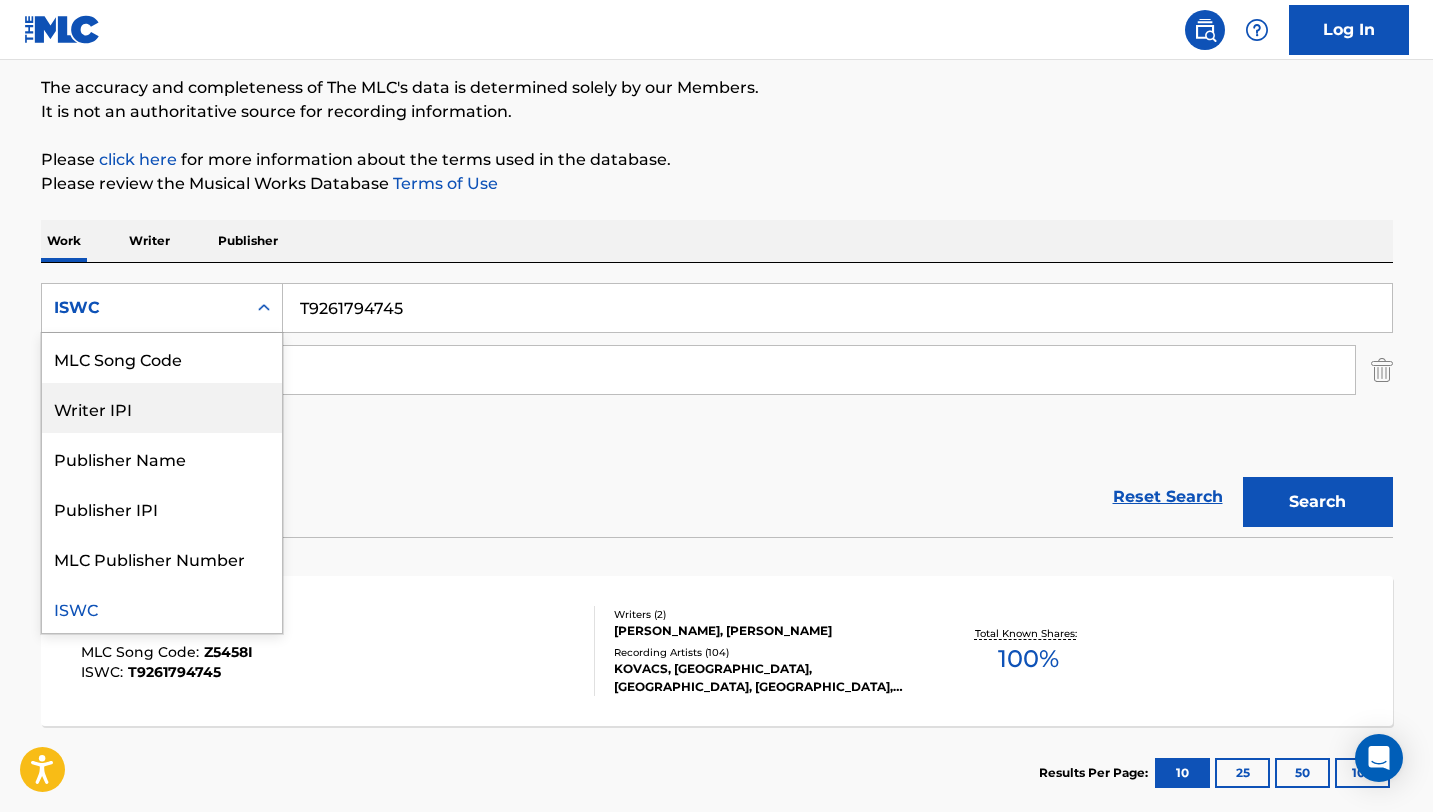 scroll, scrollTop: 0, scrollLeft: 0, axis: both 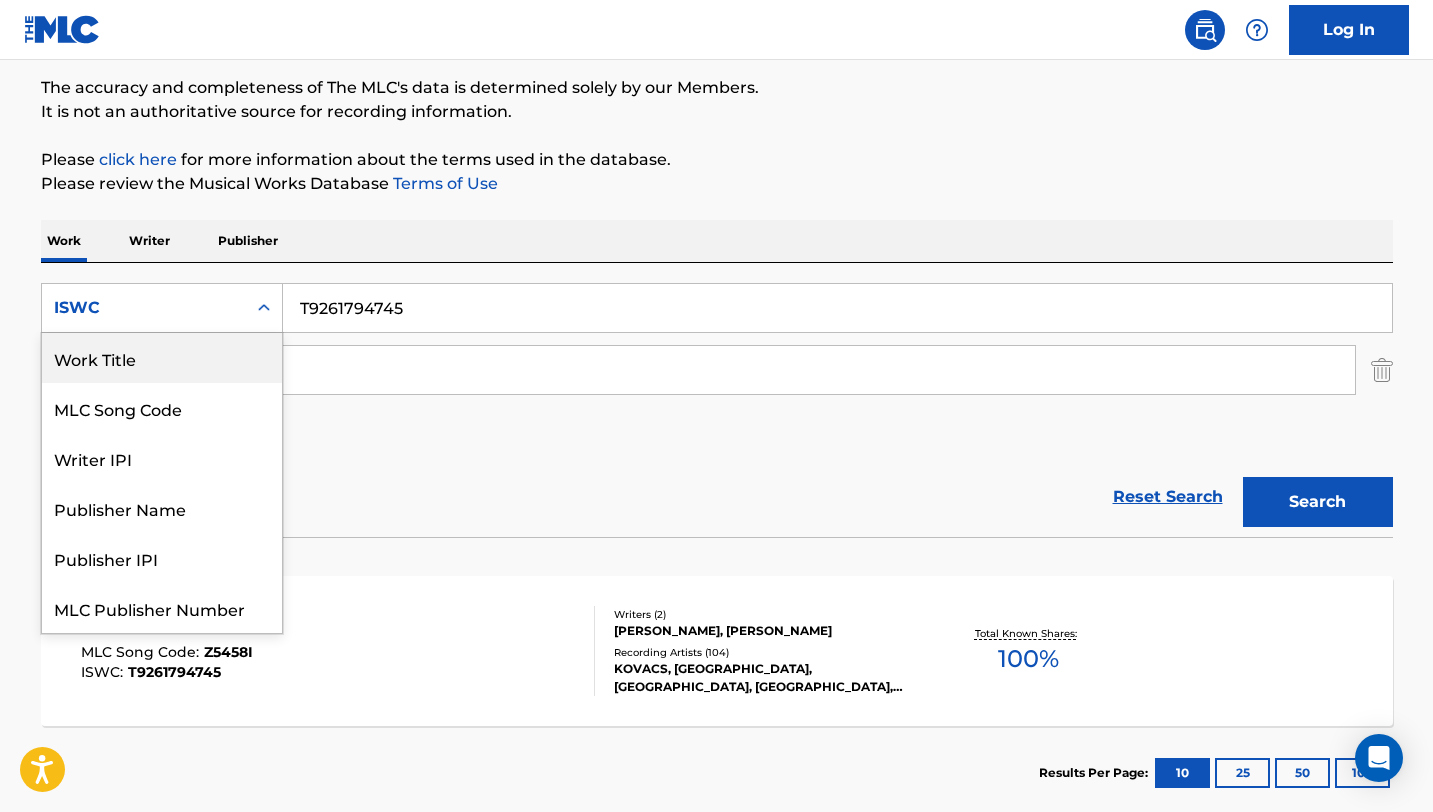 click on "Work Title" at bounding box center (162, 358) 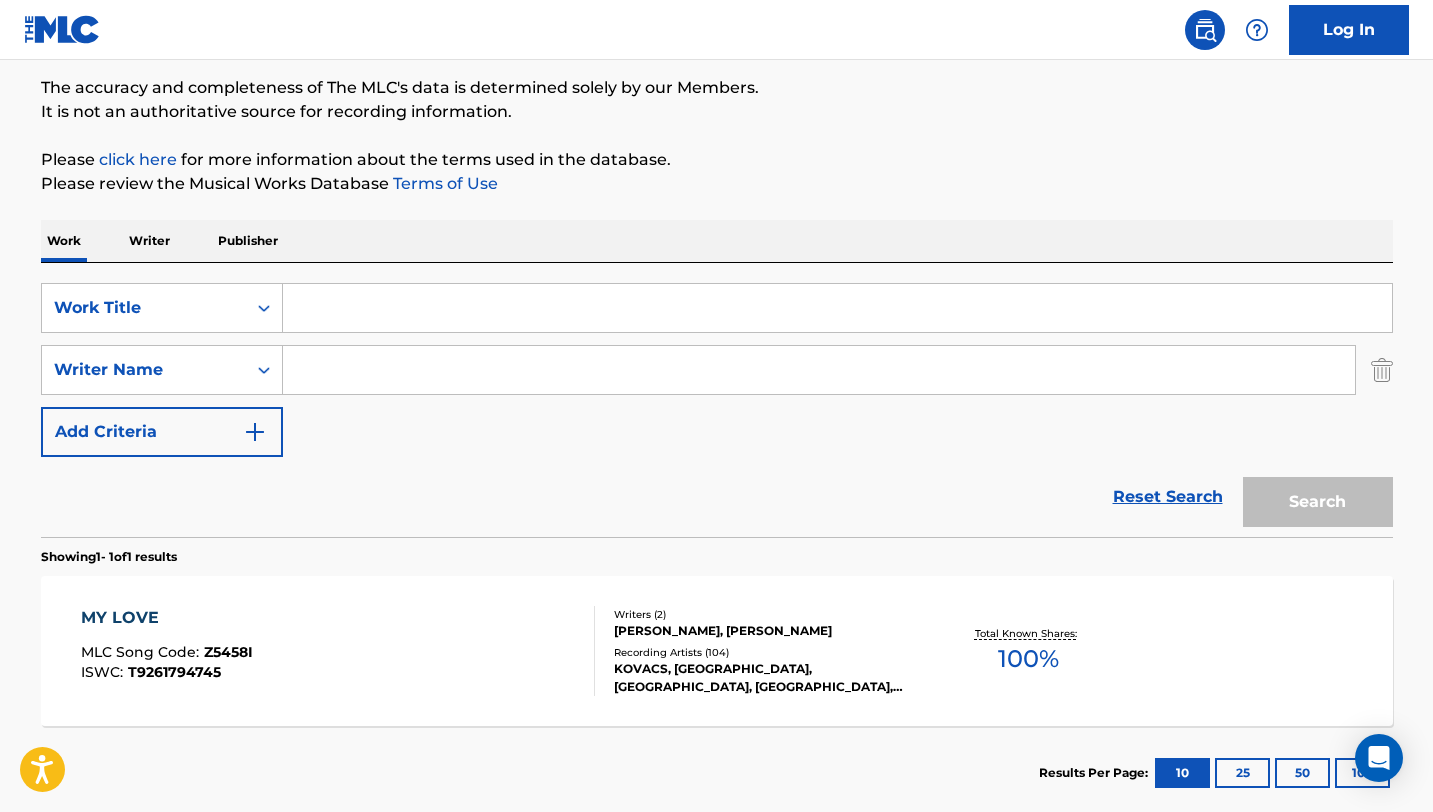 click at bounding box center (837, 308) 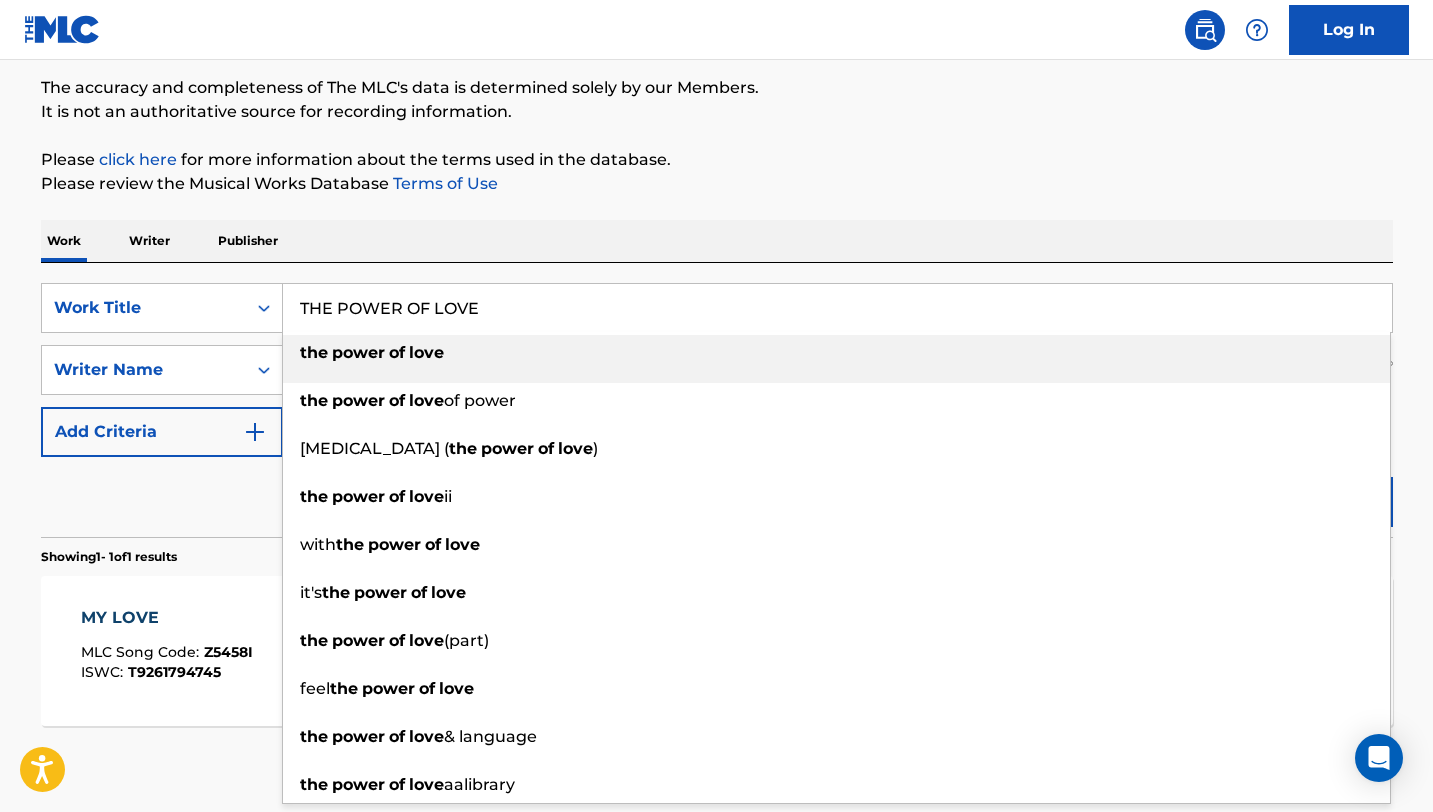 click on "love" at bounding box center [426, 352] 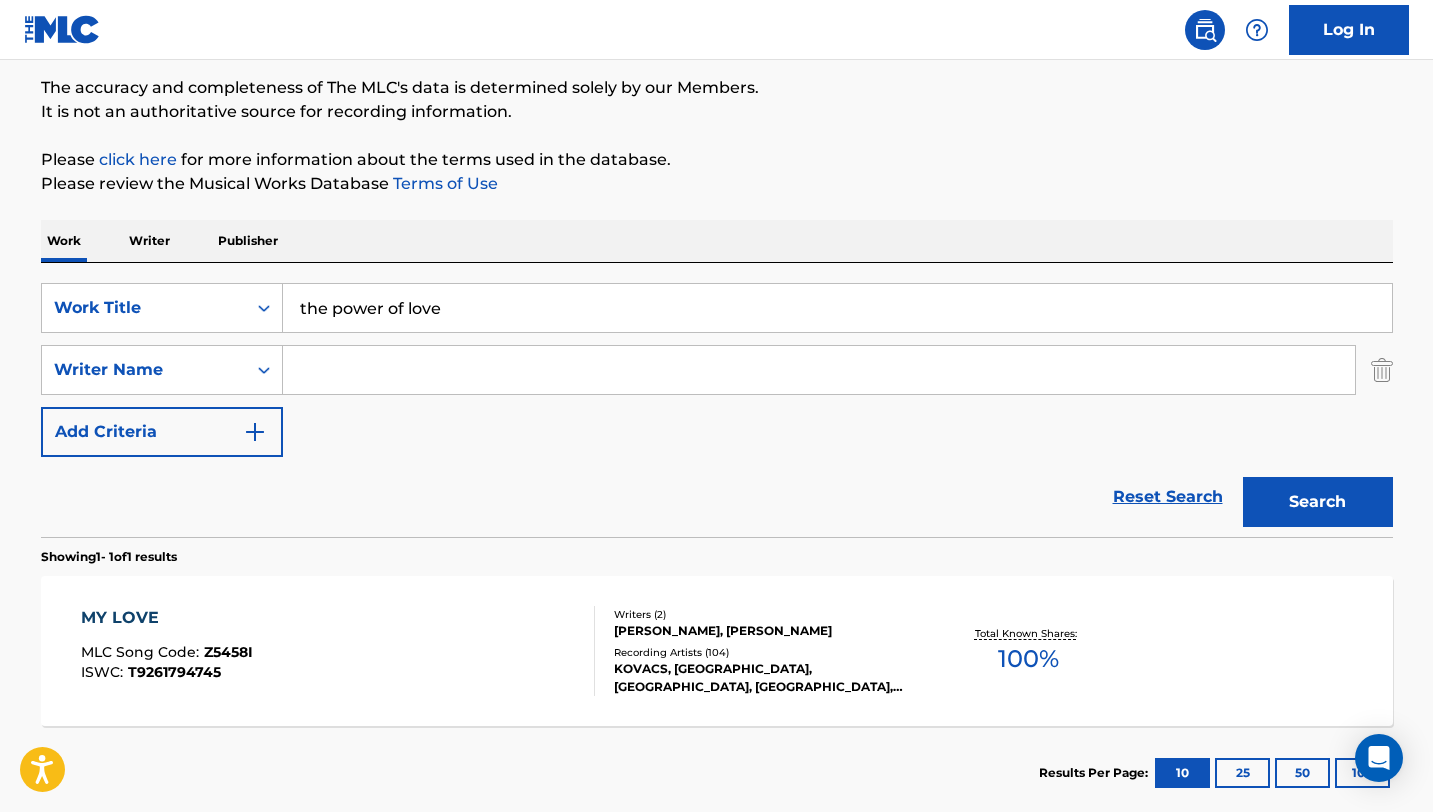 click on "Work Writer Publisher" at bounding box center [717, 241] 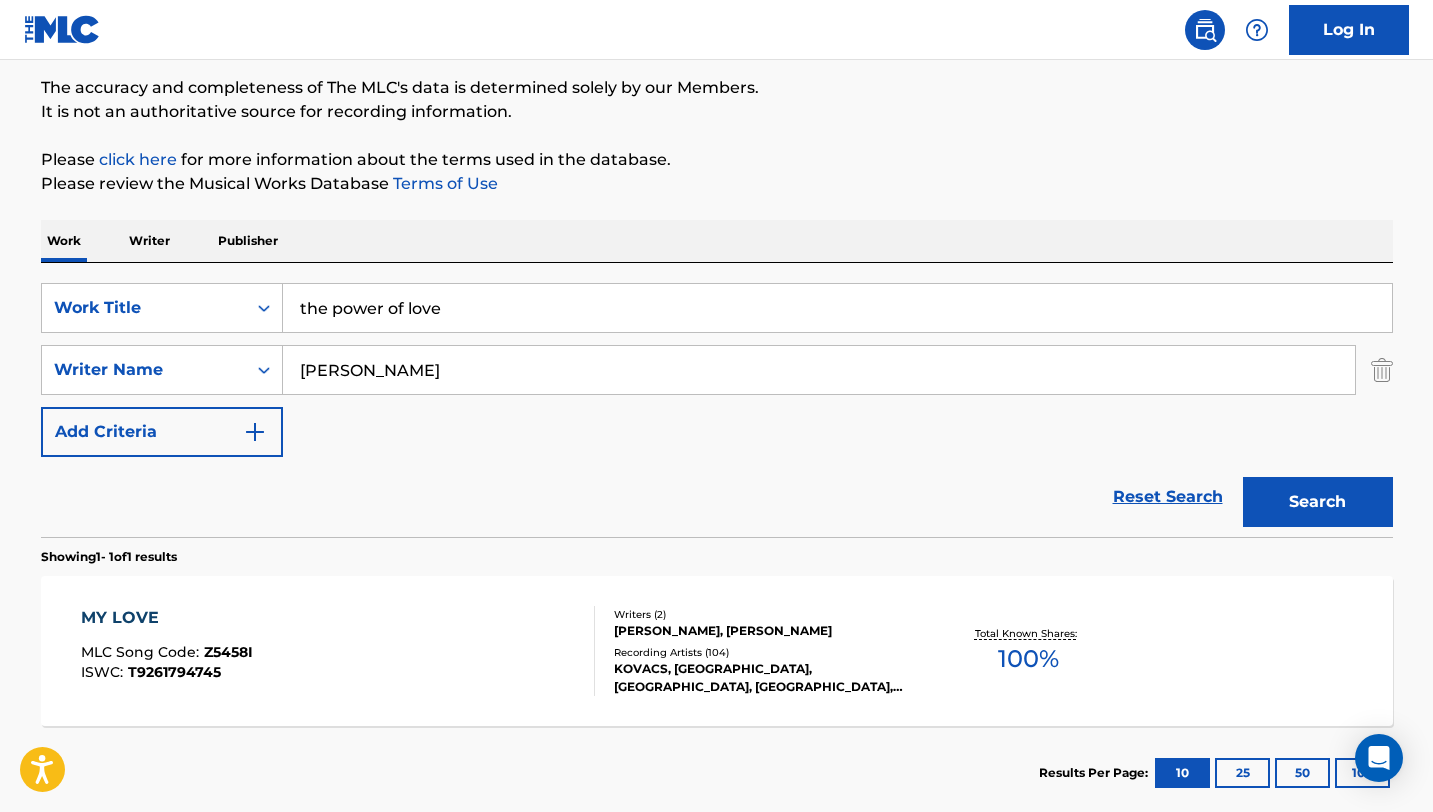 type on "[PERSON_NAME]" 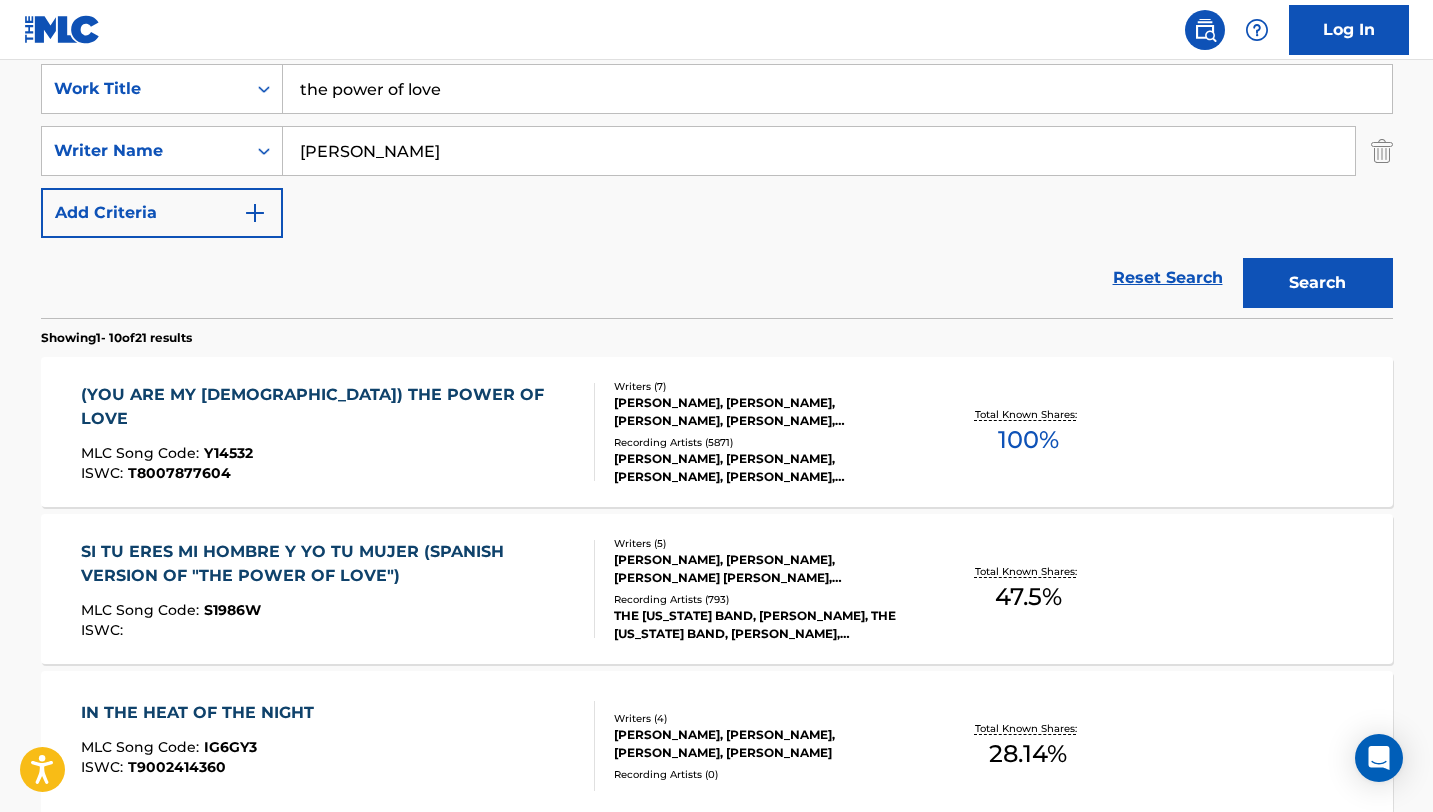 scroll, scrollTop: 380, scrollLeft: 0, axis: vertical 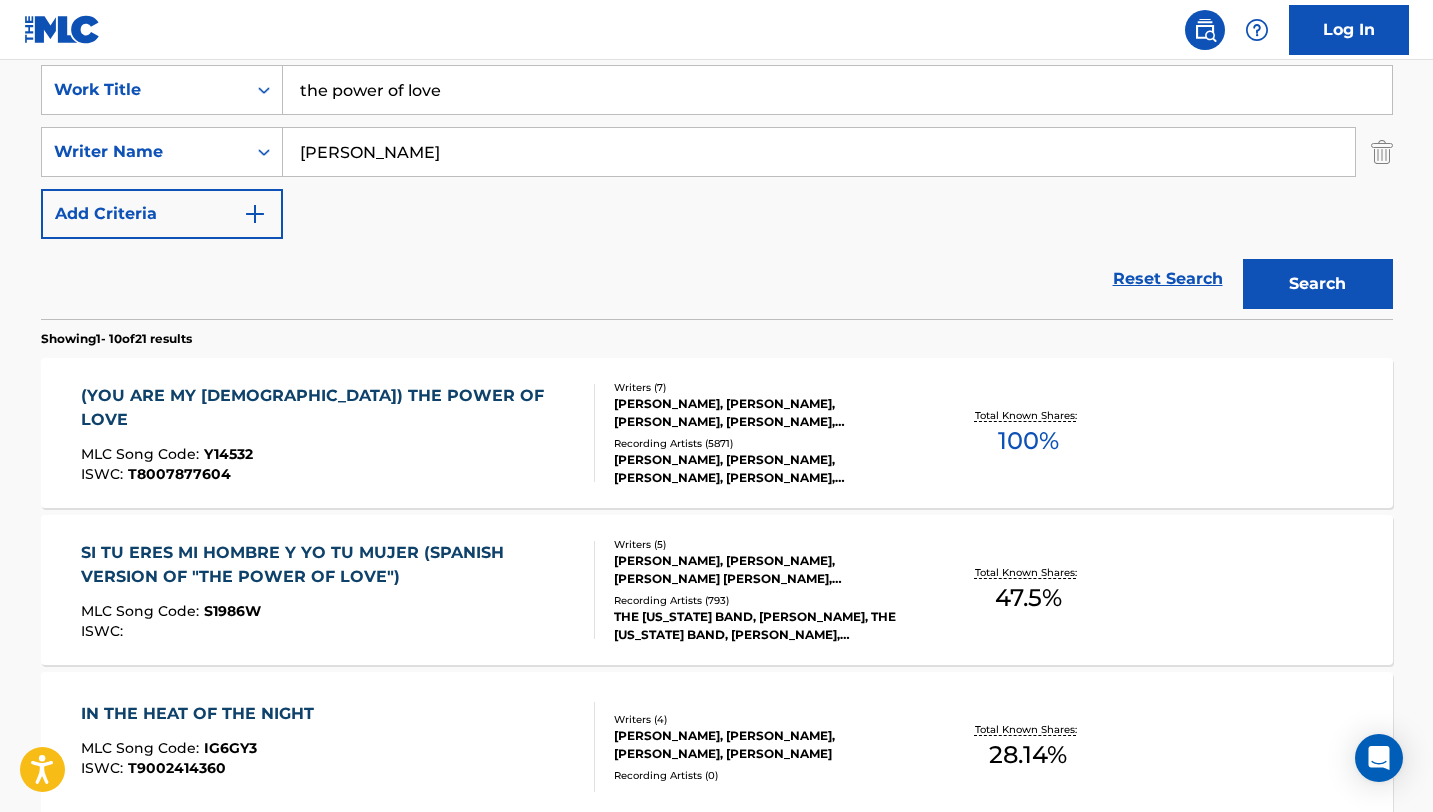 click on "(YOU ARE MY [DEMOGRAPHIC_DATA]) THE POWER OF LOVE MLC Song Code : Y14532 ISWC : T8007877604" at bounding box center [338, 433] 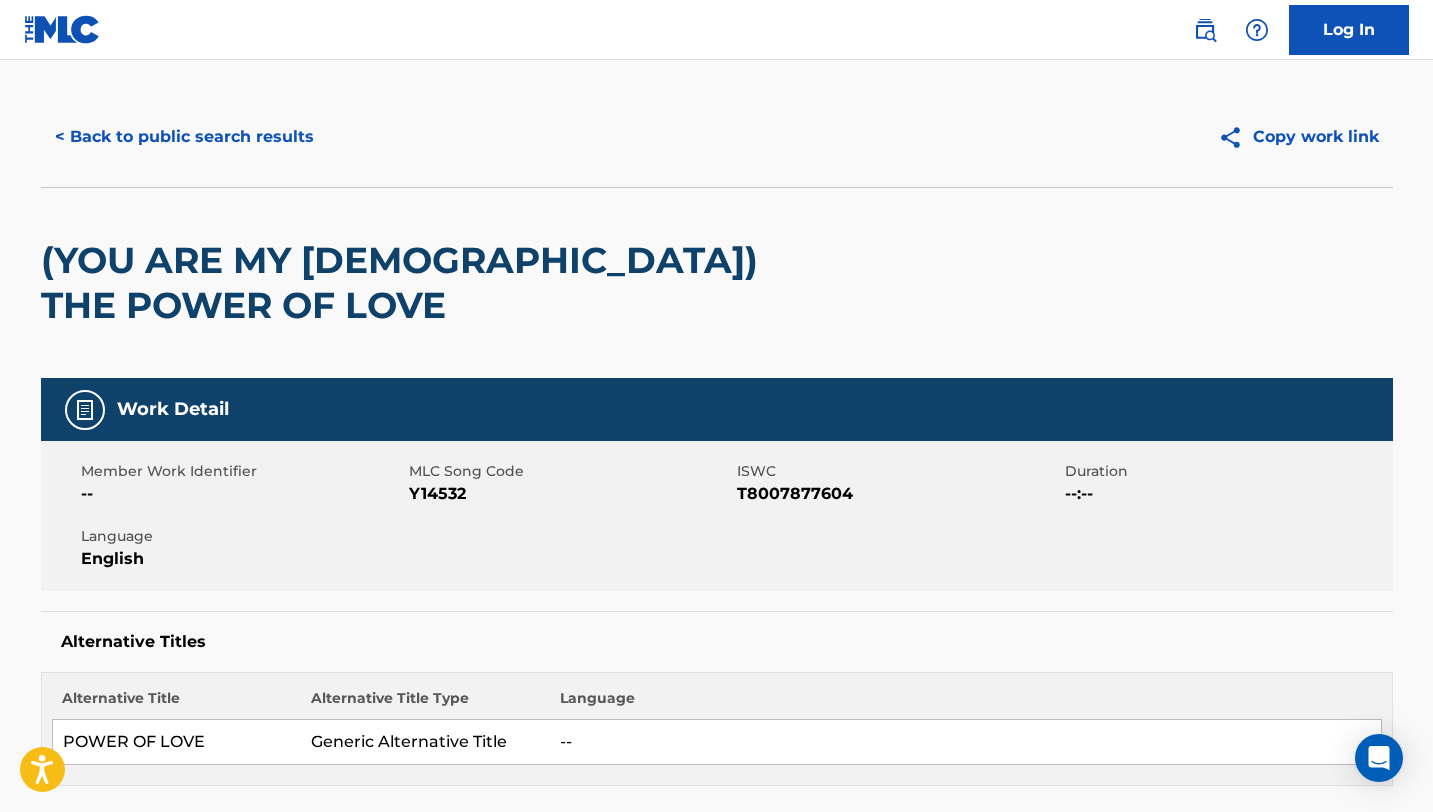 scroll, scrollTop: 7, scrollLeft: 0, axis: vertical 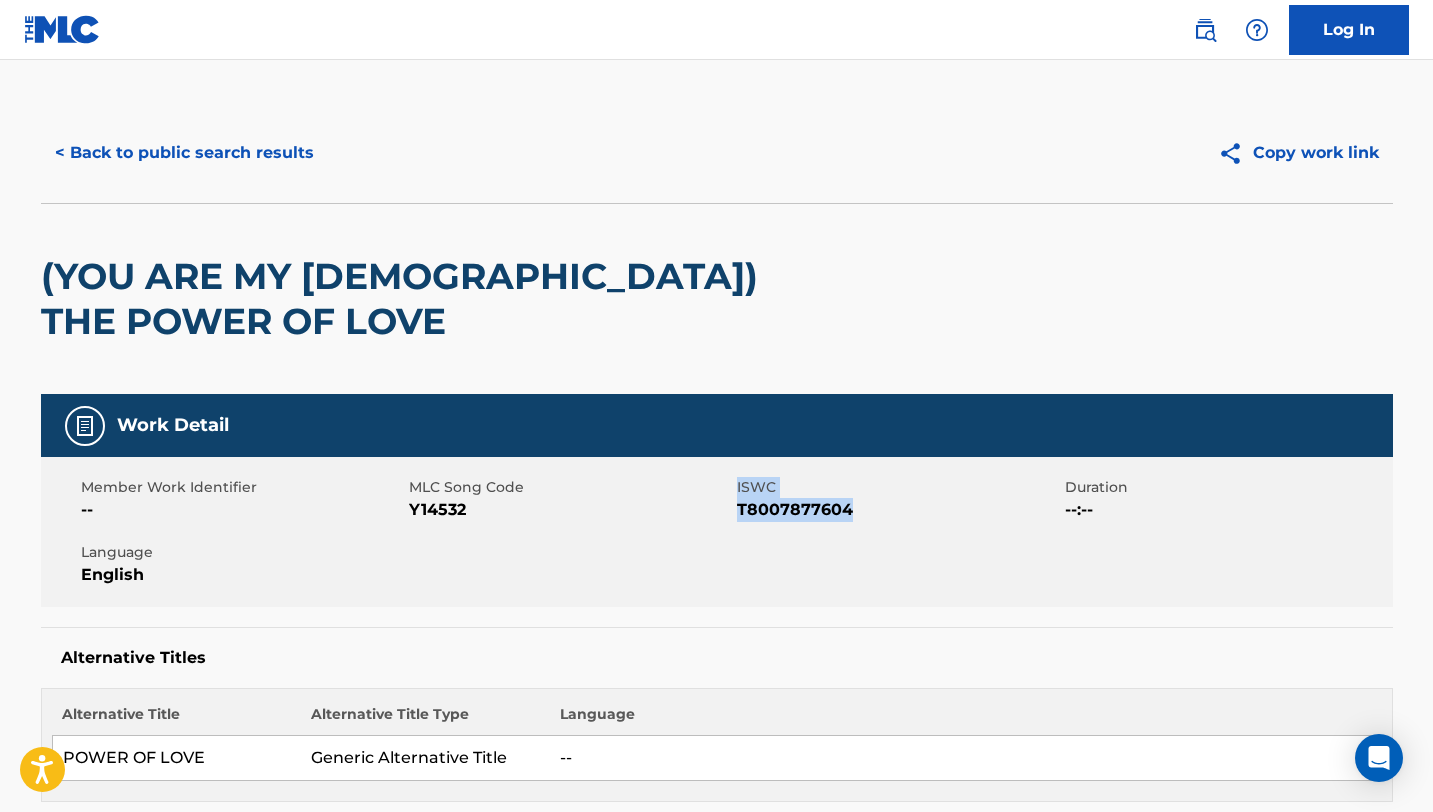 drag, startPoint x: 842, startPoint y: 473, endPoint x: 732, endPoint y: 470, distance: 110.0409 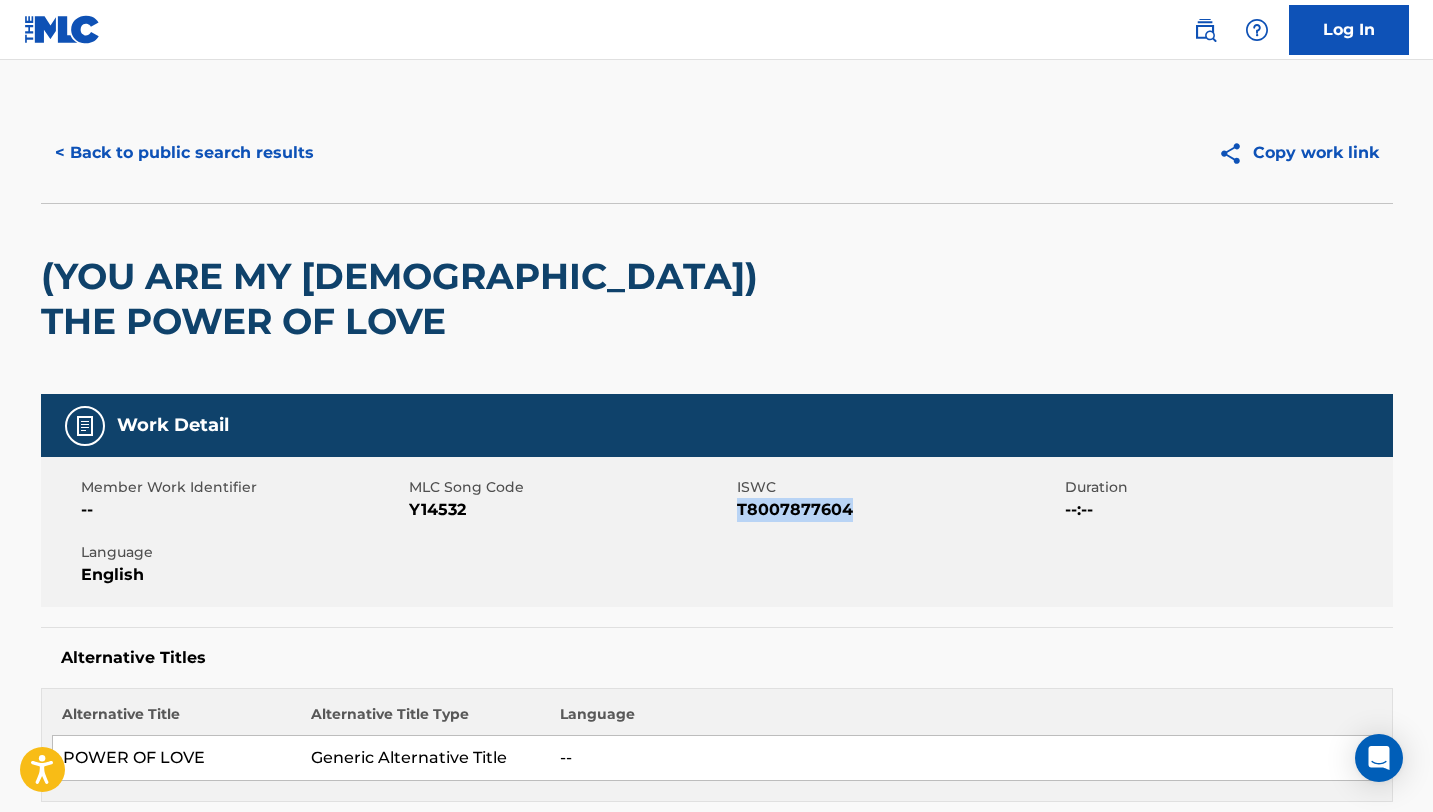 drag, startPoint x: 739, startPoint y: 468, endPoint x: 846, endPoint y: 469, distance: 107.00467 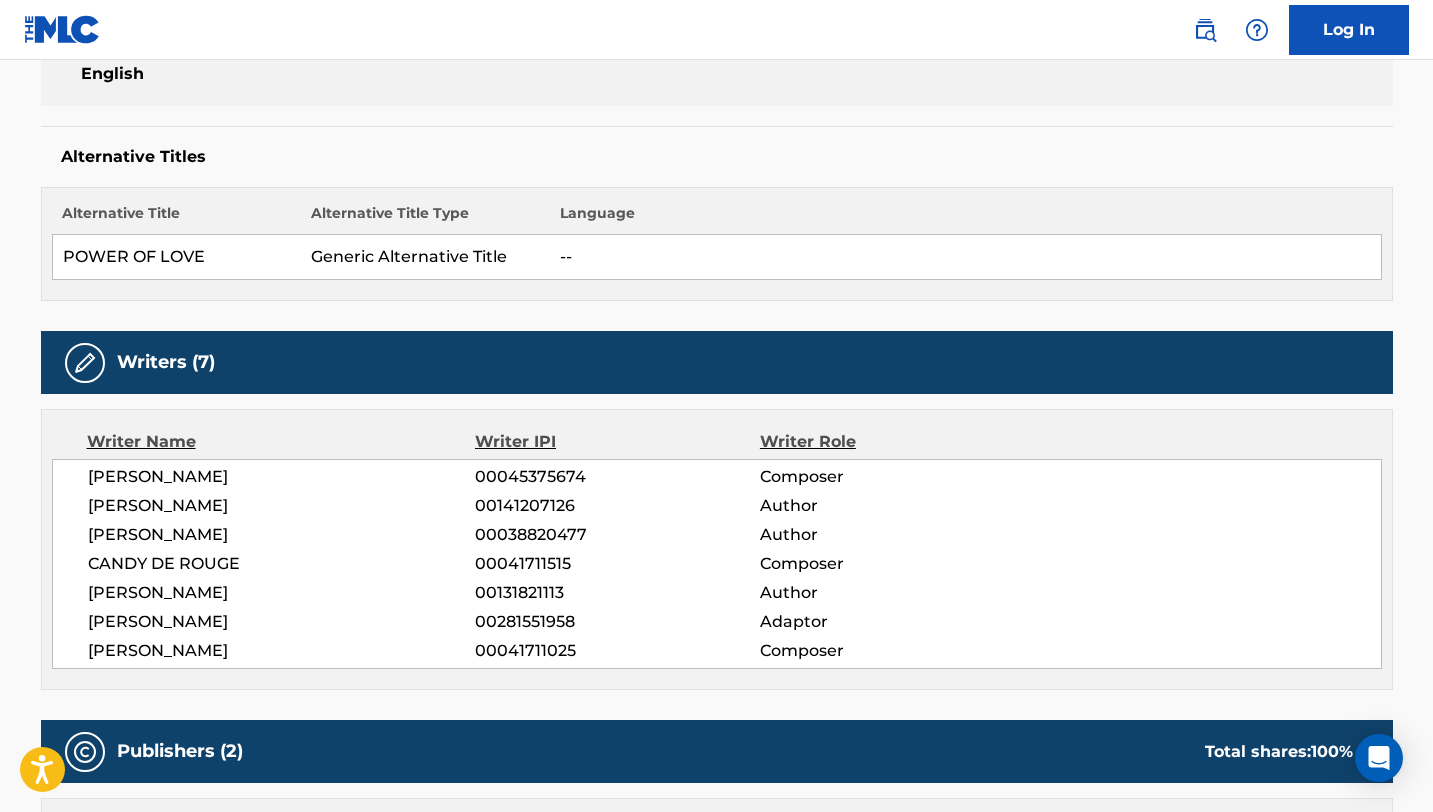scroll, scrollTop: 0, scrollLeft: 0, axis: both 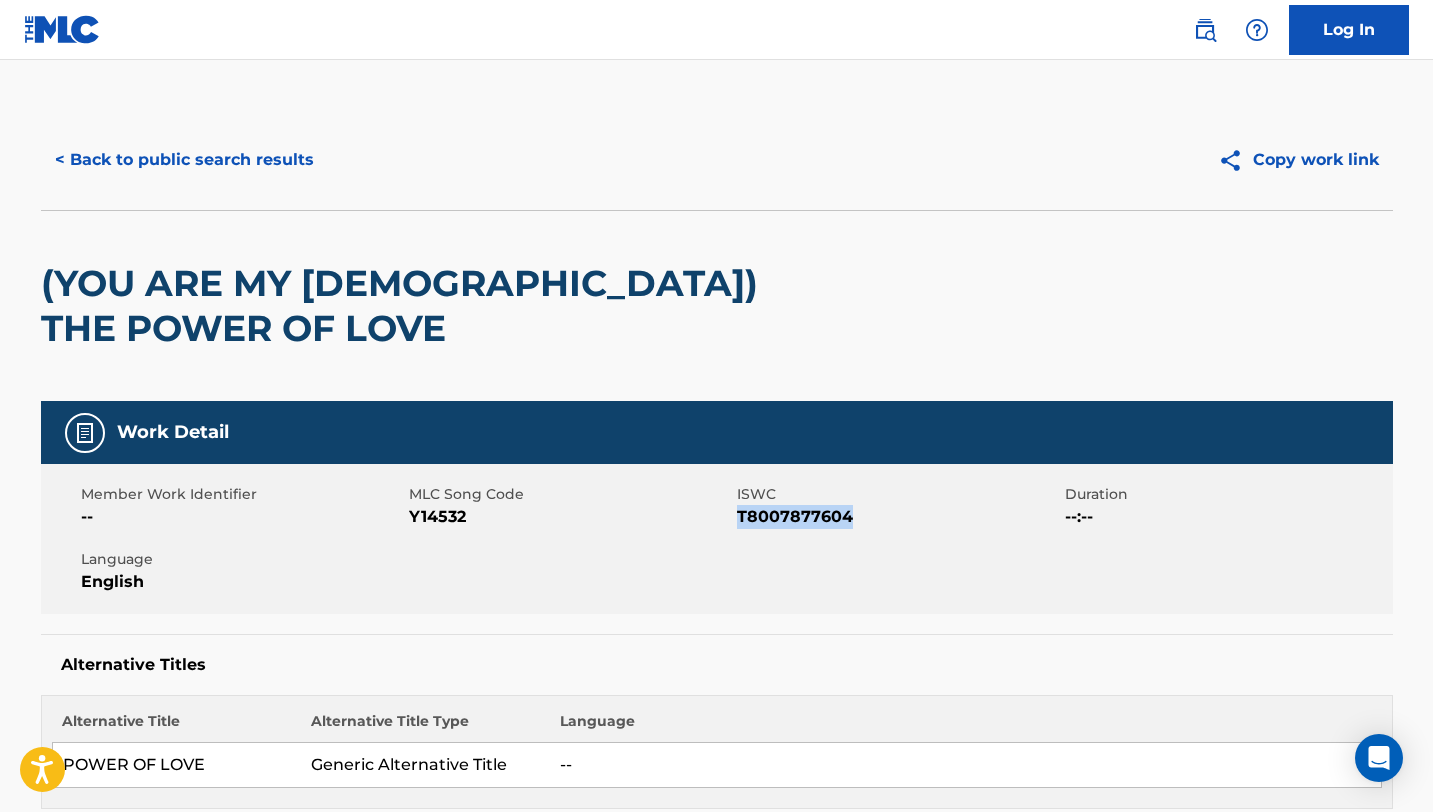 click on "< Back to public search results" at bounding box center [184, 160] 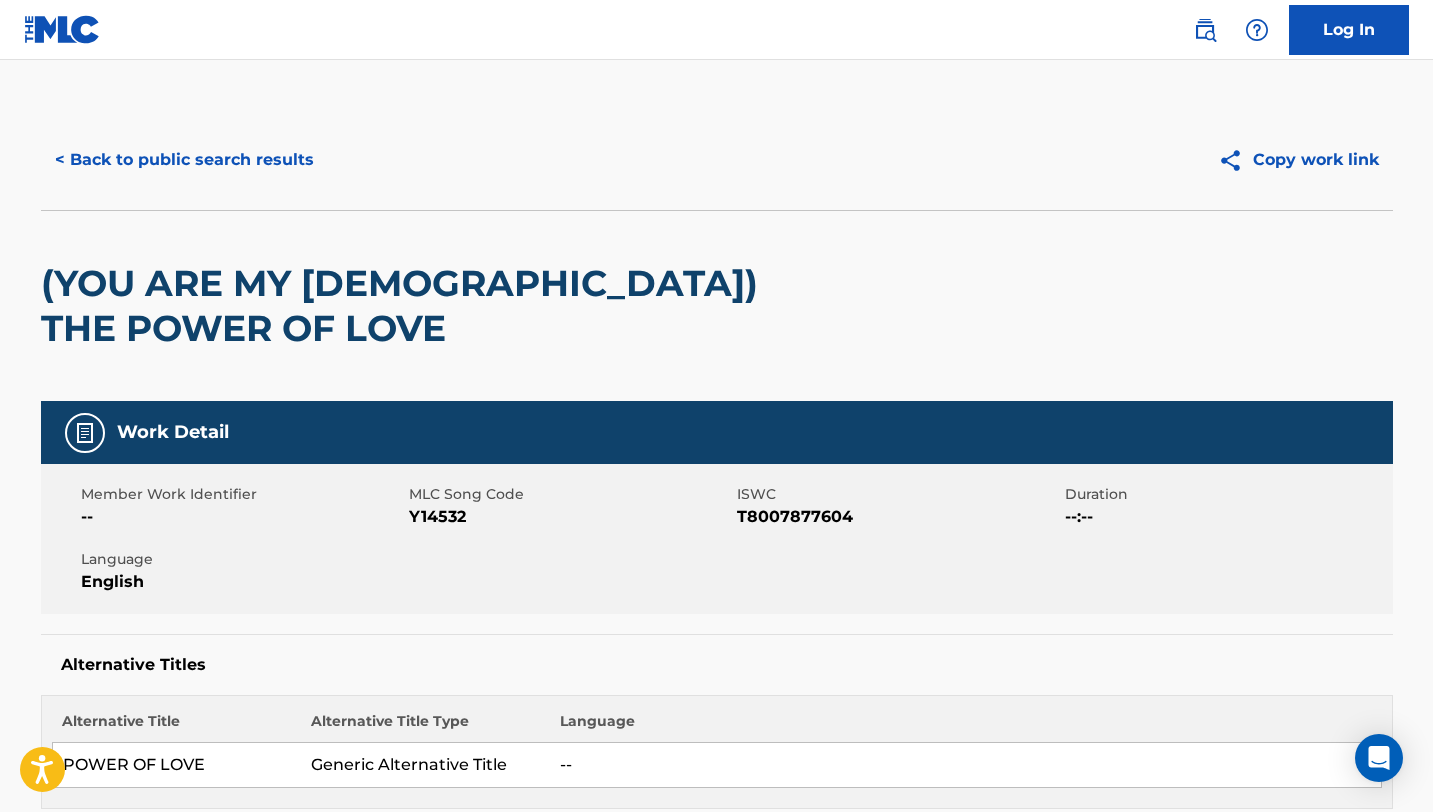 scroll, scrollTop: 380, scrollLeft: 0, axis: vertical 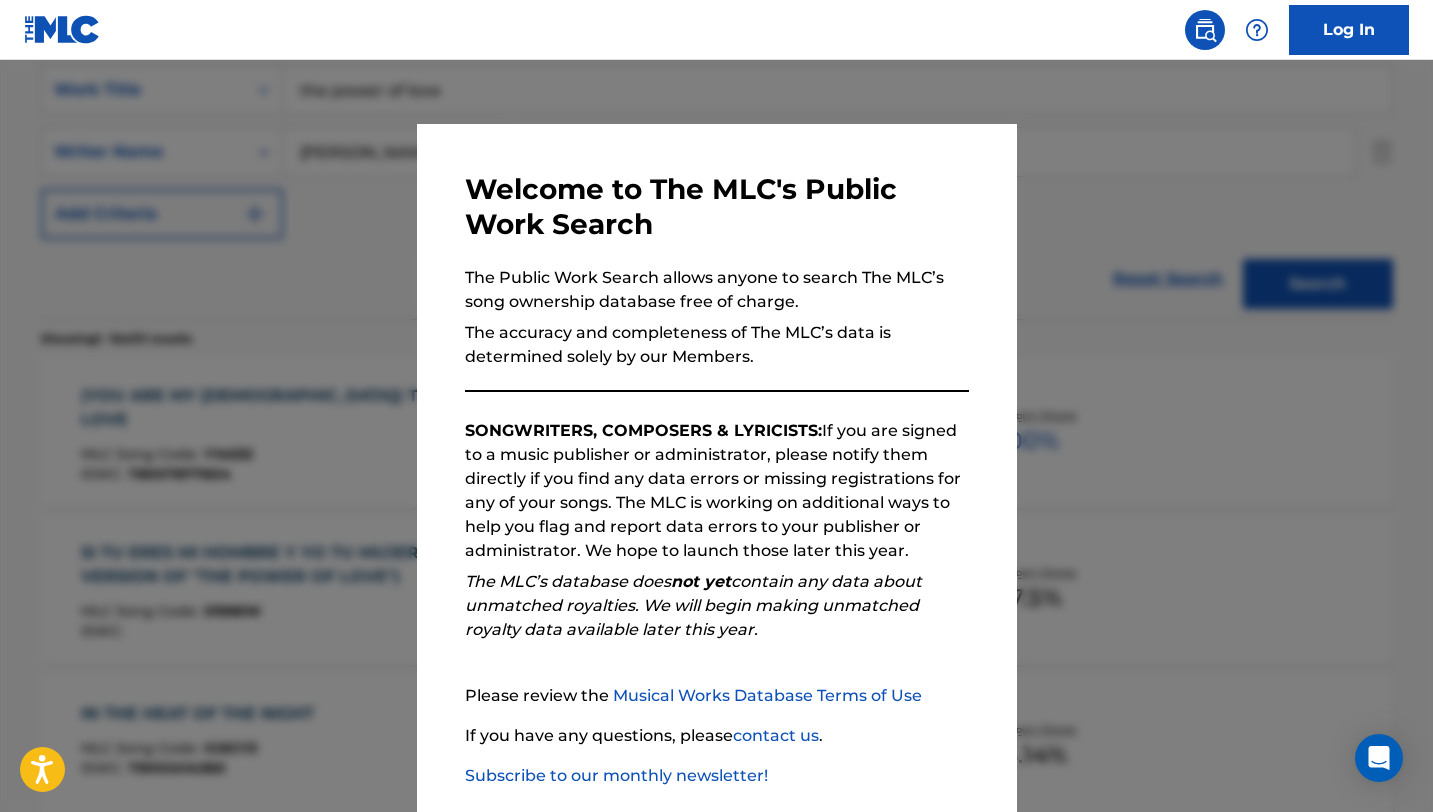 click at bounding box center (716, 466) 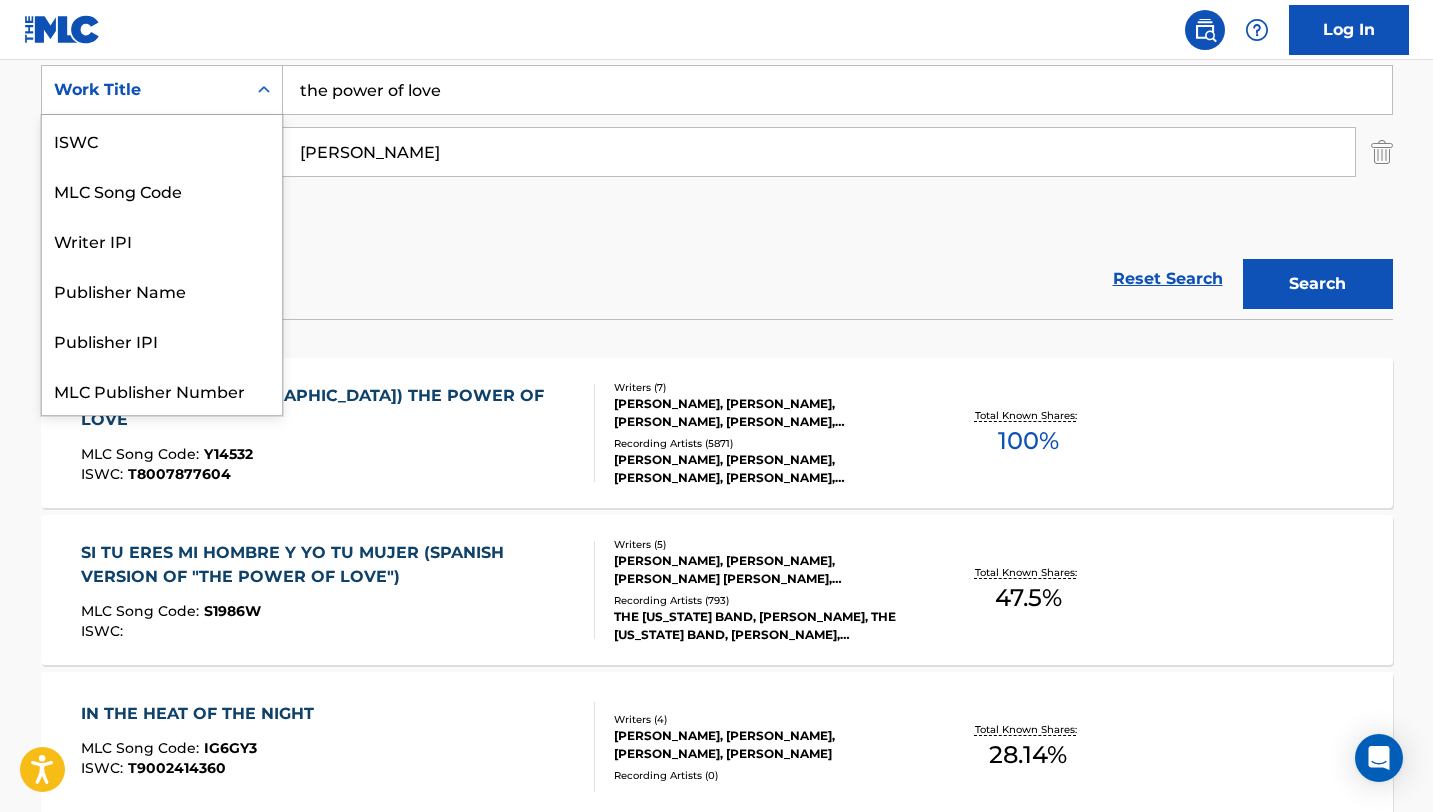 click on "Work Title" at bounding box center [144, 90] 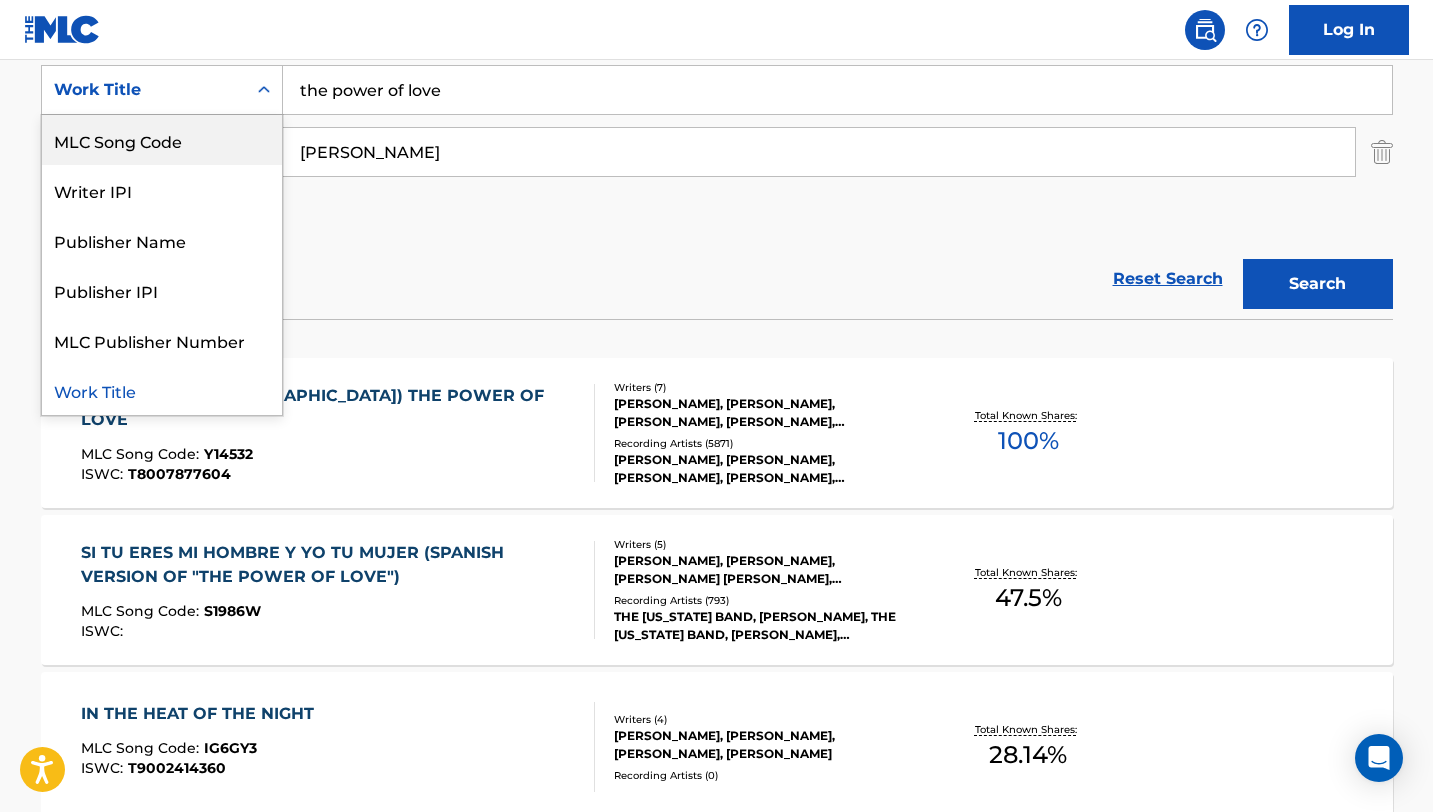 scroll, scrollTop: 0, scrollLeft: 0, axis: both 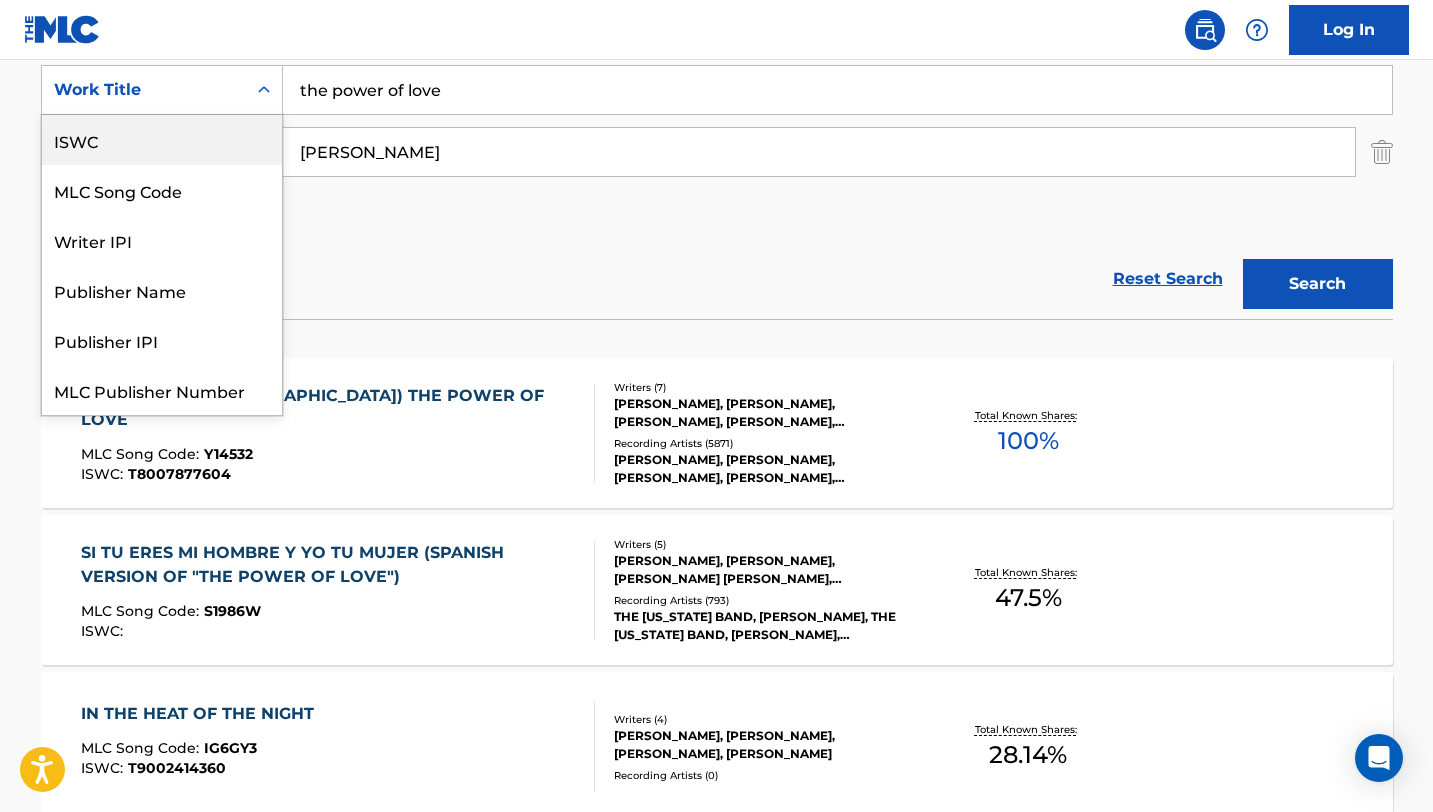 click on "ISWC" at bounding box center (162, 140) 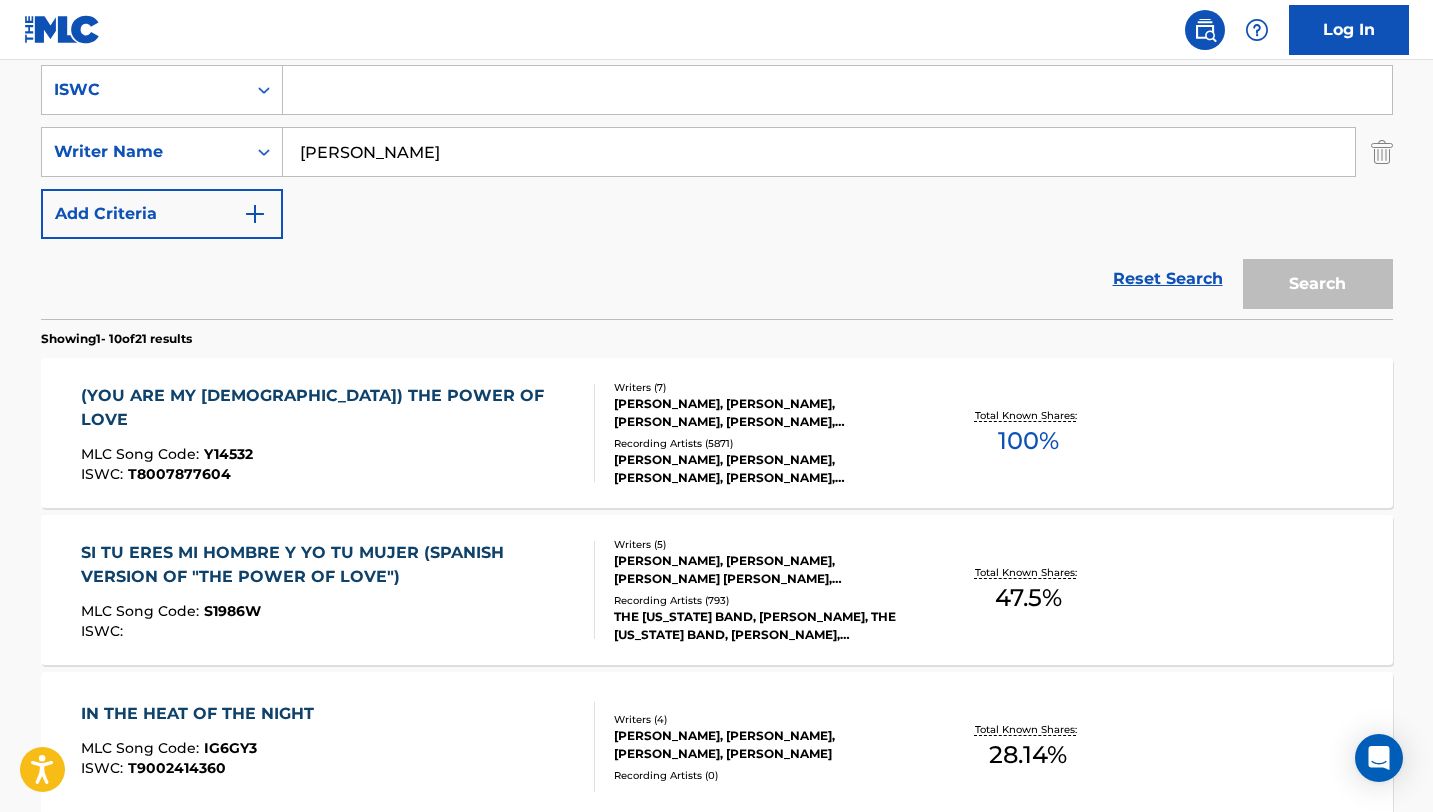 click at bounding box center (837, 90) 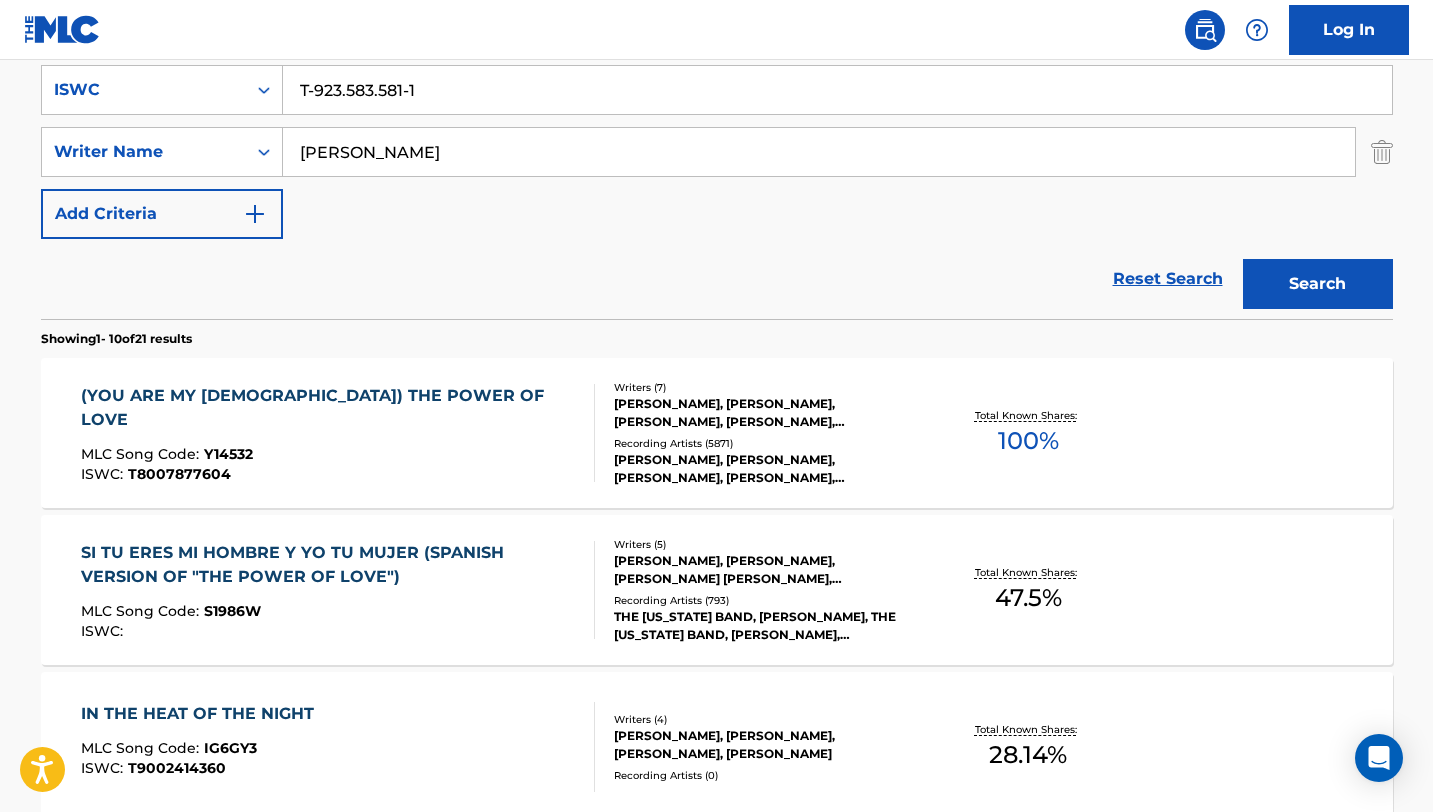 type on "T-923.583.581-1" 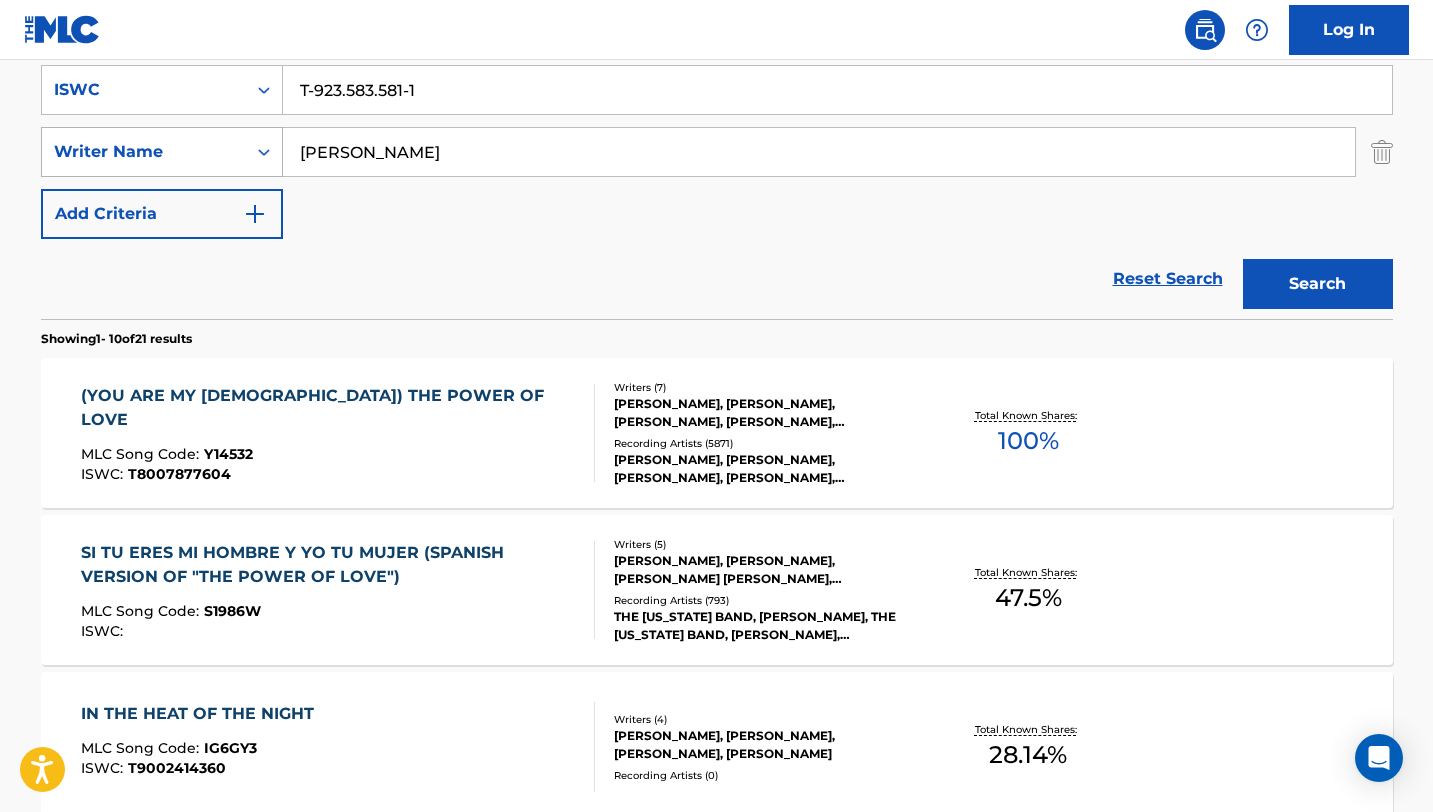 drag, startPoint x: 477, startPoint y: 148, endPoint x: 243, endPoint y: 130, distance: 234.69128 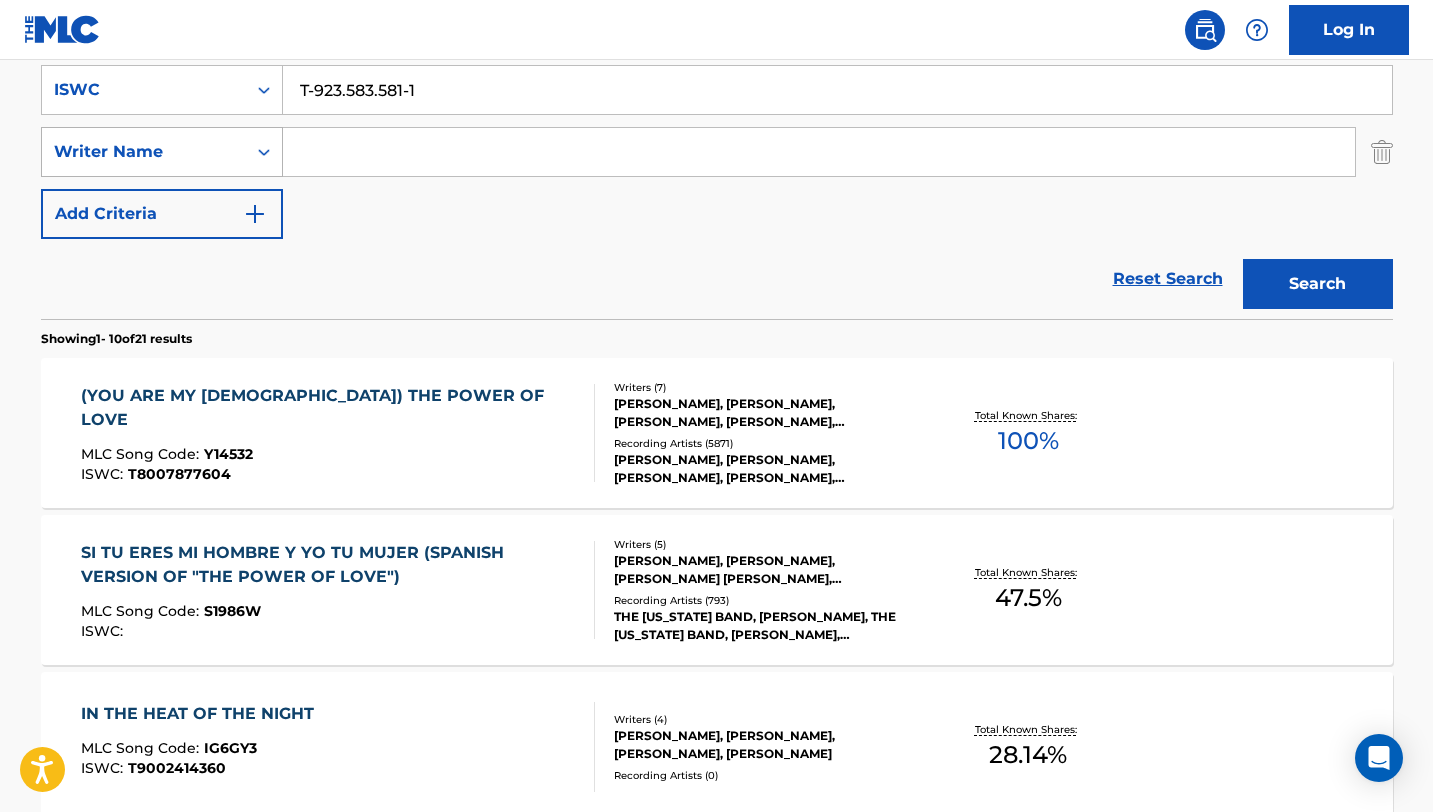 type 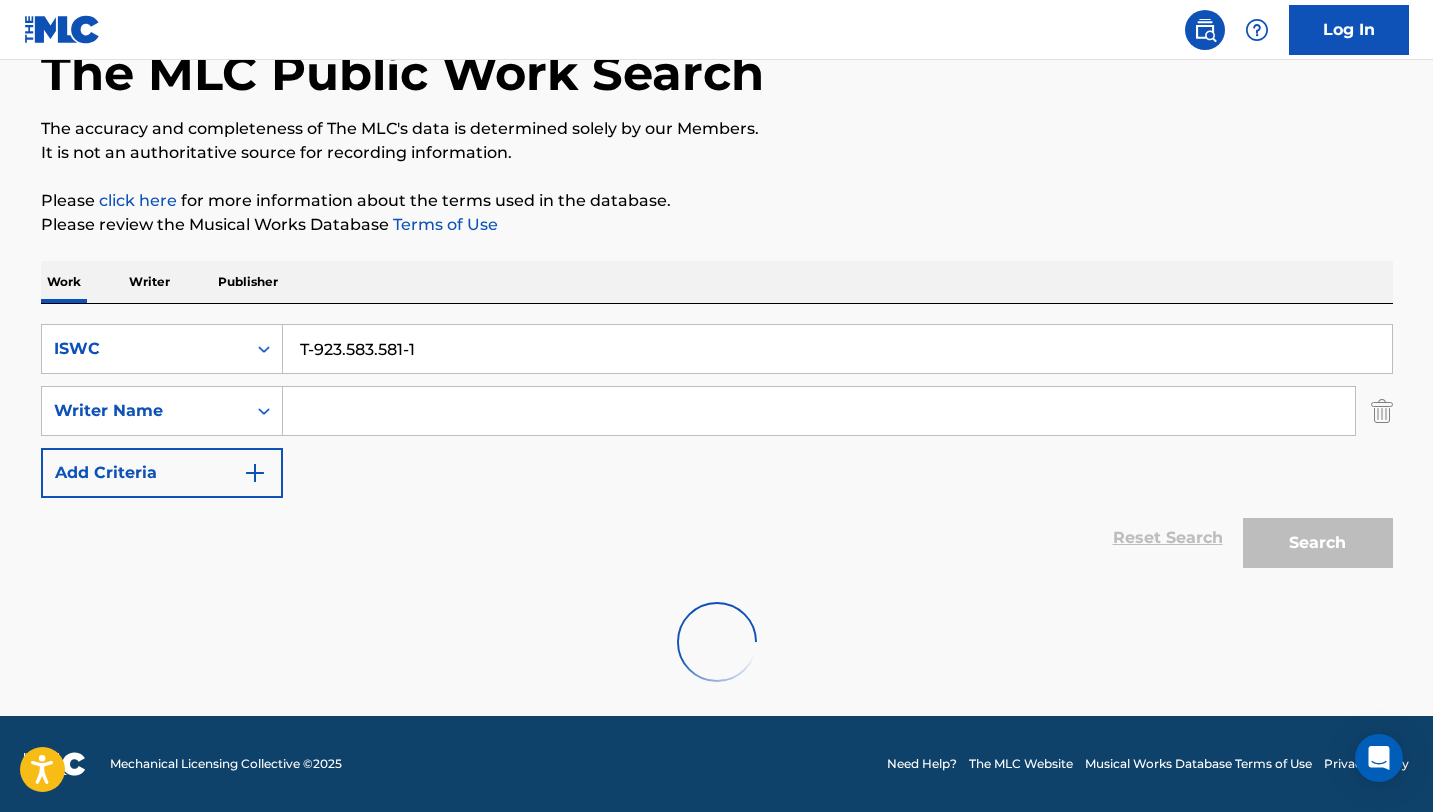 scroll, scrollTop: 56, scrollLeft: 0, axis: vertical 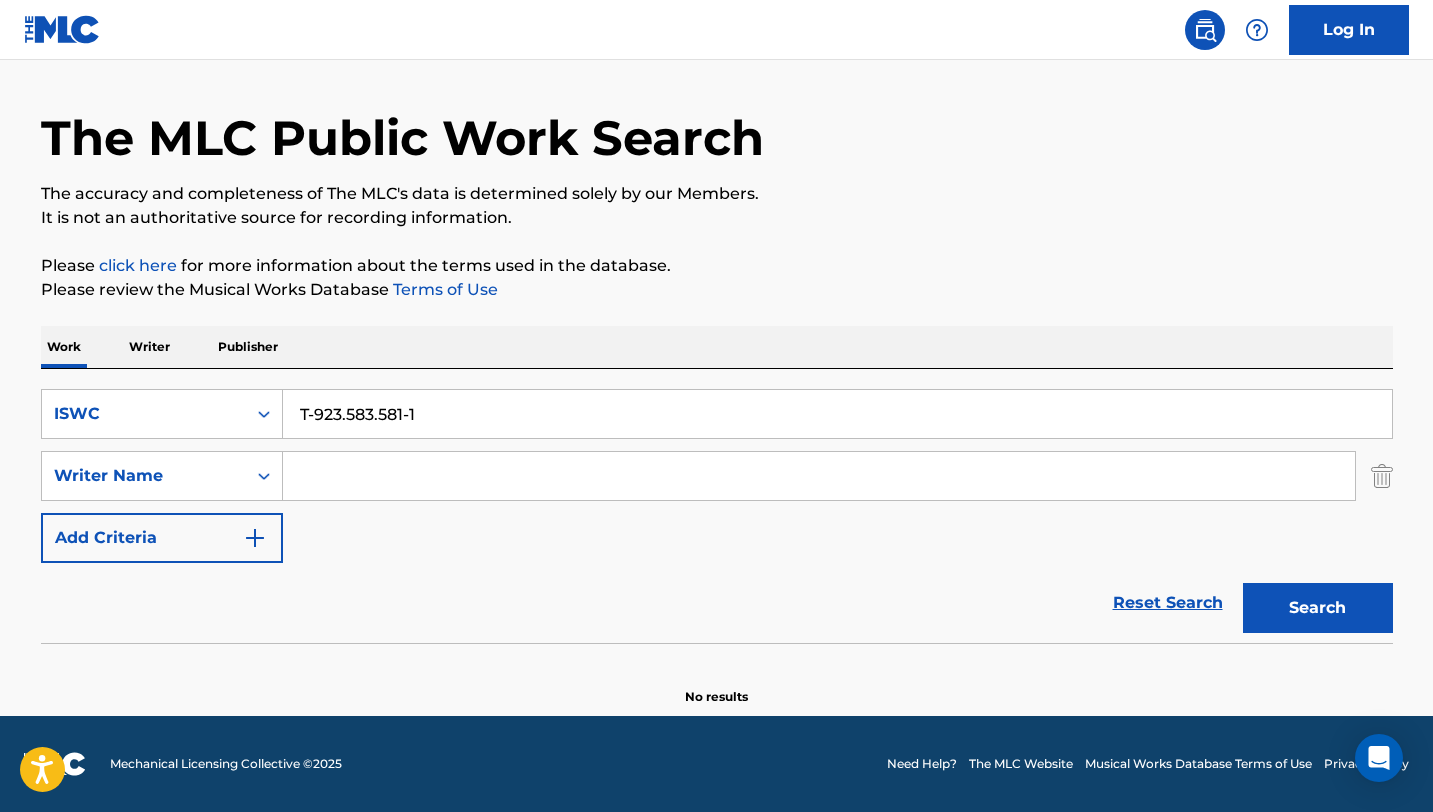 drag, startPoint x: 463, startPoint y: 416, endPoint x: 176, endPoint y: 386, distance: 288.5637 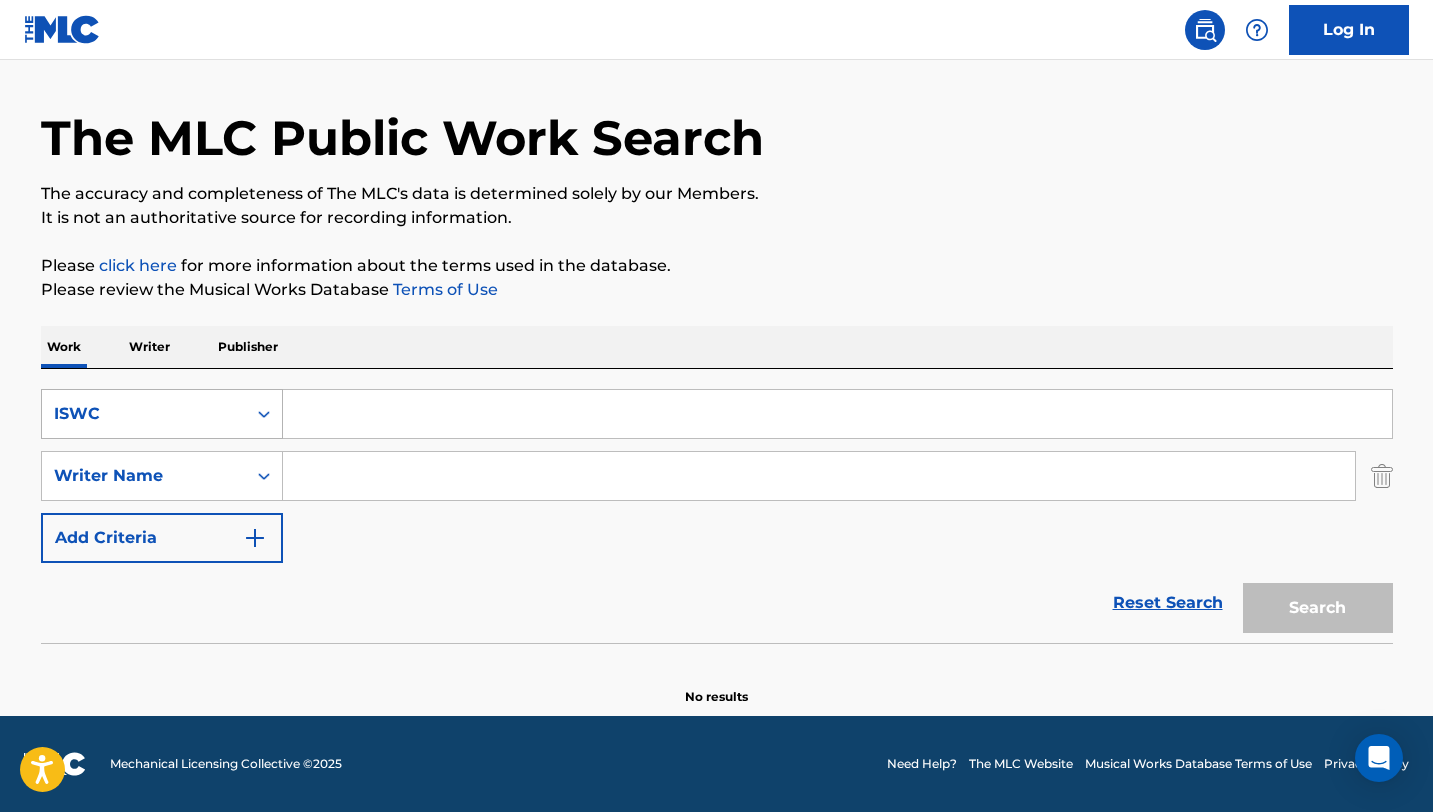 type 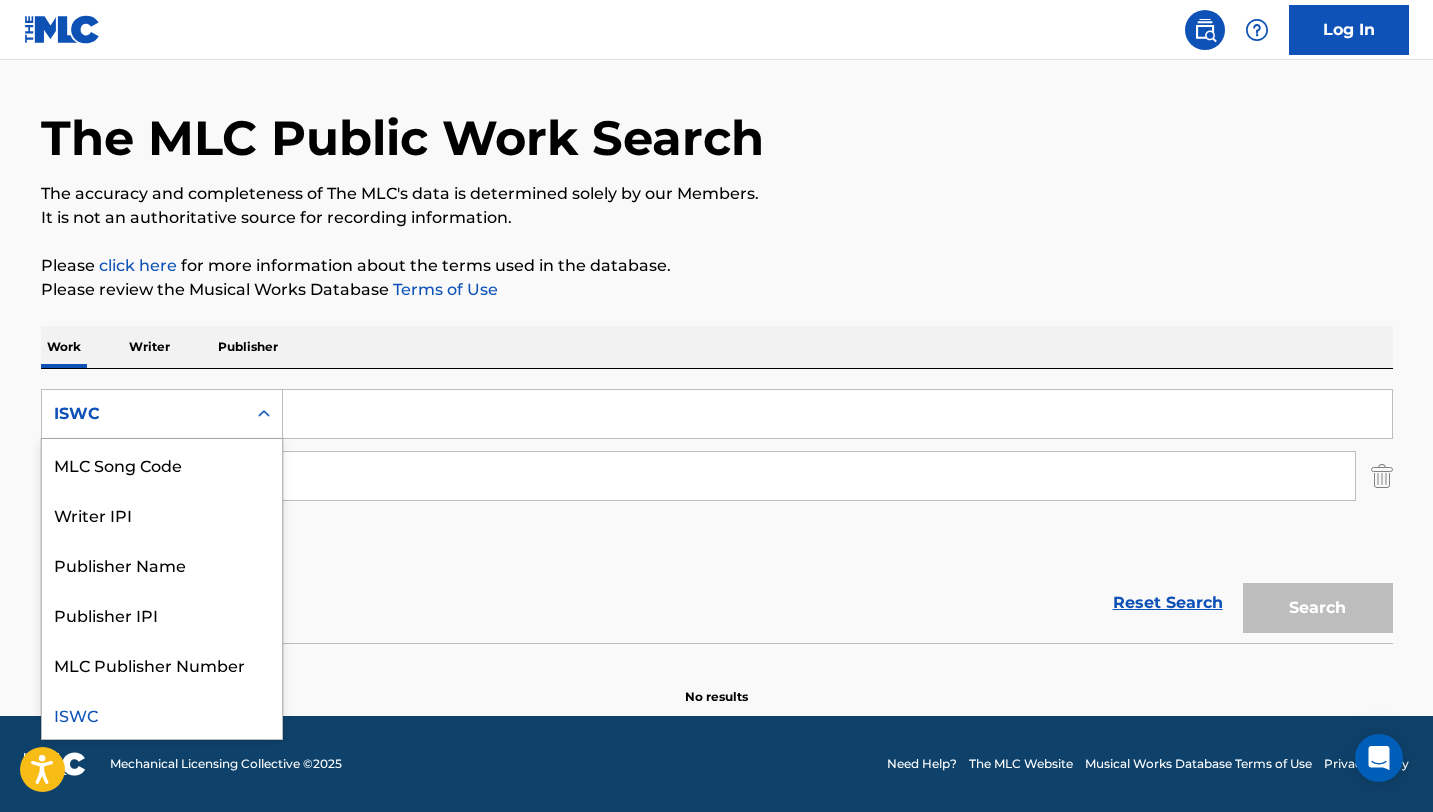scroll, scrollTop: 0, scrollLeft: 0, axis: both 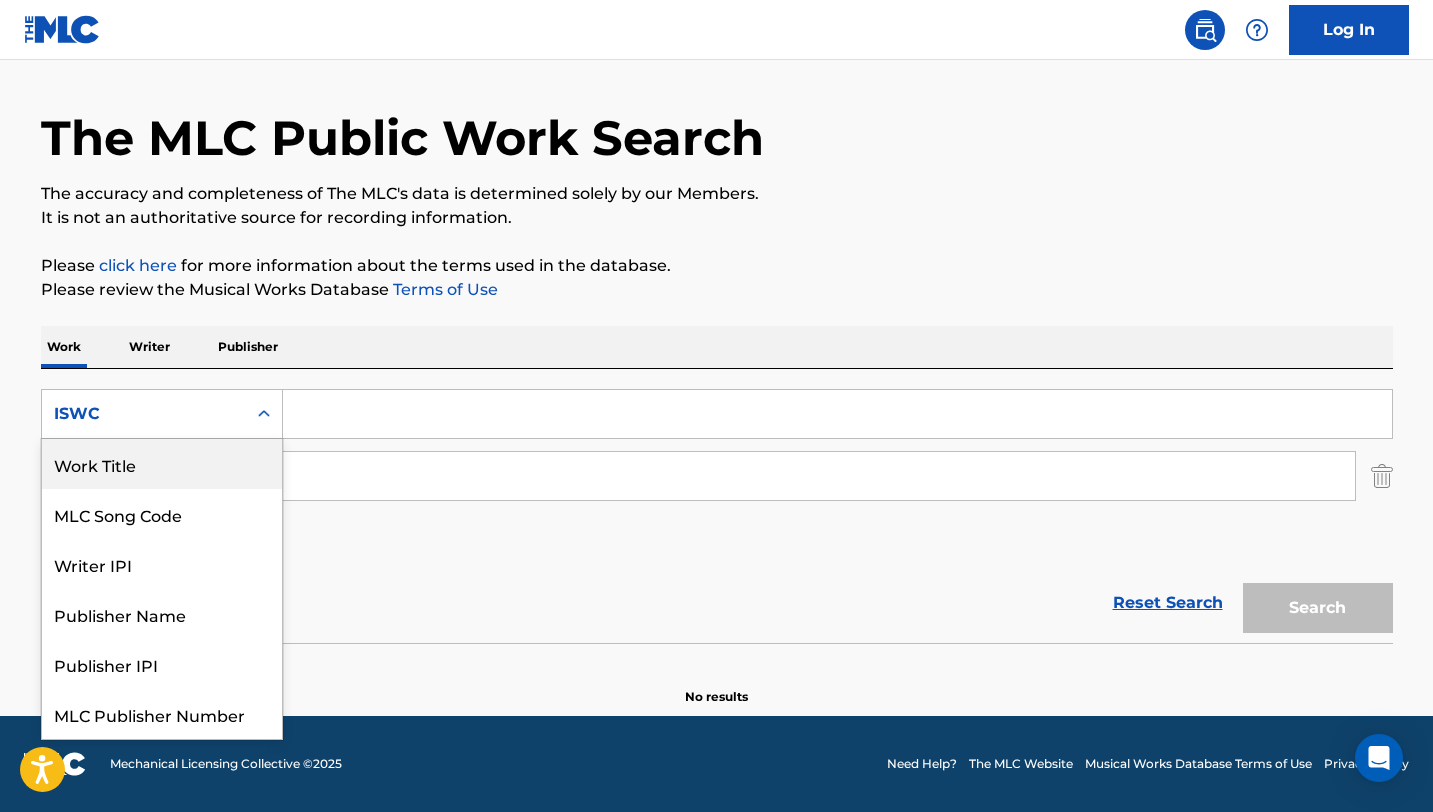 click on "Work Title" at bounding box center [162, 464] 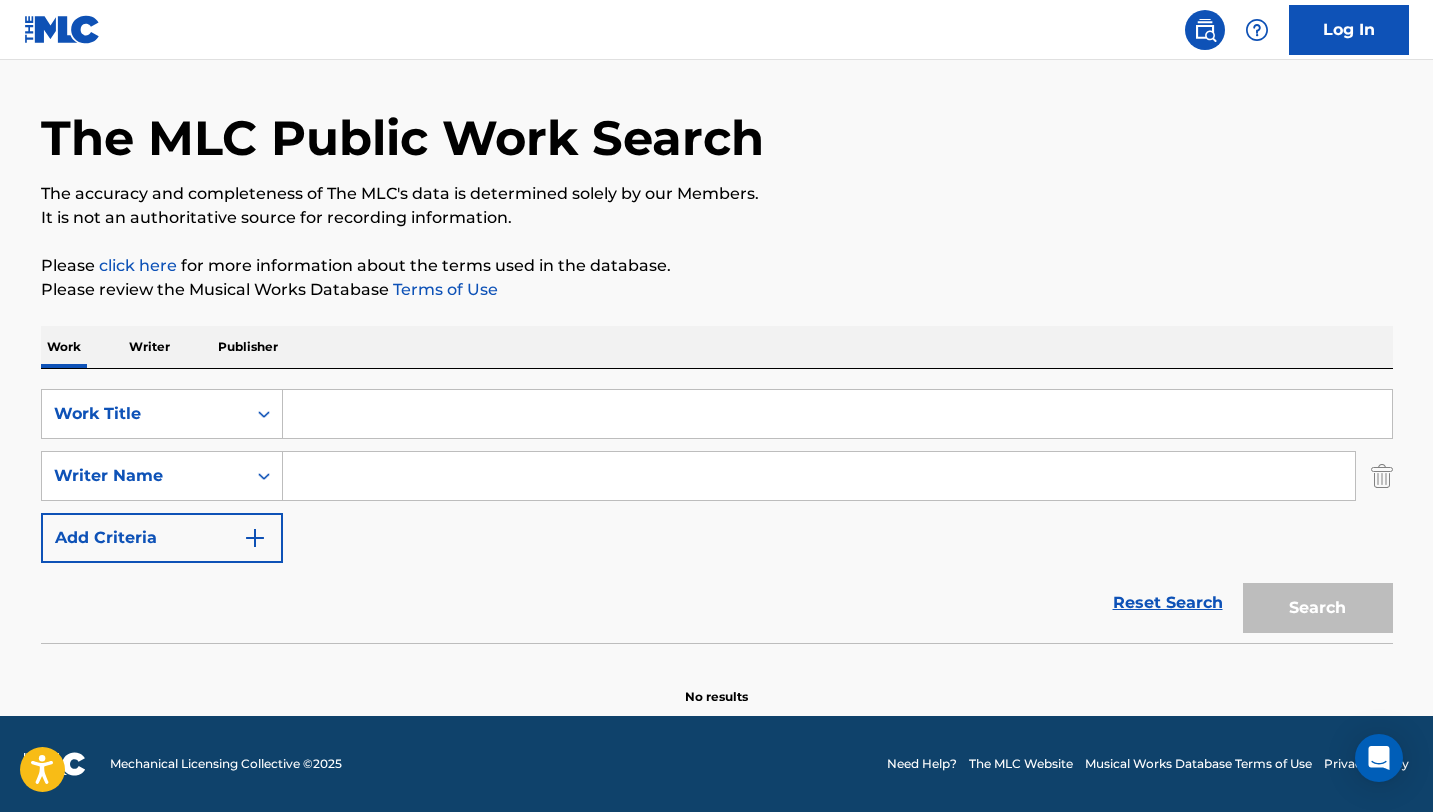 click at bounding box center [837, 414] 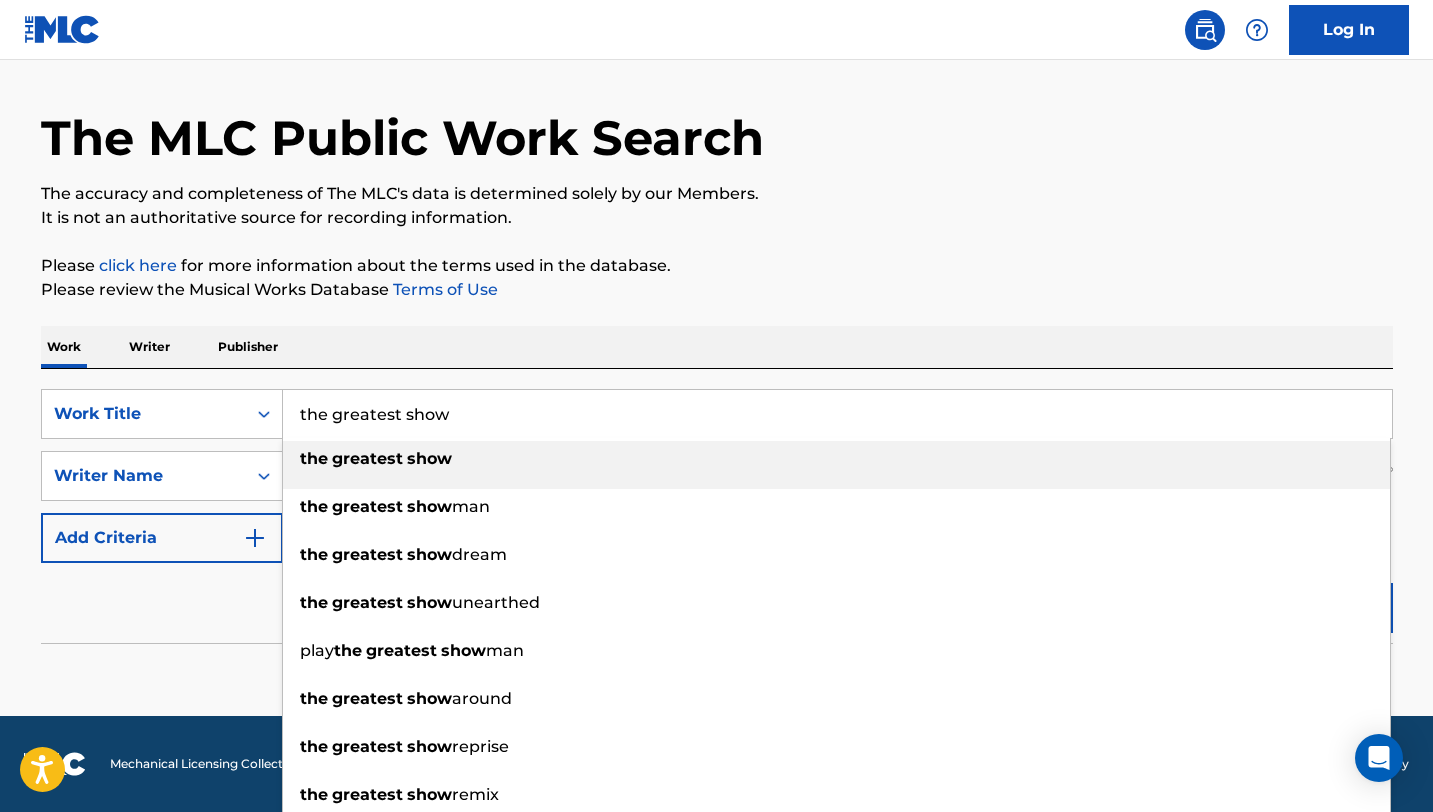 type on "the greatest show" 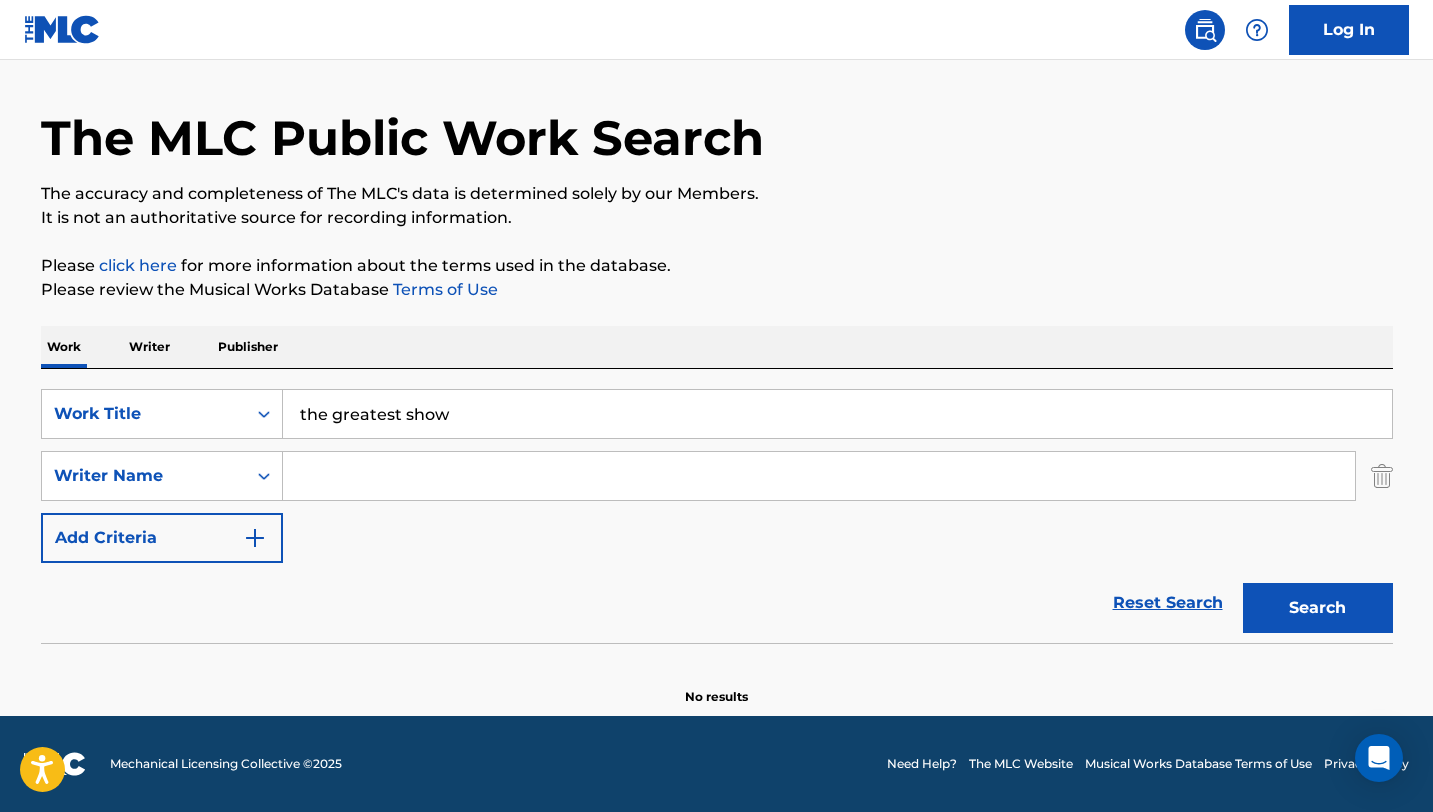 click at bounding box center [819, 476] 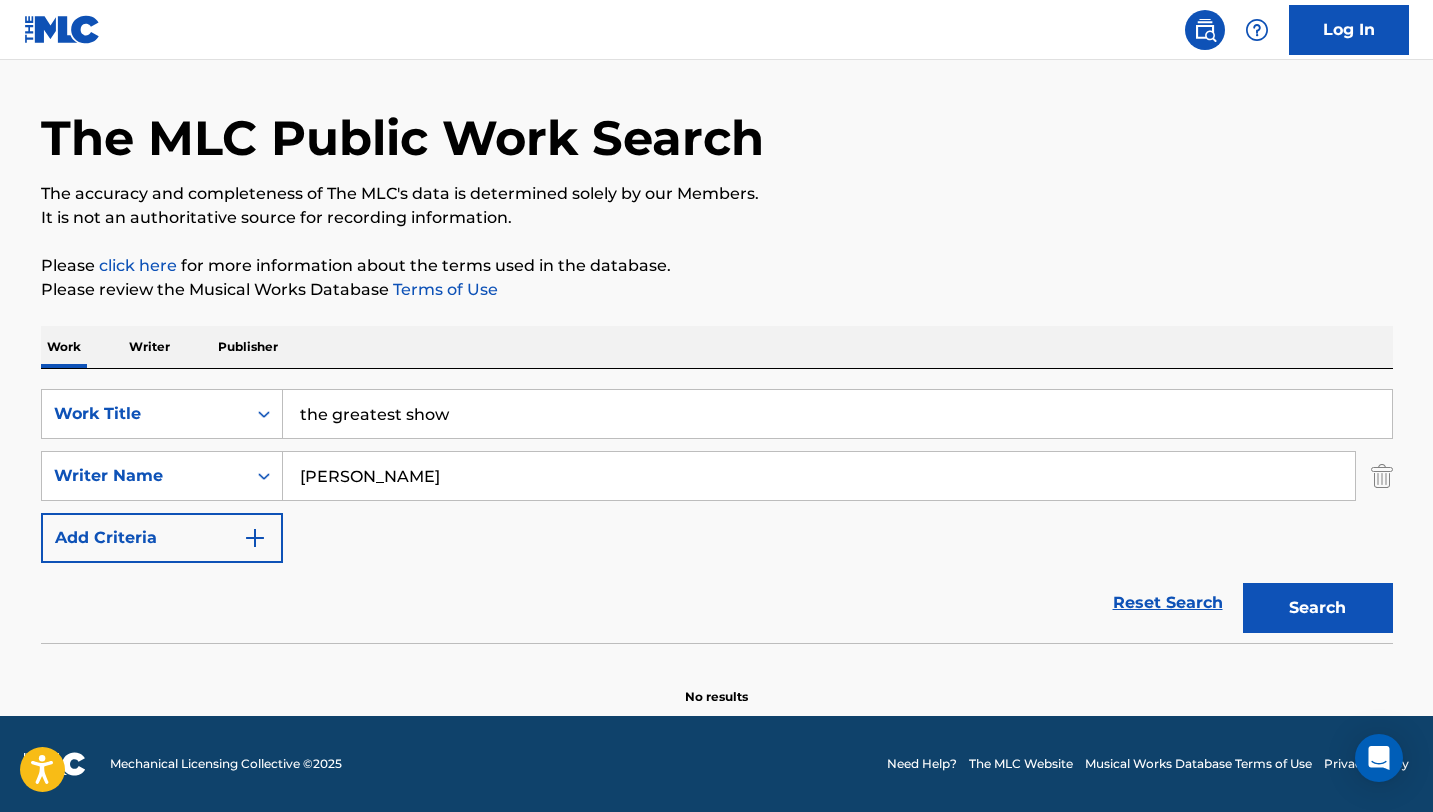 type on "[PERSON_NAME]" 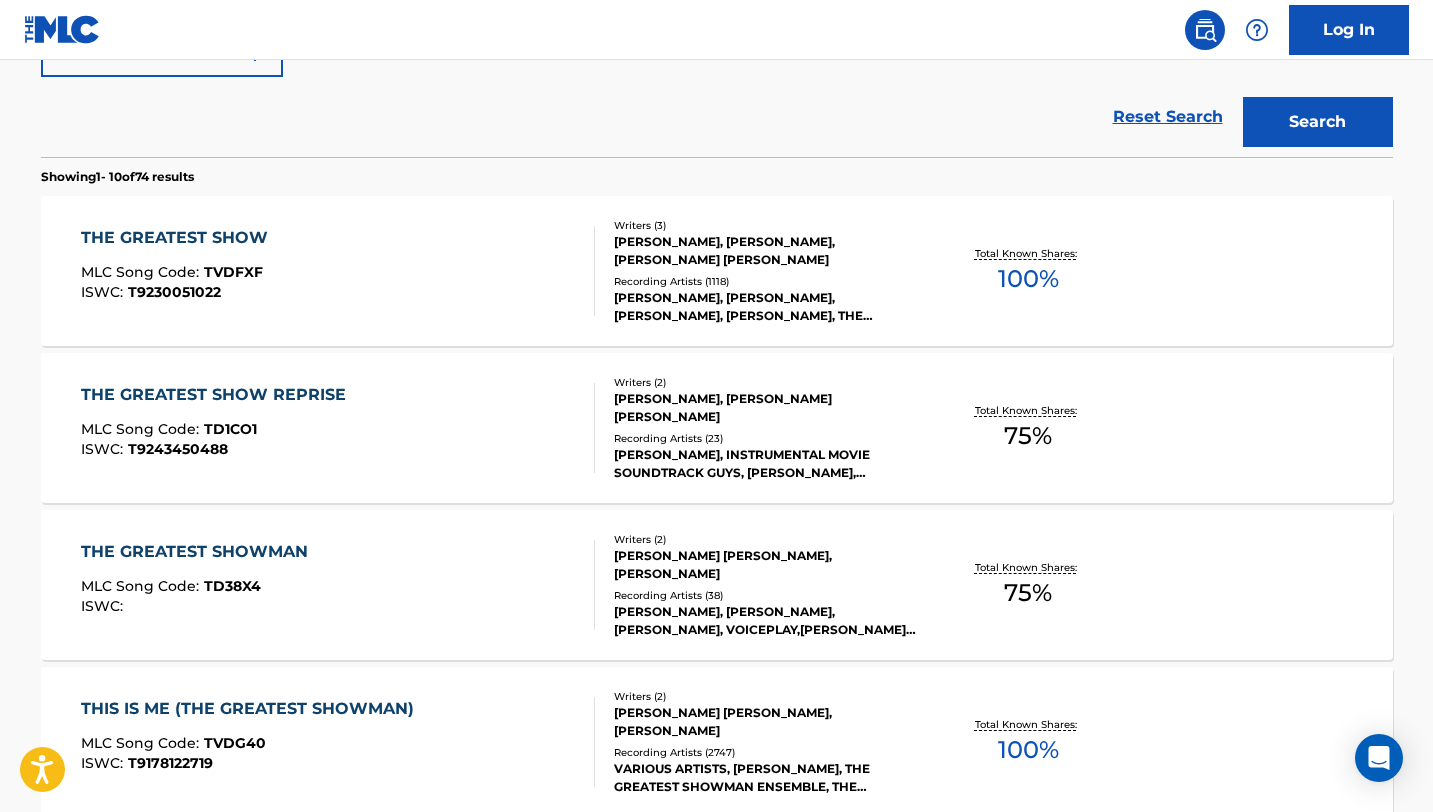 scroll, scrollTop: 499, scrollLeft: 0, axis: vertical 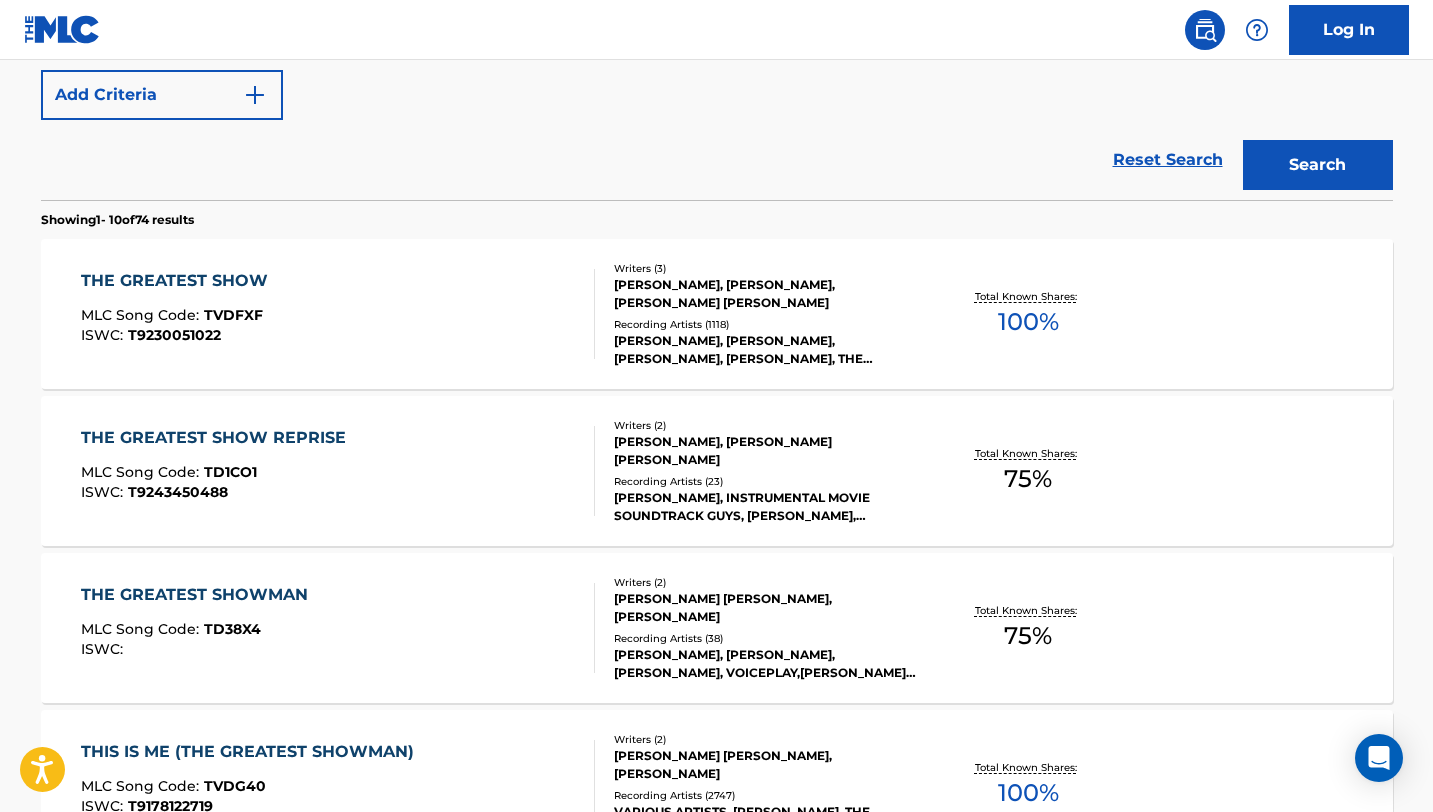 click on "THE GREATEST SHOW MLC Song Code : TVDFXF ISWC : T9230051022" at bounding box center [338, 314] 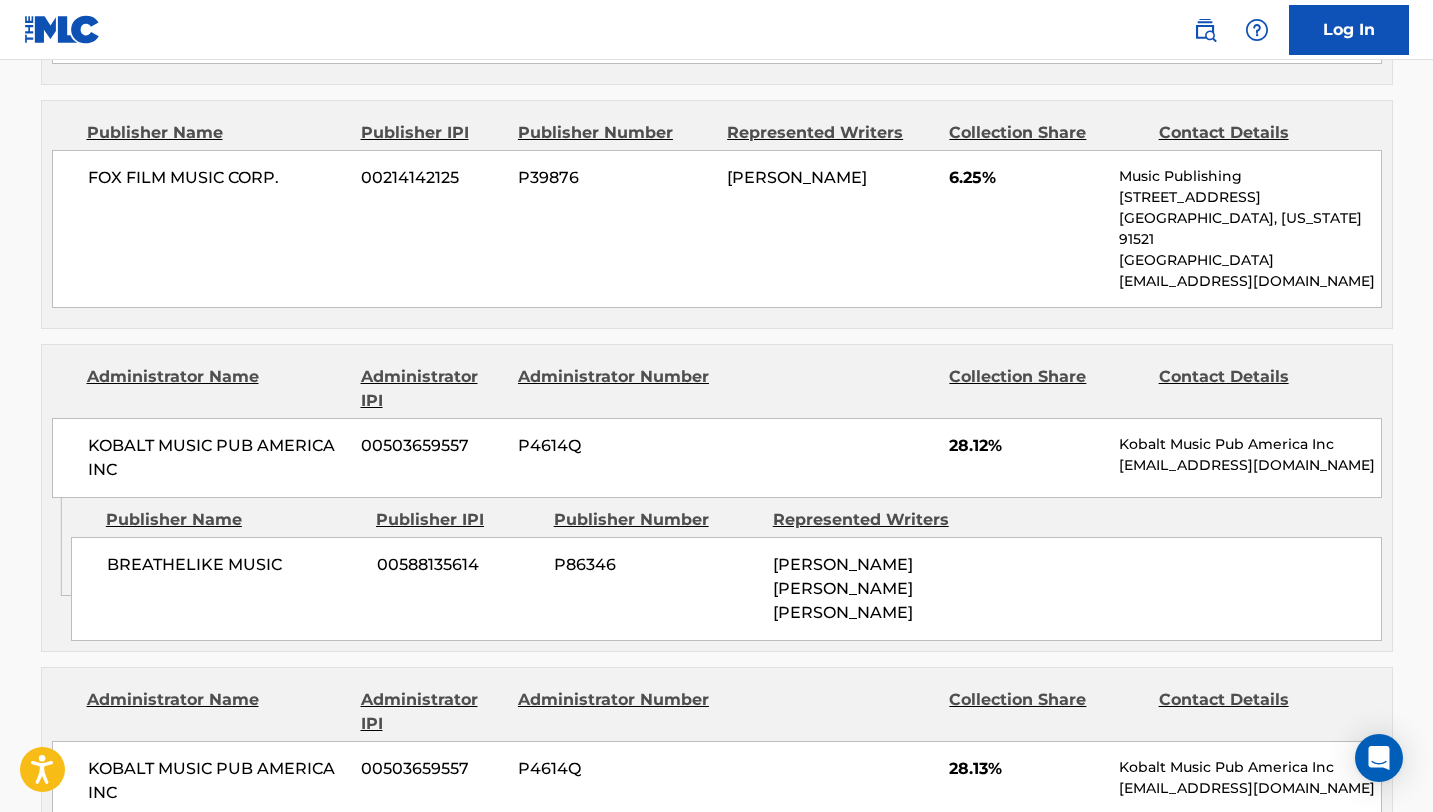 scroll, scrollTop: 1136, scrollLeft: 0, axis: vertical 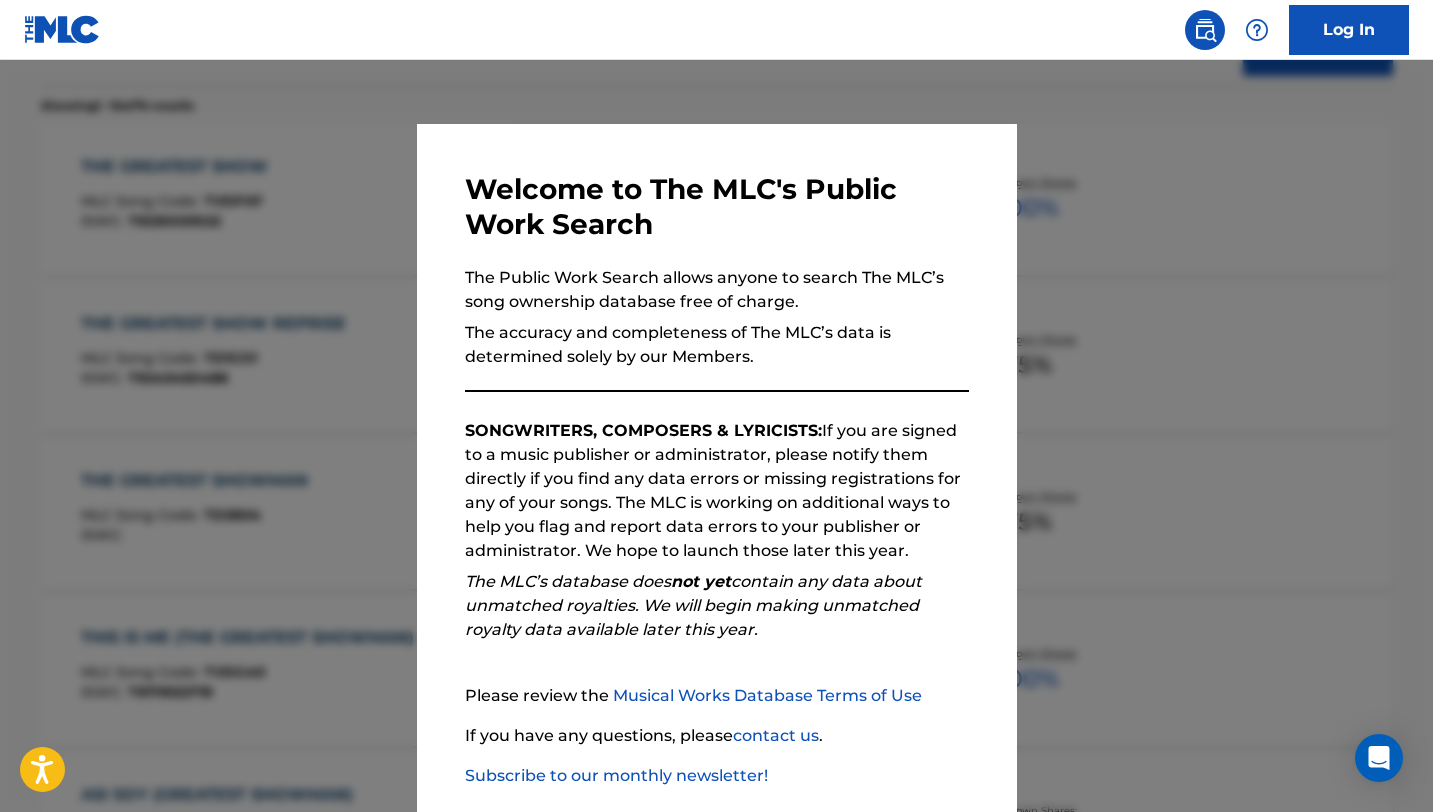click at bounding box center (716, 466) 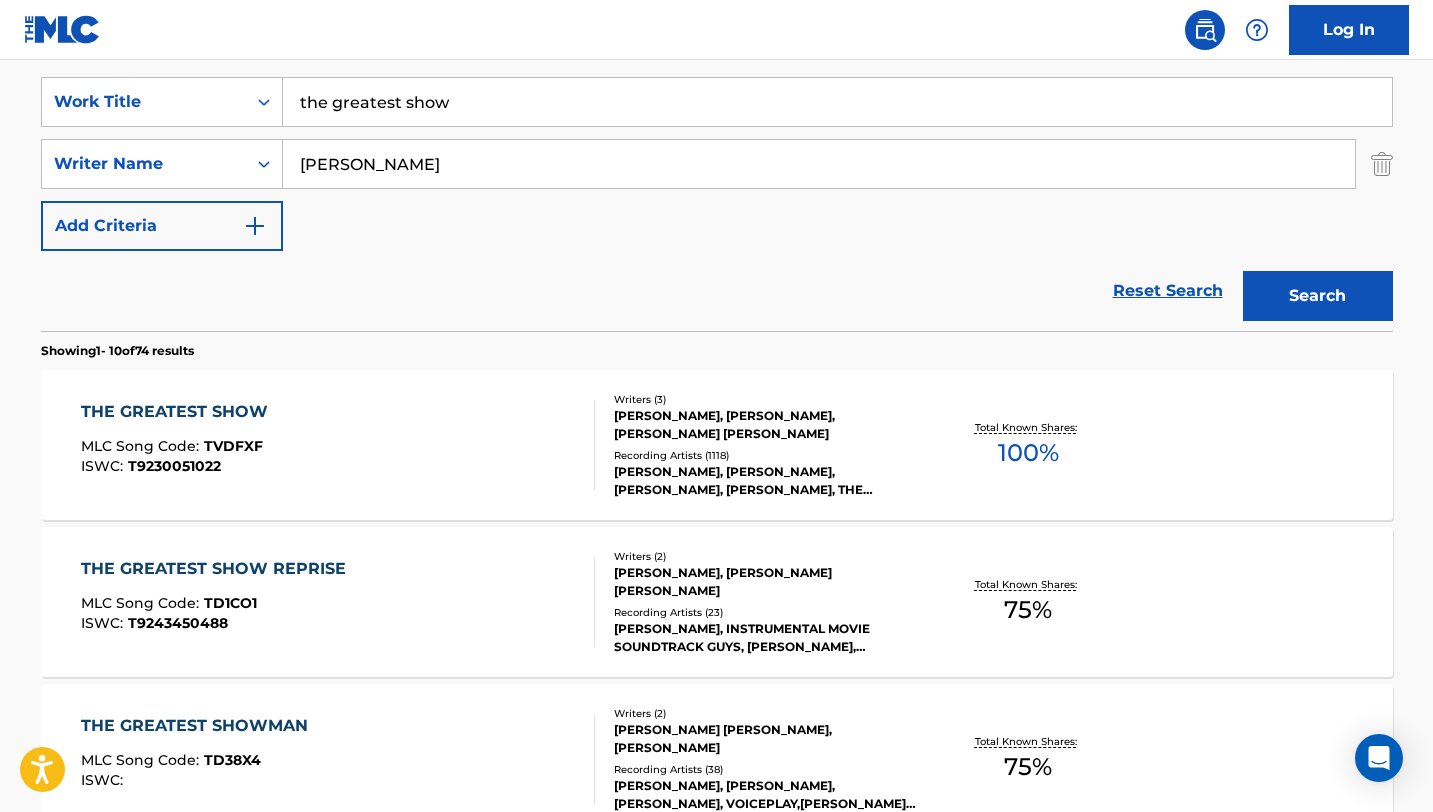 scroll, scrollTop: 455, scrollLeft: 0, axis: vertical 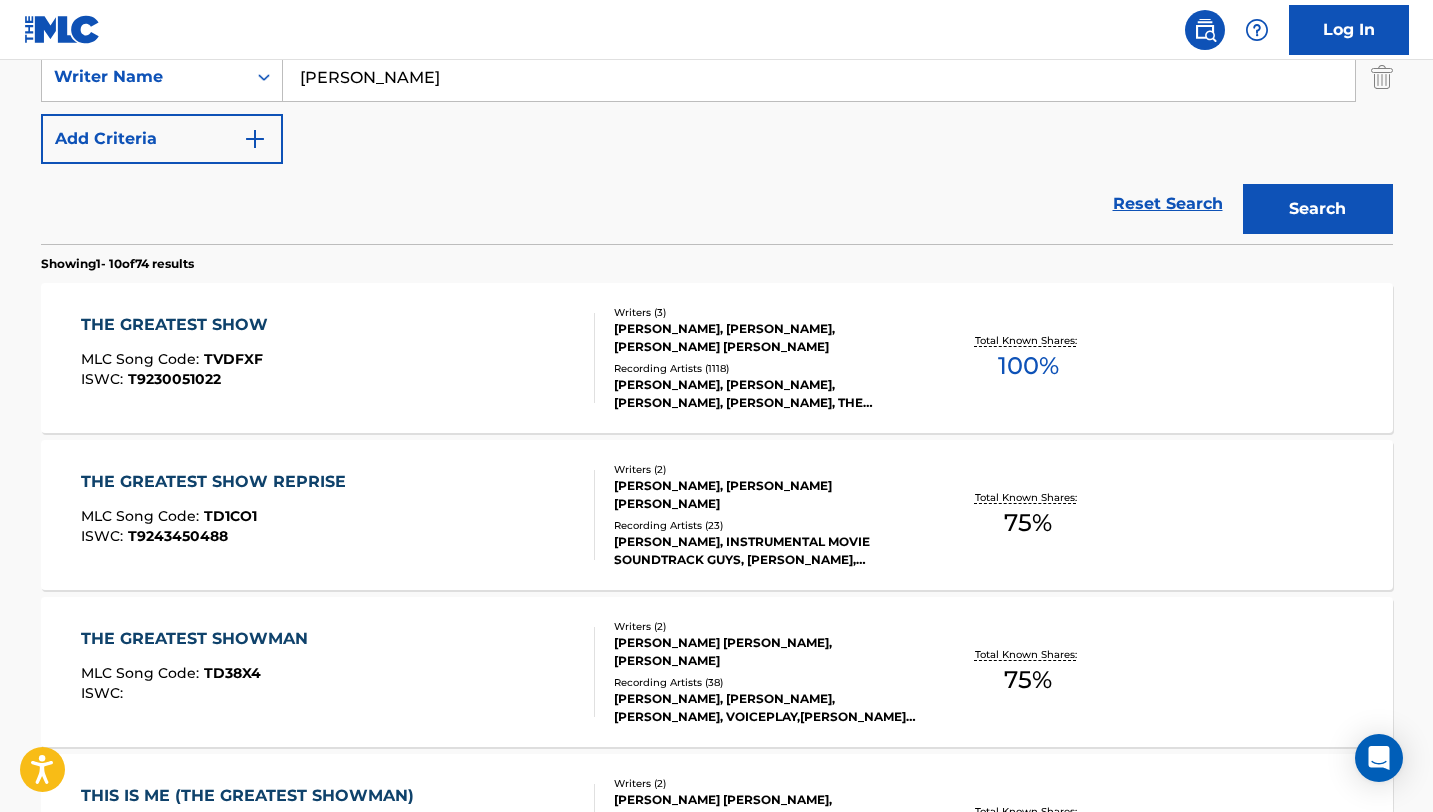 click on "THE GREATEST SHOW MLC Song Code : TVDFXF ISWC : T9230051022" at bounding box center (338, 358) 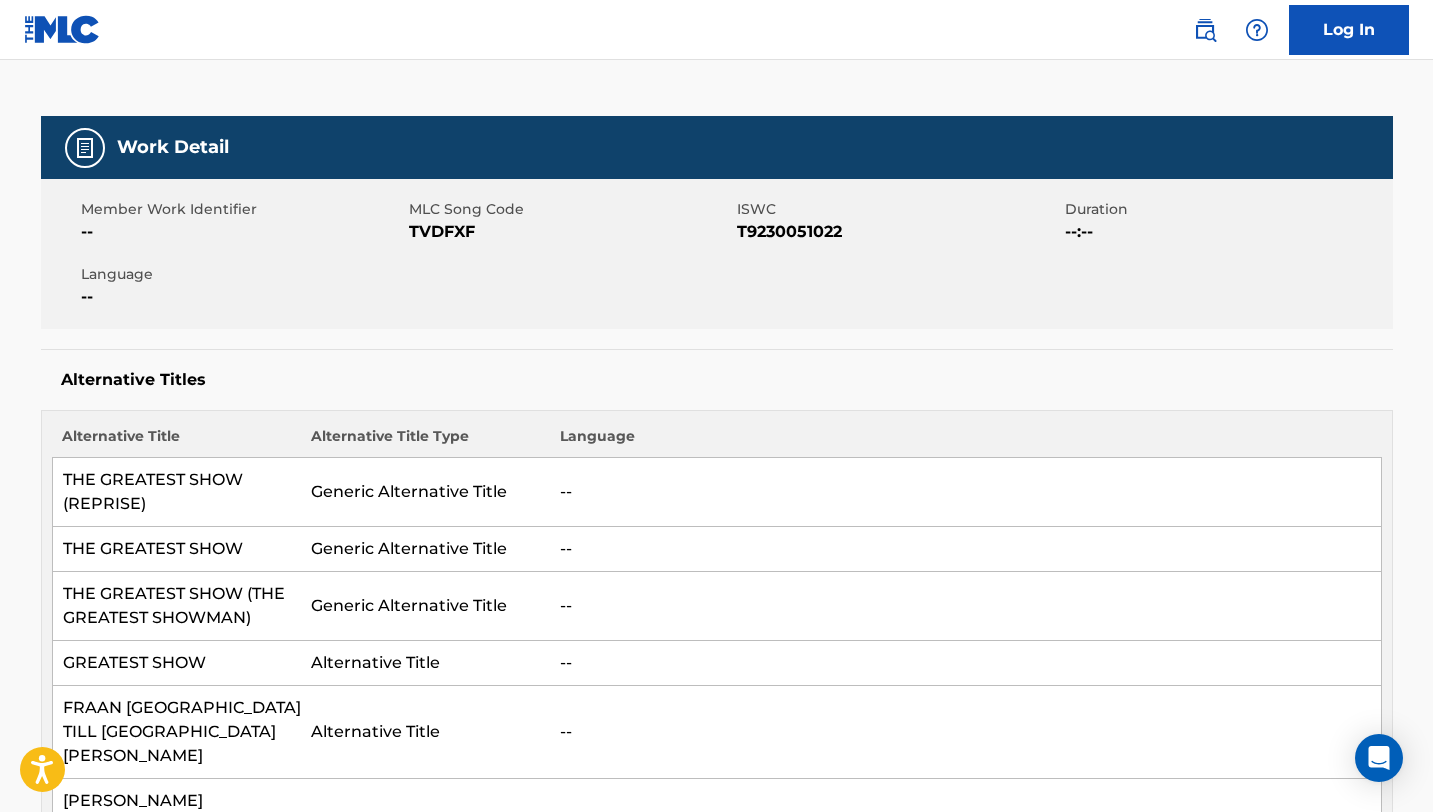 scroll, scrollTop: 0, scrollLeft: 0, axis: both 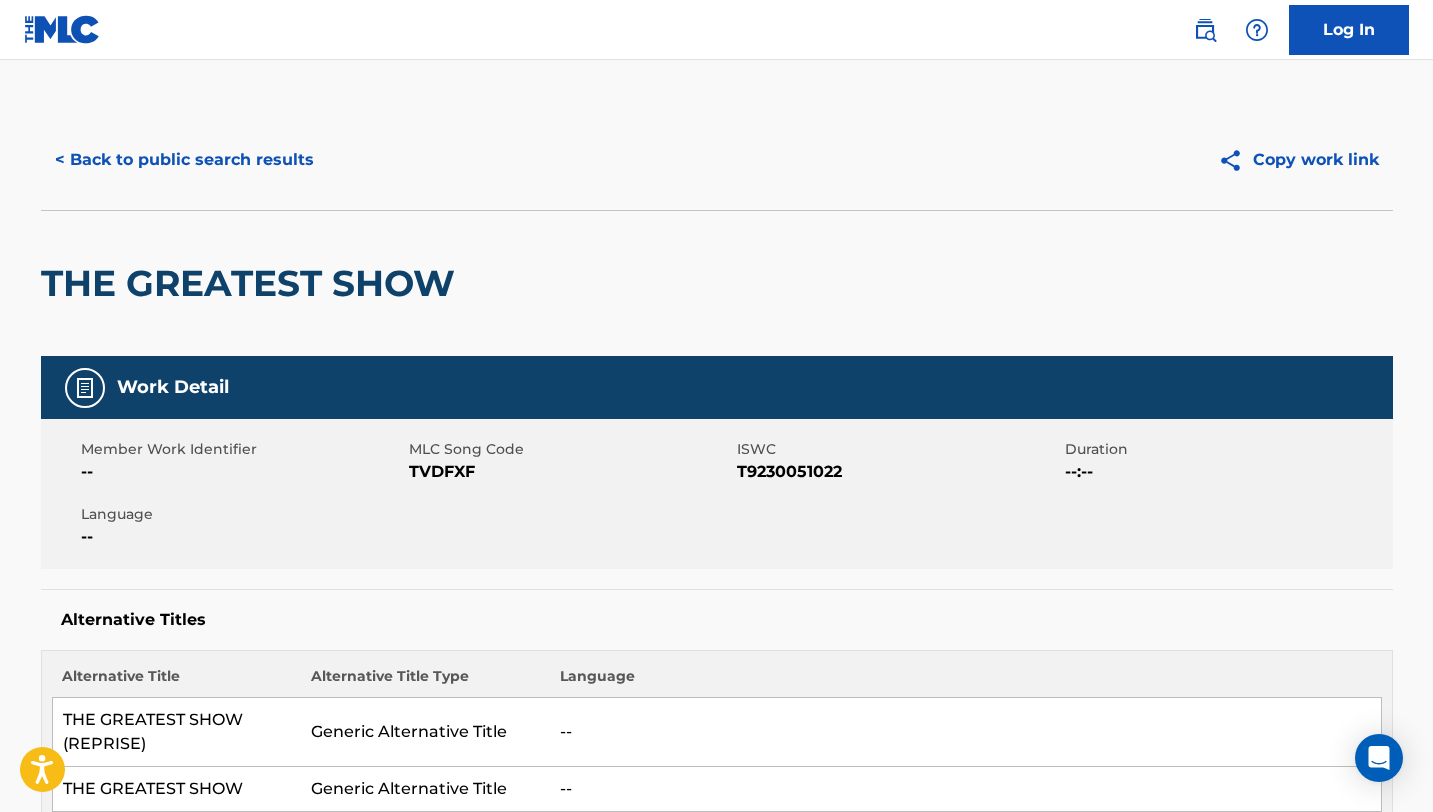click on "< Back to public search results" at bounding box center [184, 160] 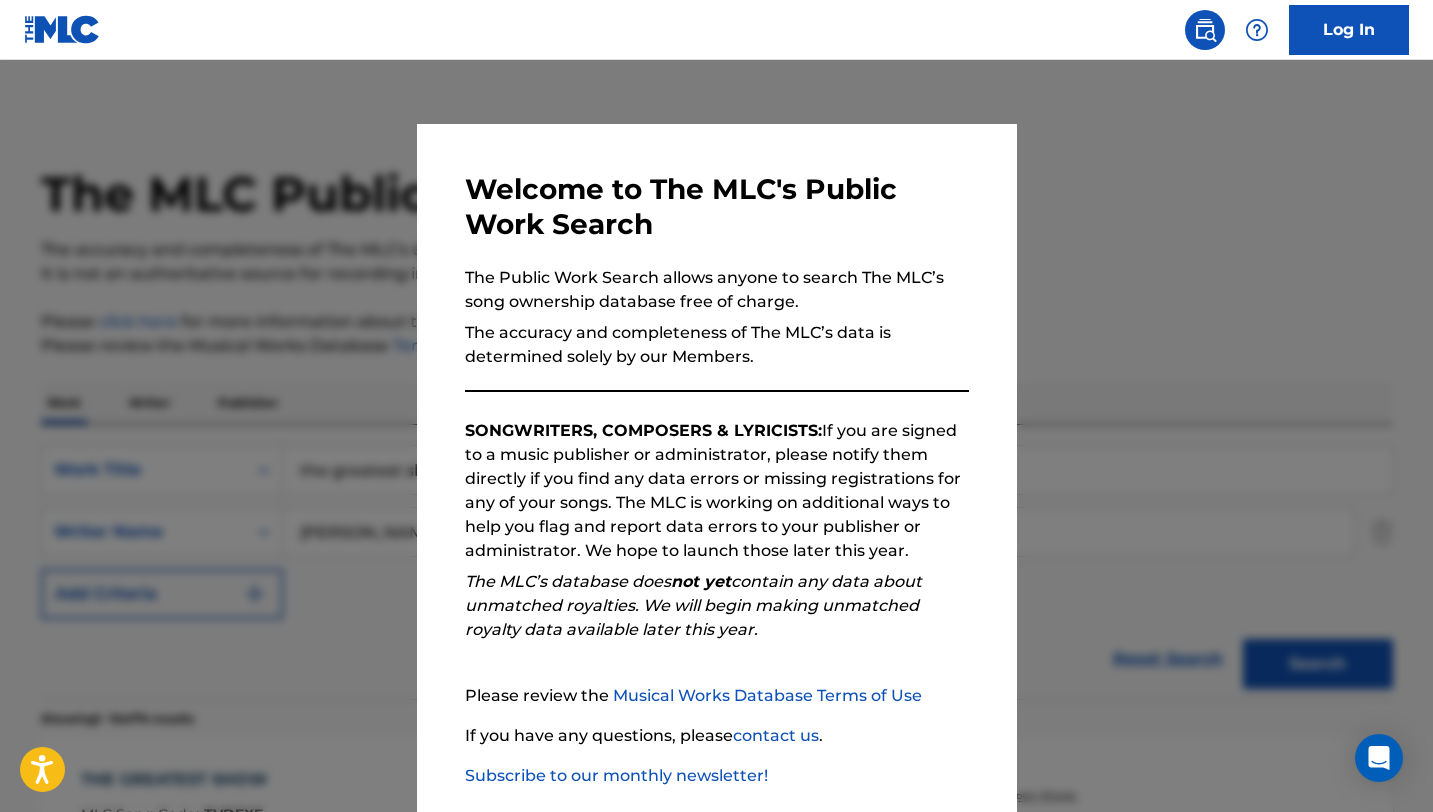 scroll, scrollTop: 445, scrollLeft: 0, axis: vertical 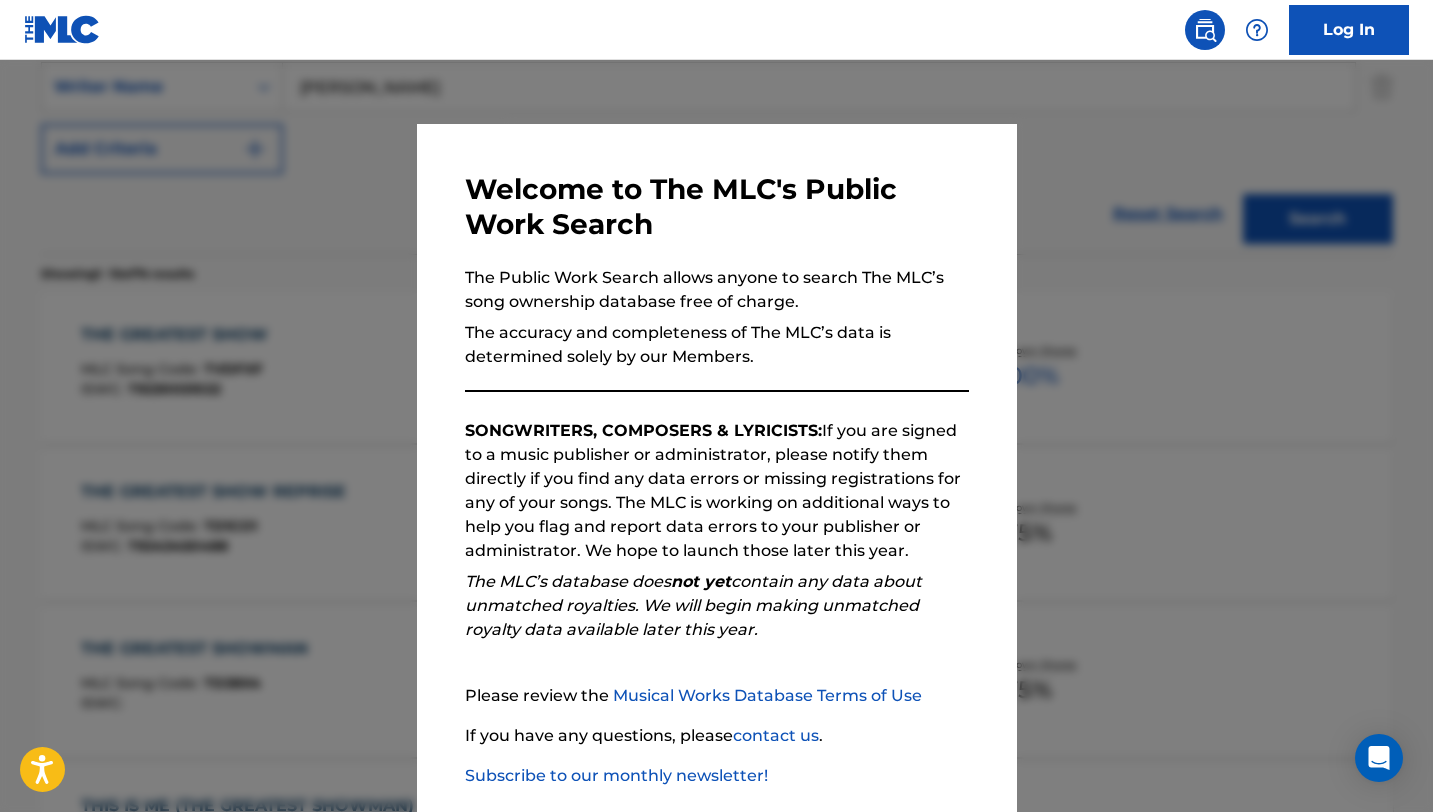 click at bounding box center [716, 466] 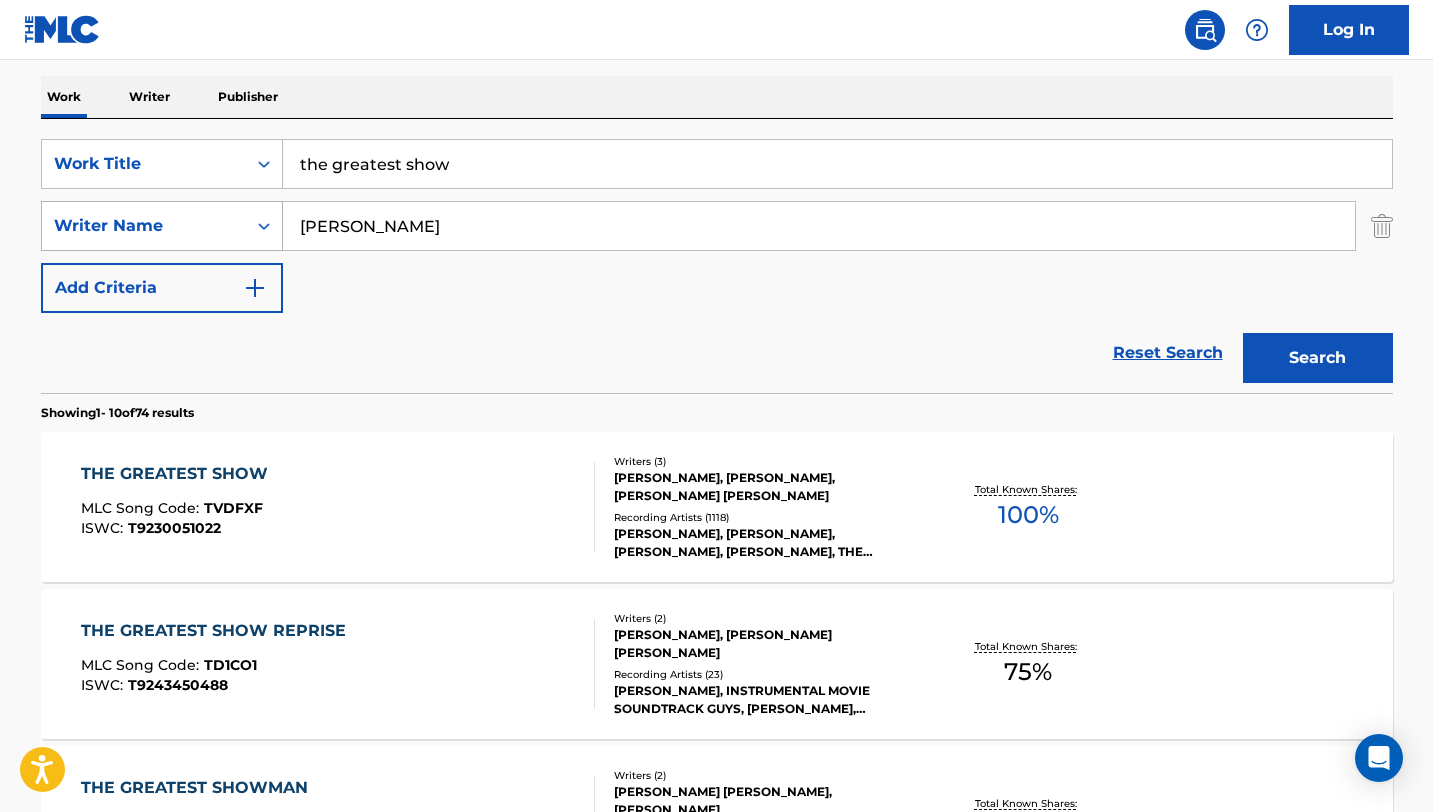 scroll, scrollTop: 289, scrollLeft: 0, axis: vertical 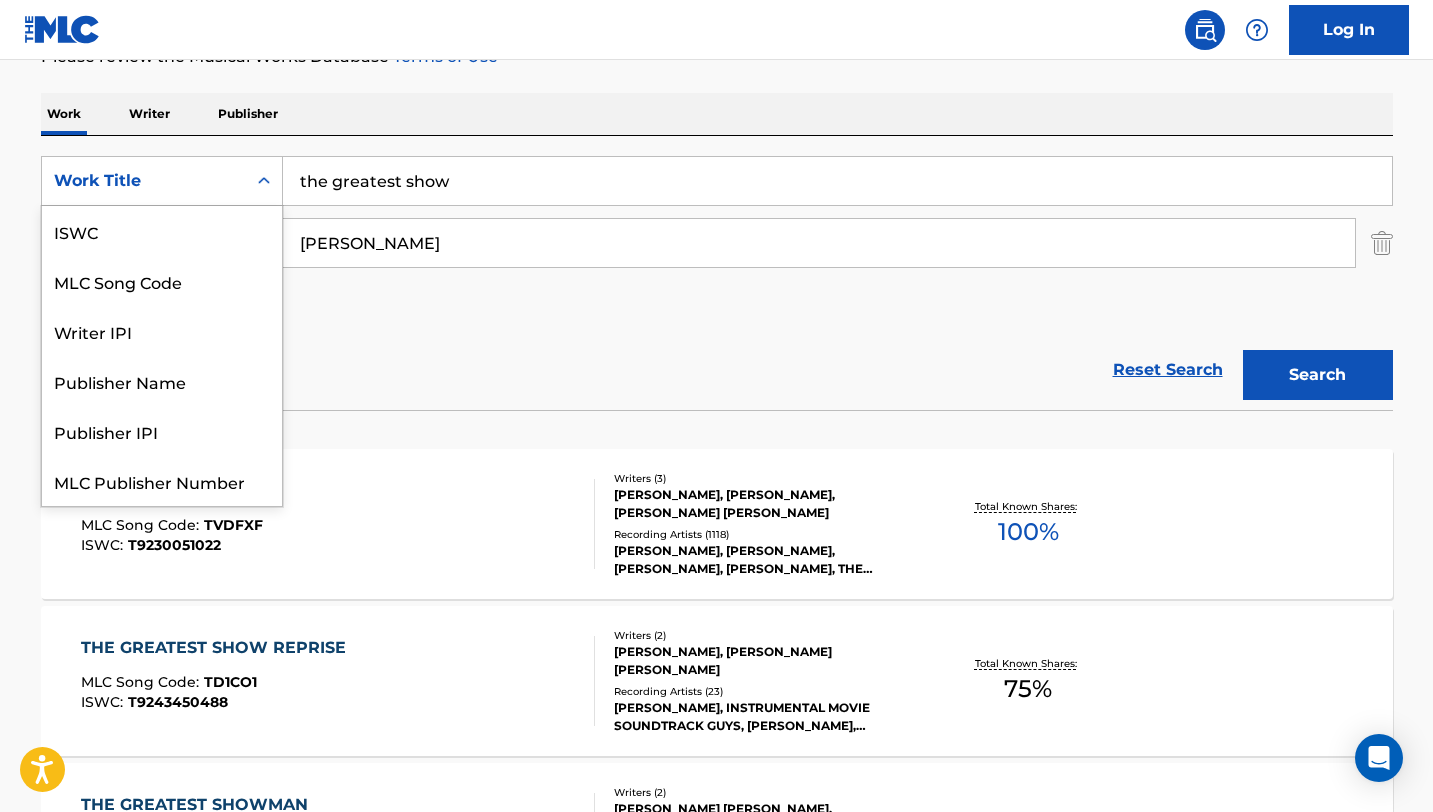 click on "Work Title" at bounding box center [162, 181] 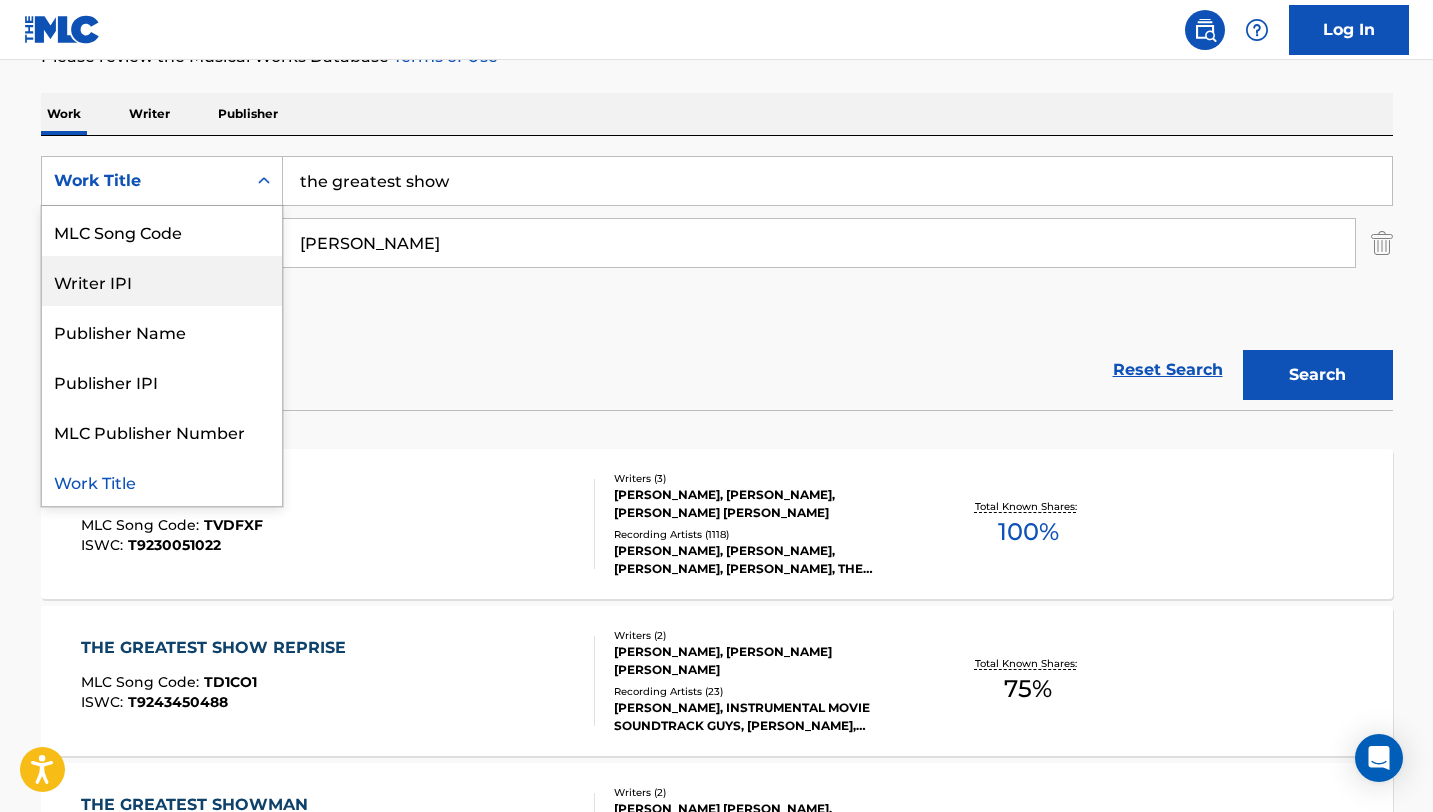 scroll, scrollTop: 0, scrollLeft: 0, axis: both 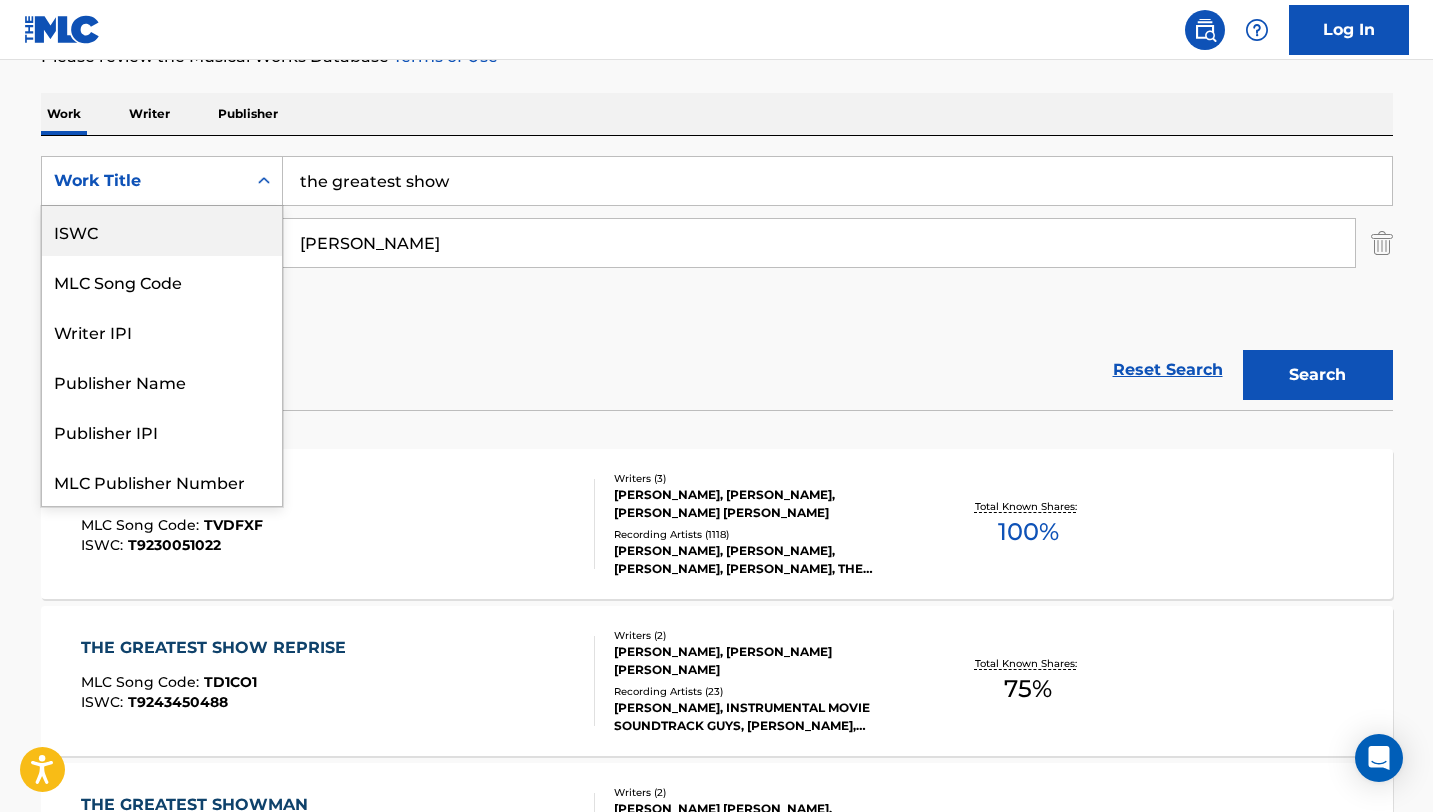 click on "ISWC" at bounding box center [162, 231] 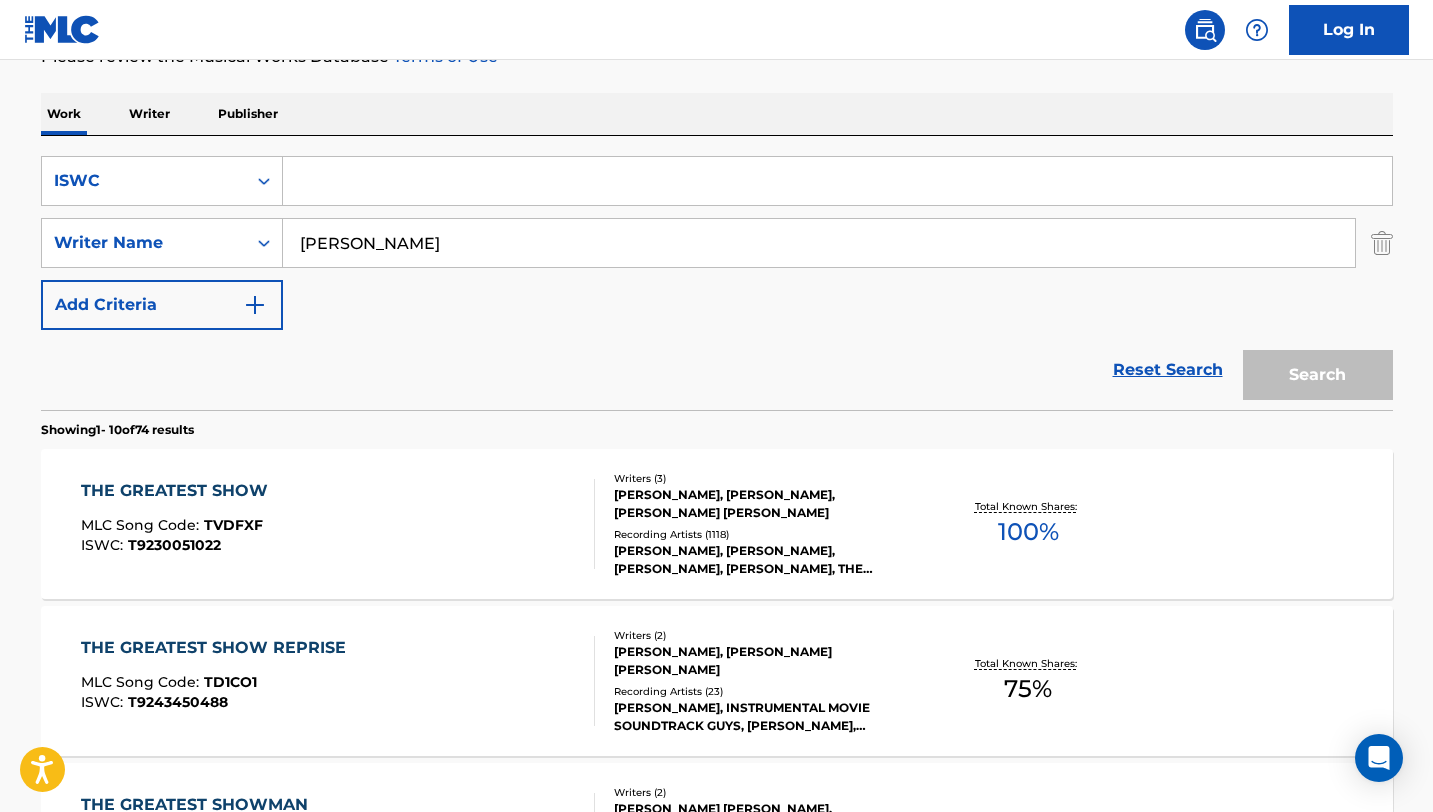 click at bounding box center (837, 181) 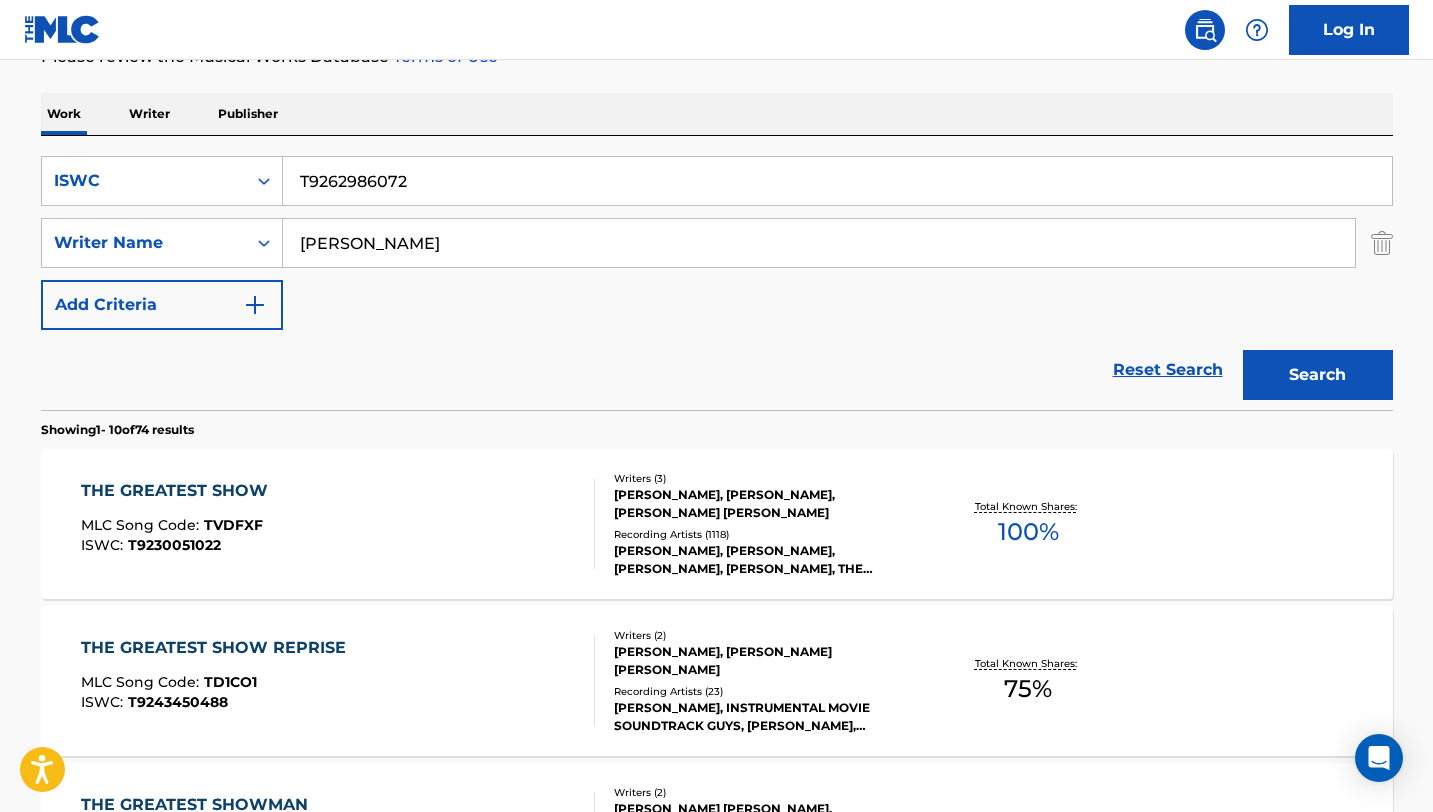 type on "T9262986072" 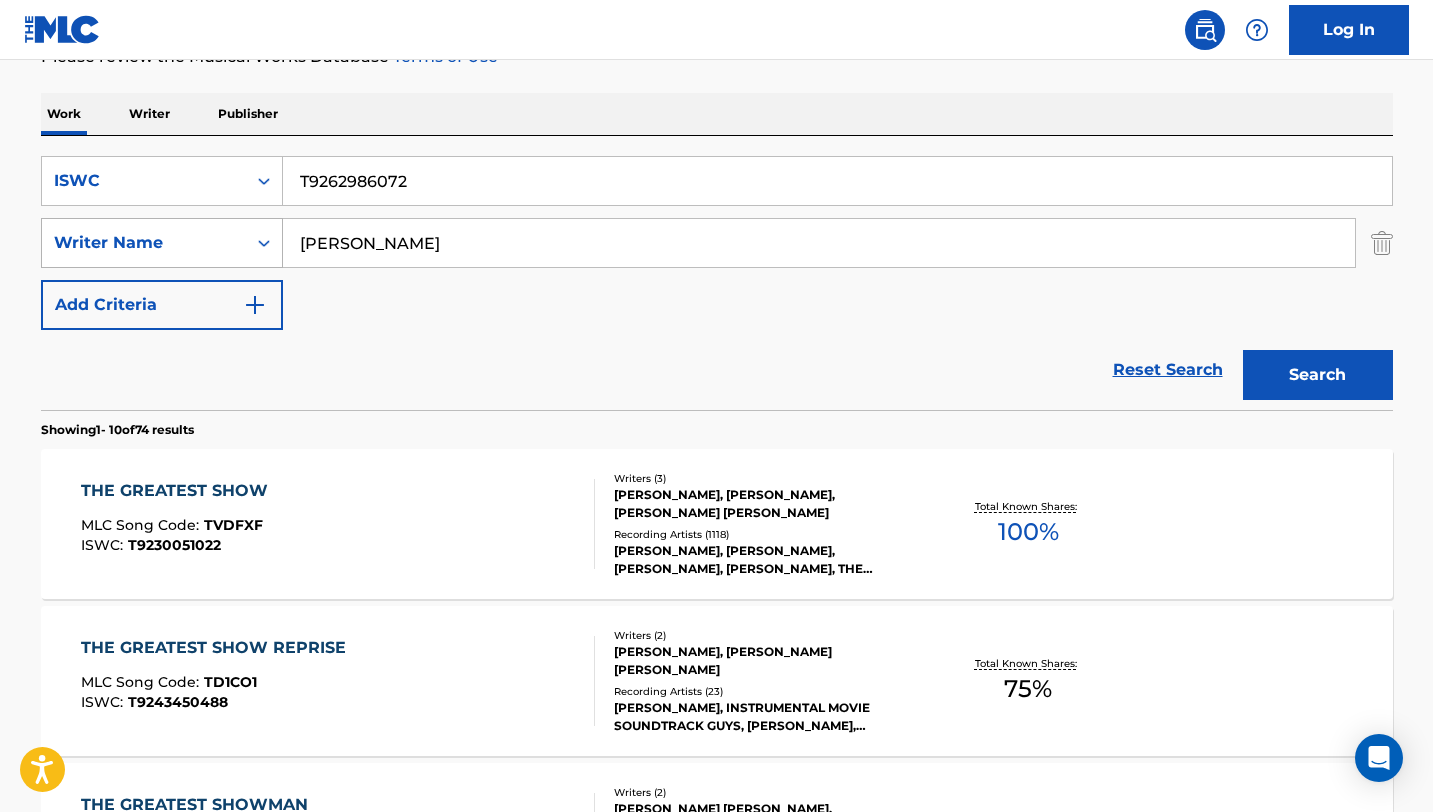 drag, startPoint x: 396, startPoint y: 252, endPoint x: 268, endPoint y: 230, distance: 129.87686 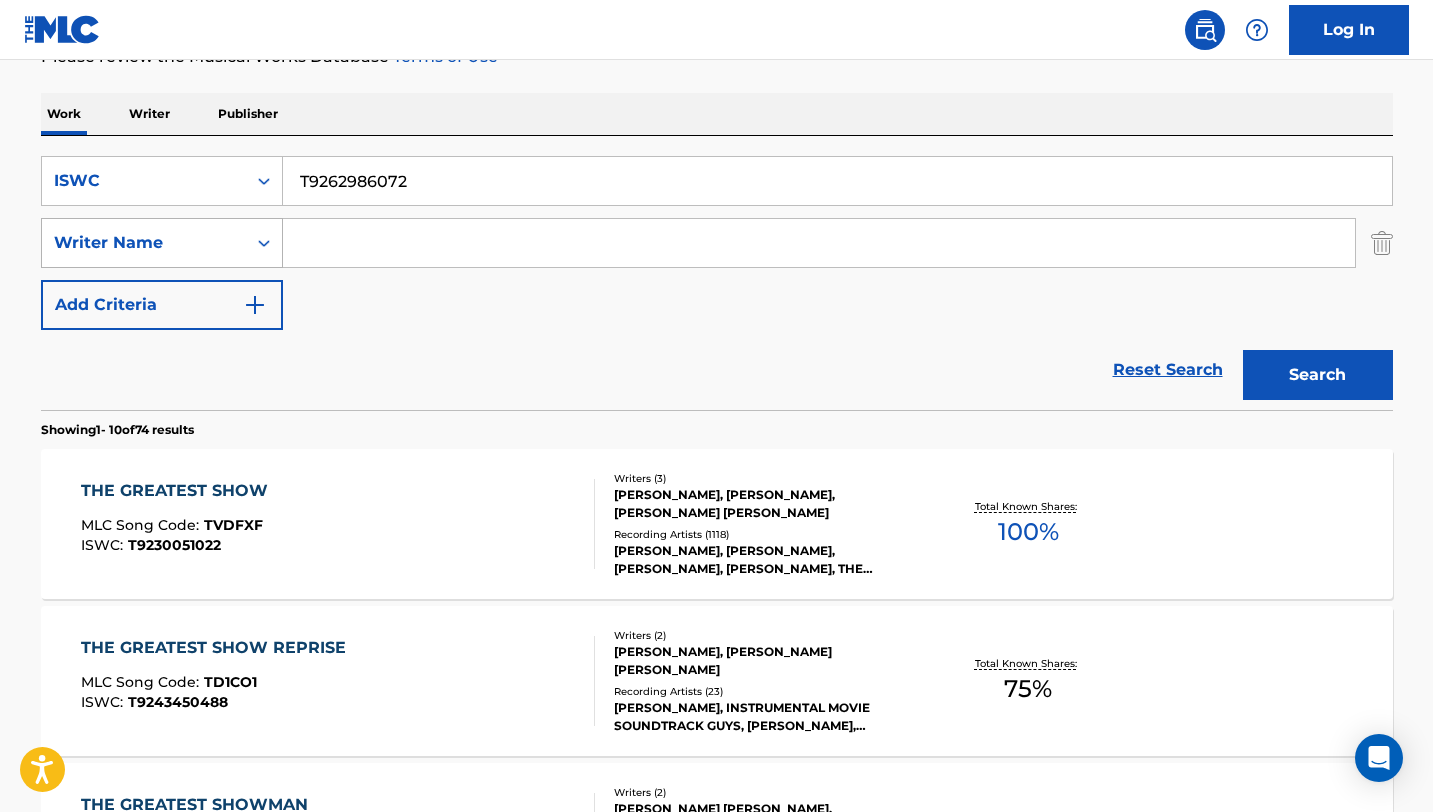 type 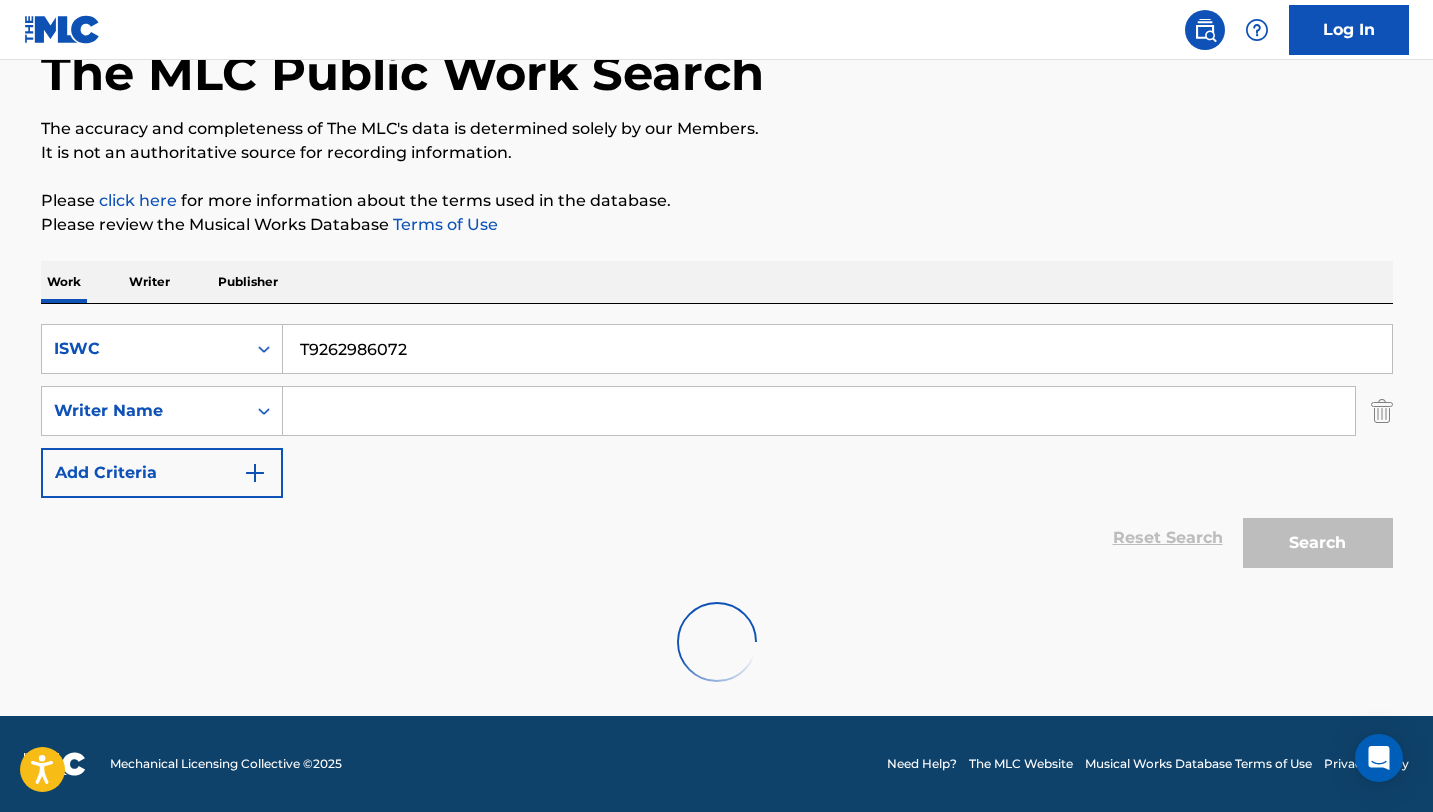 scroll, scrollTop: 276, scrollLeft: 0, axis: vertical 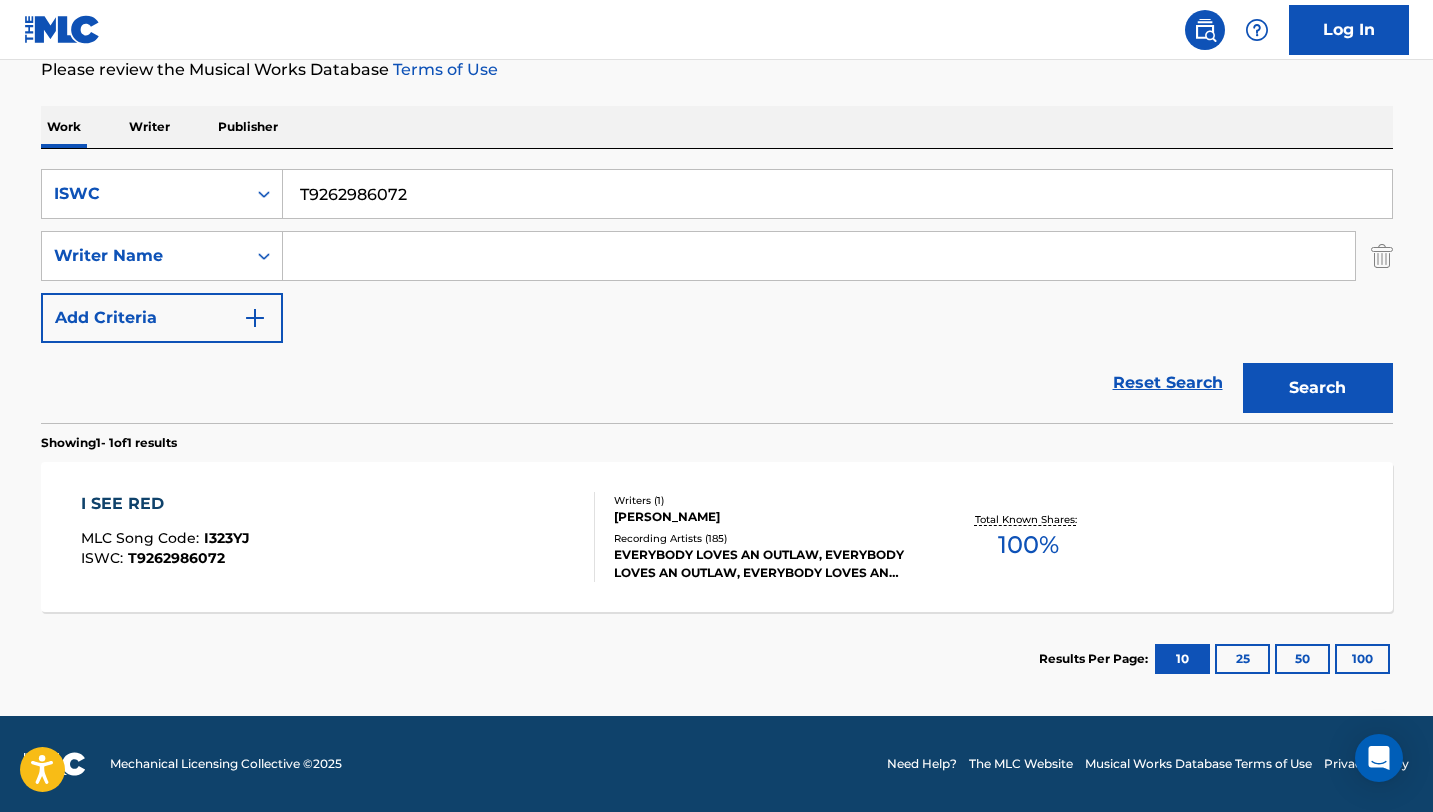 click on "I SEE RED MLC Song Code : I323YJ ISWC : T9262986072" at bounding box center [338, 537] 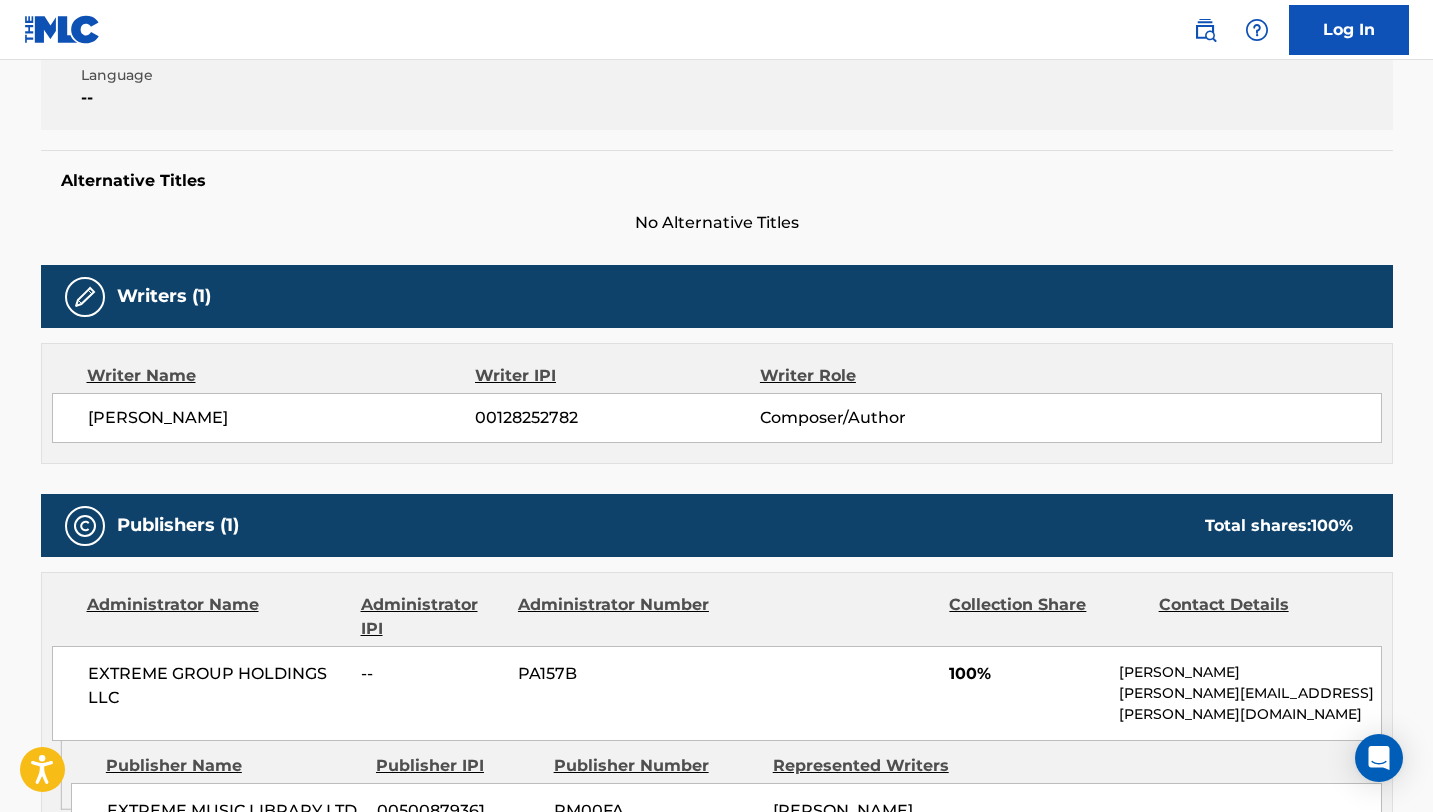 scroll, scrollTop: 0, scrollLeft: 0, axis: both 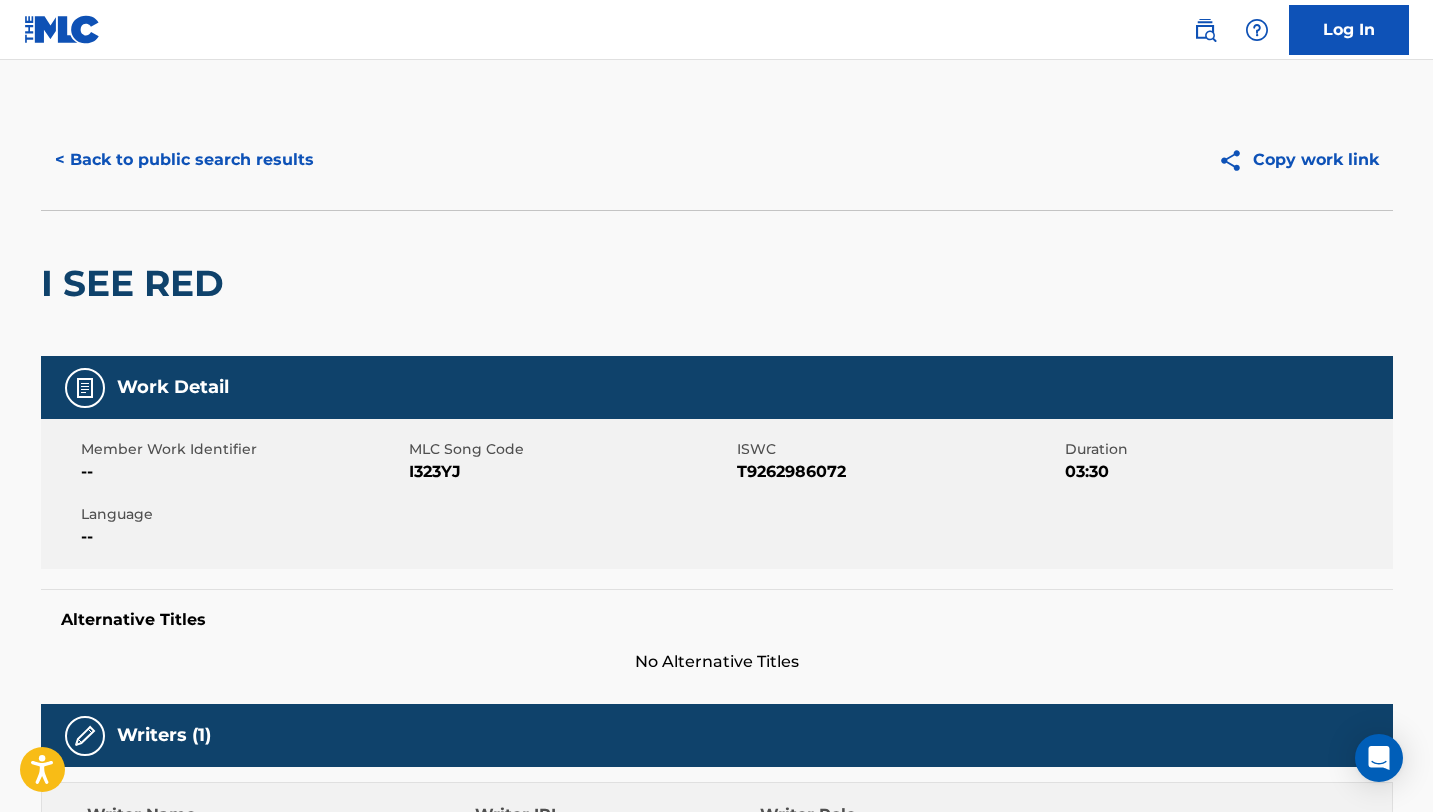 click on "< Back to public search results" at bounding box center [184, 160] 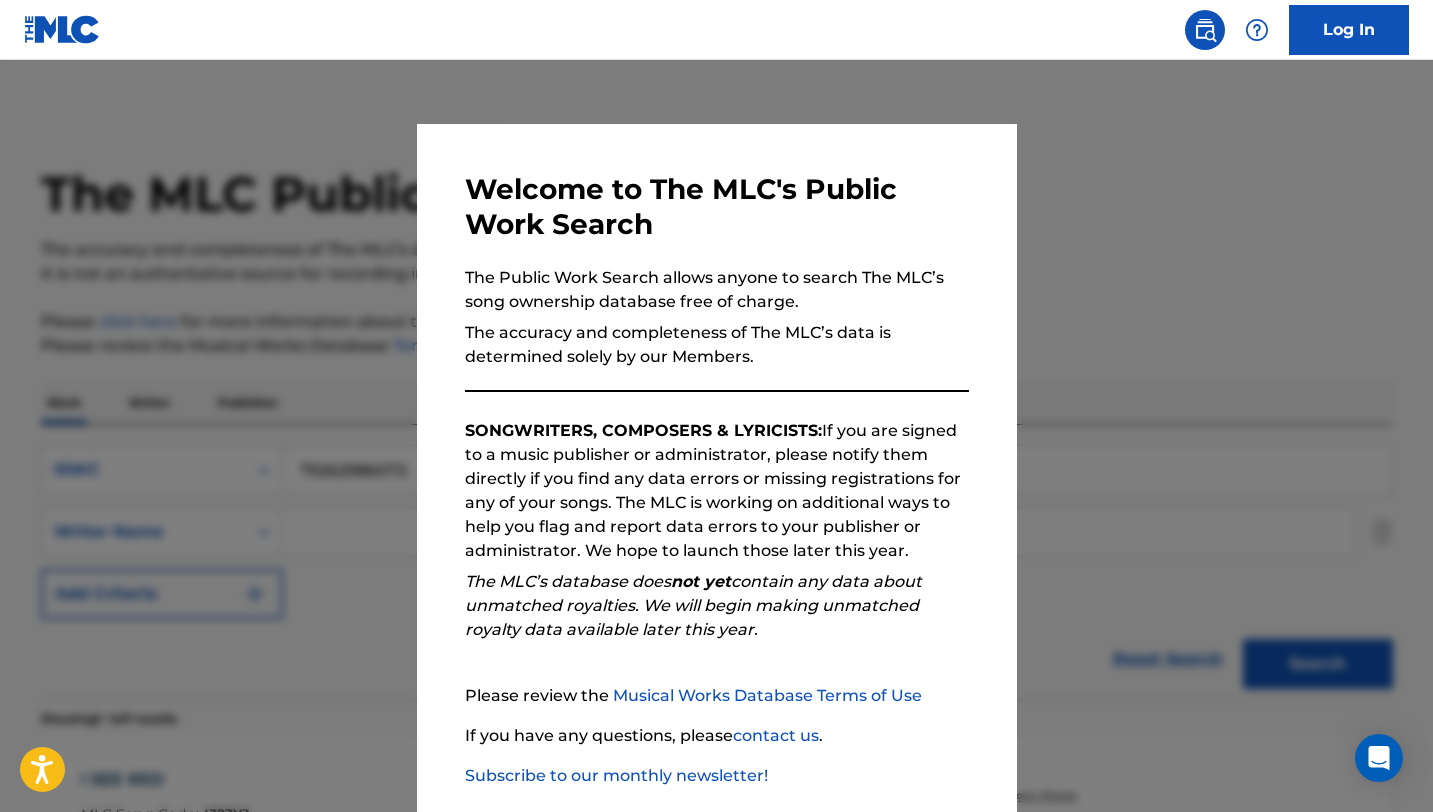 scroll, scrollTop: 162, scrollLeft: 0, axis: vertical 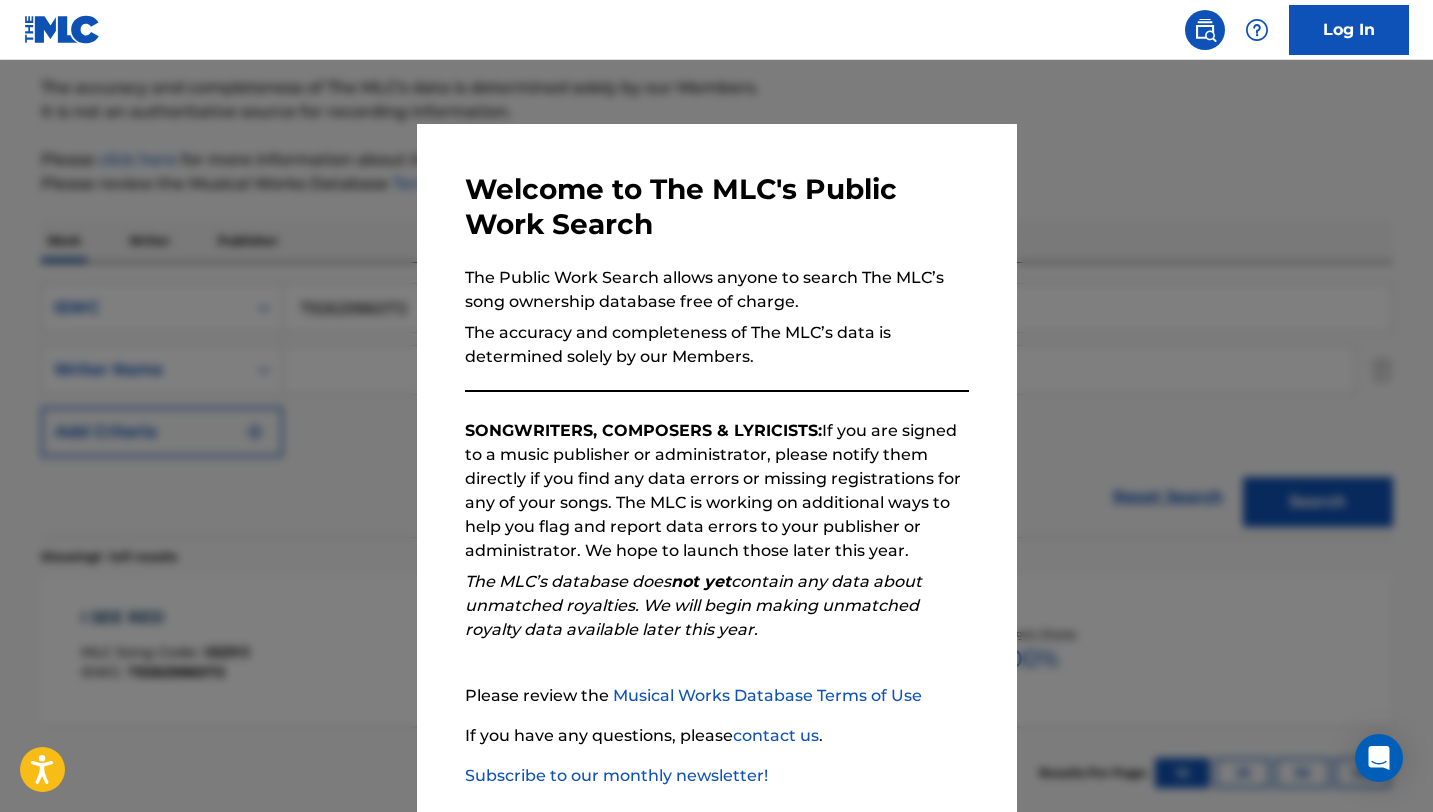 click at bounding box center (716, 466) 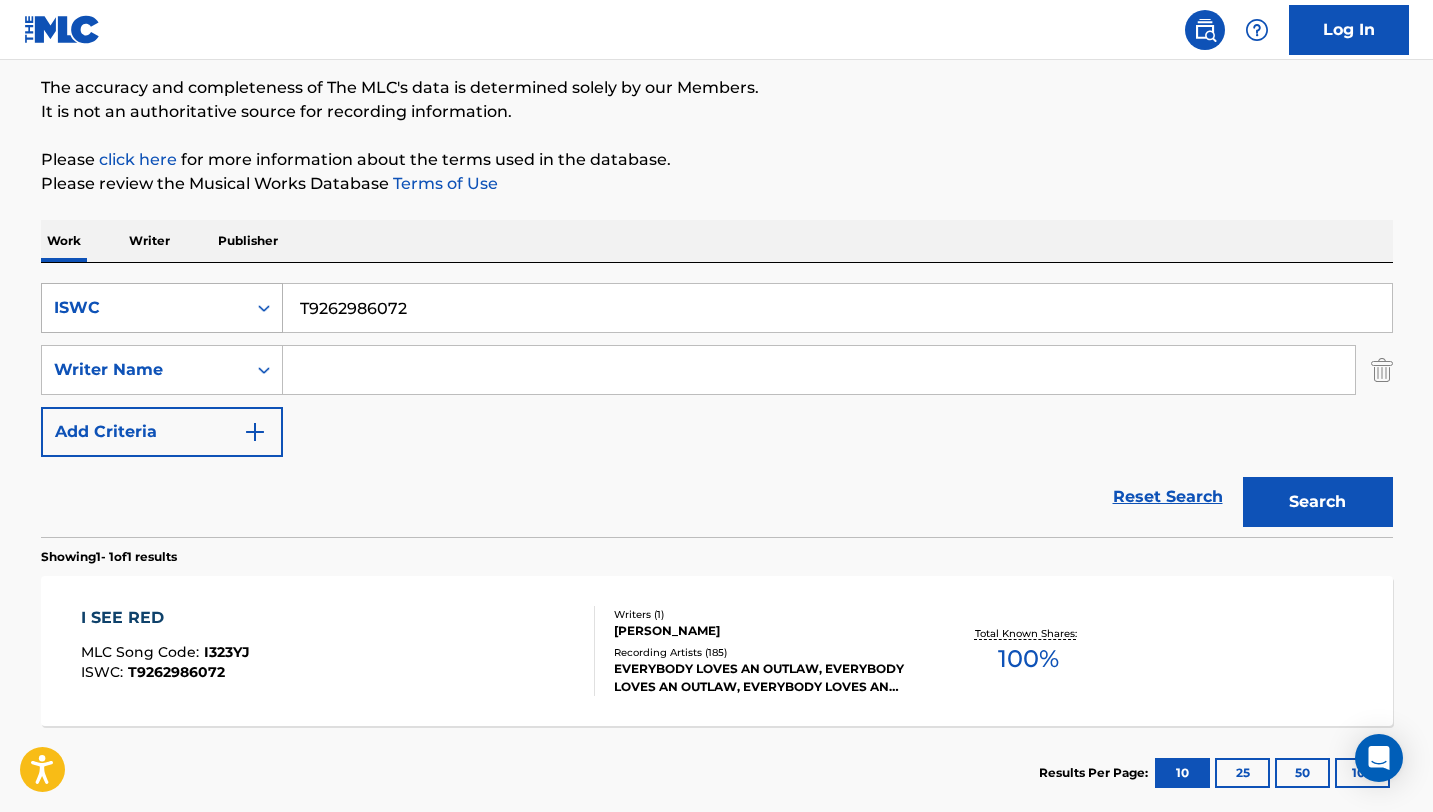 drag, startPoint x: 443, startPoint y: 307, endPoint x: 191, endPoint y: 284, distance: 253.04742 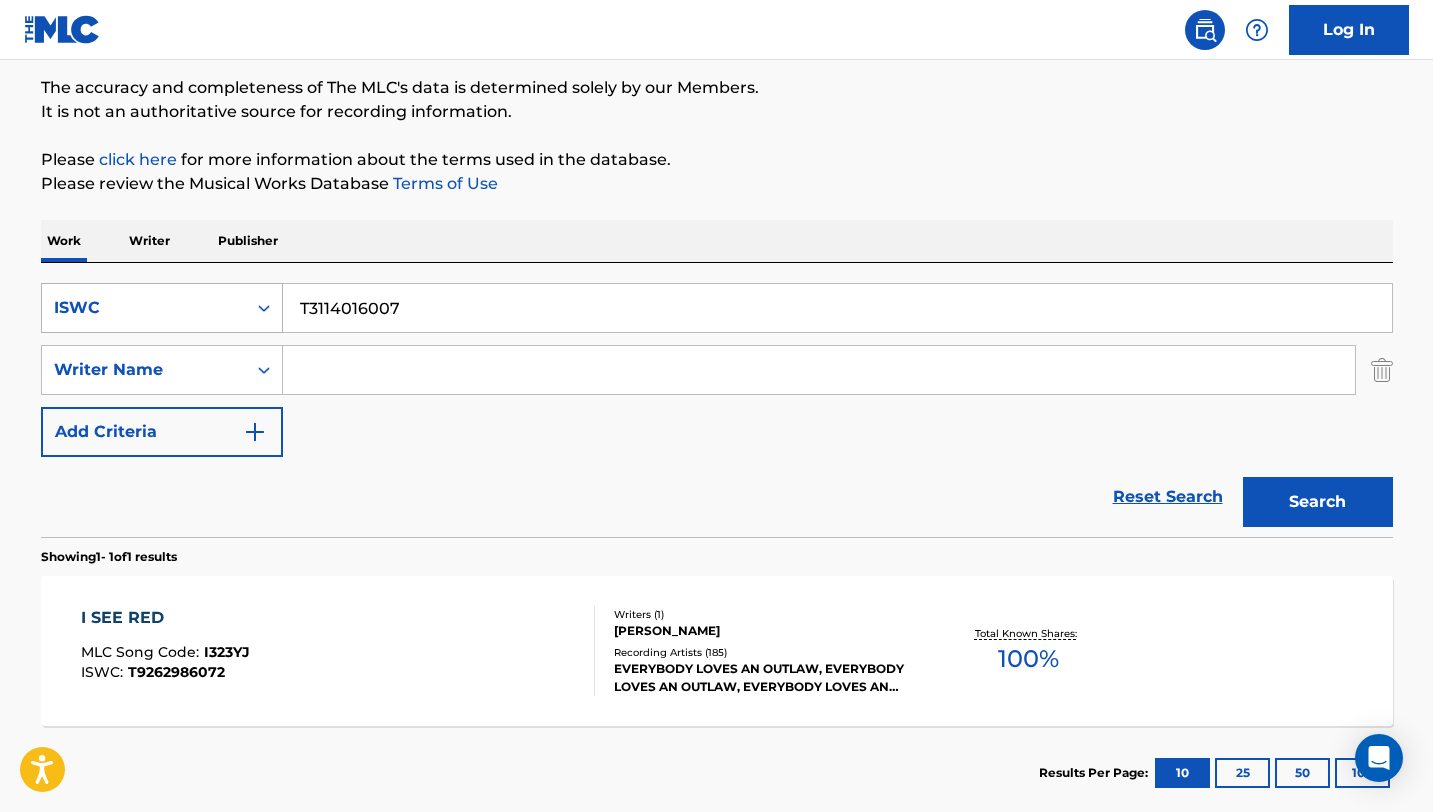 type on "T3114016007" 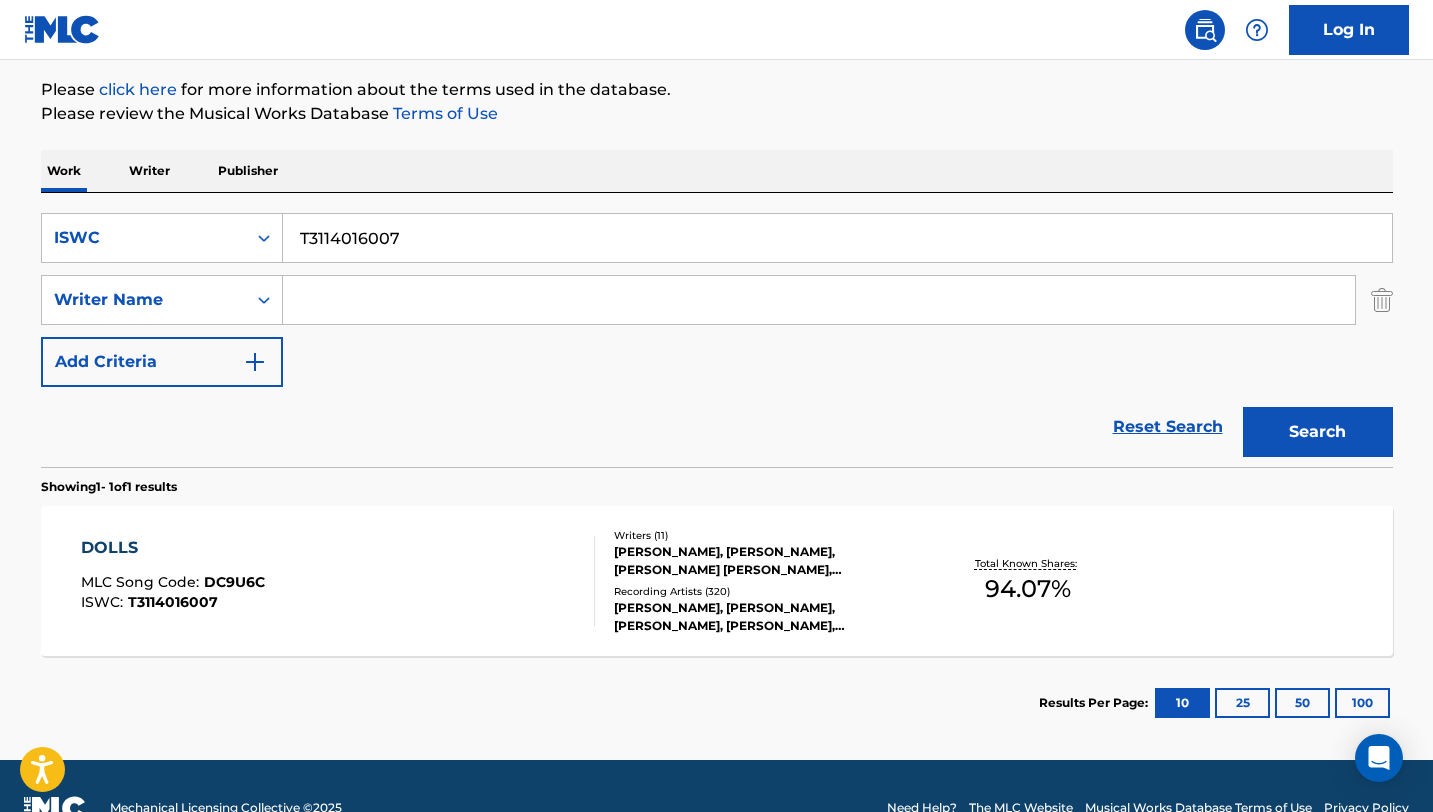 scroll, scrollTop: 242, scrollLeft: 0, axis: vertical 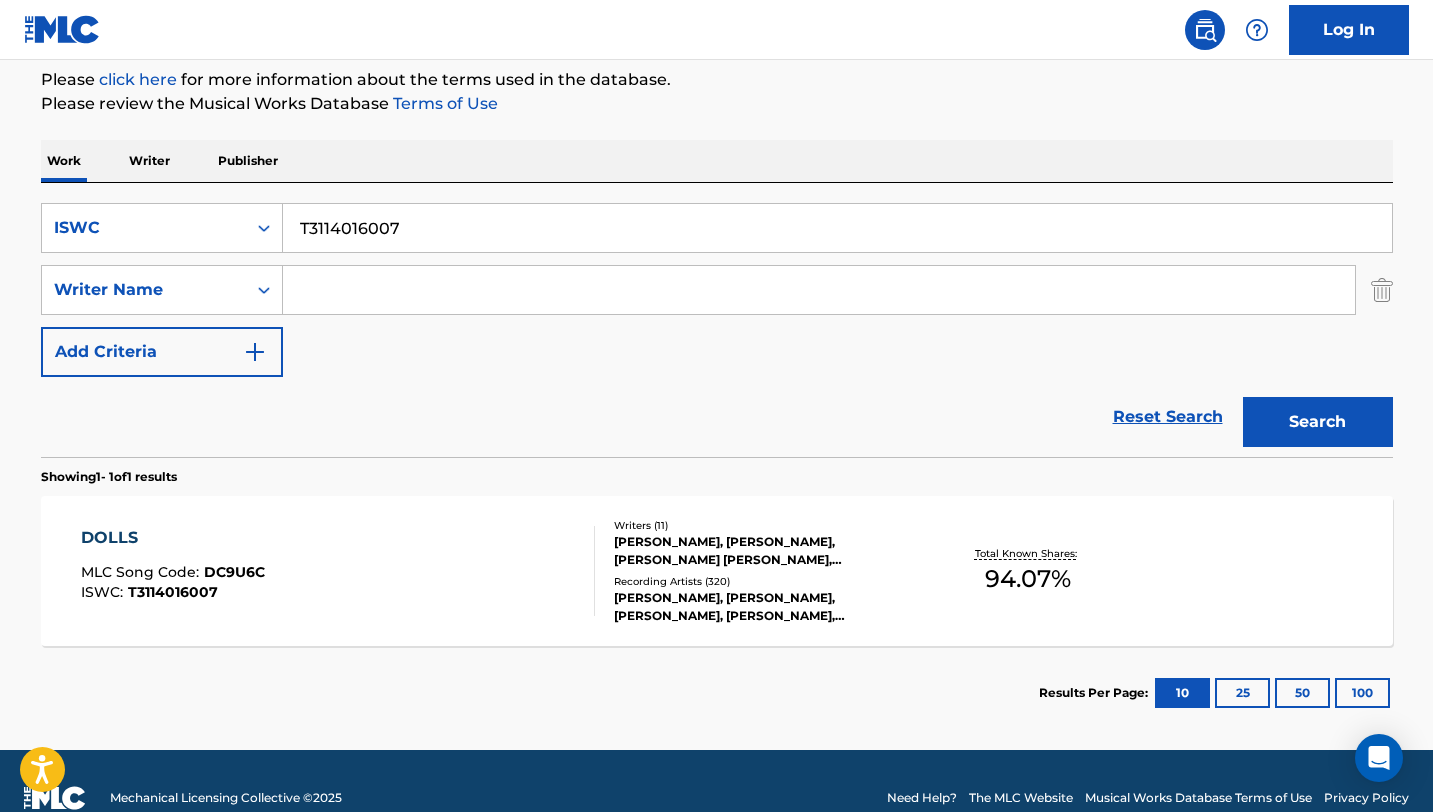 click on "DOLLS MLC Song Code : DC9U6C ISWC : T3114016007" at bounding box center [338, 571] 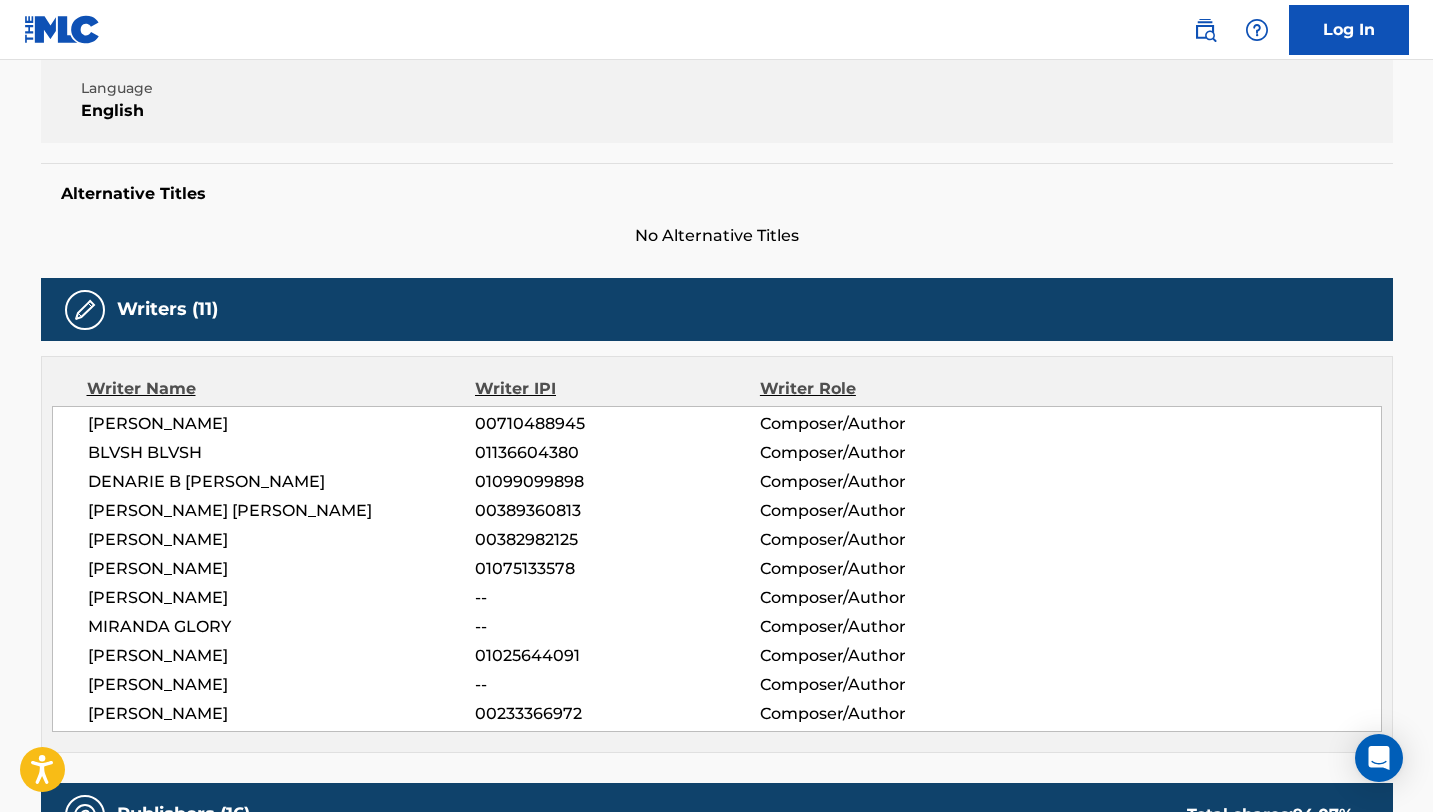 scroll, scrollTop: 429, scrollLeft: 0, axis: vertical 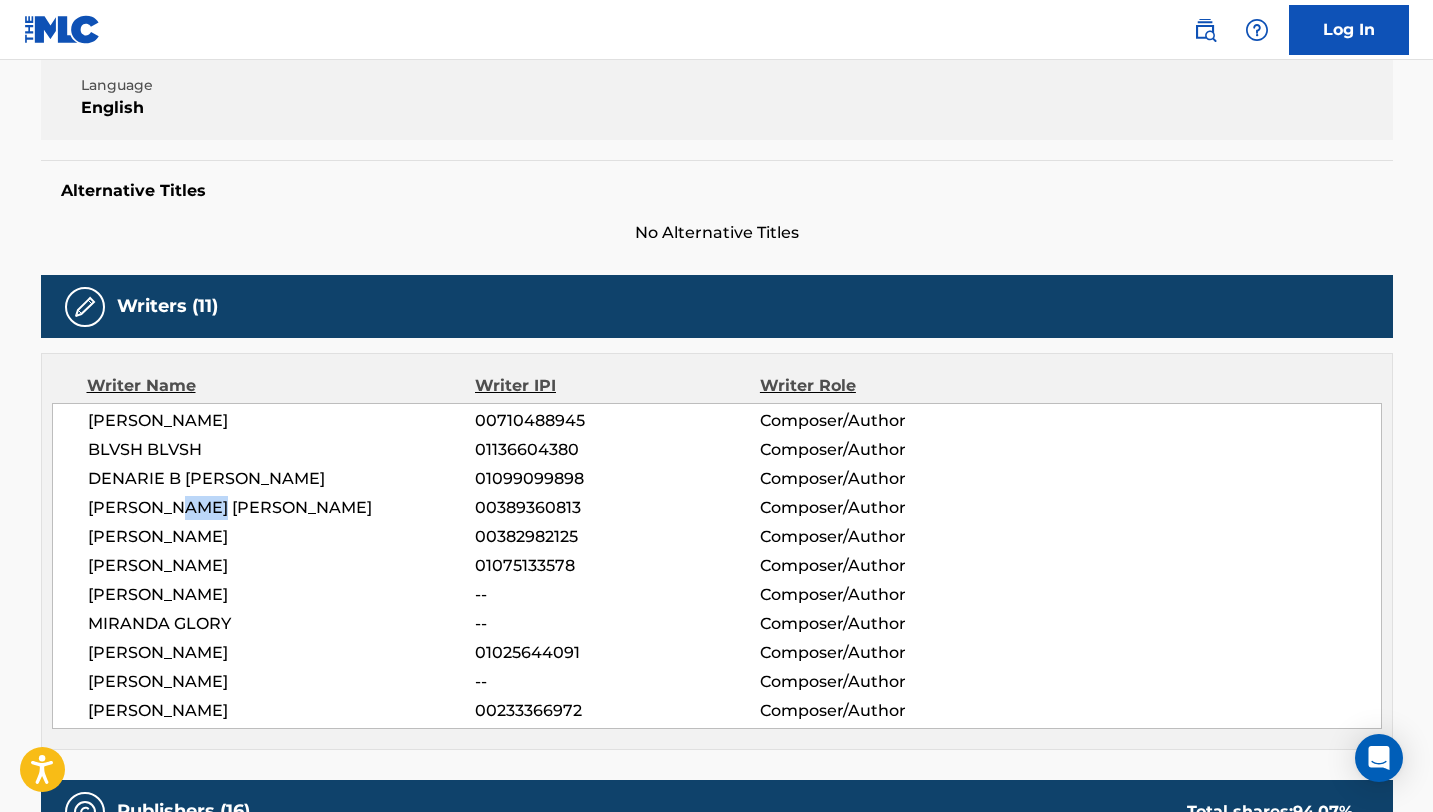 drag, startPoint x: 204, startPoint y: 506, endPoint x: 161, endPoint y: 505, distance: 43.011627 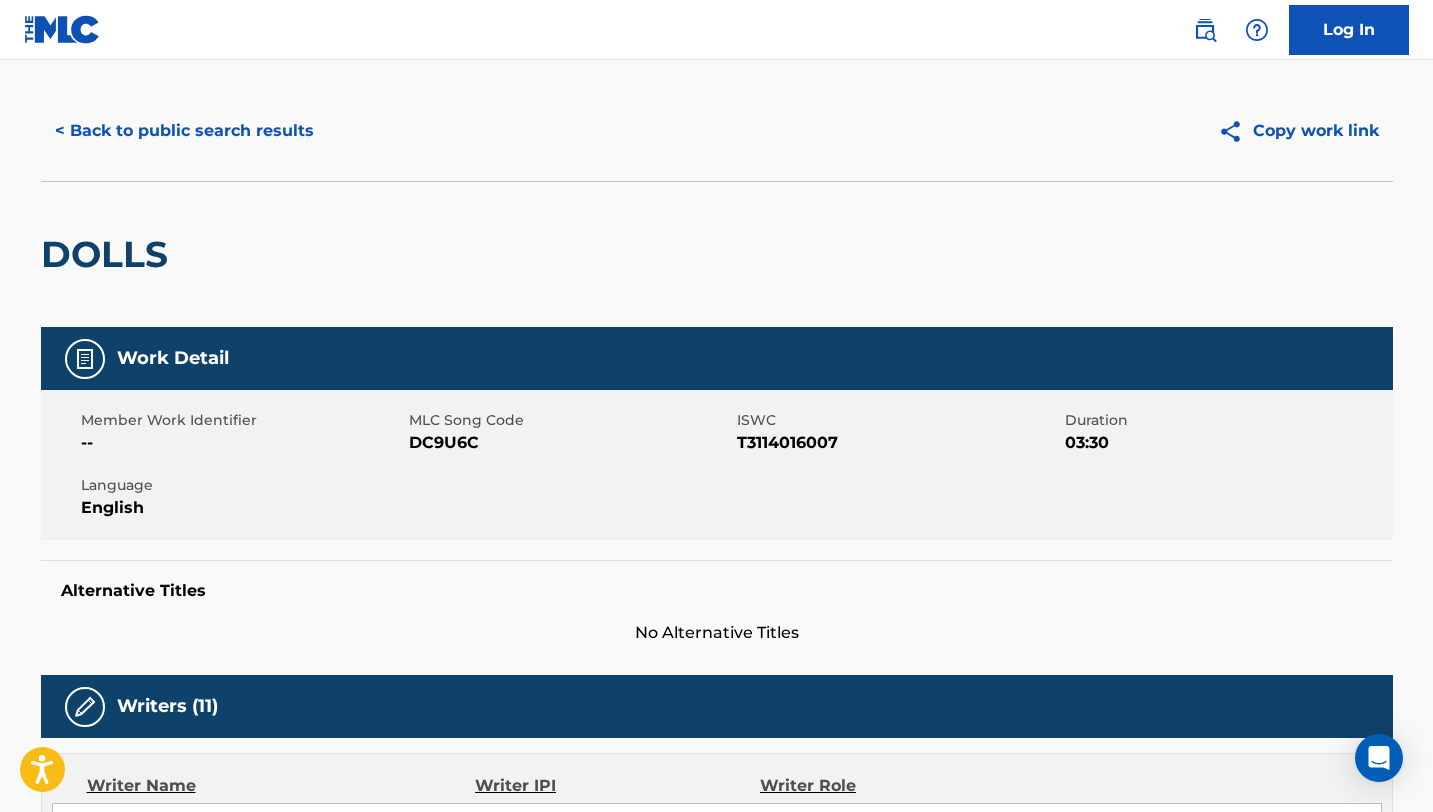 scroll, scrollTop: 0, scrollLeft: 0, axis: both 